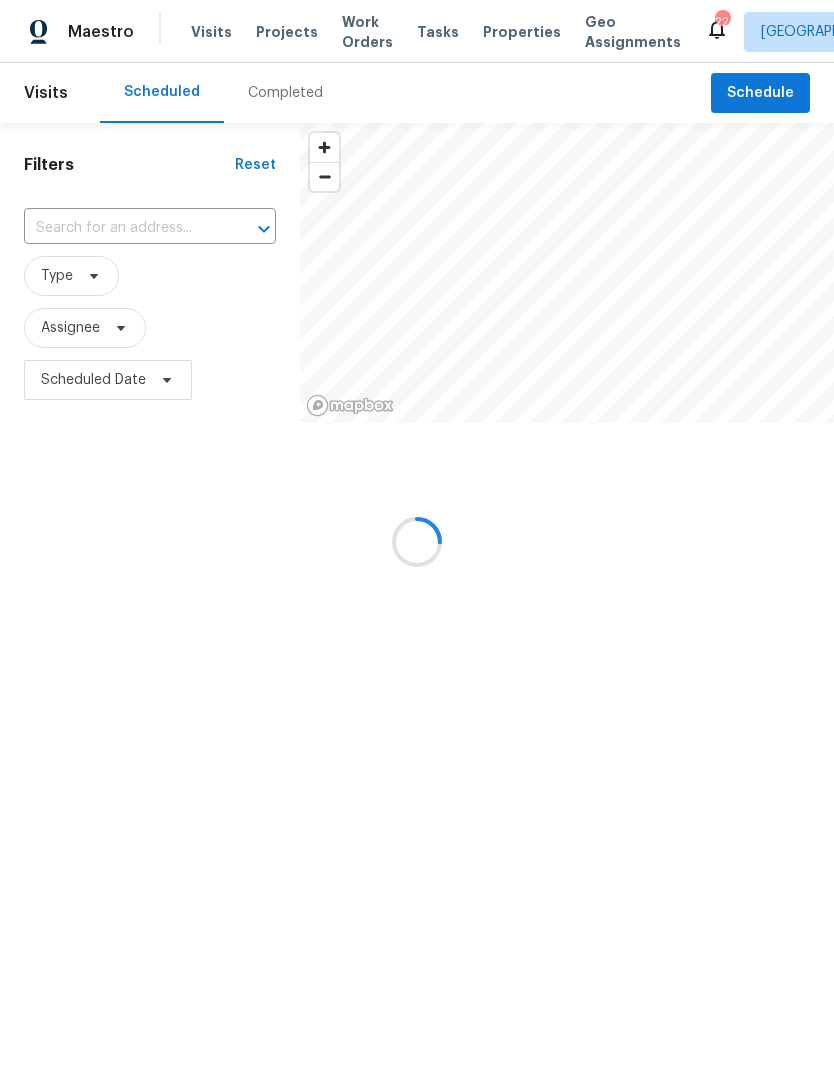 scroll, scrollTop: 0, scrollLeft: 0, axis: both 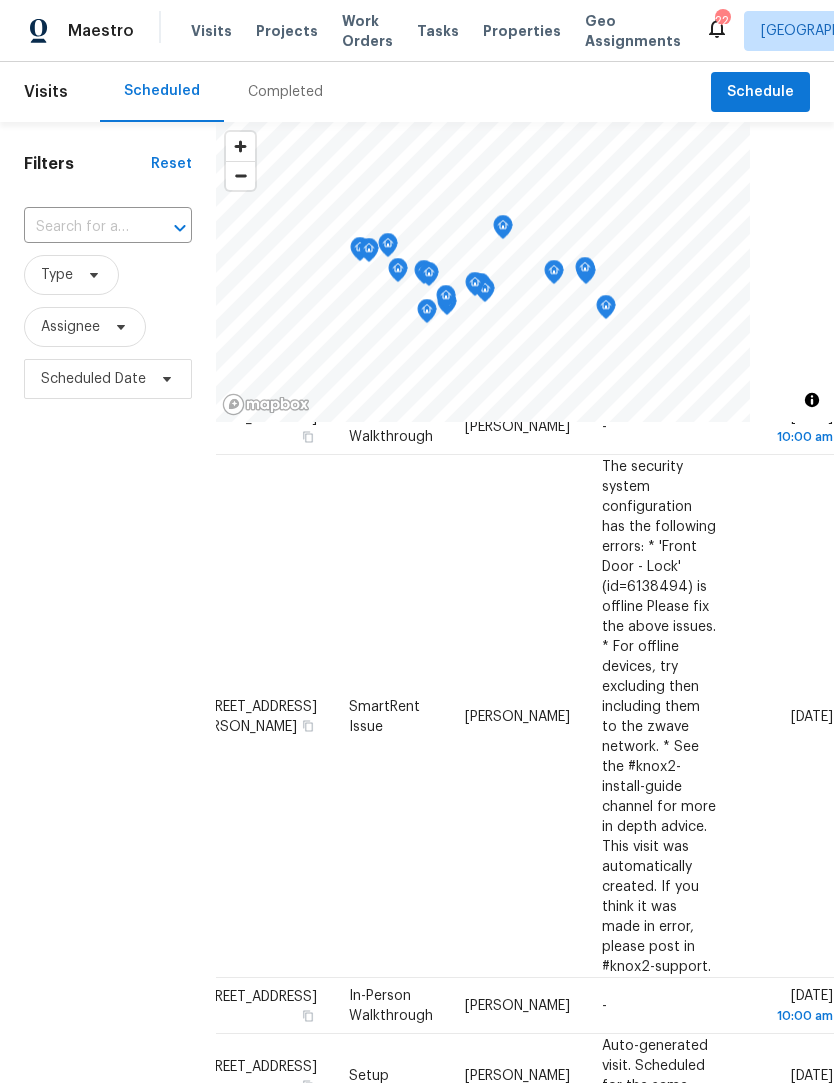 click on "Thu, Jul 10 10:00 am" at bounding box center [783, 1007] 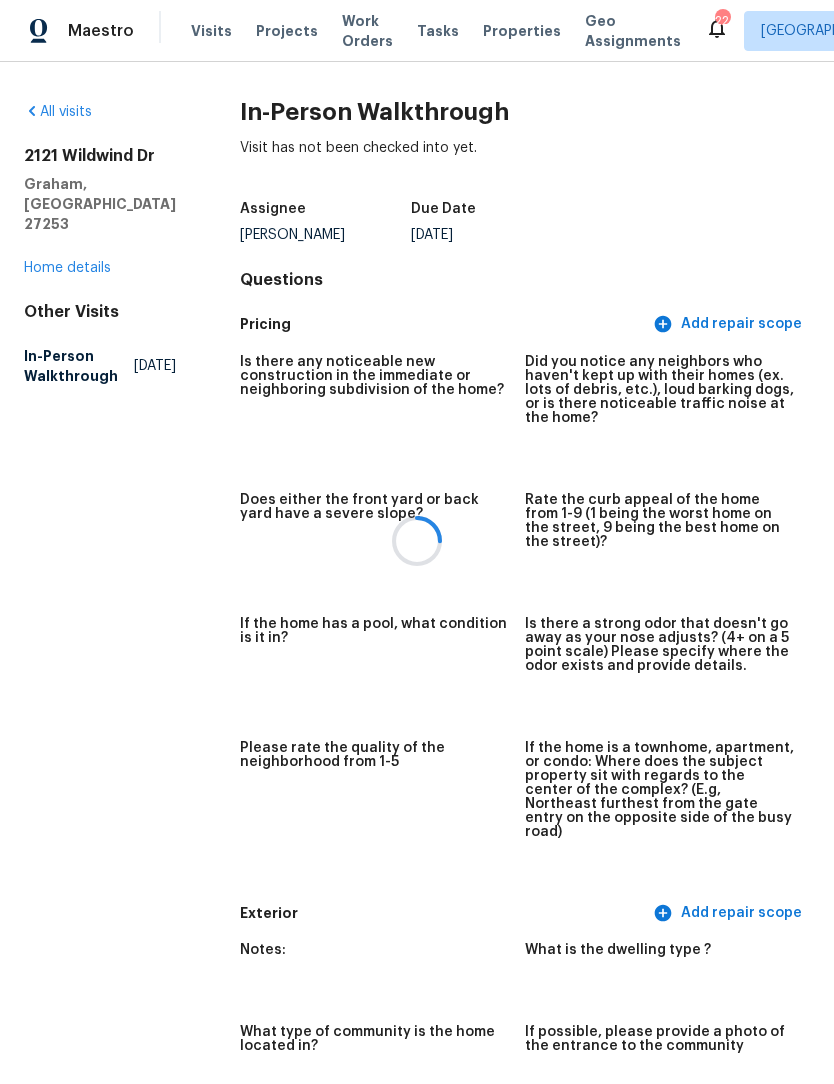 scroll, scrollTop: 1, scrollLeft: 0, axis: vertical 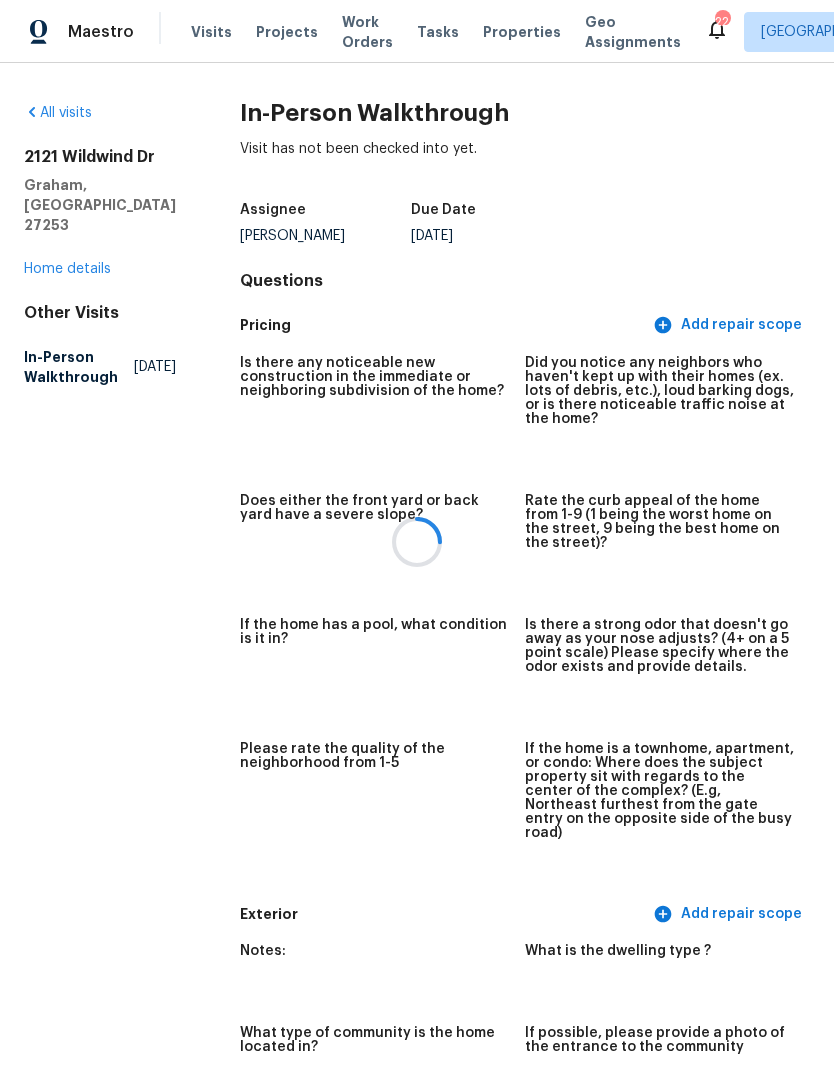 click at bounding box center (417, 542) 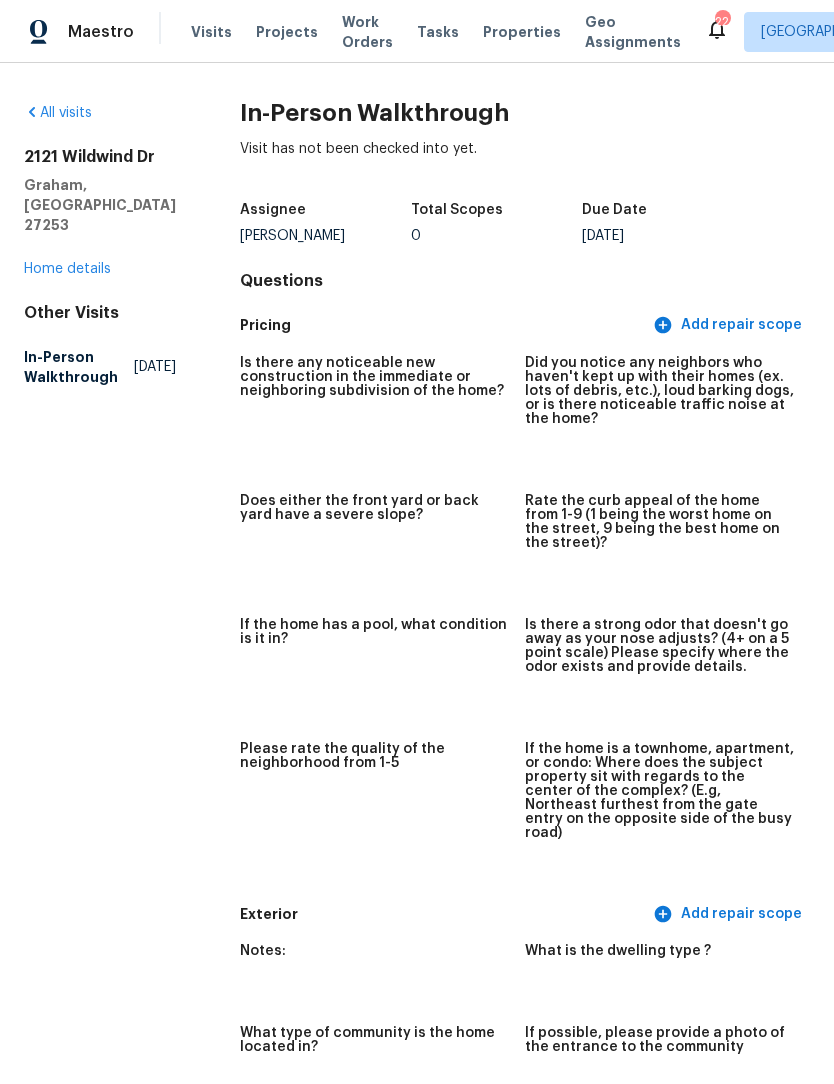click on "Maestro" at bounding box center (67, 32) 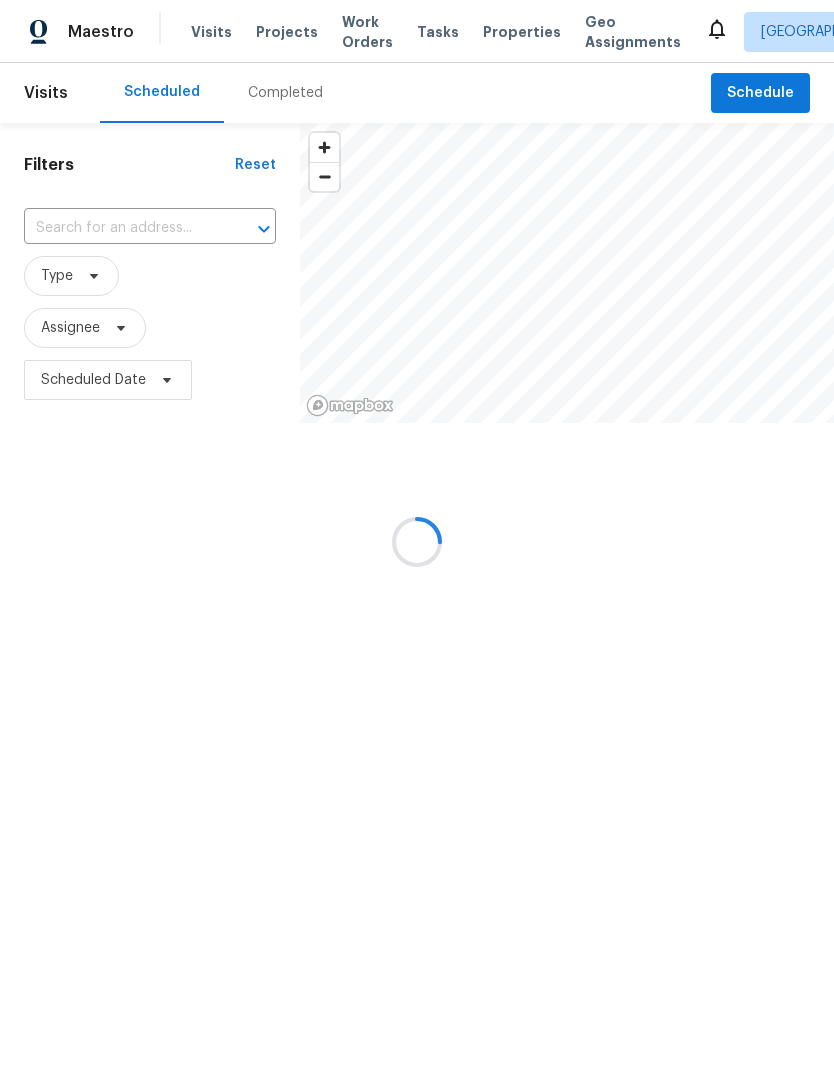 scroll, scrollTop: 0, scrollLeft: 0, axis: both 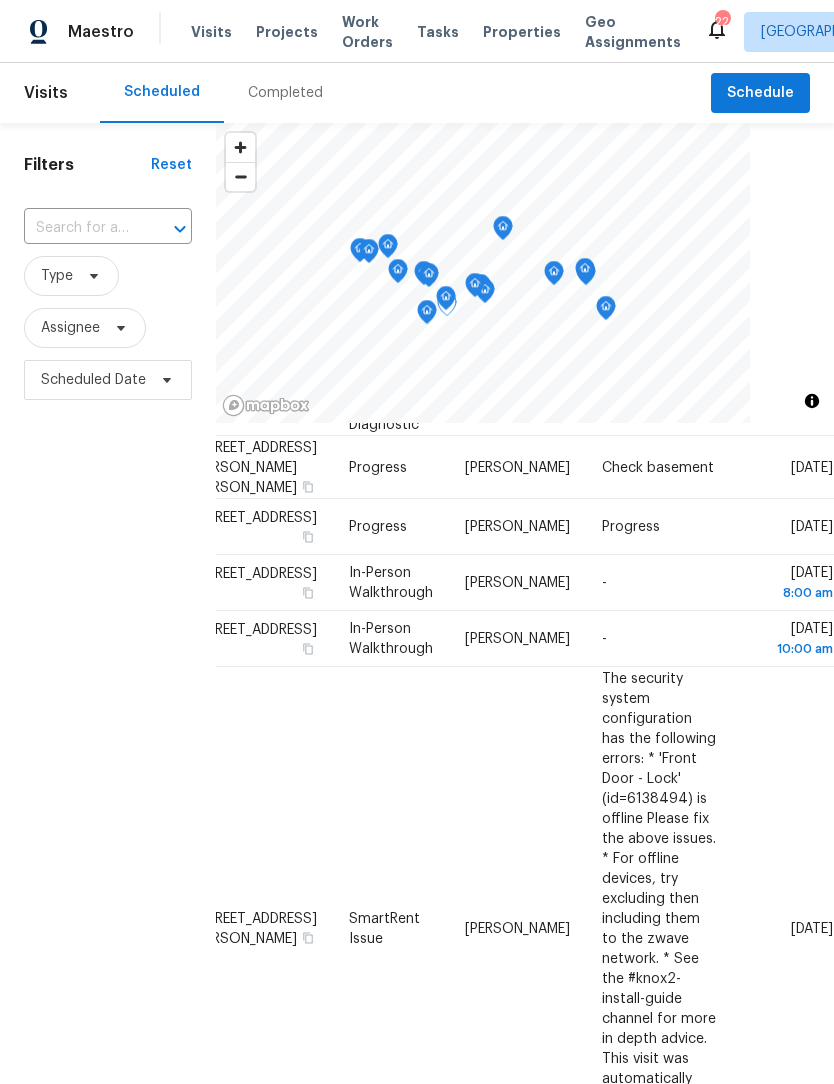 click 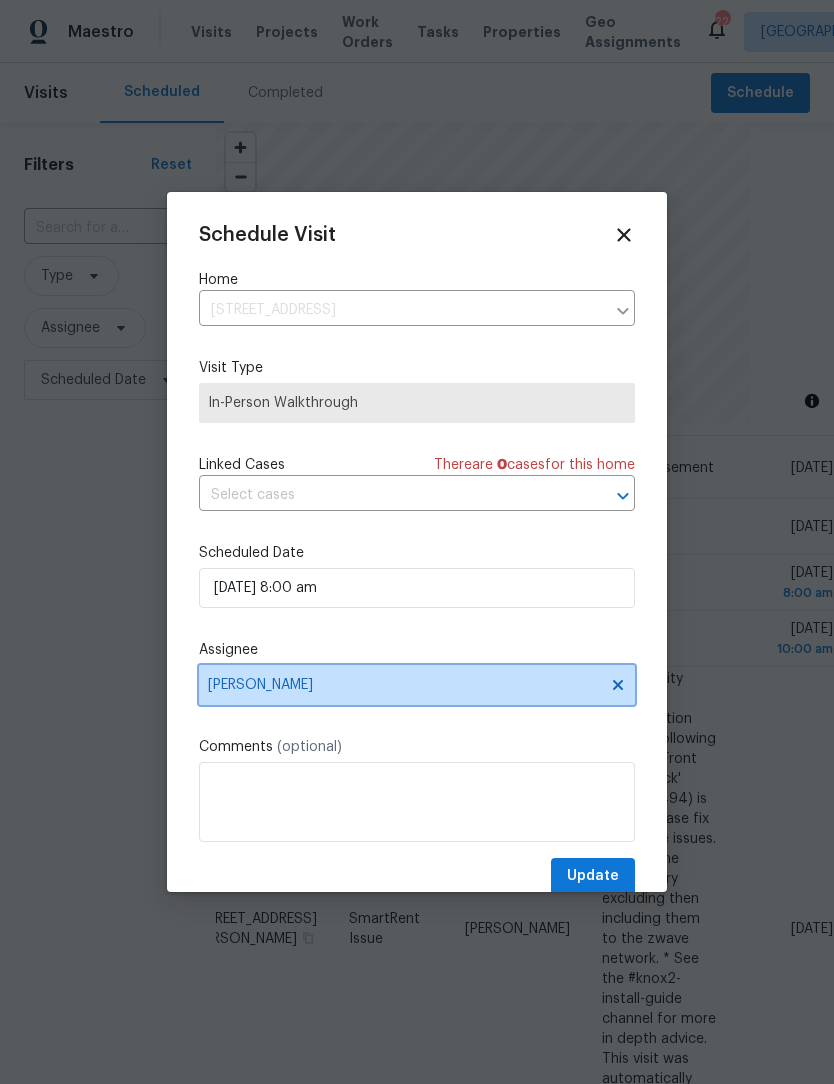 click on "Terry Tullar" at bounding box center (404, 685) 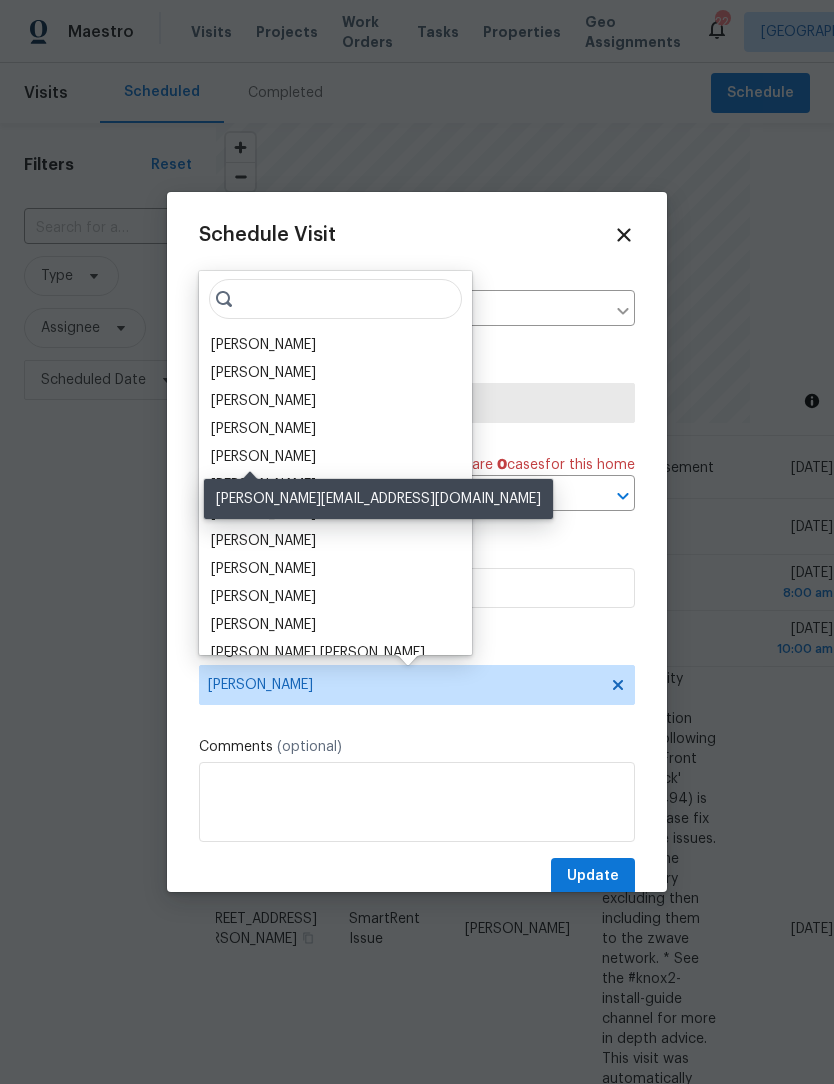 click on "[PERSON_NAME]" at bounding box center (263, 457) 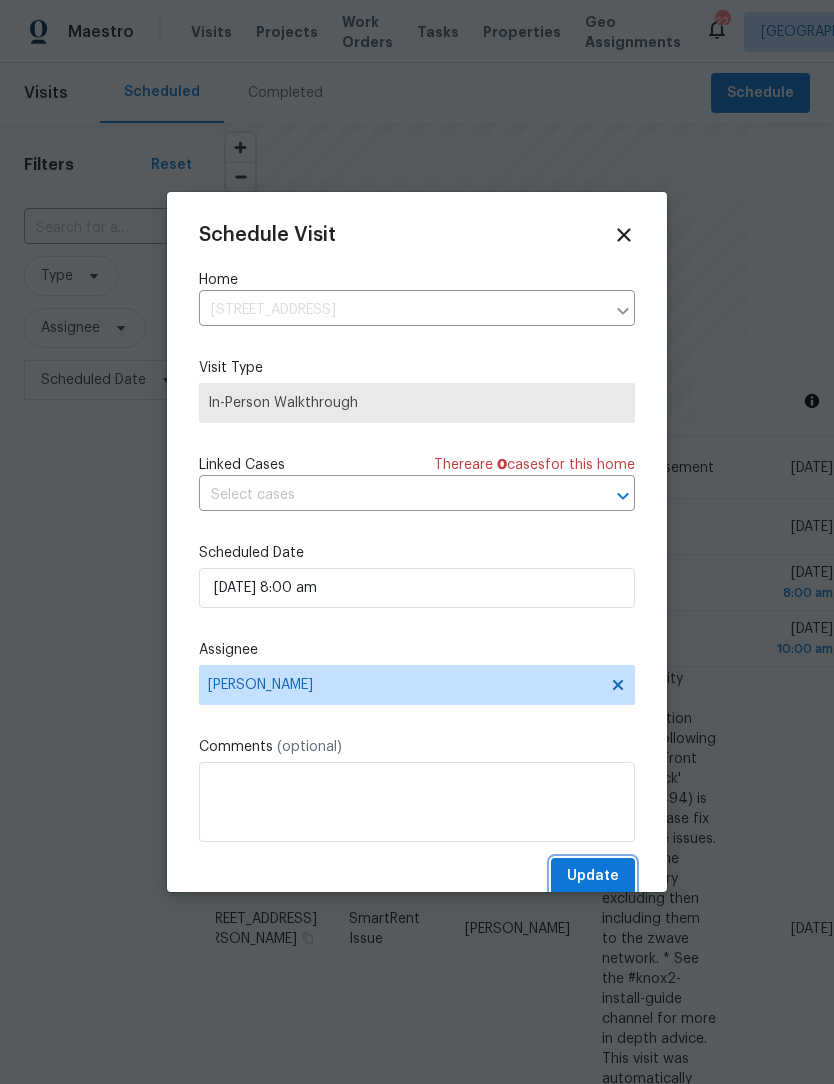 click on "Update" at bounding box center [593, 876] 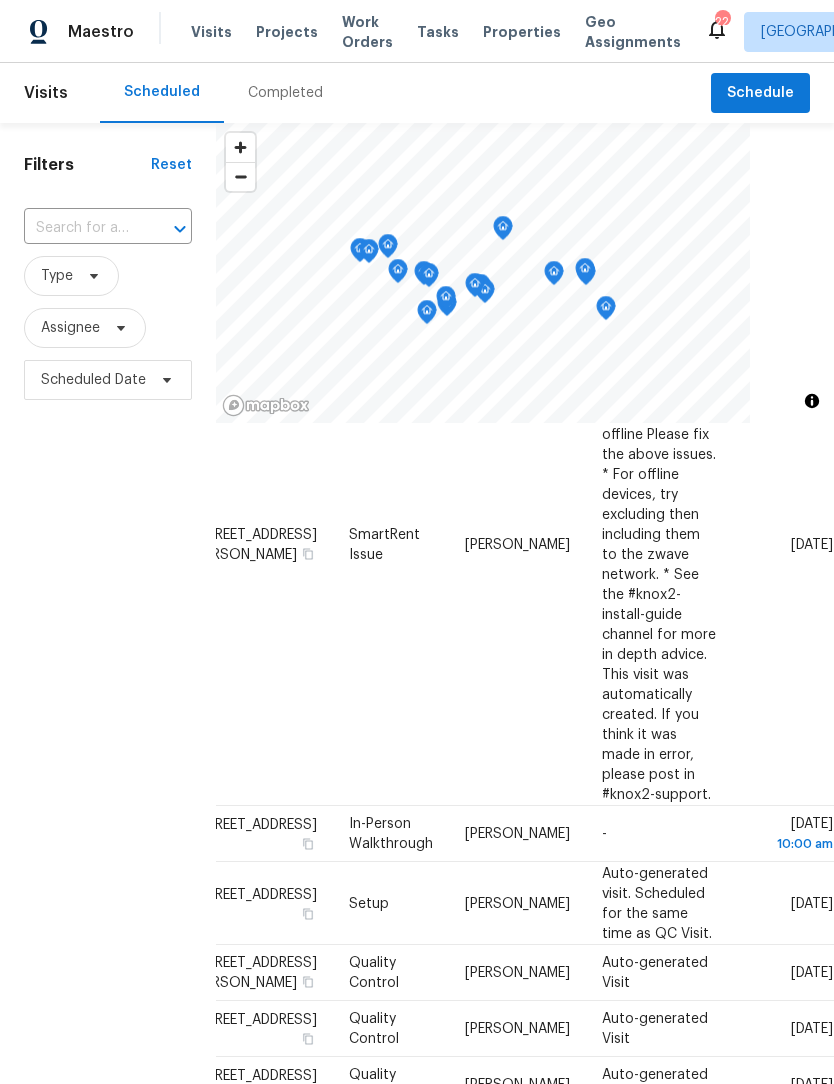scroll, scrollTop: 600, scrollLeft: 177, axis: both 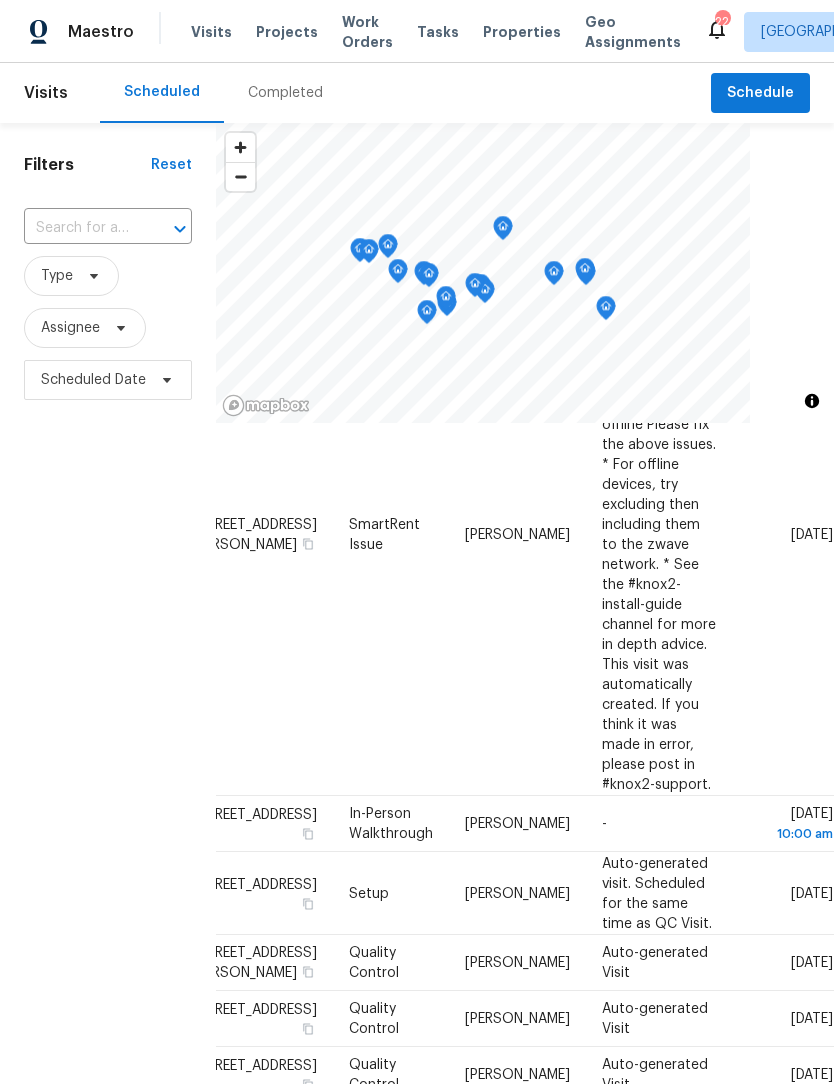 click 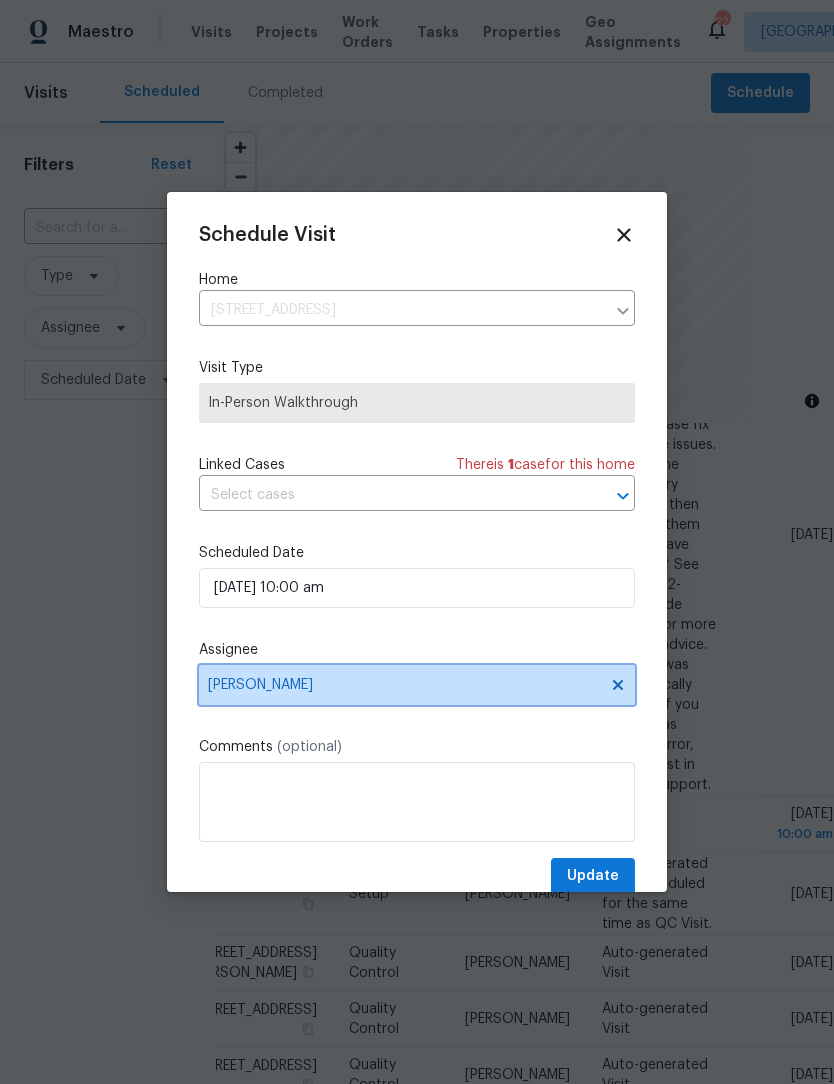 click on "[PERSON_NAME]" at bounding box center (404, 685) 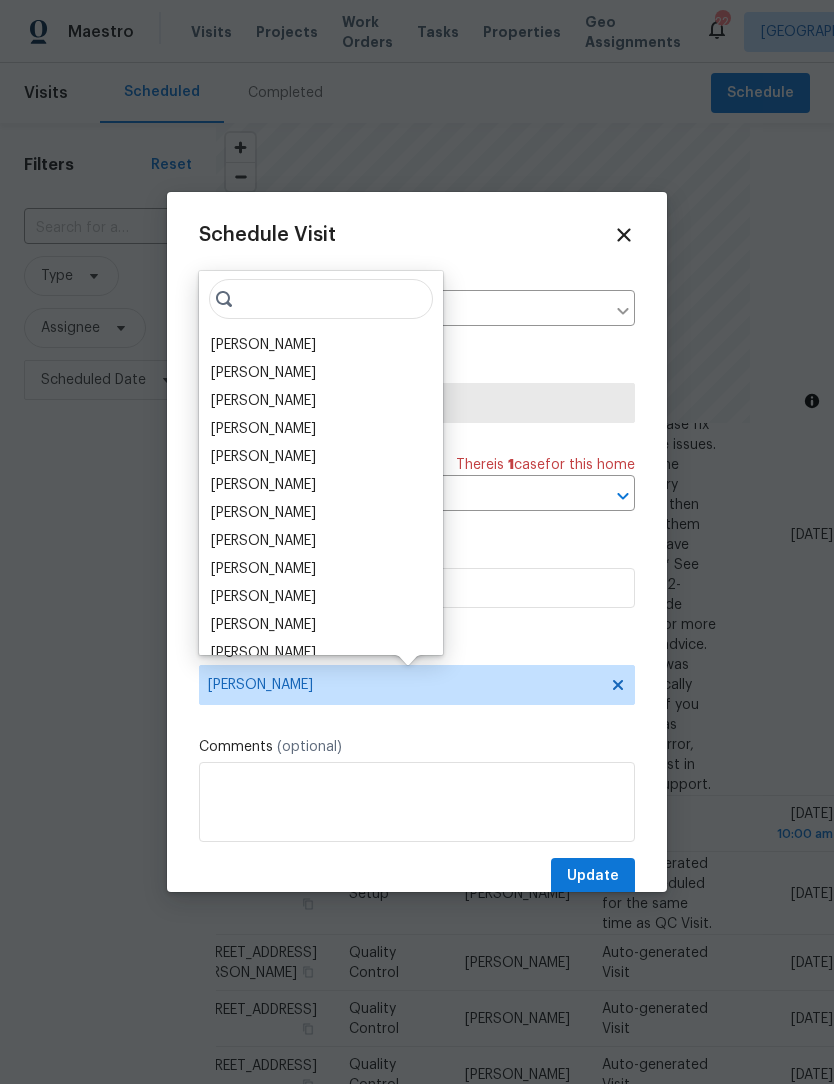 scroll, scrollTop: 0, scrollLeft: 0, axis: both 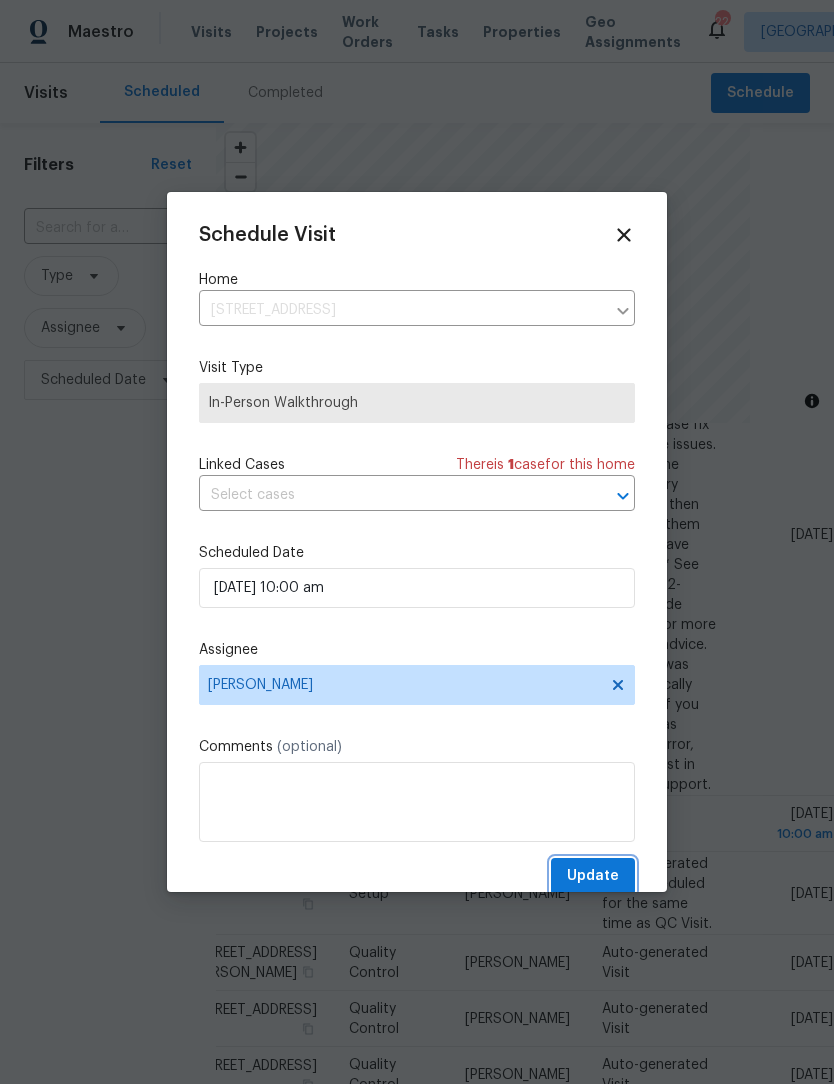 click on "Update" at bounding box center (593, 876) 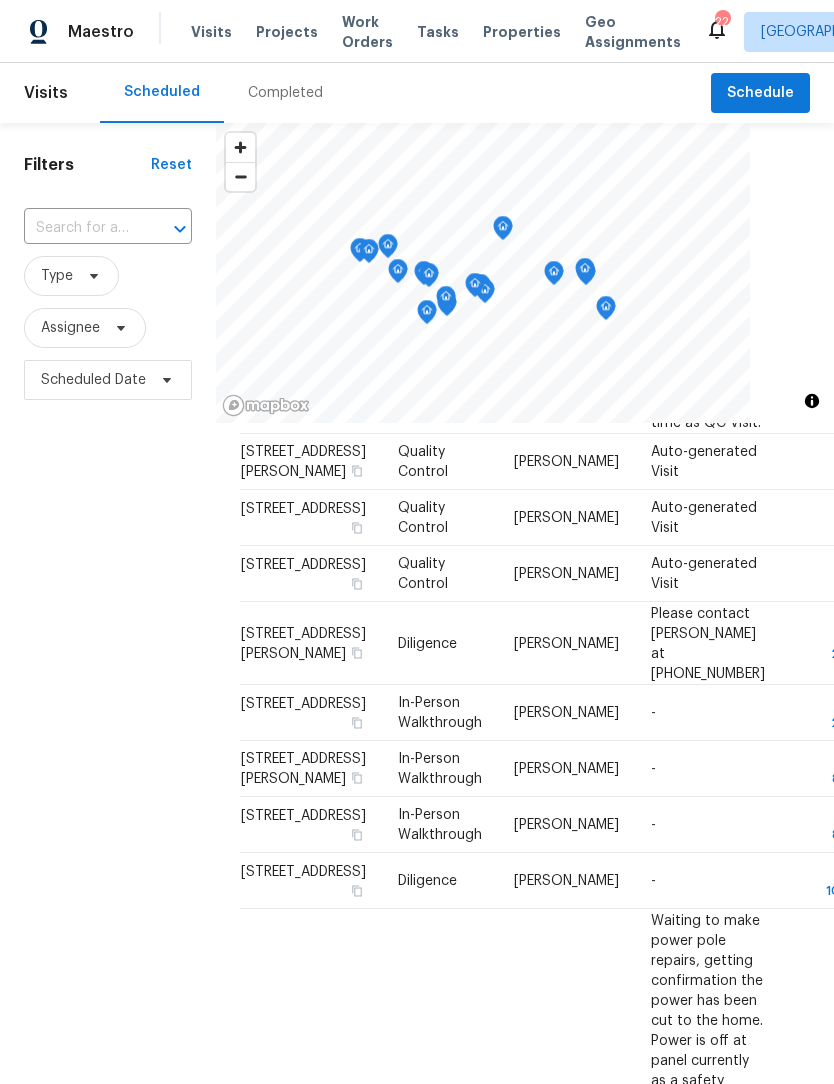 scroll, scrollTop: 1119, scrollLeft: 2, axis: both 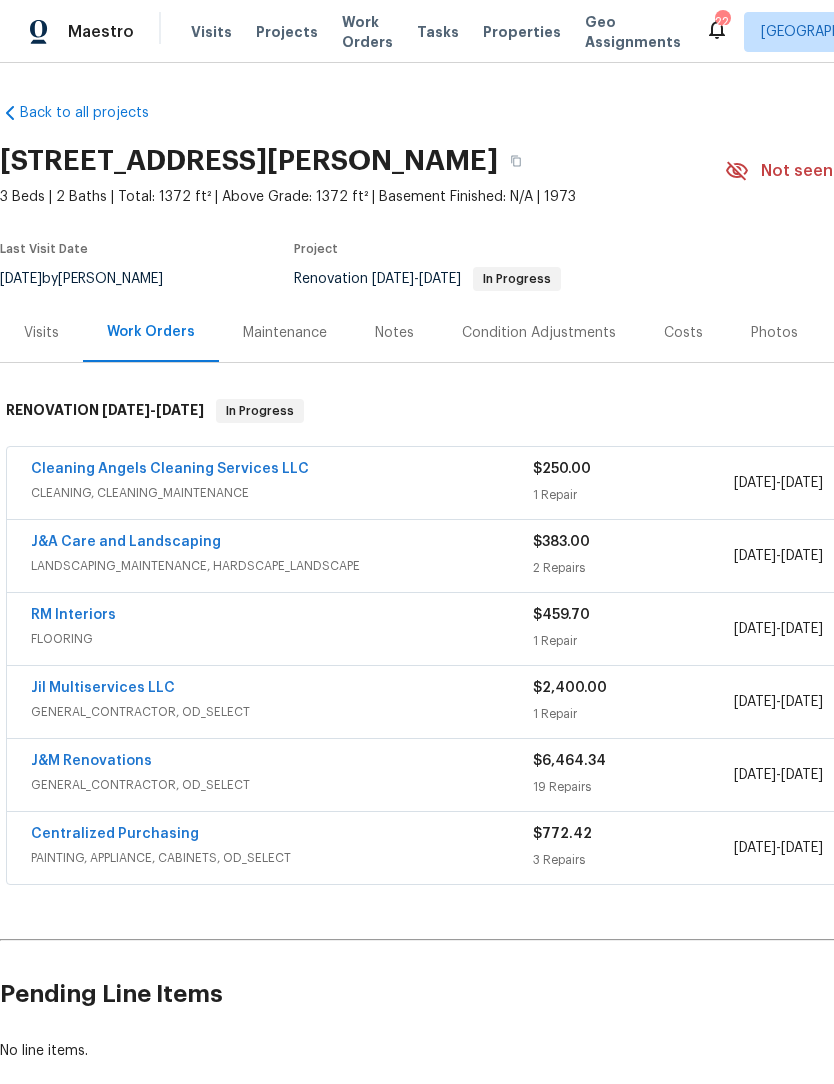 click on "Cleaning Angels Cleaning Services LLC" at bounding box center [170, 469] 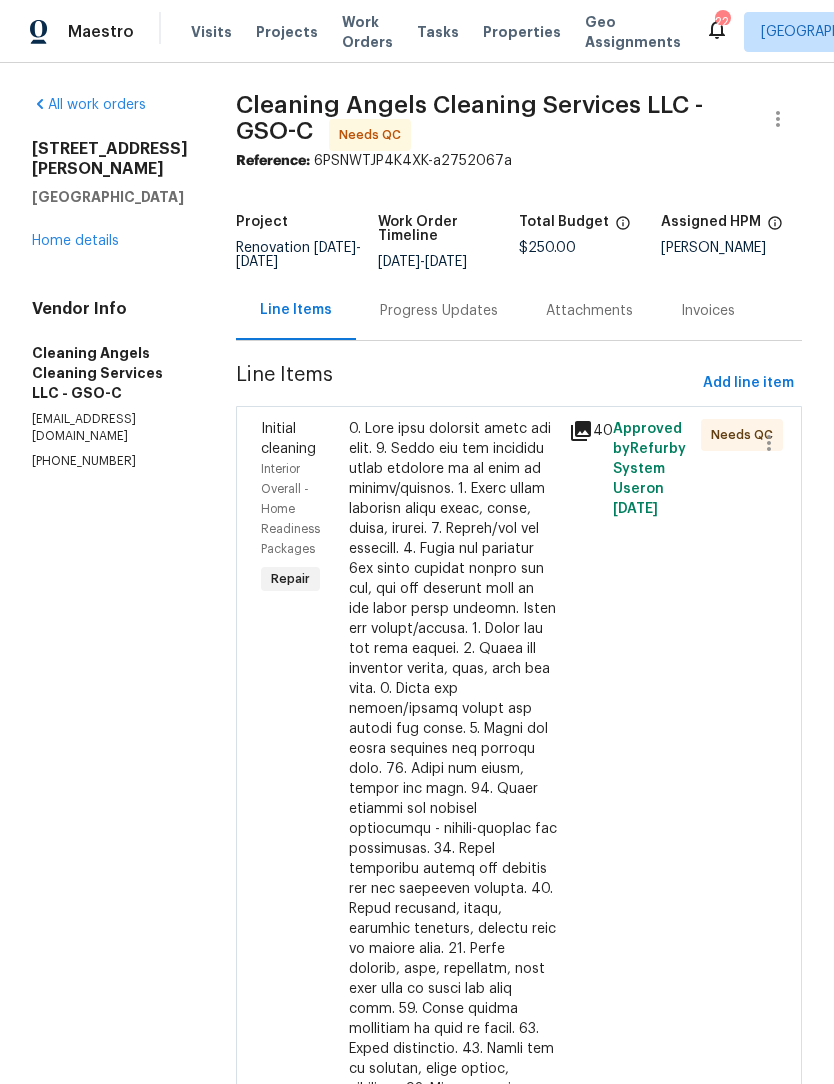 click at bounding box center (453, 899) 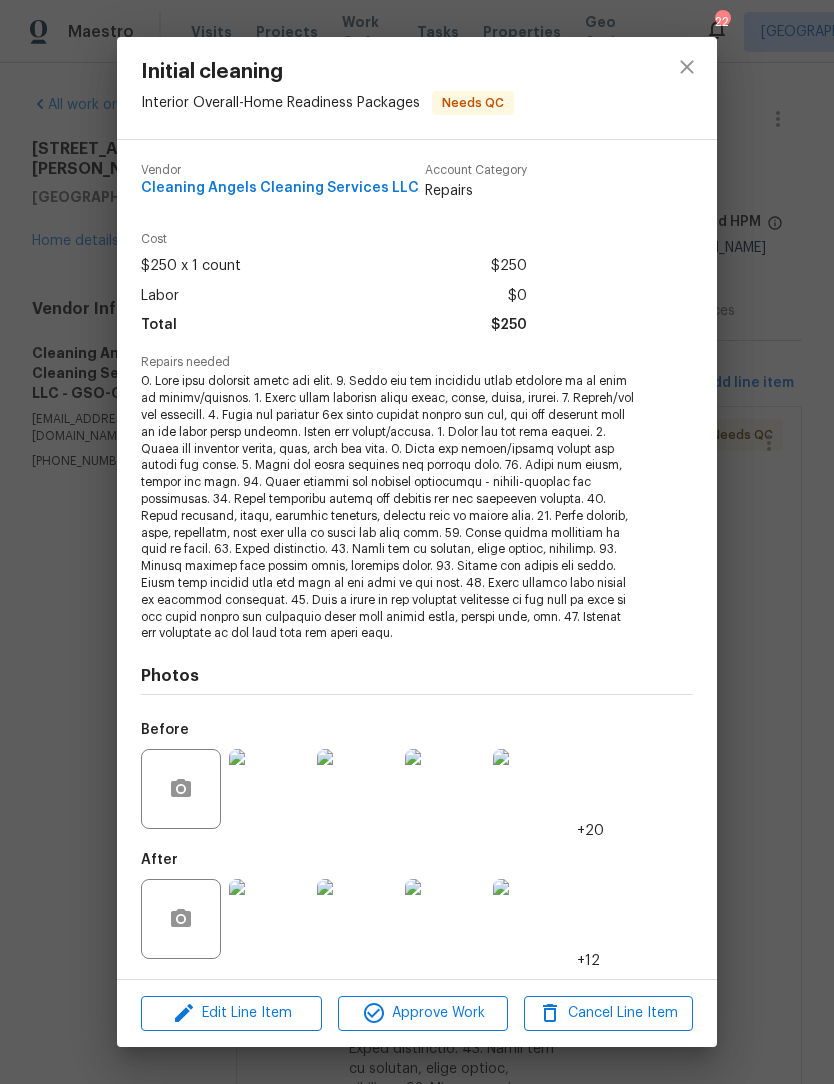click at bounding box center (269, 919) 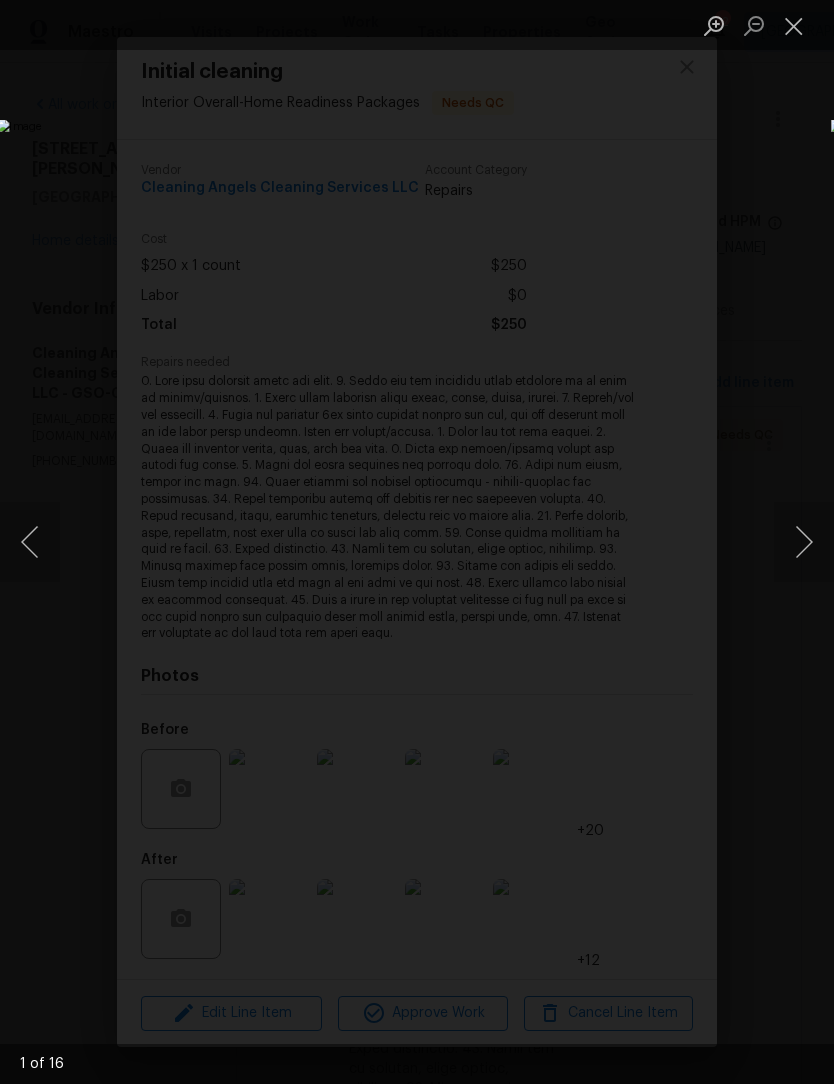 click at bounding box center (804, 542) 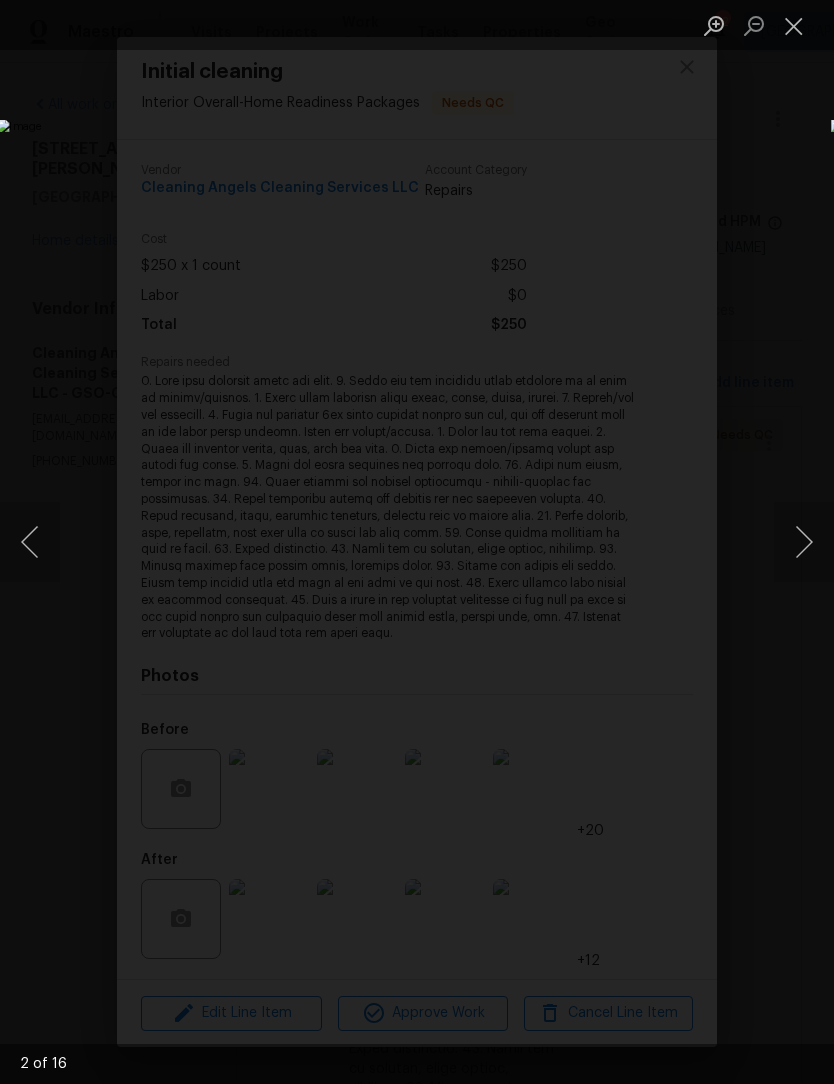 click at bounding box center (804, 542) 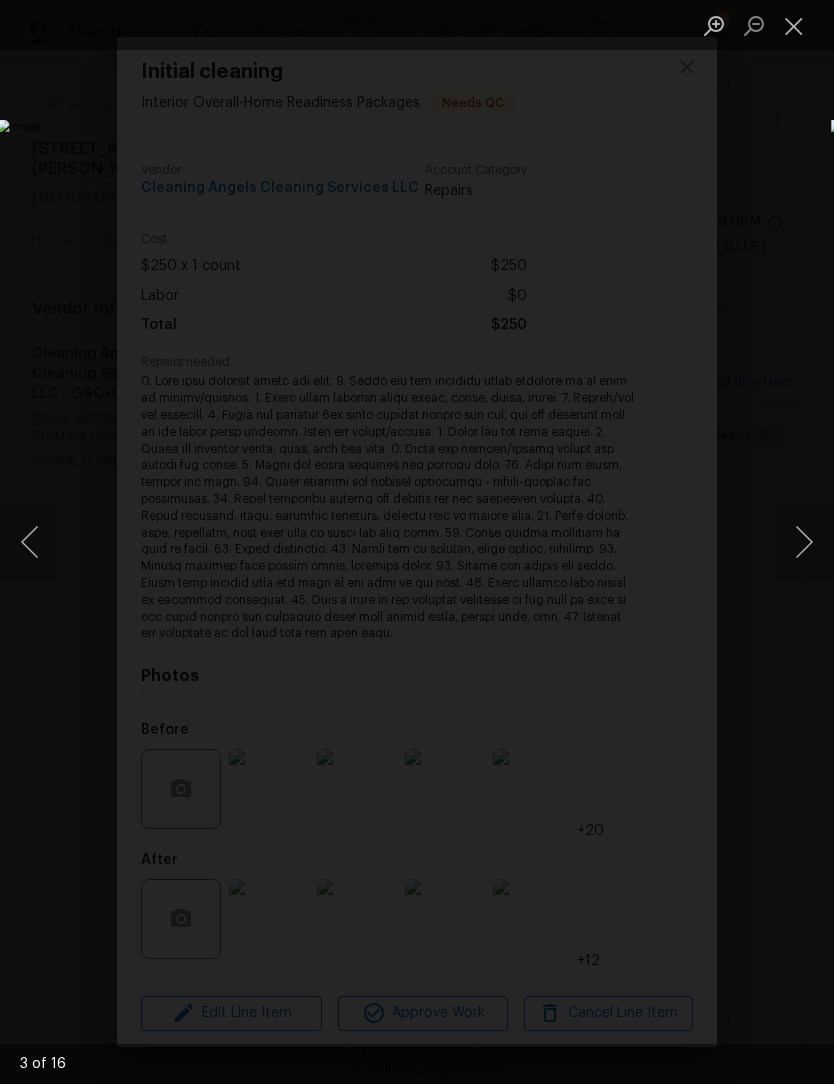 click at bounding box center [804, 542] 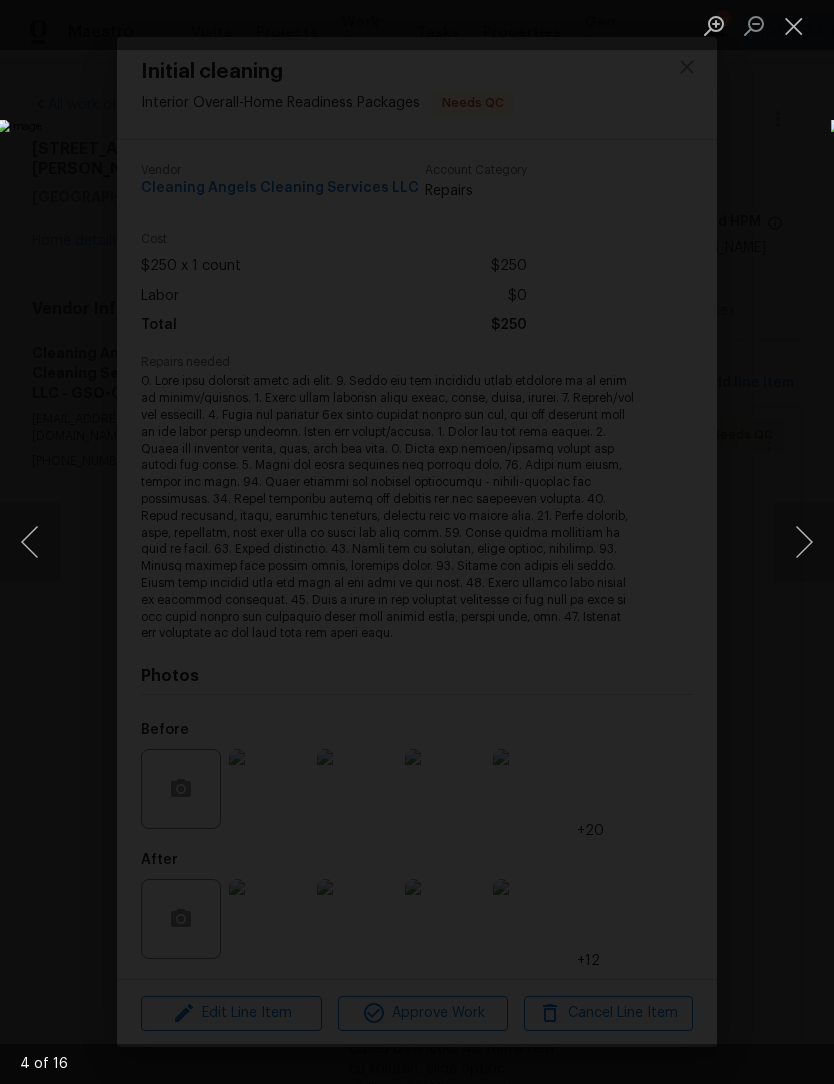 click at bounding box center [804, 542] 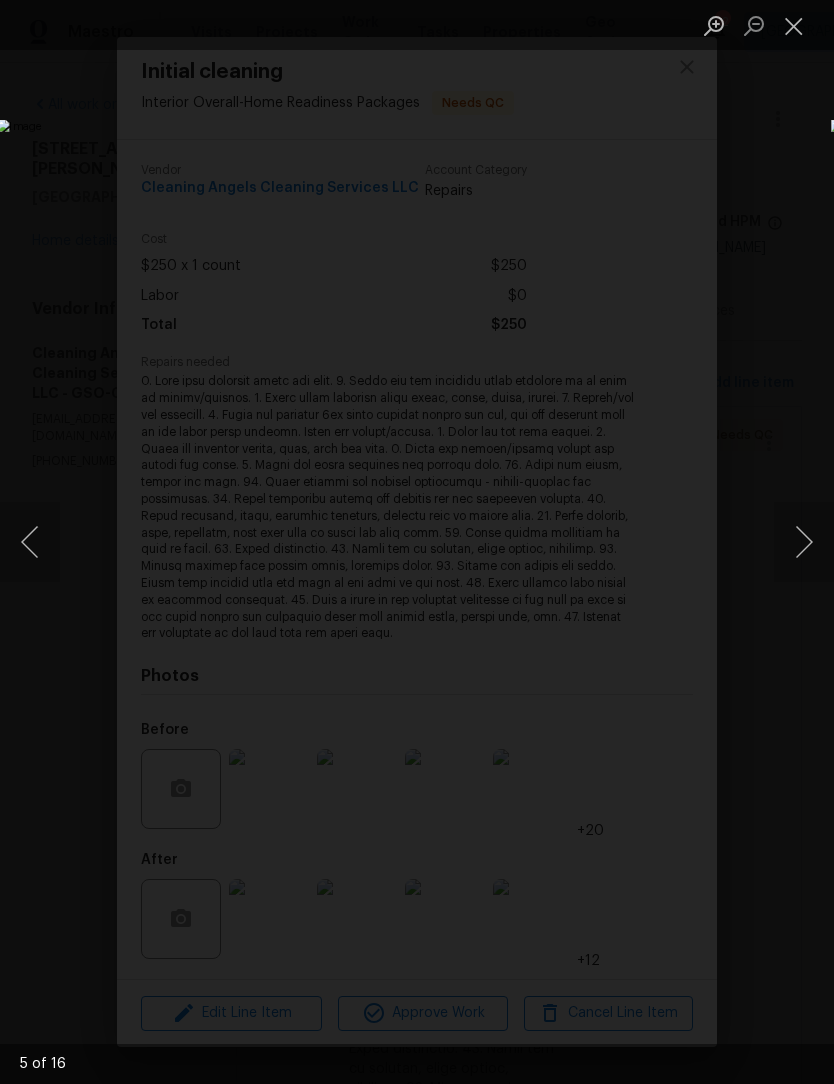 click at bounding box center [804, 542] 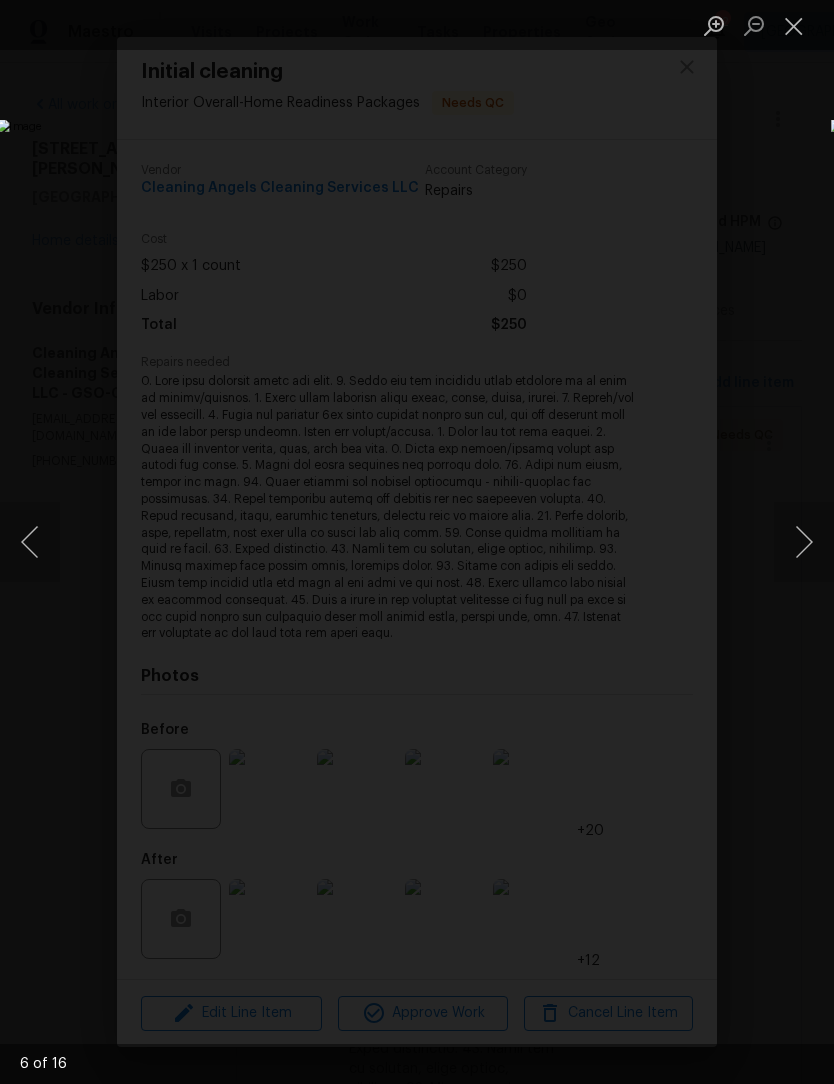 click at bounding box center [804, 542] 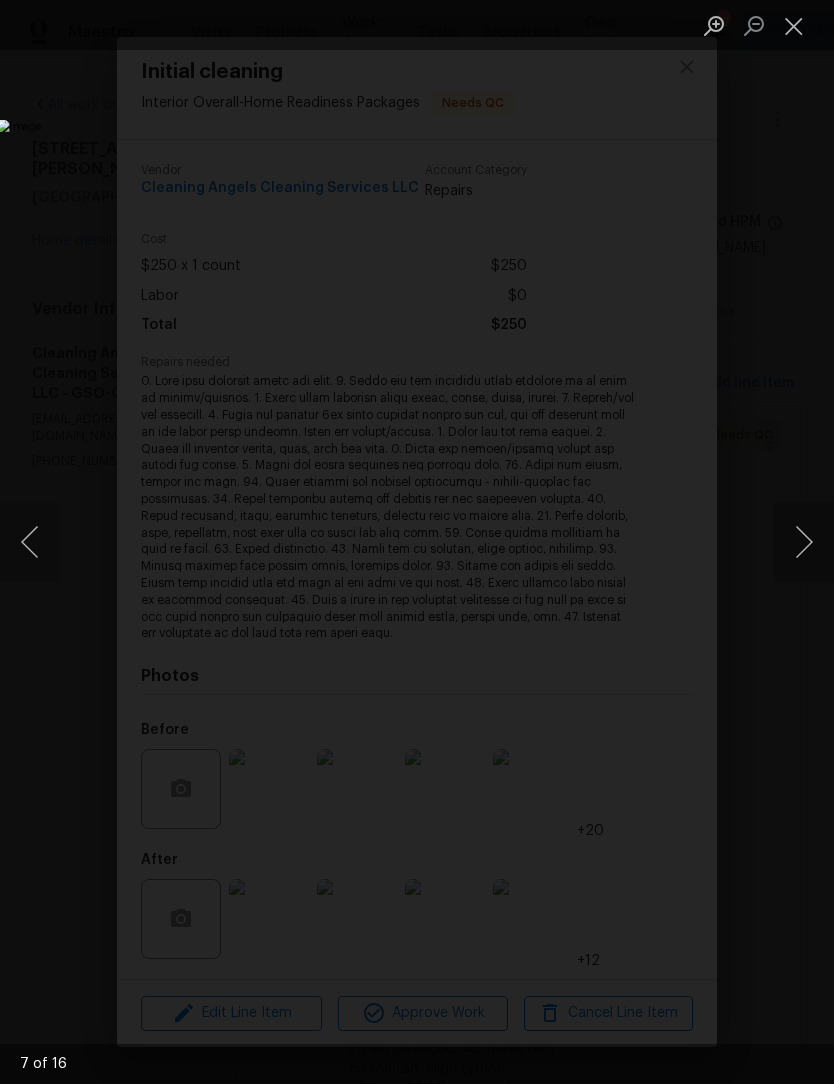 click at bounding box center (804, 542) 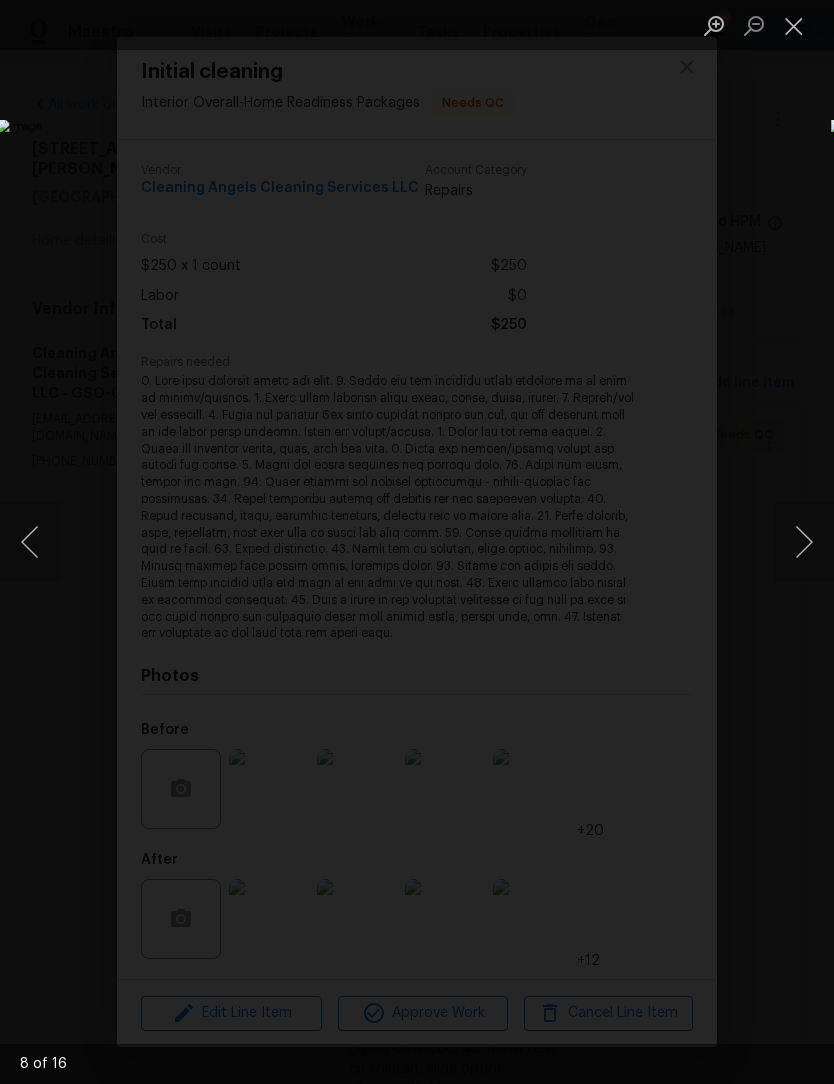 click at bounding box center (804, 542) 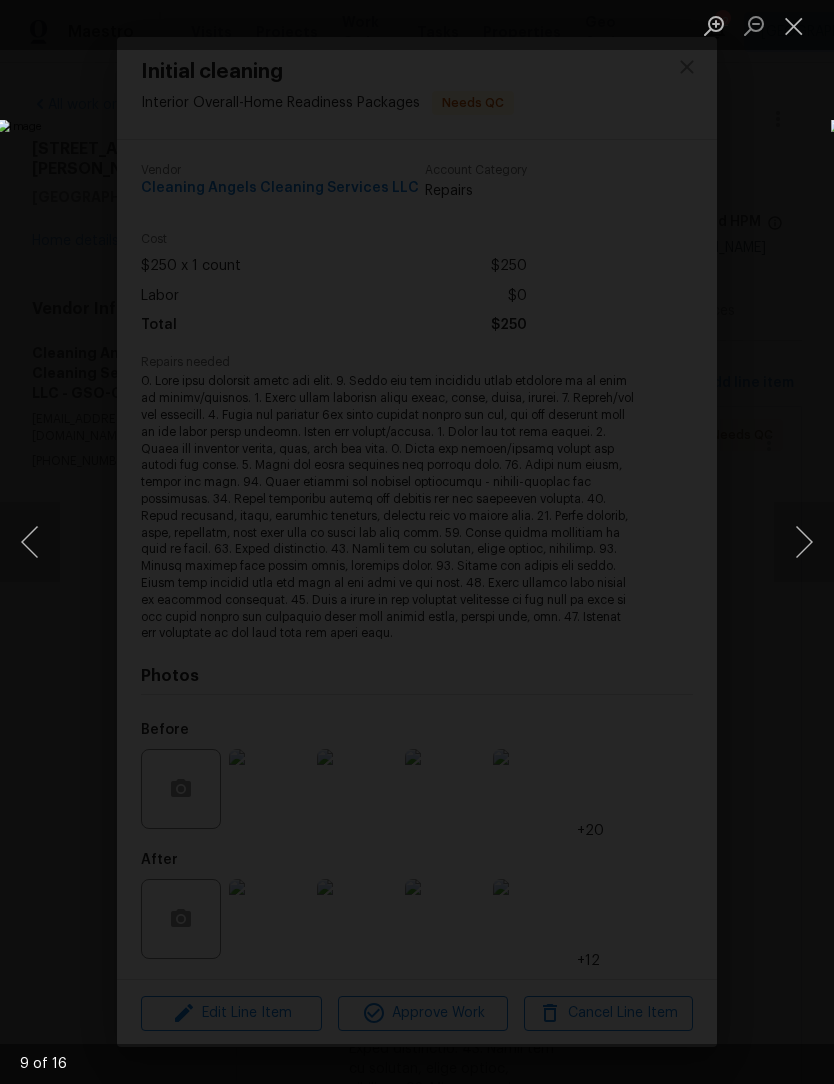 click at bounding box center [804, 542] 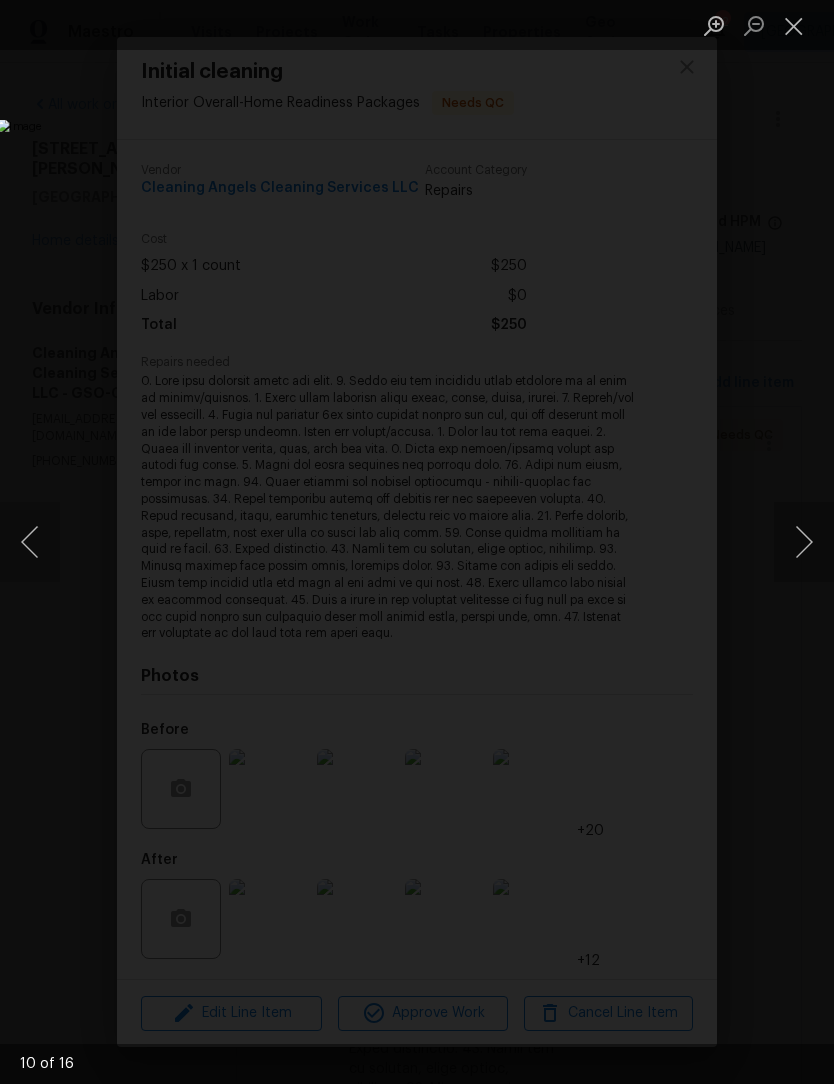 click at bounding box center (804, 542) 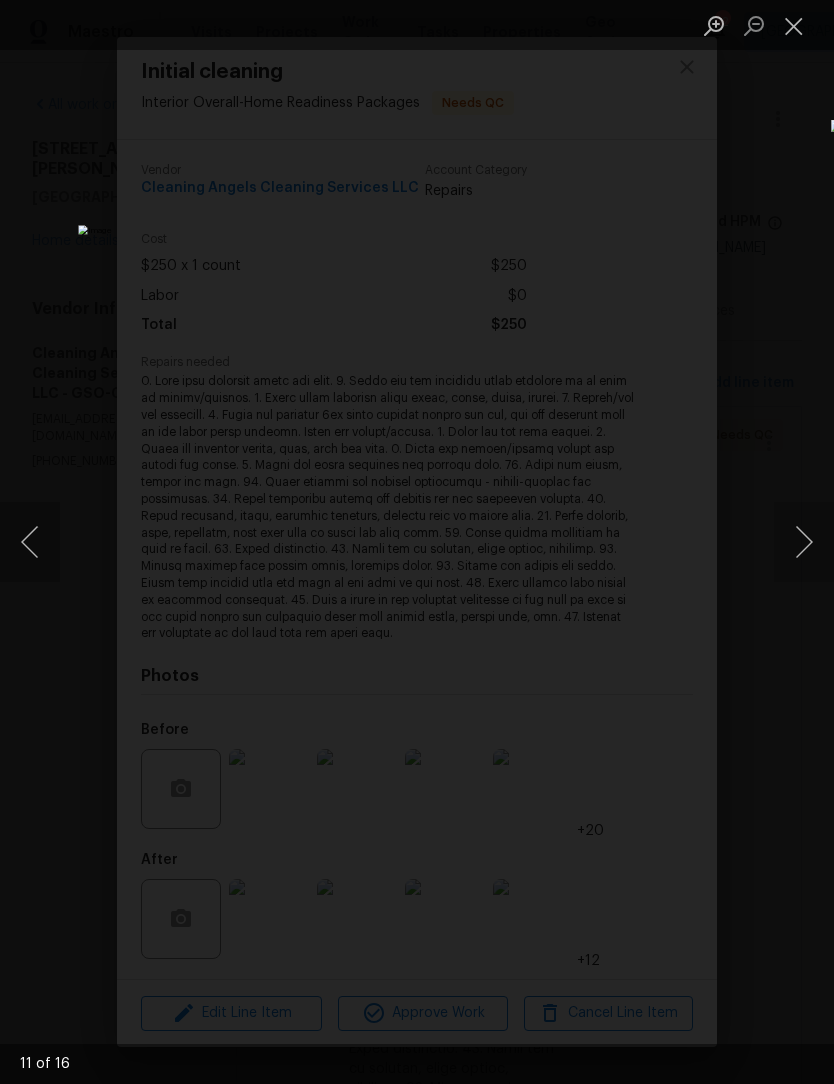 click at bounding box center [804, 542] 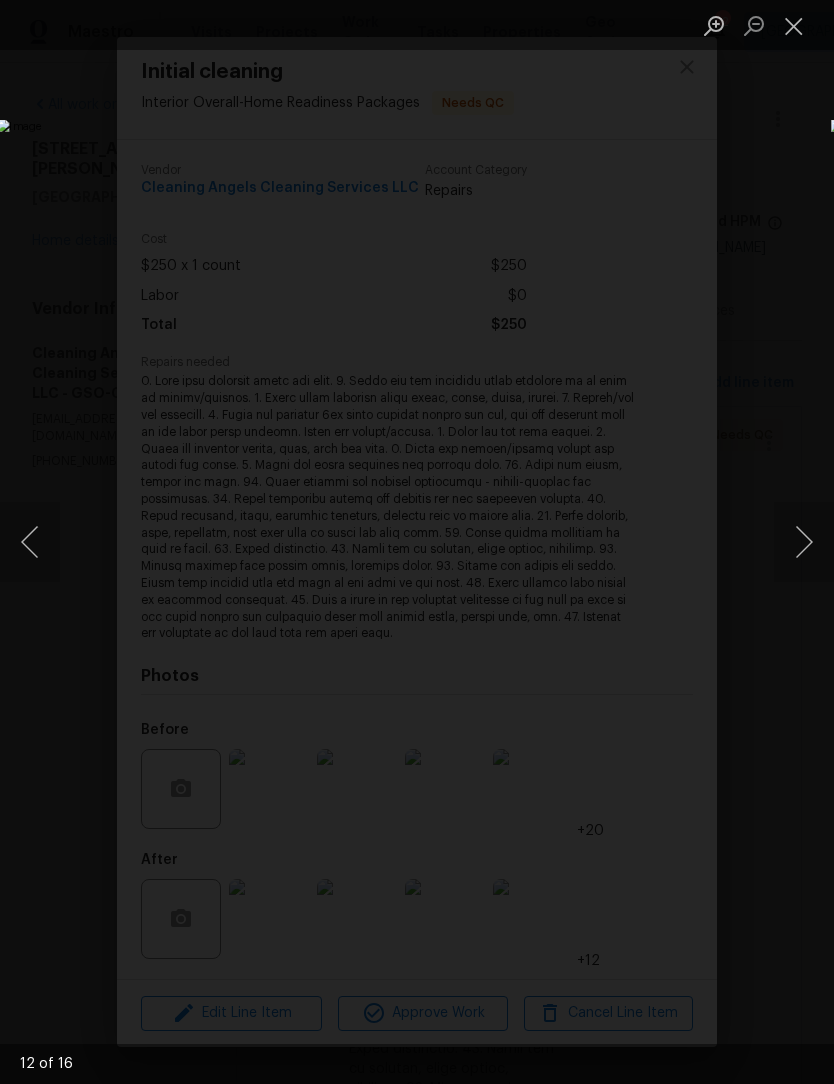 click at bounding box center (804, 542) 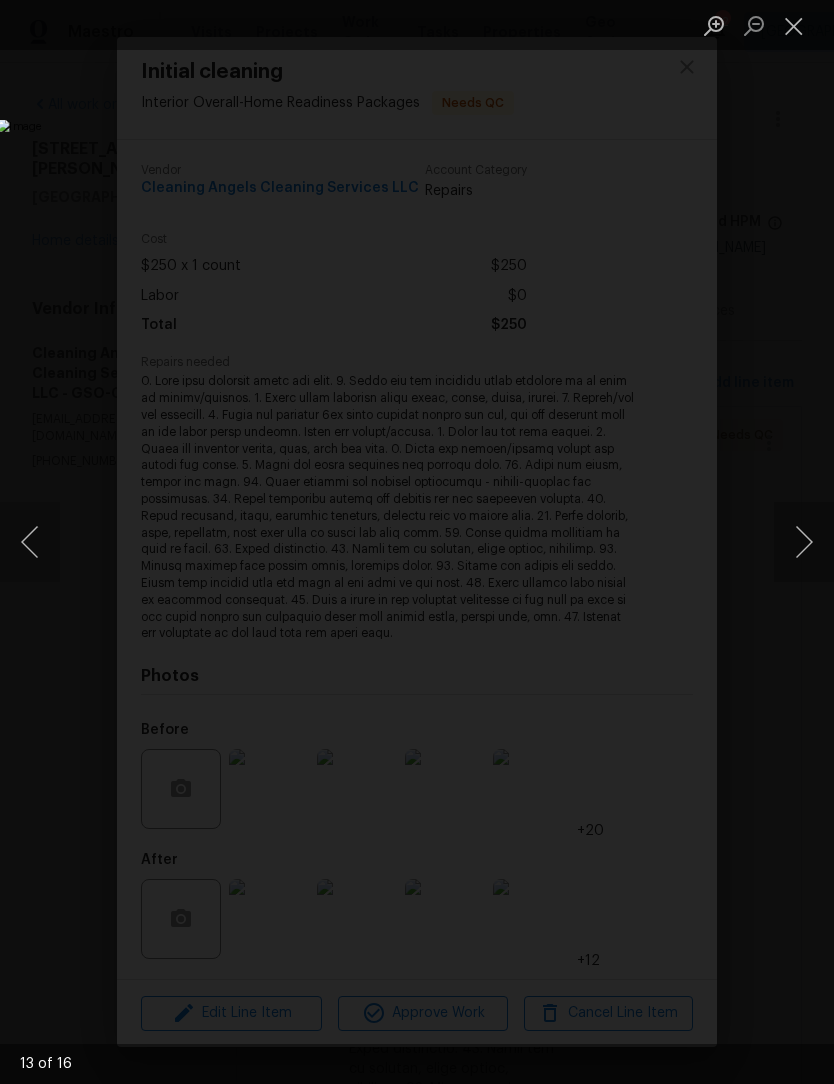 click at bounding box center [804, 542] 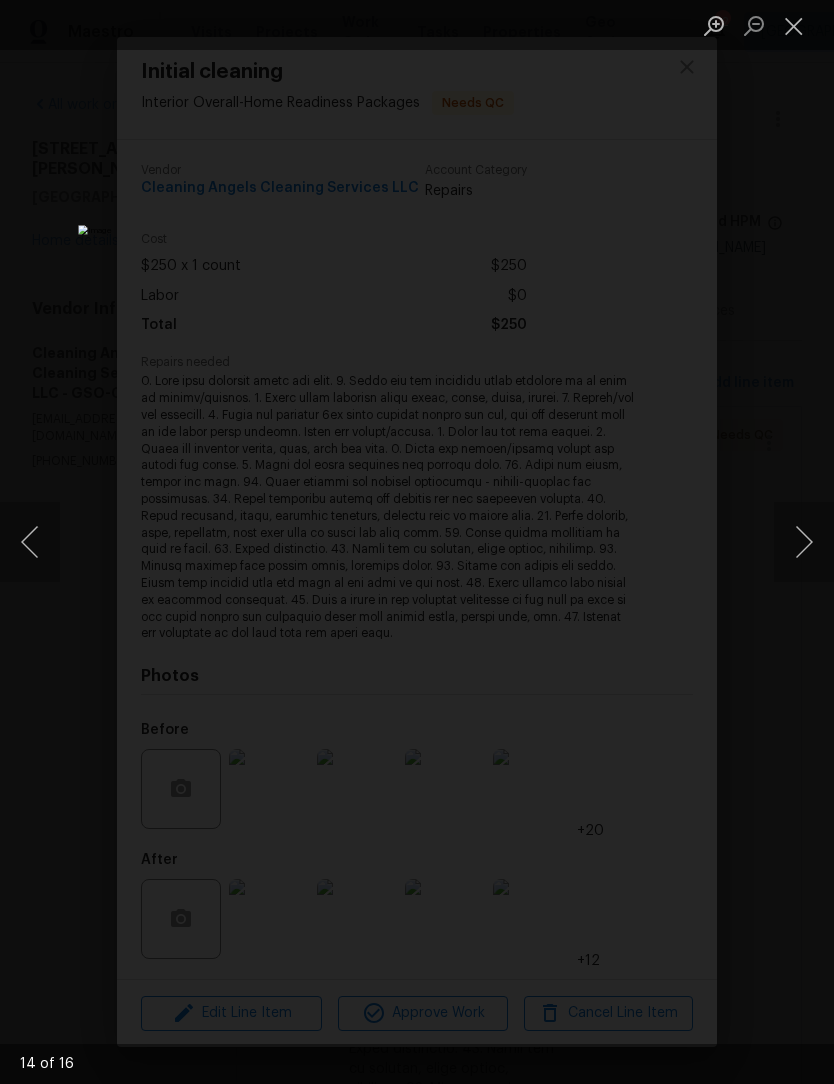 click at bounding box center [804, 542] 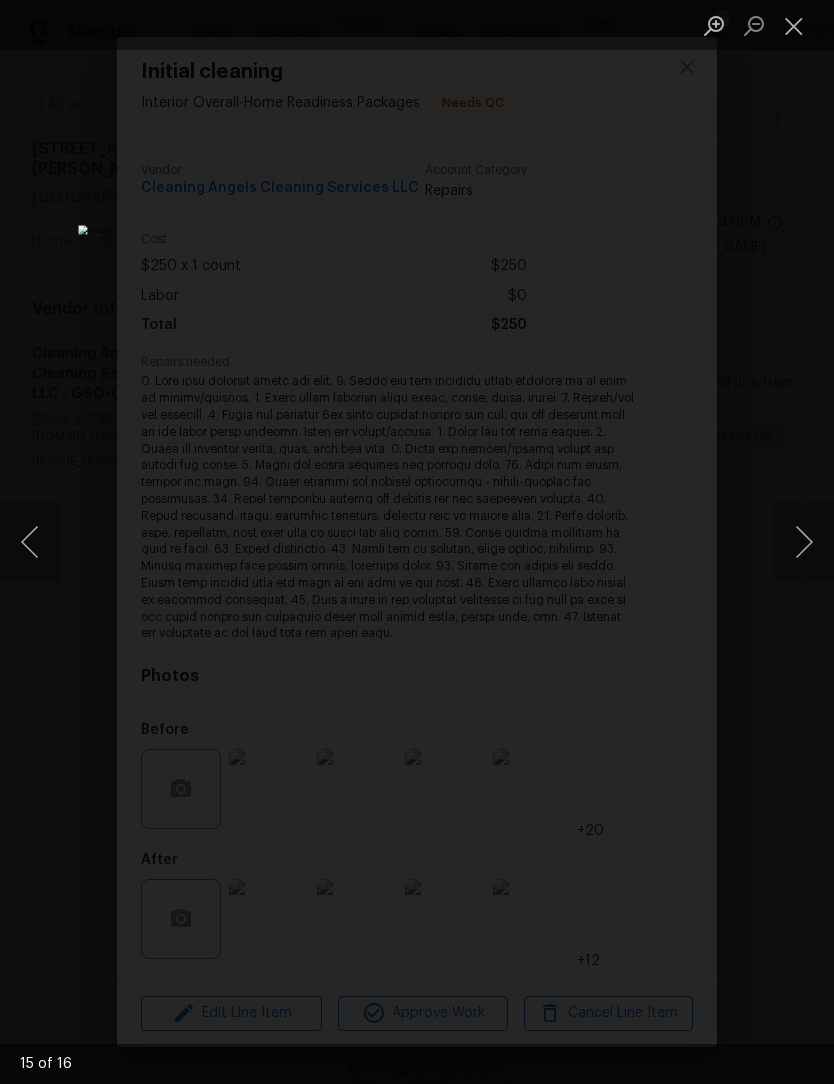 click at bounding box center [804, 542] 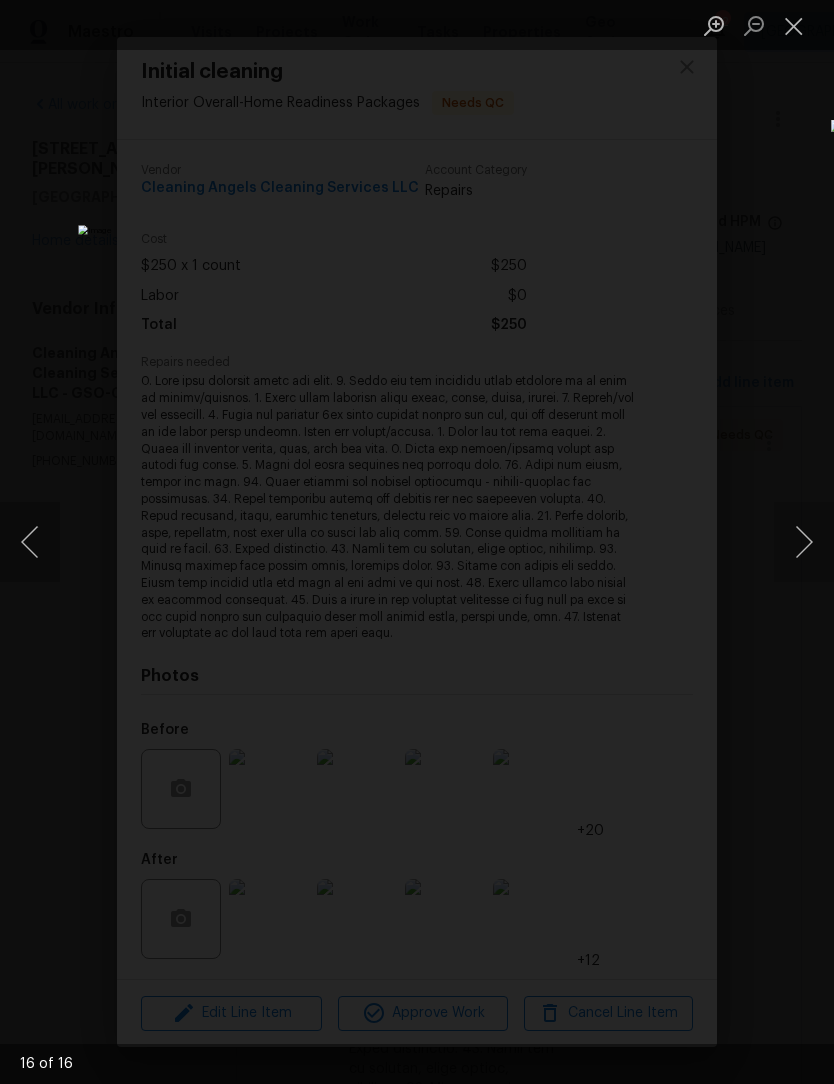 click at bounding box center [804, 542] 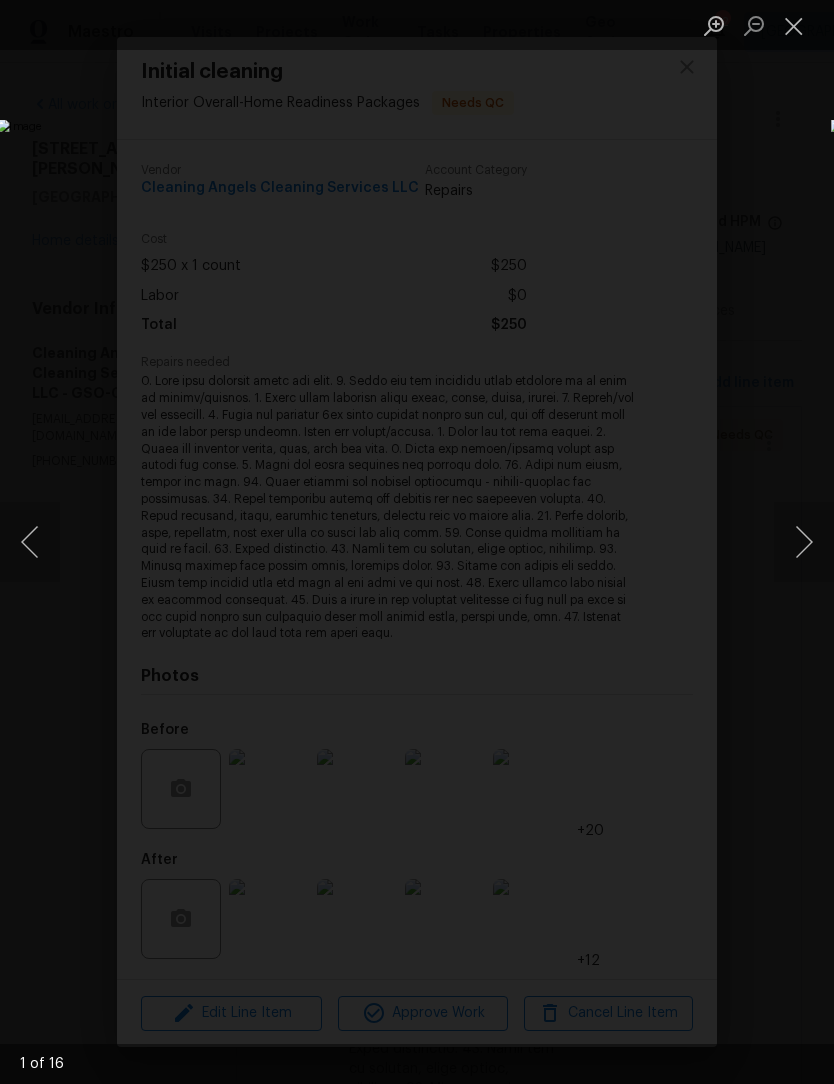 click at bounding box center [794, 25] 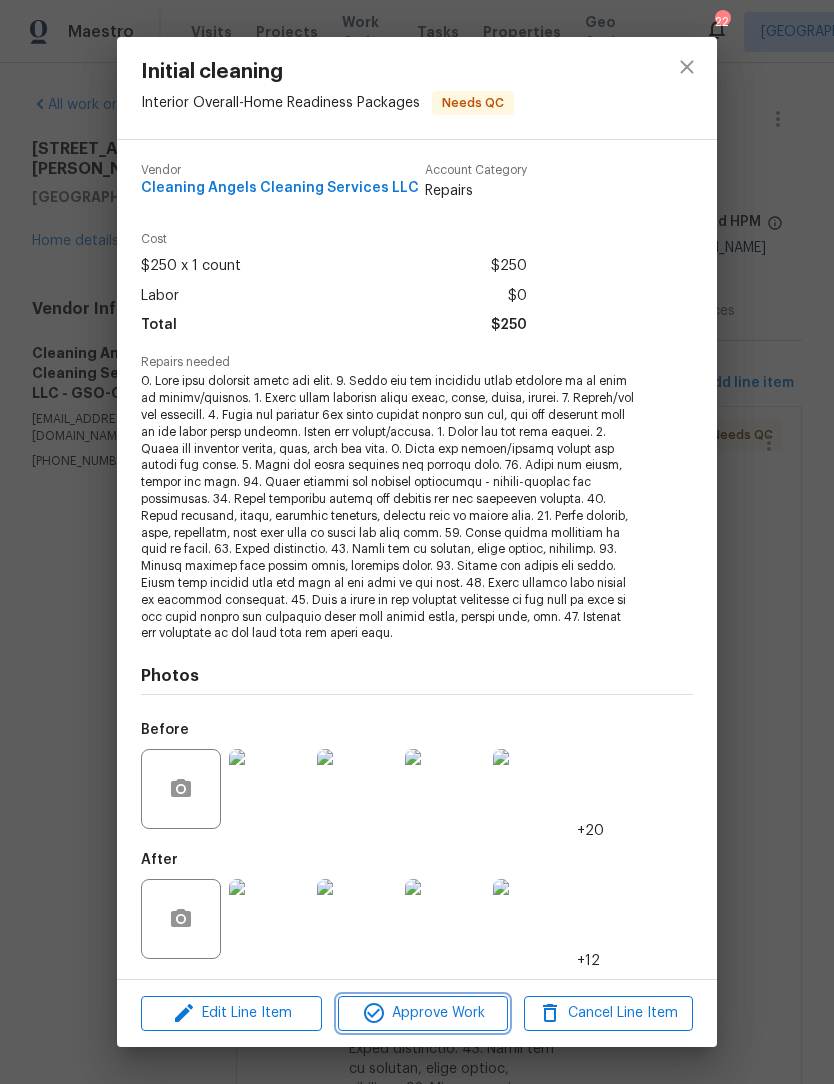 click on "Approve Work" at bounding box center [422, 1013] 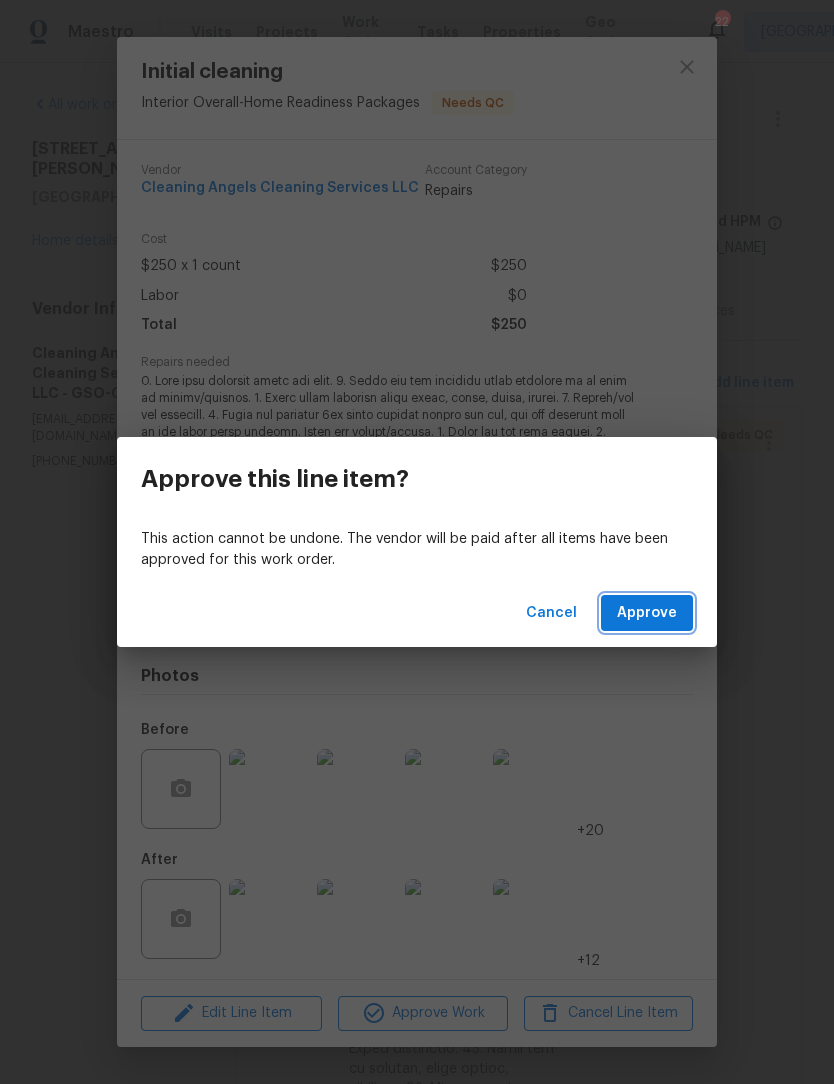click on "Approve" at bounding box center (647, 613) 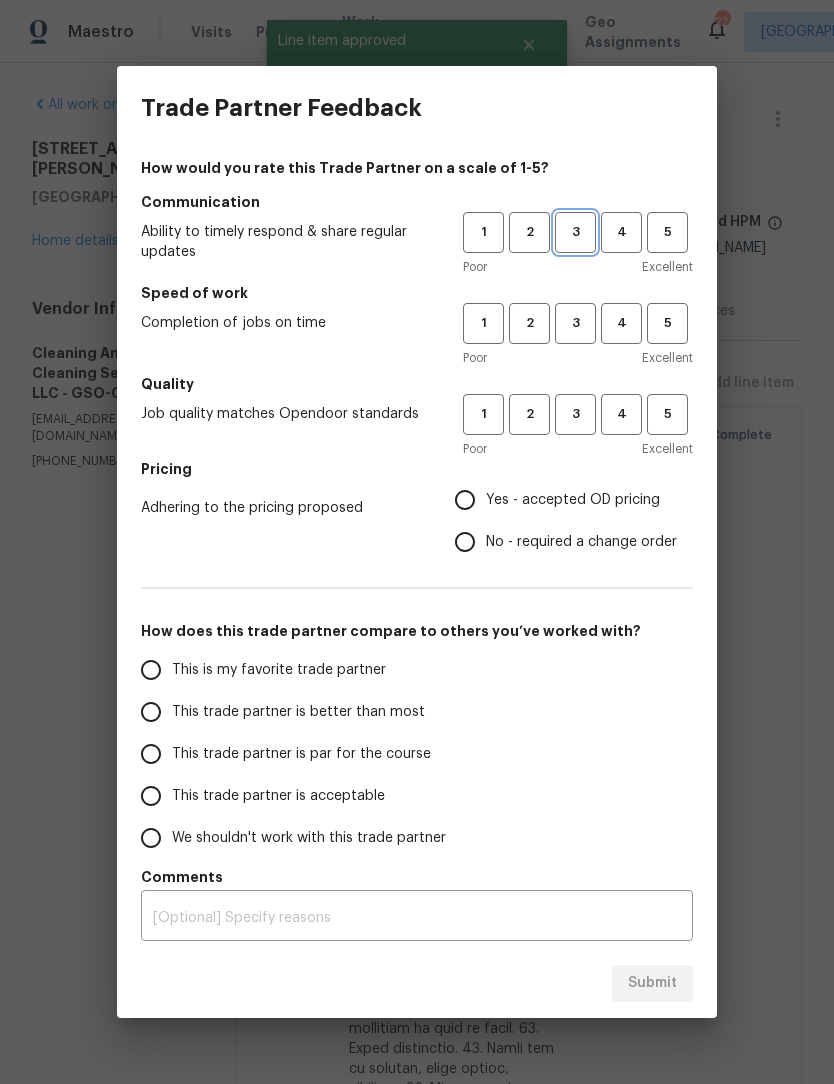 click on "3" at bounding box center [575, 232] 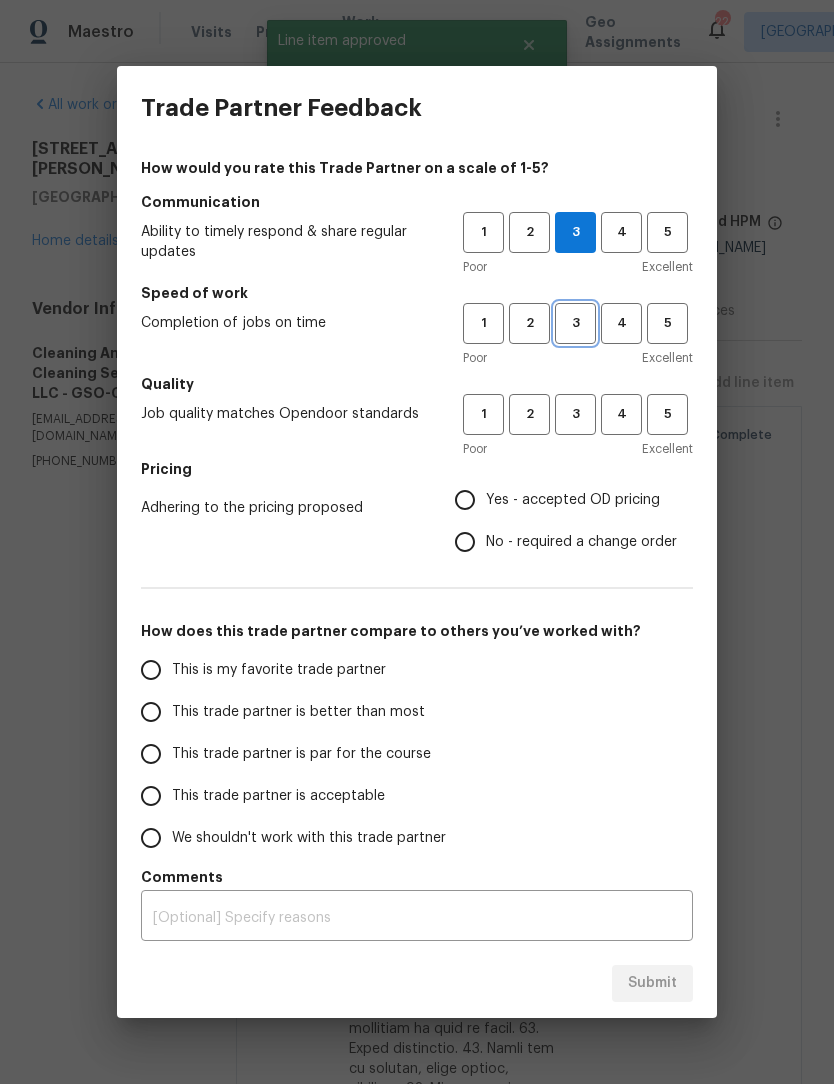click on "3" at bounding box center (575, 323) 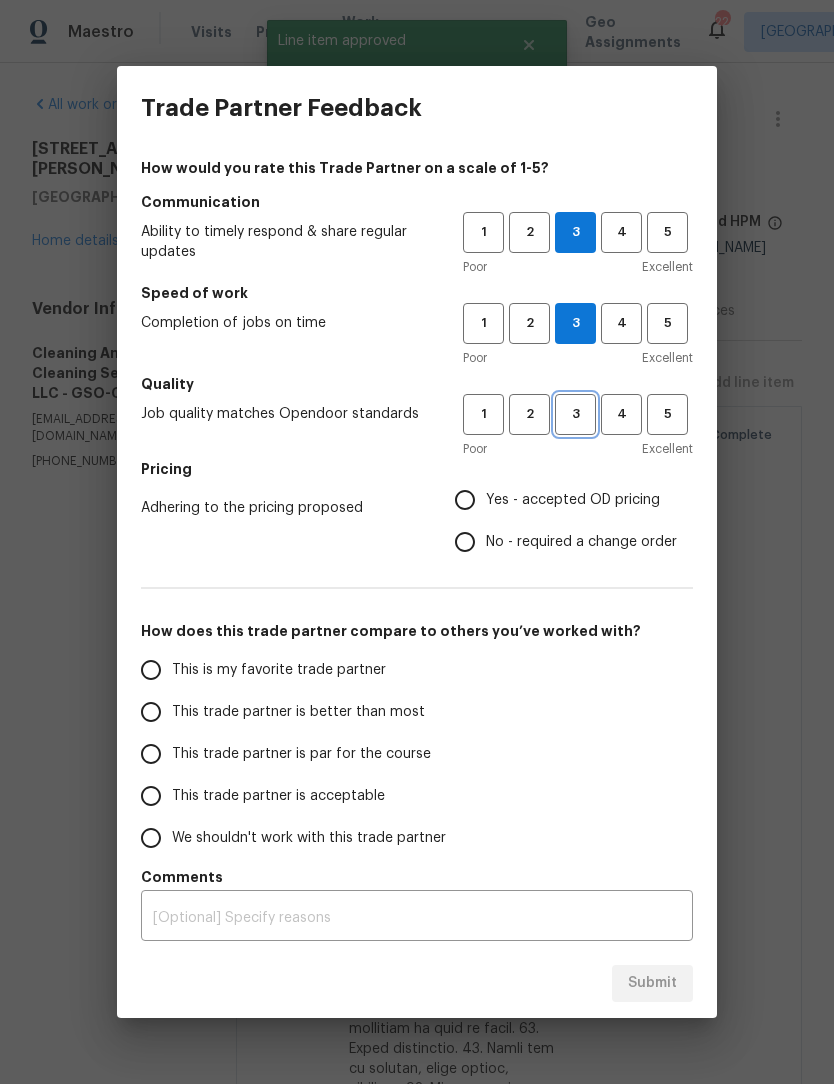 click on "3" at bounding box center [575, 414] 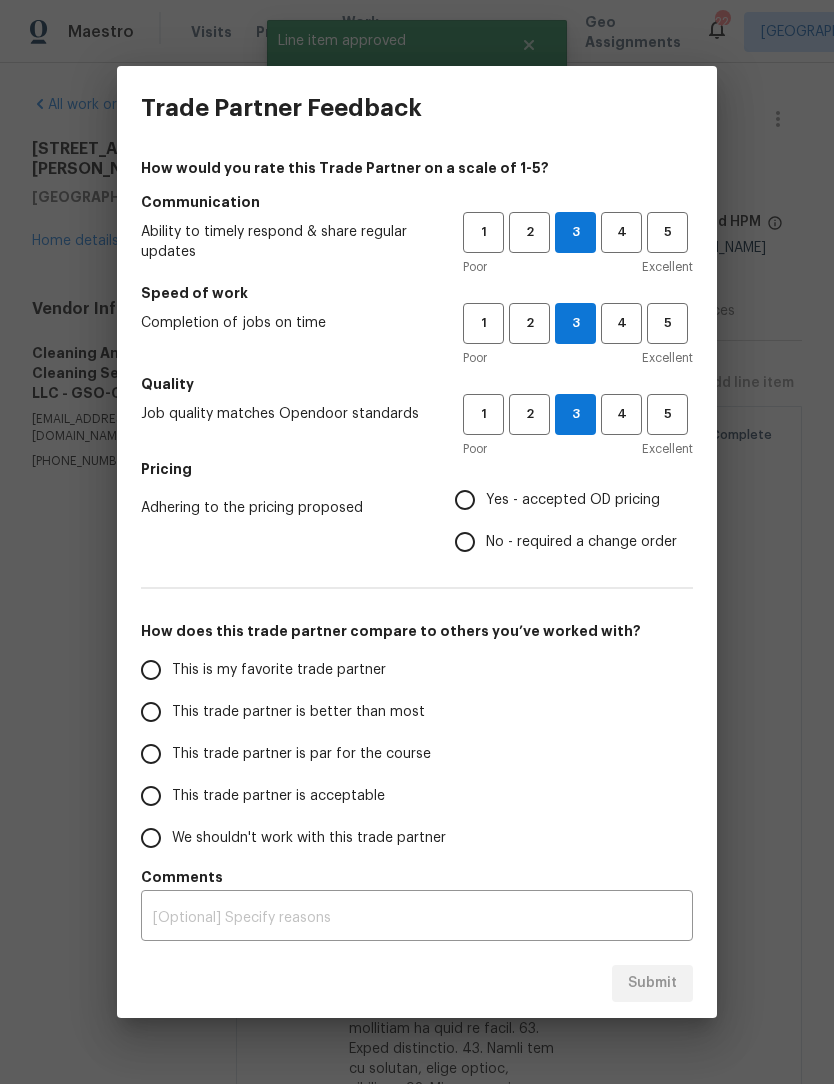 click on "Yes - accepted OD pricing" at bounding box center (465, 500) 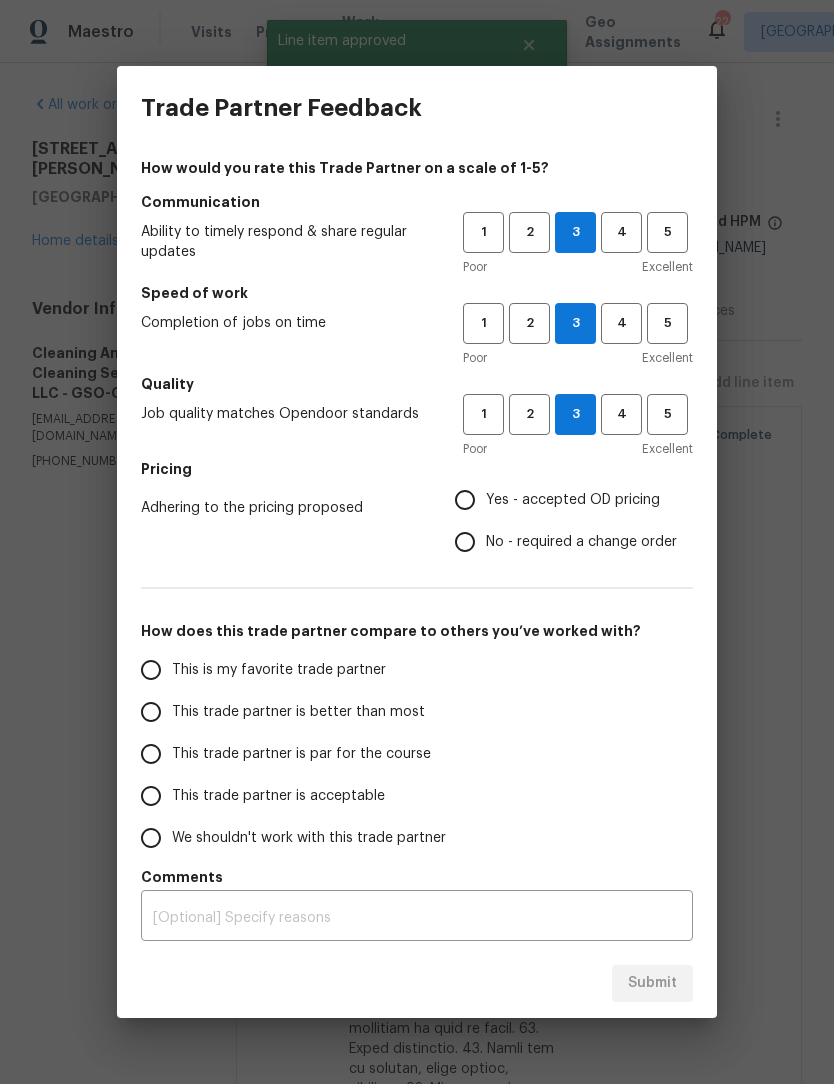 radio on "true" 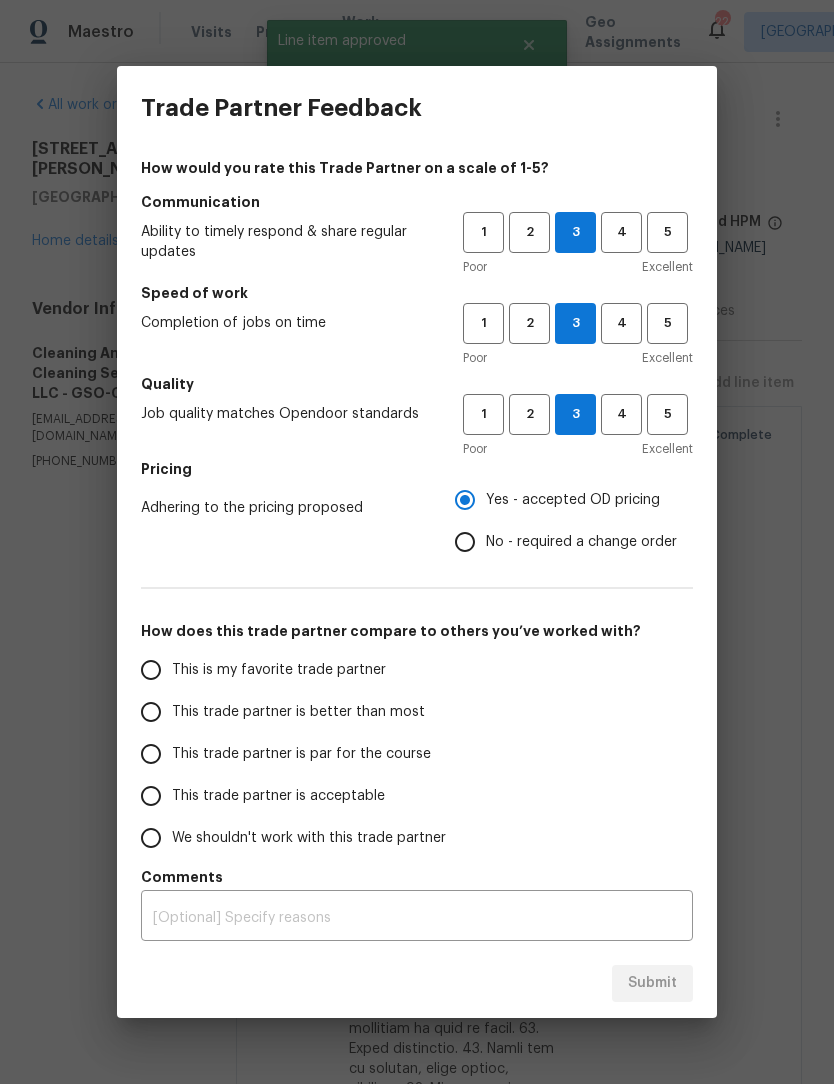 click on "This trade partner is better than most" at bounding box center [151, 712] 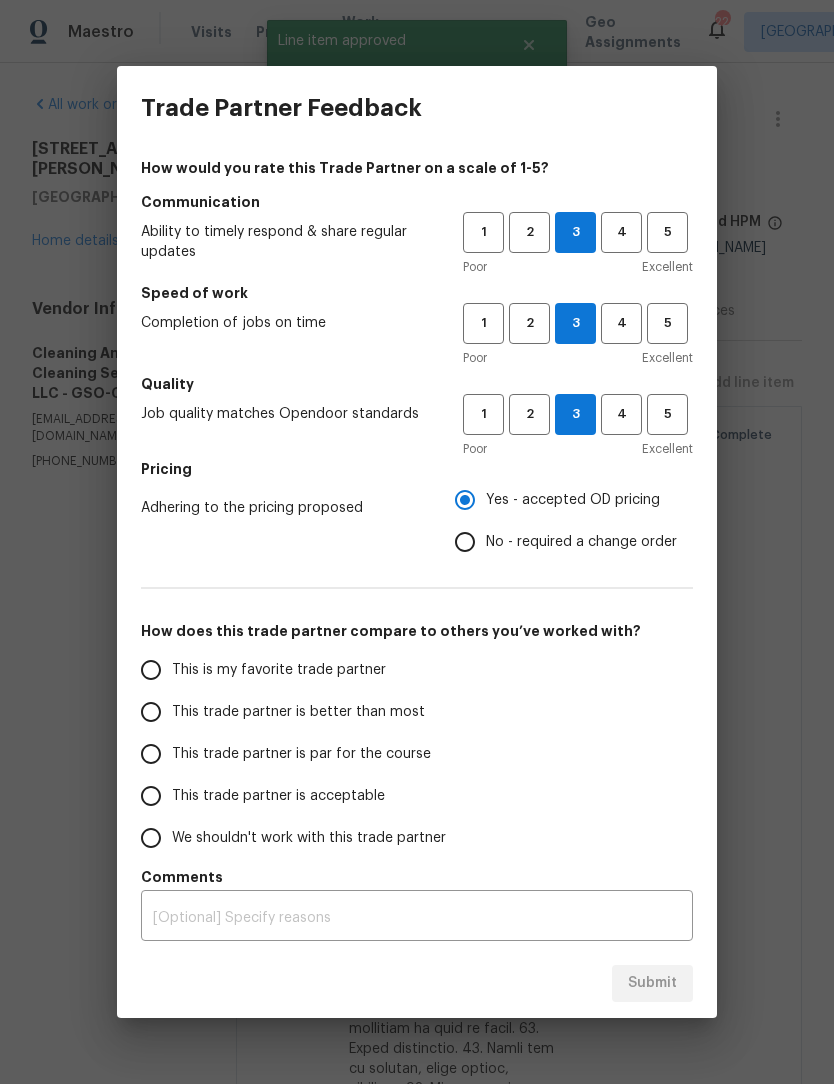 radio on "false" 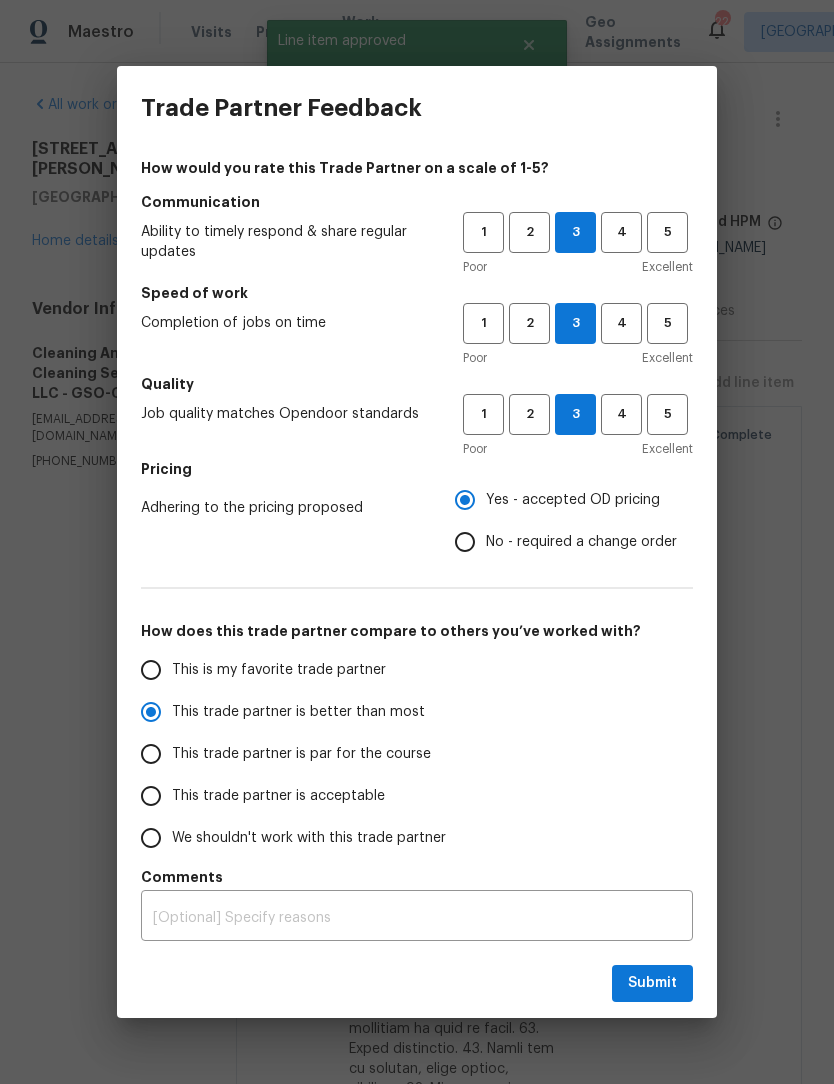 click on "This trade partner is par for the course" at bounding box center [151, 754] 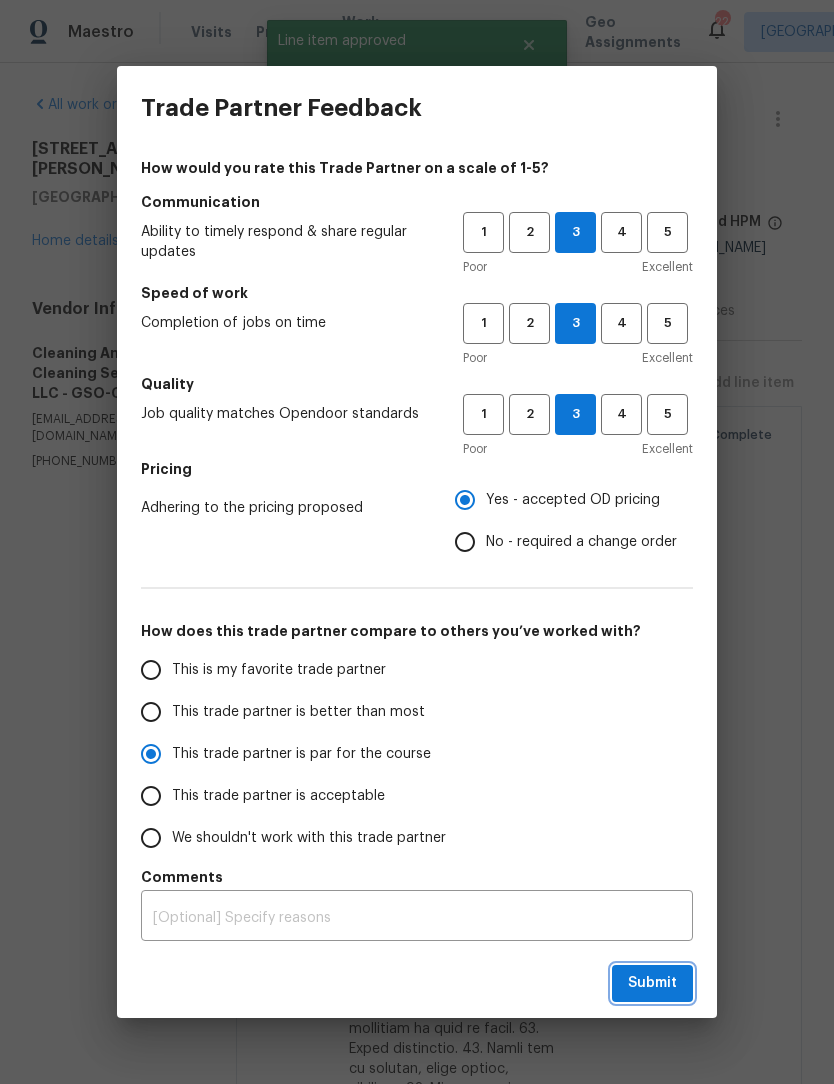 click on "Submit" at bounding box center (652, 983) 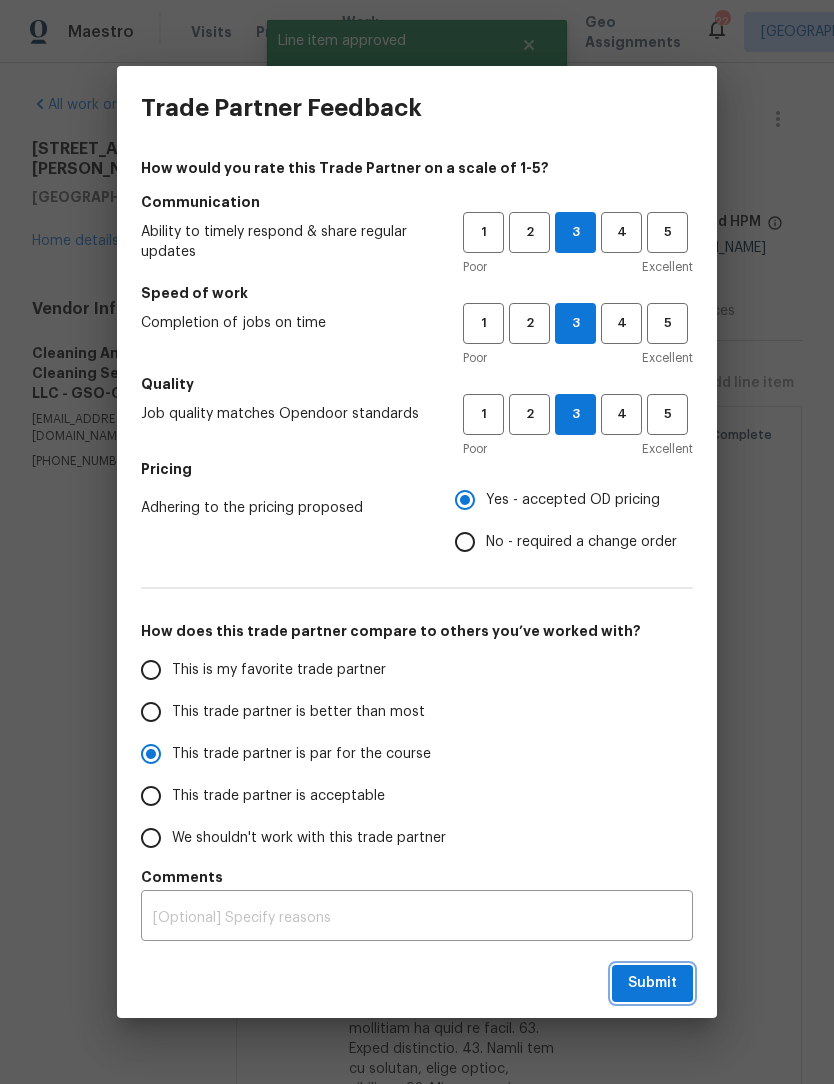 radio on "true" 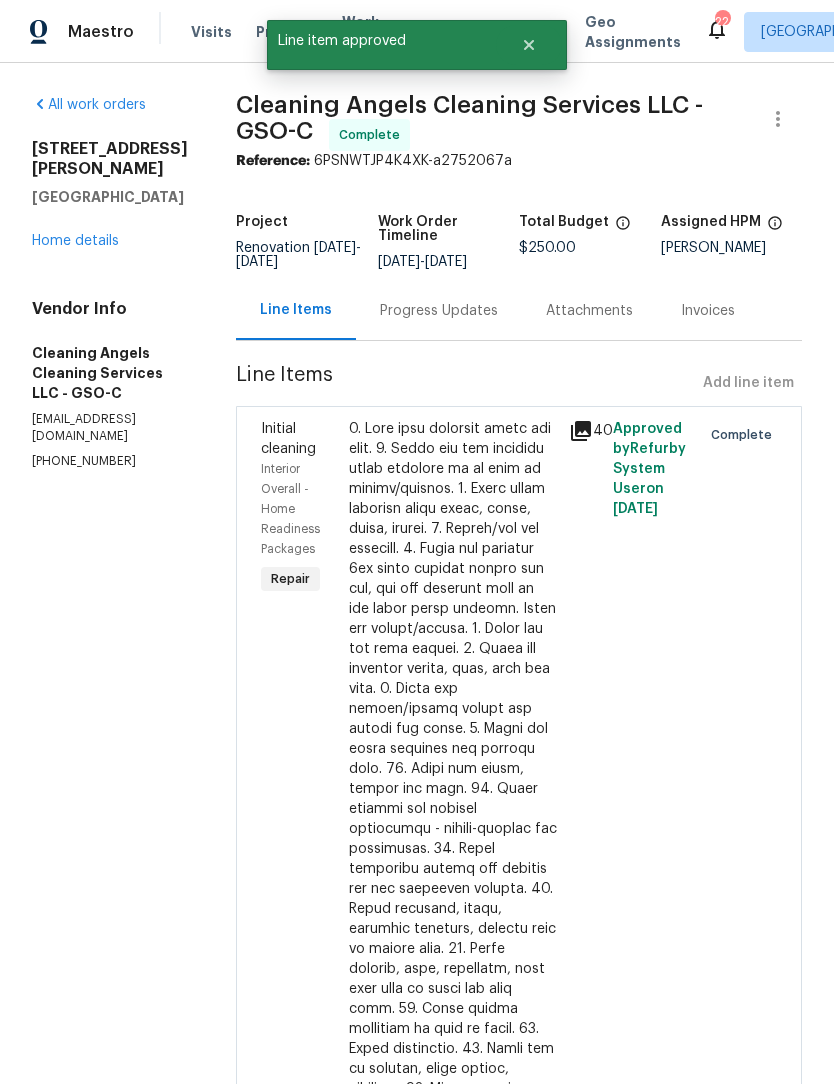 radio on "false" 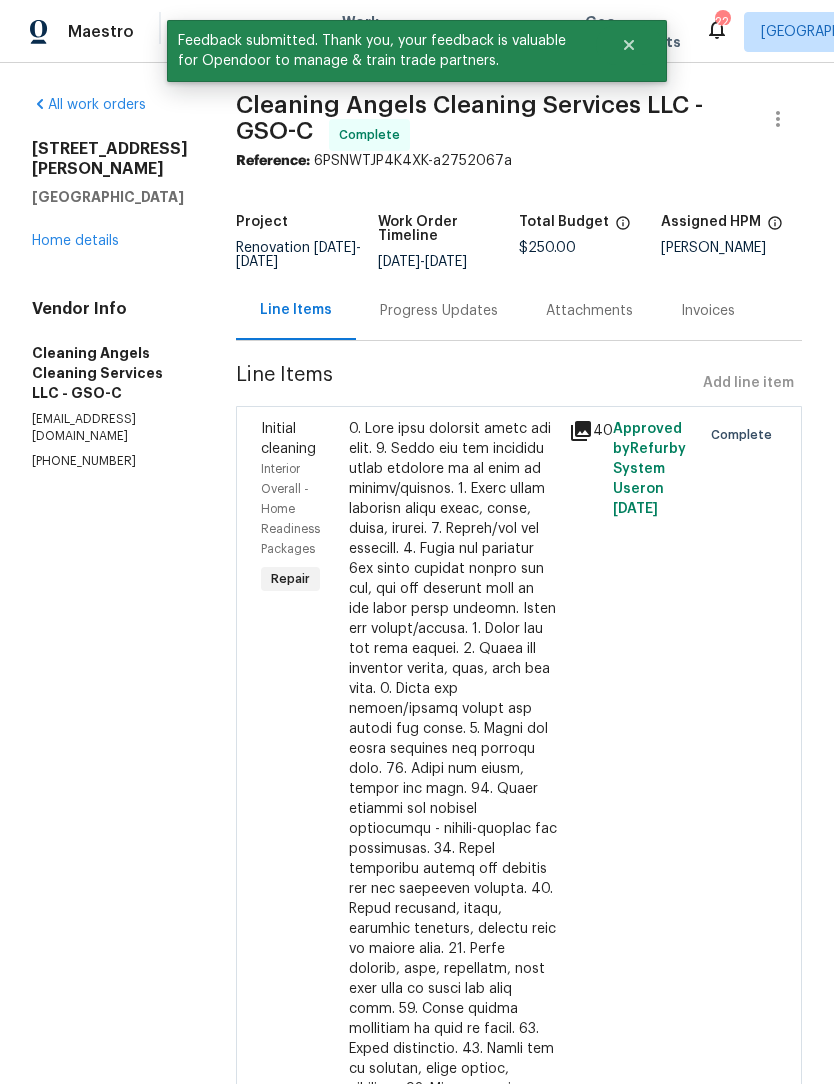 click on "Home details" at bounding box center [75, 241] 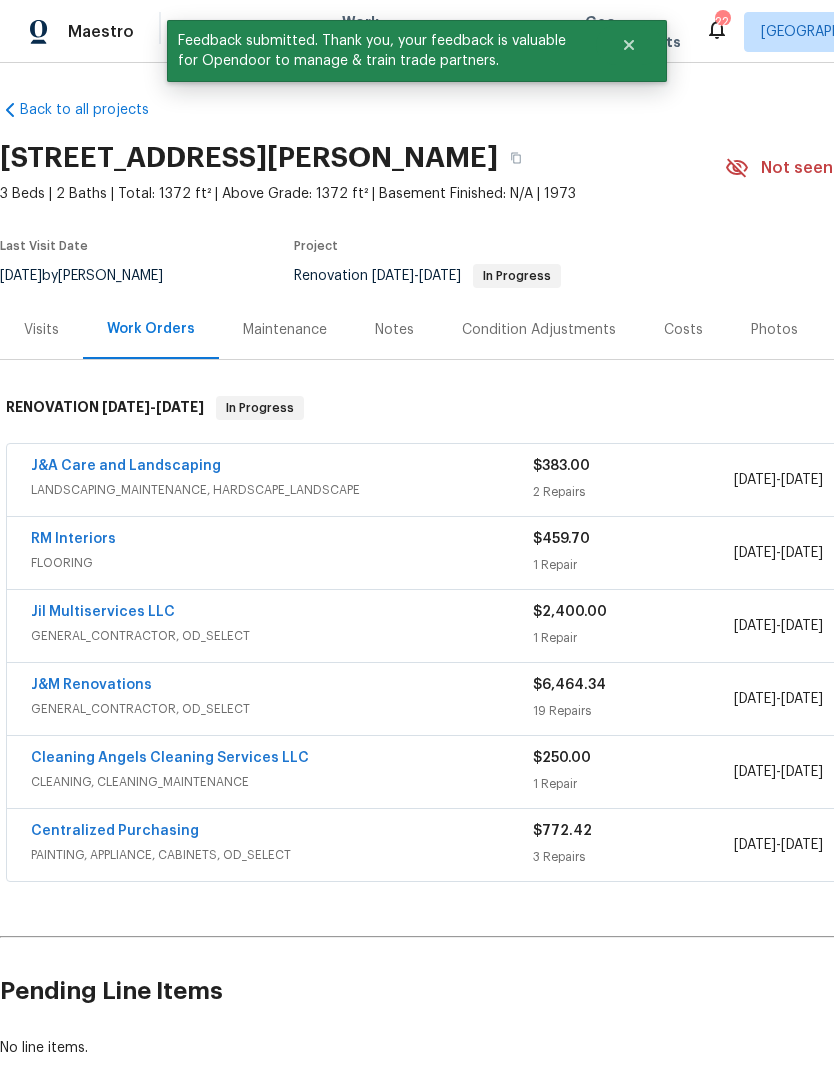 scroll, scrollTop: 3, scrollLeft: 0, axis: vertical 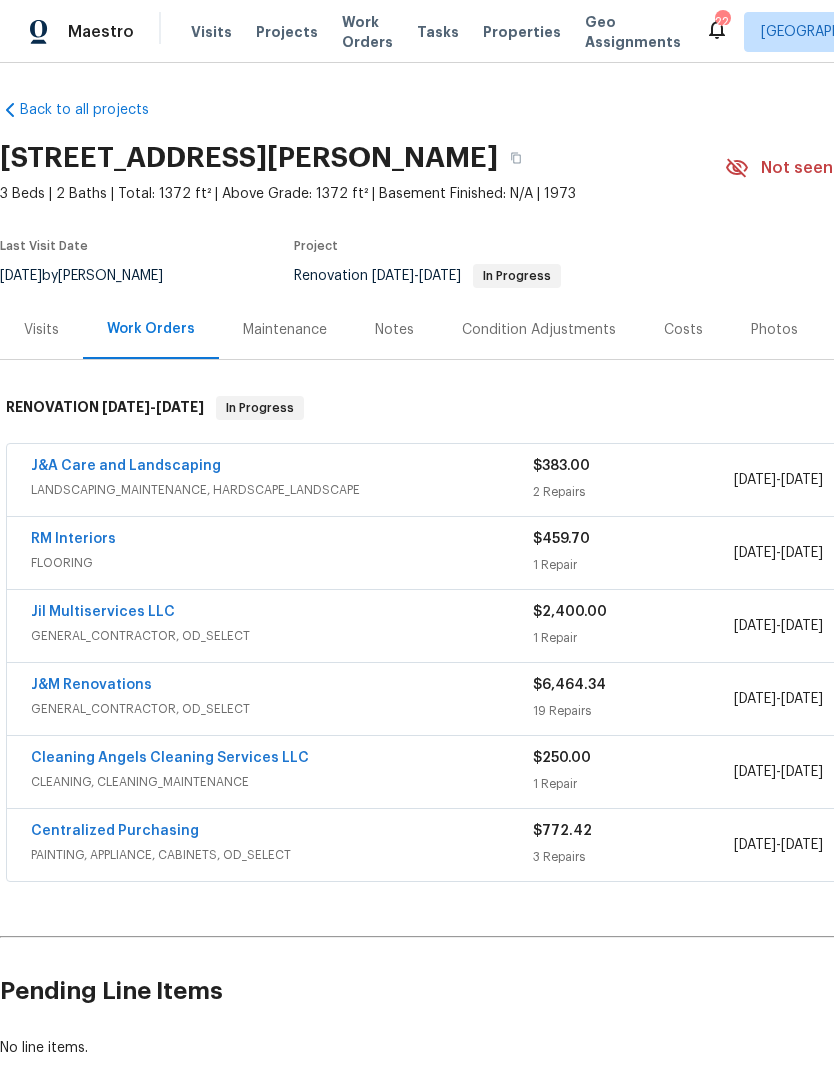 click on "J&A Care and Landscaping" at bounding box center (126, 466) 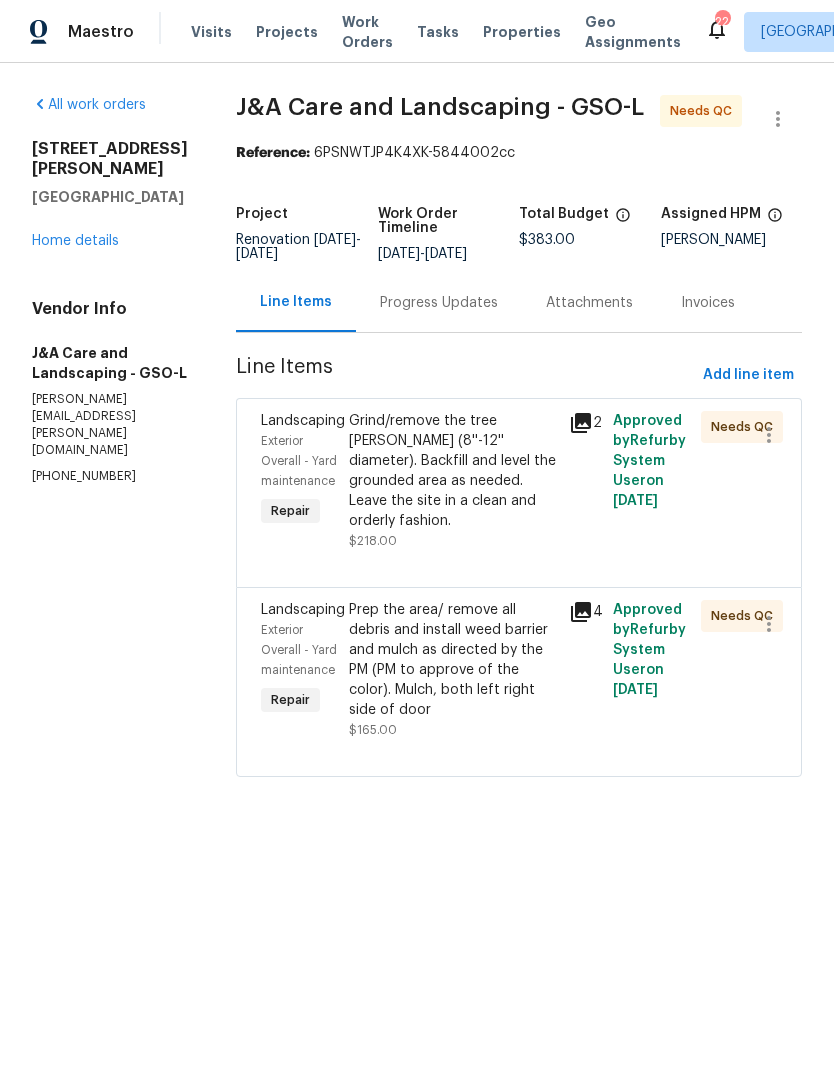 click on "Grind/remove the tree stump (8''-12'' diameter). Backfill and level the grounded area as needed. Leave the site in a clean and orderly fashion." at bounding box center [453, 471] 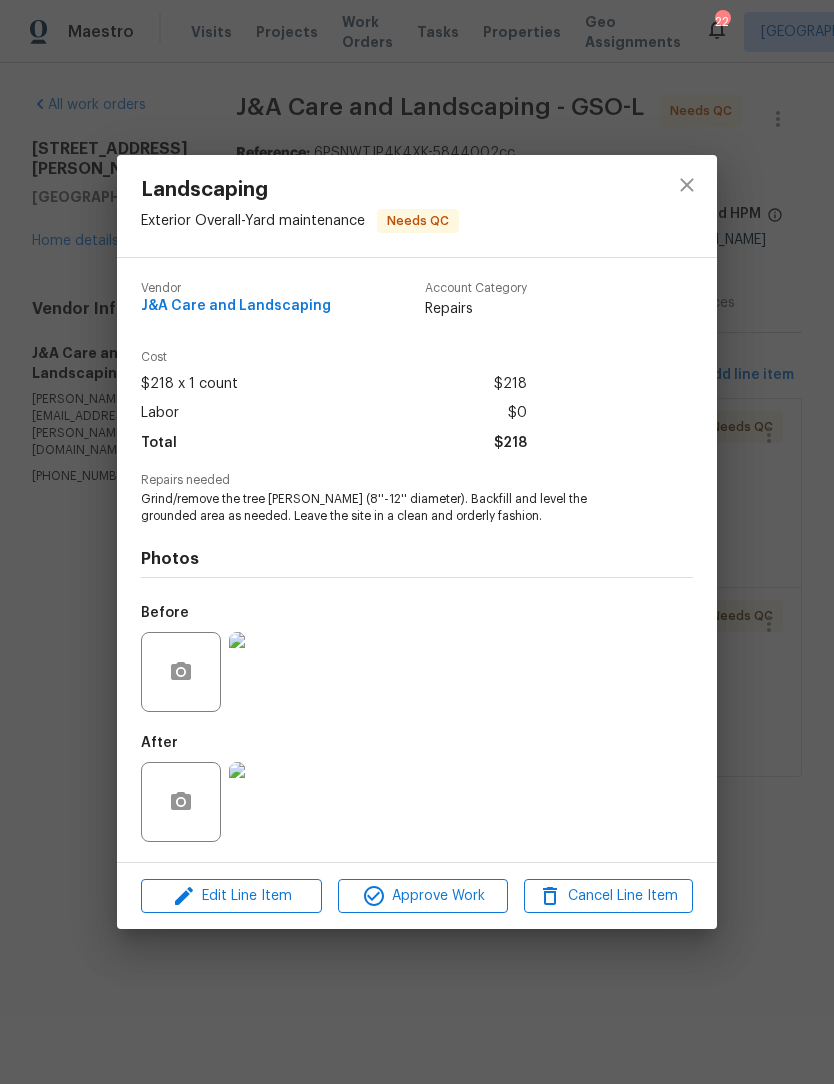 click at bounding box center [269, 802] 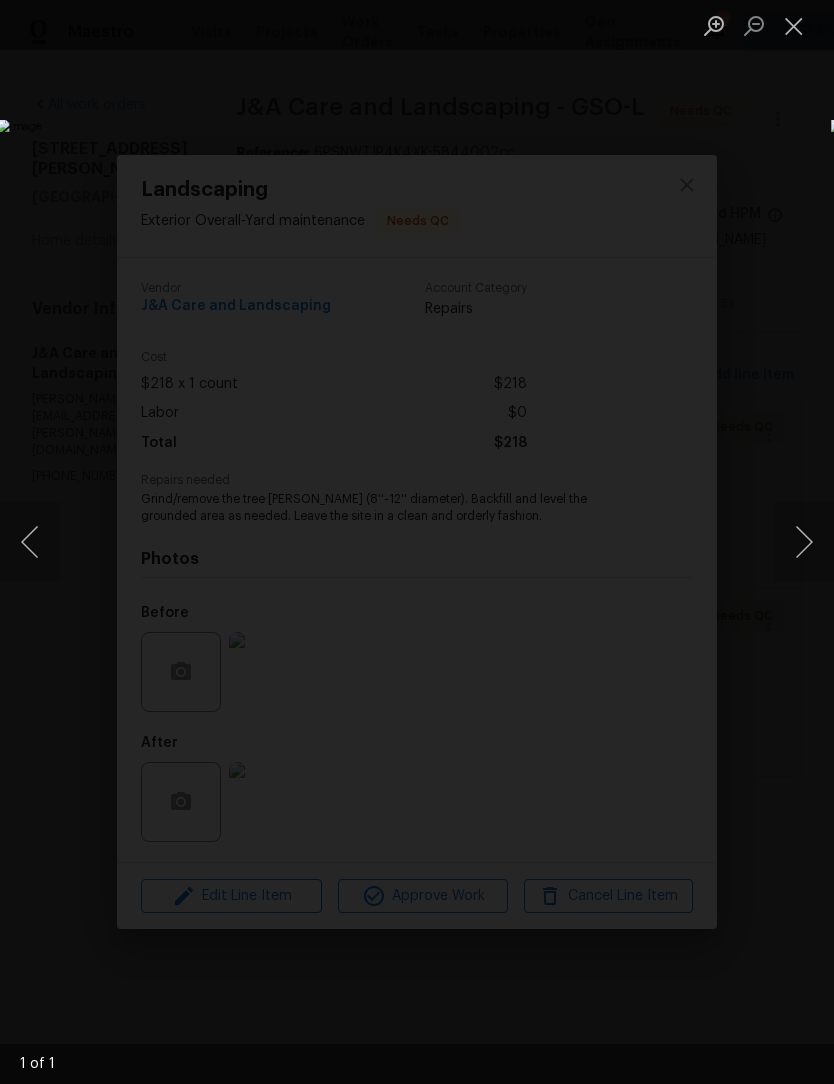 click at bounding box center [794, 25] 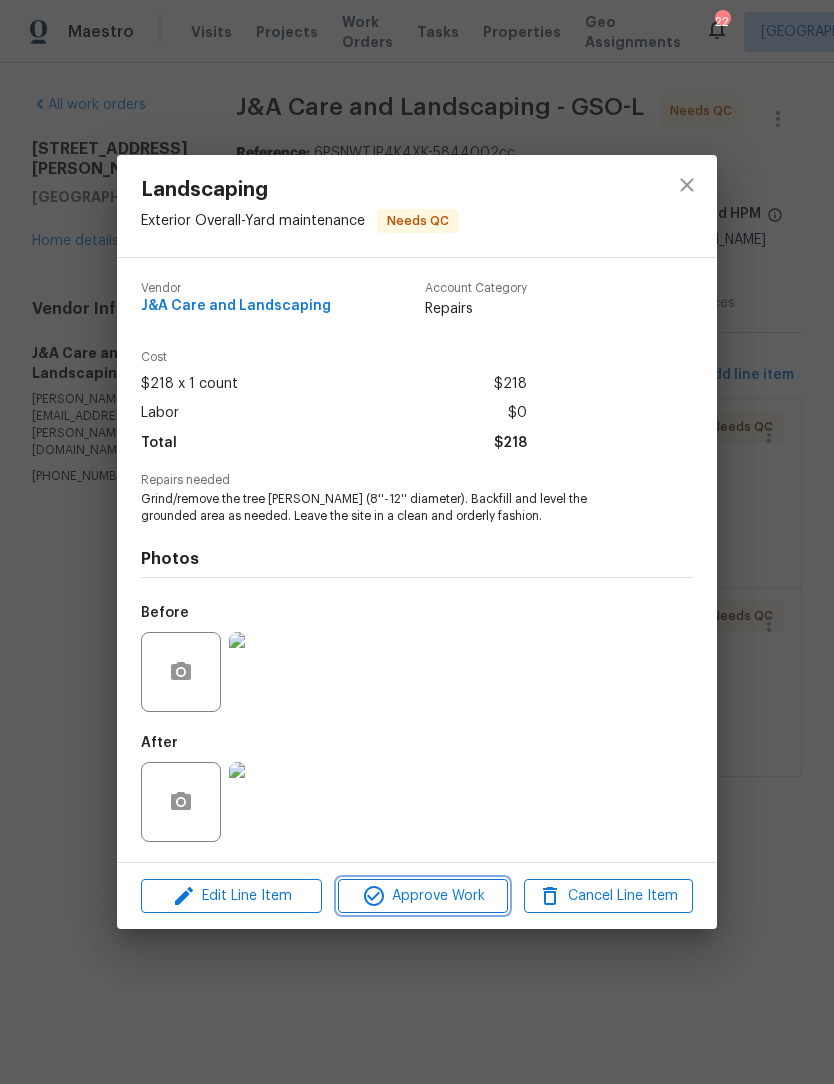 click on "Approve Work" at bounding box center [422, 896] 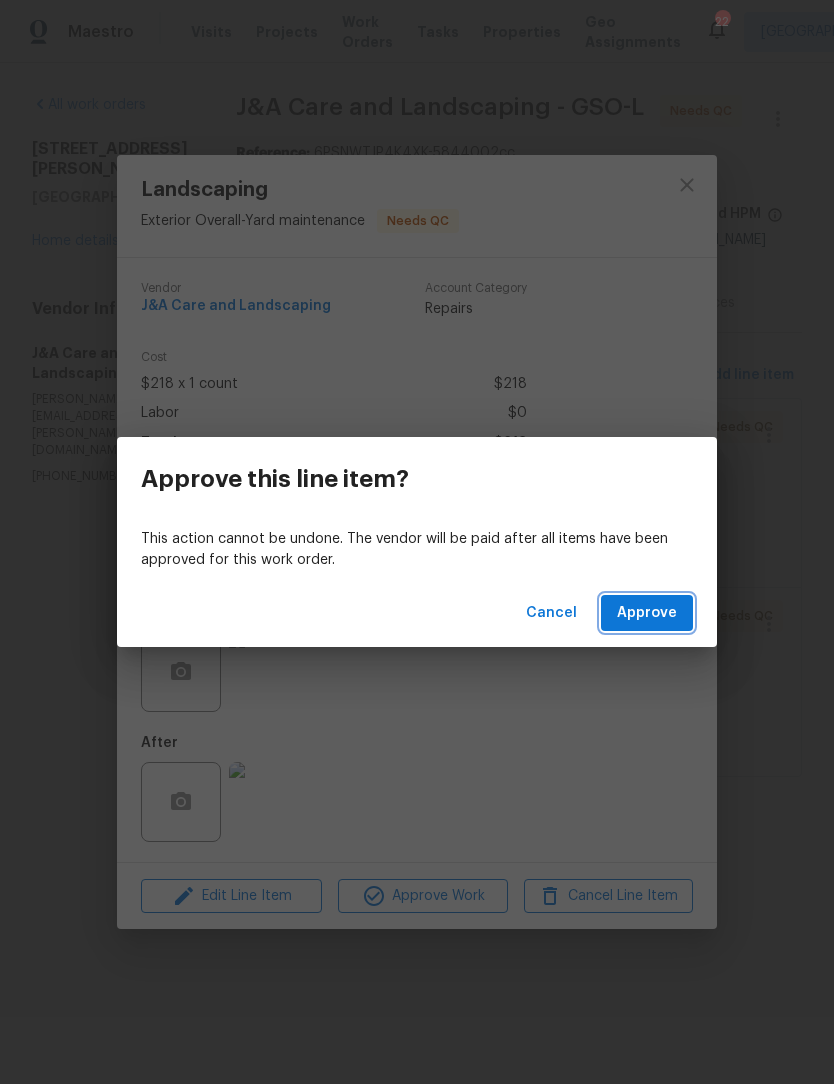 click on "Approve" at bounding box center [647, 613] 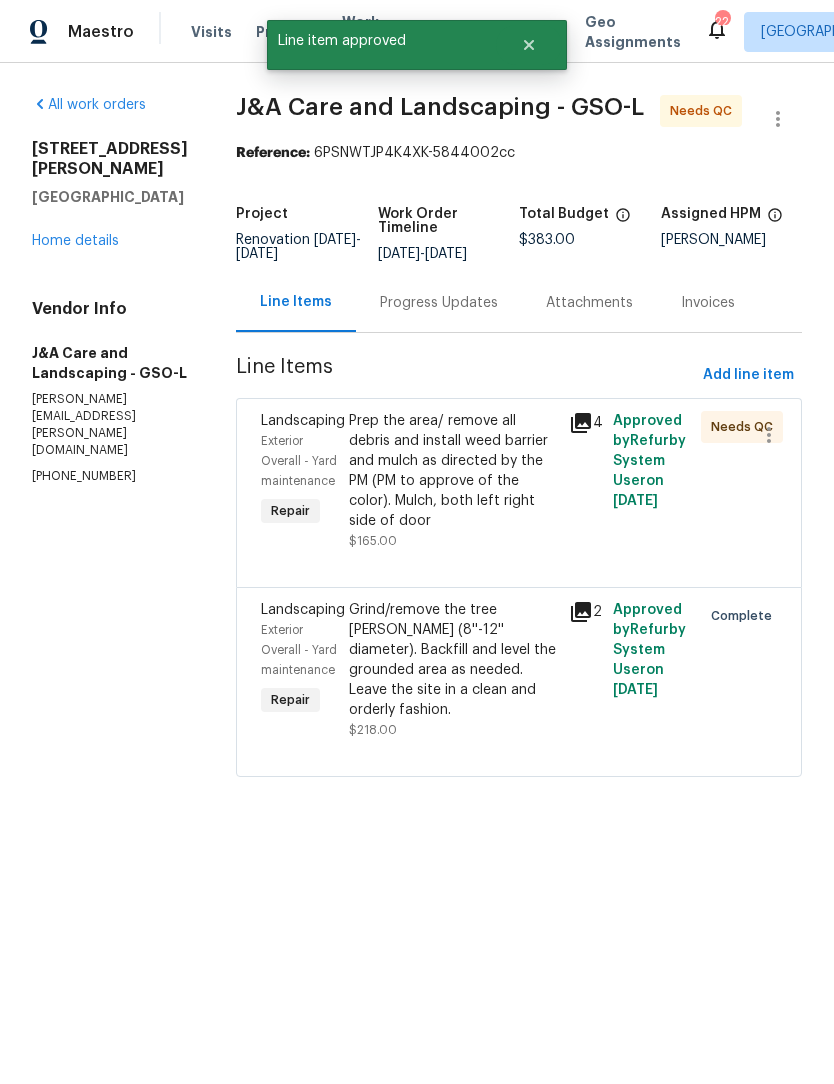 click on "Prep the area/ remove all debris and install weed barrier and mulch as directed by the PM (PM to approve of the color).
Mulch, both left right side of door" at bounding box center [453, 471] 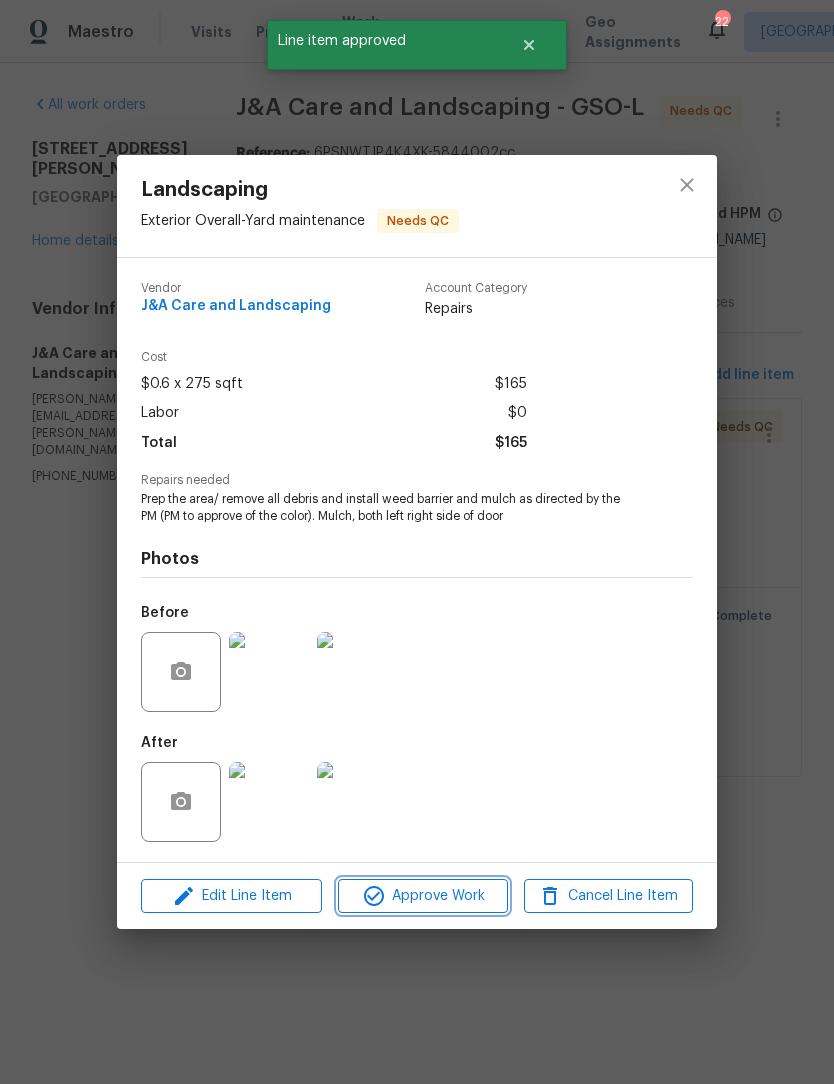 click on "Approve Work" at bounding box center [422, 896] 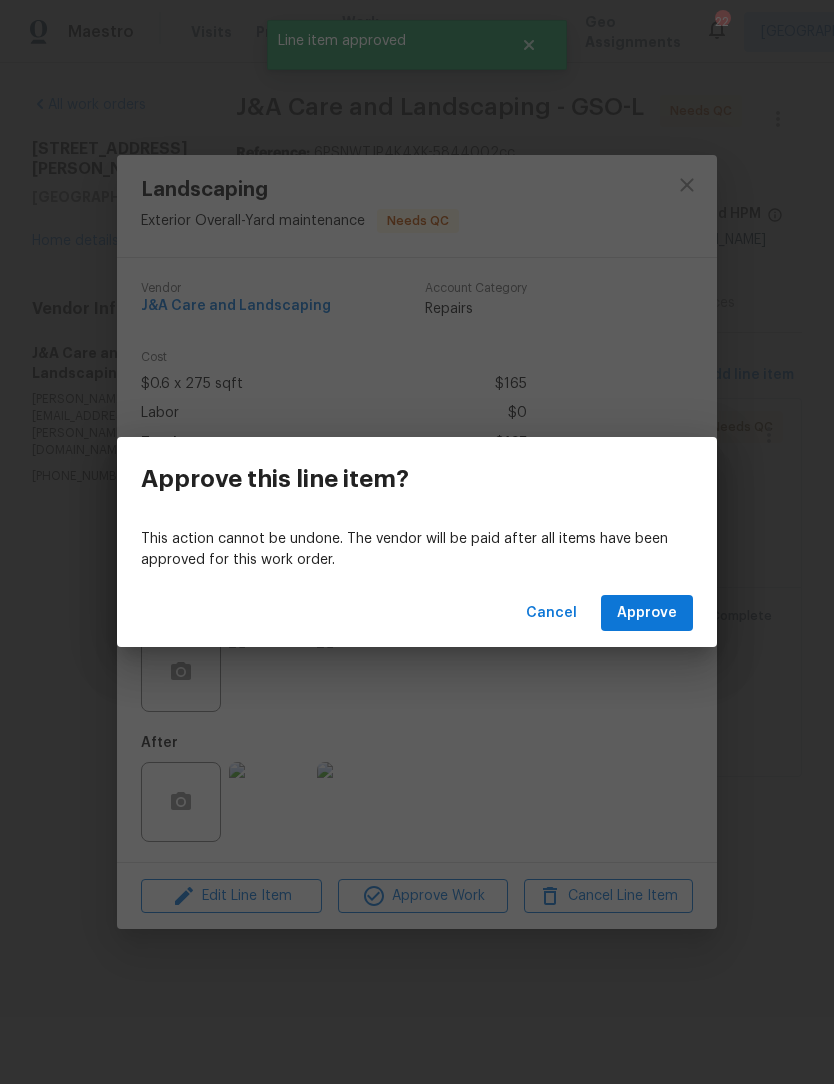 click on "Approve" at bounding box center (647, 613) 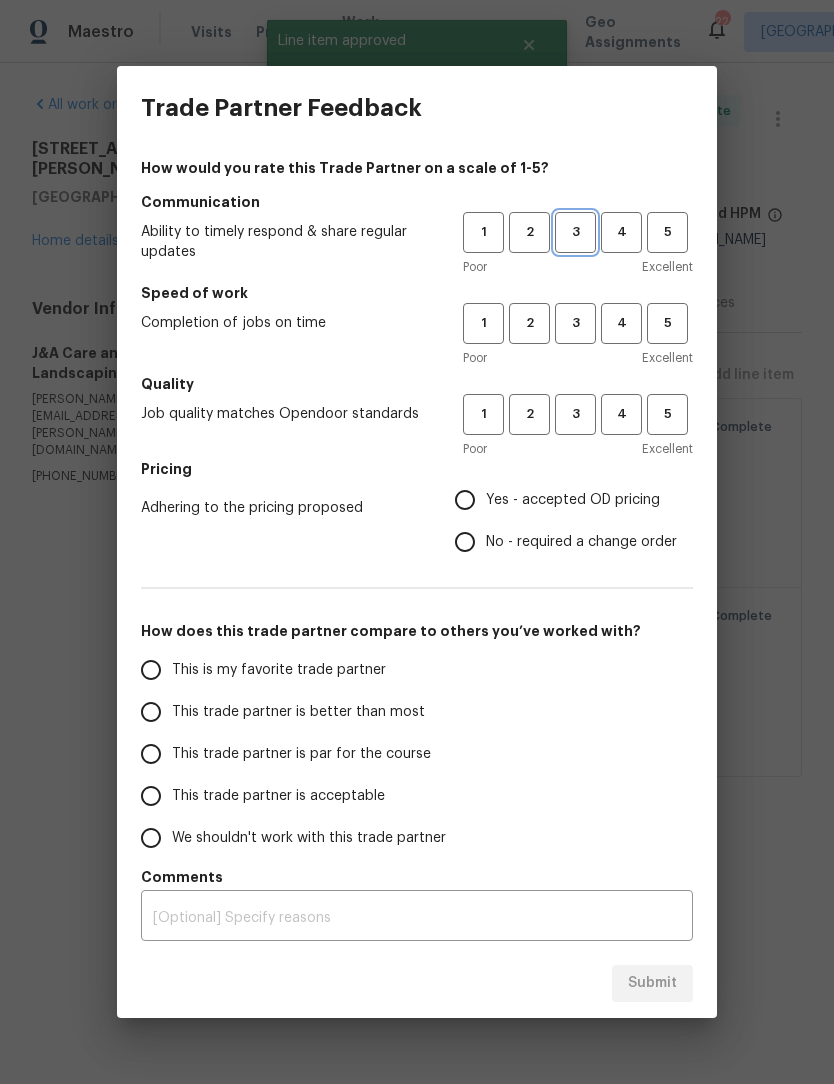 click on "3" at bounding box center [575, 232] 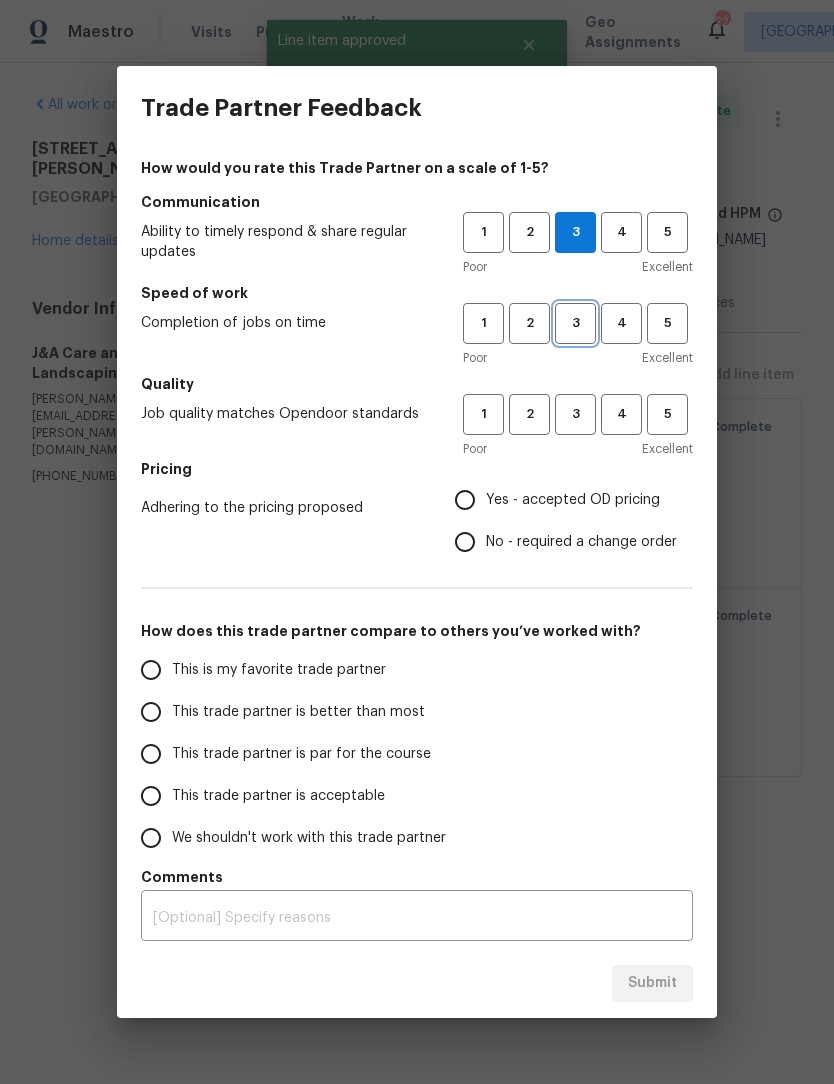 click on "3" at bounding box center [575, 323] 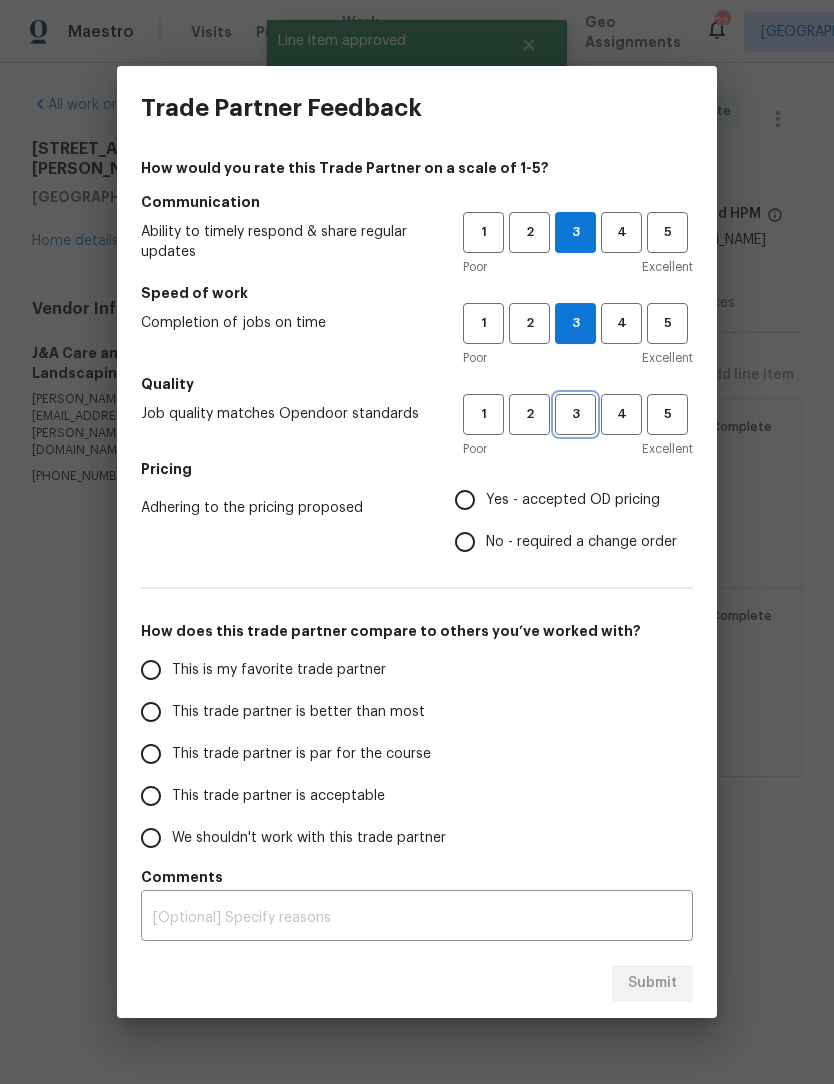 click on "3" at bounding box center [575, 414] 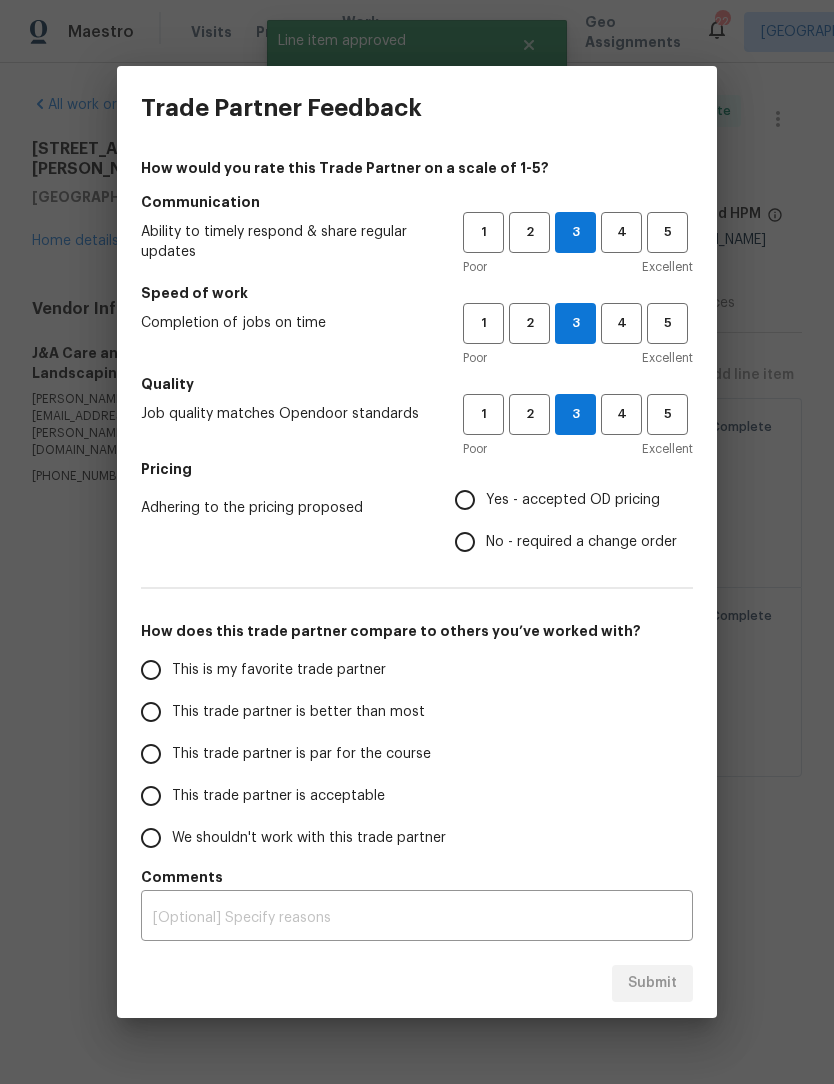 click on "Yes - accepted OD pricing" at bounding box center (465, 500) 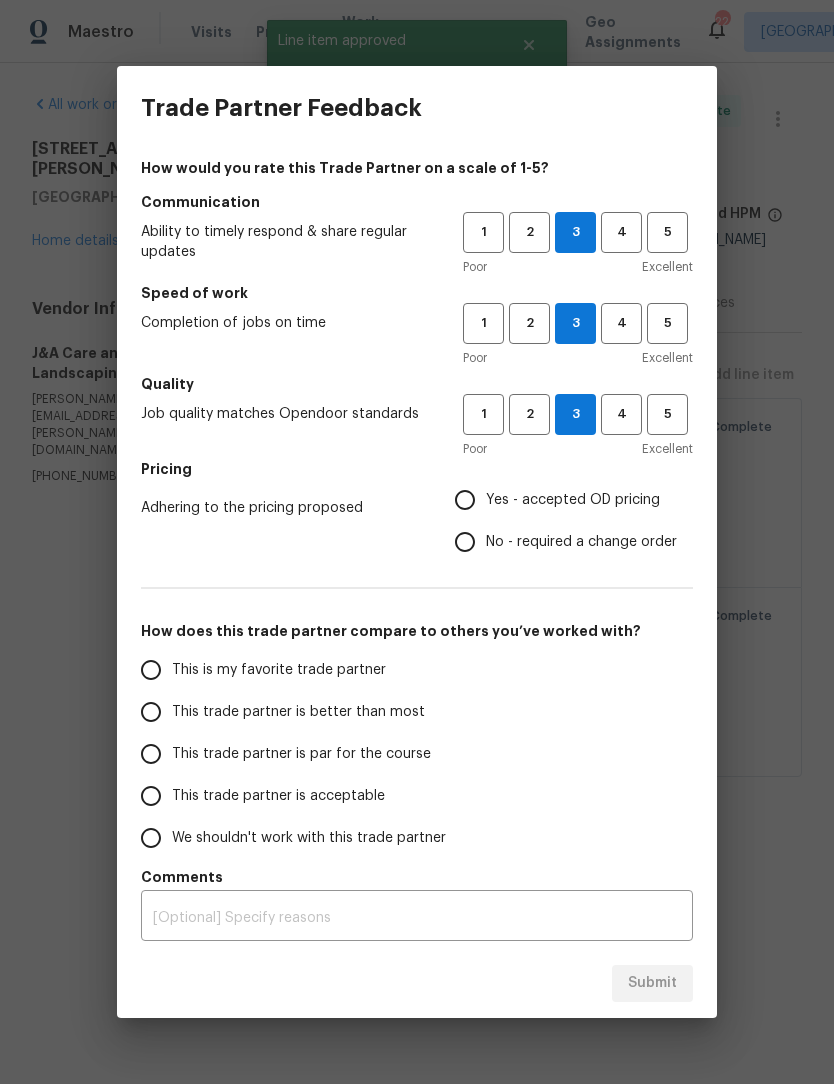 radio on "true" 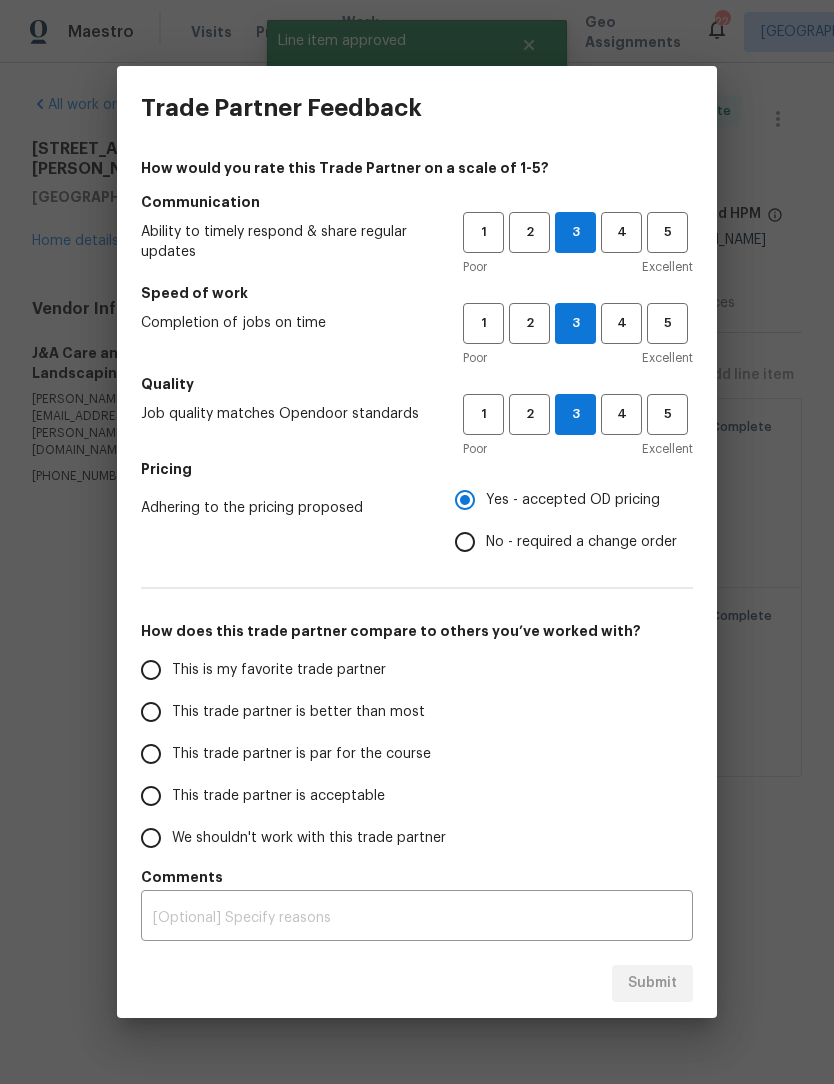 click on "This trade partner is par for the course" at bounding box center [151, 754] 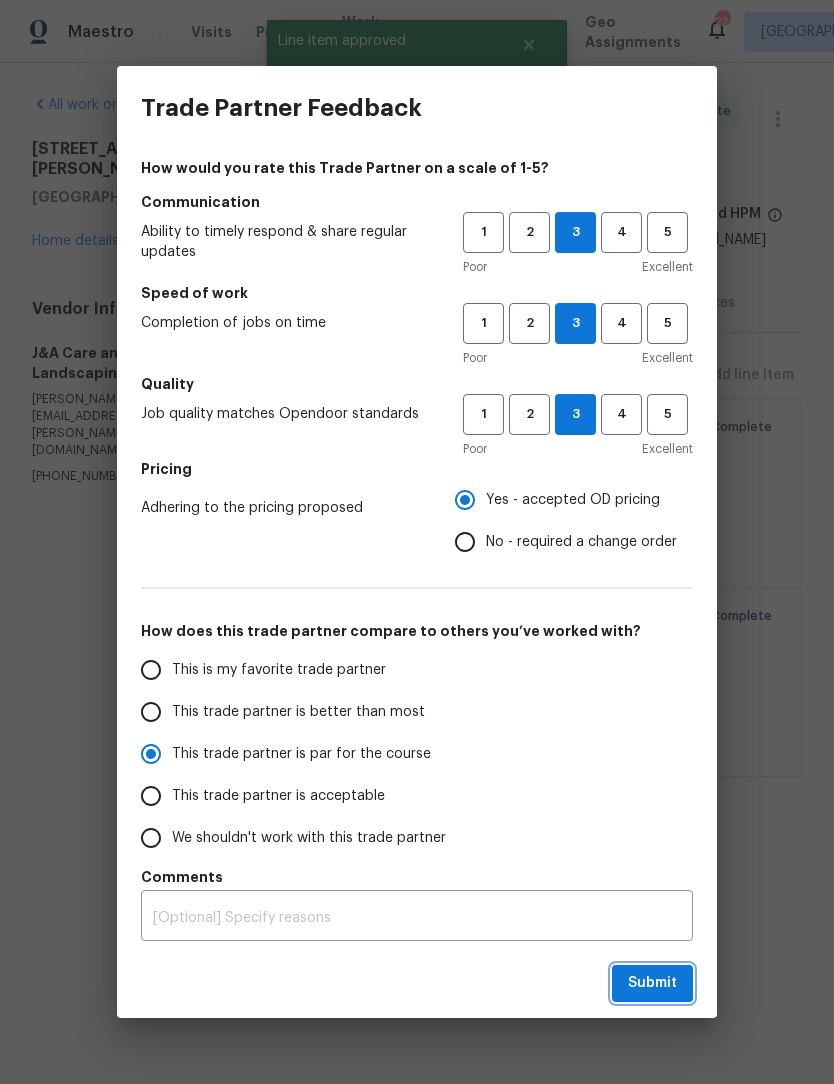 click on "Submit" at bounding box center (652, 983) 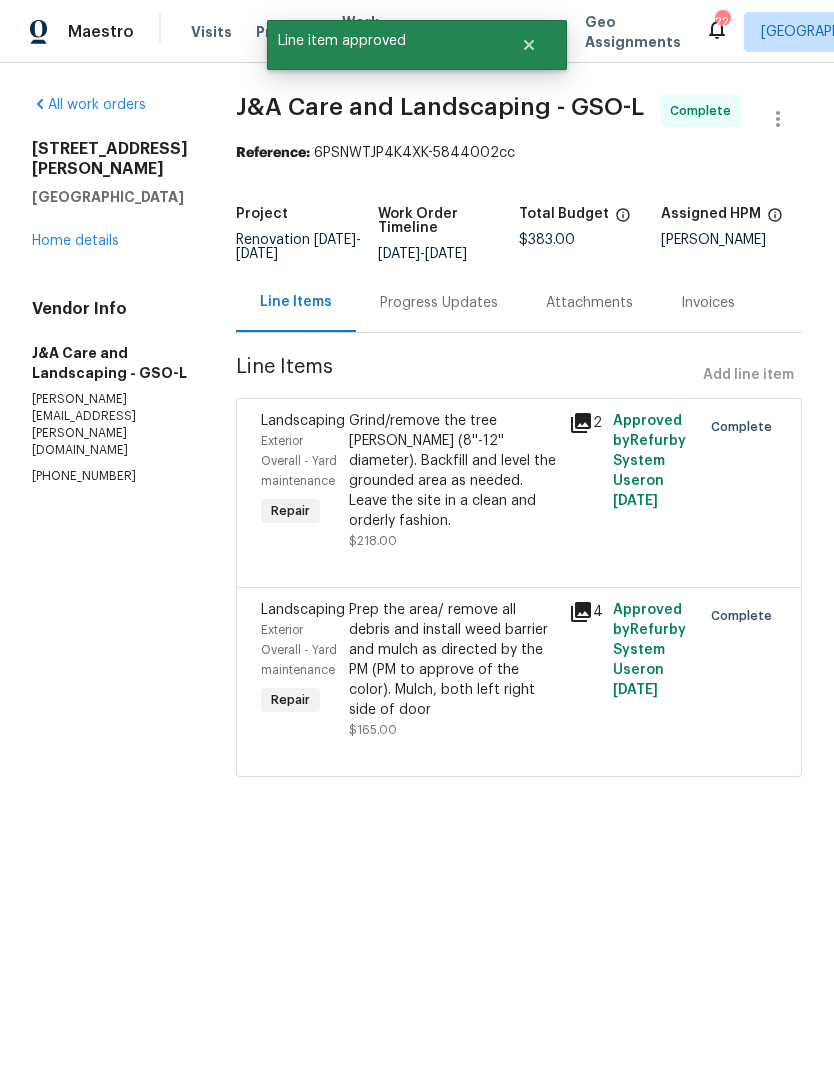 radio on "false" 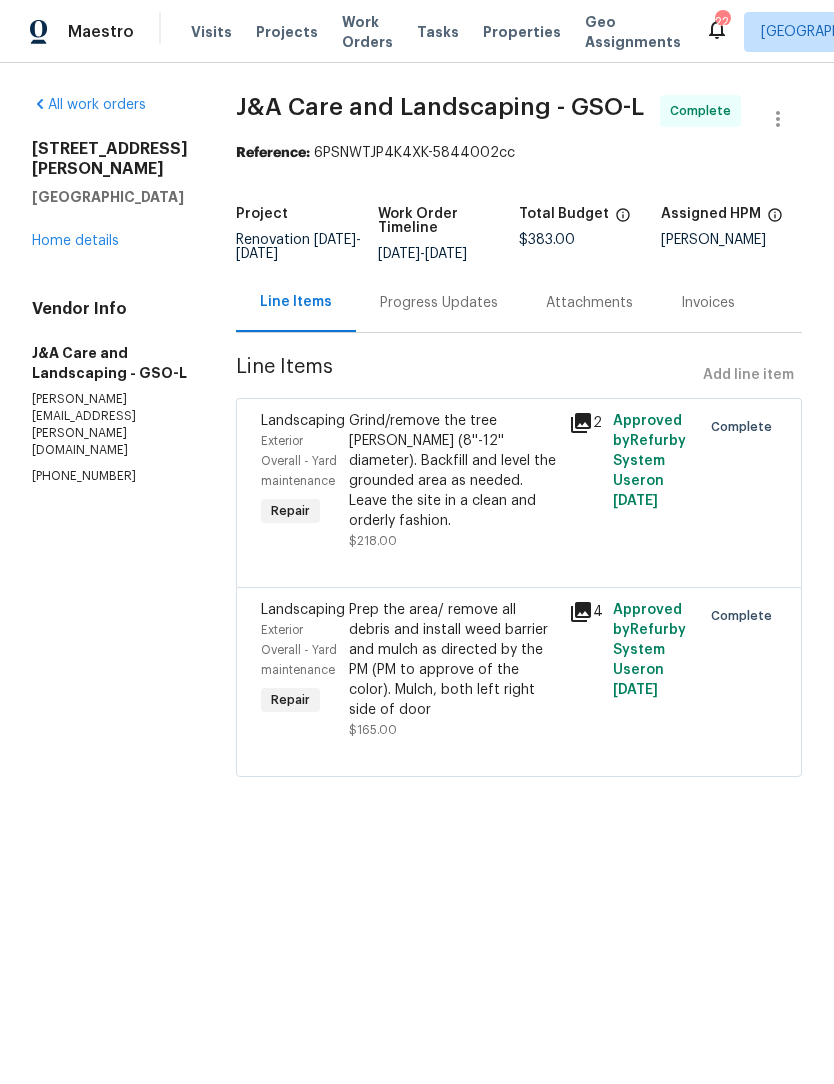click on "Home details" at bounding box center [75, 241] 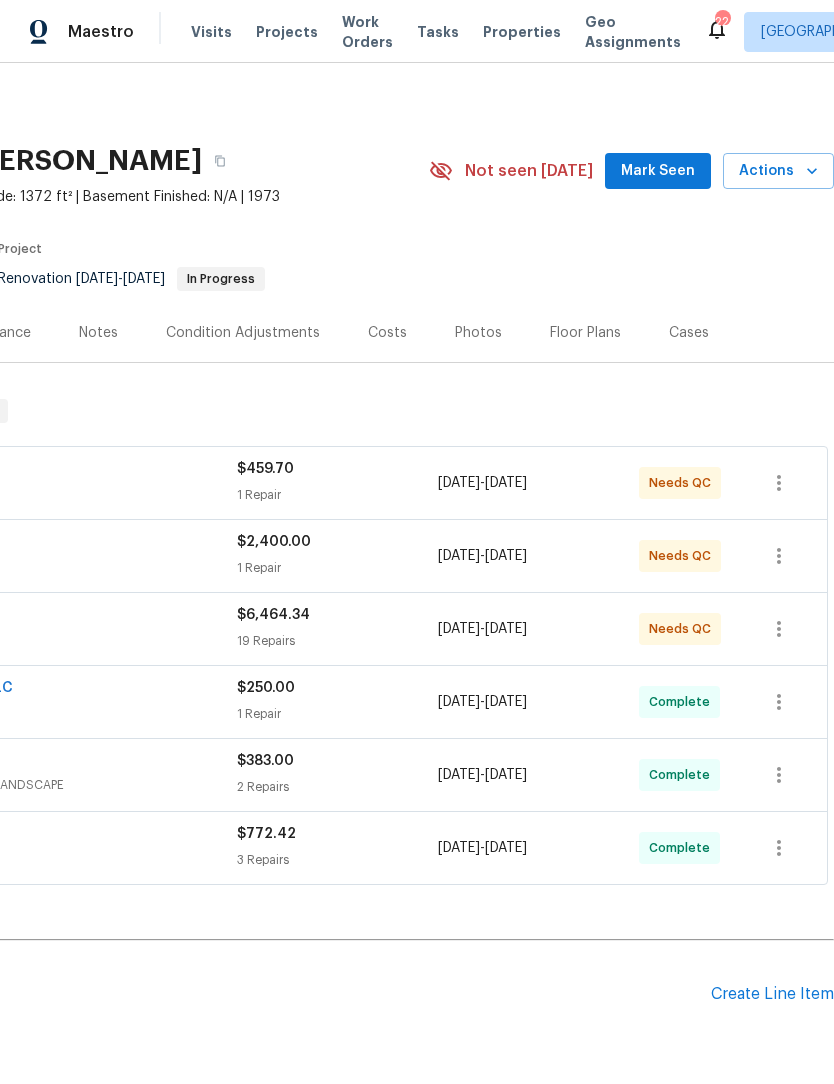 scroll, scrollTop: 0, scrollLeft: 296, axis: horizontal 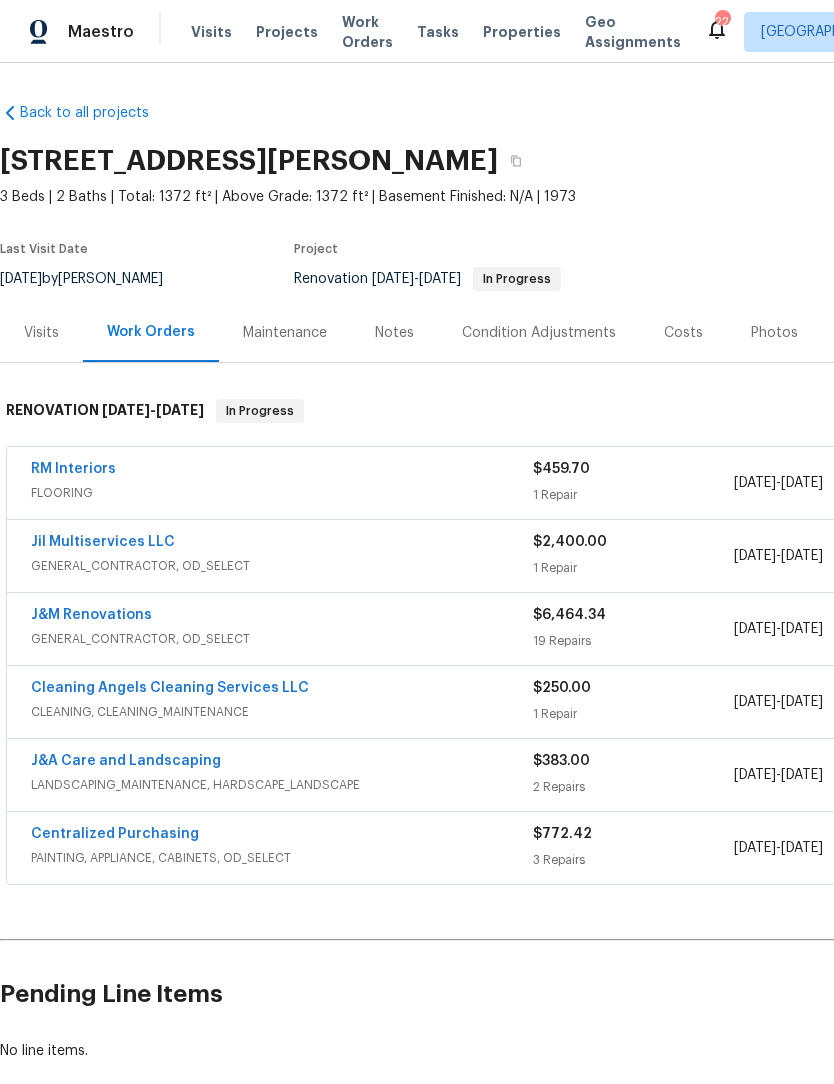 click on "RM Interiors" at bounding box center [73, 469] 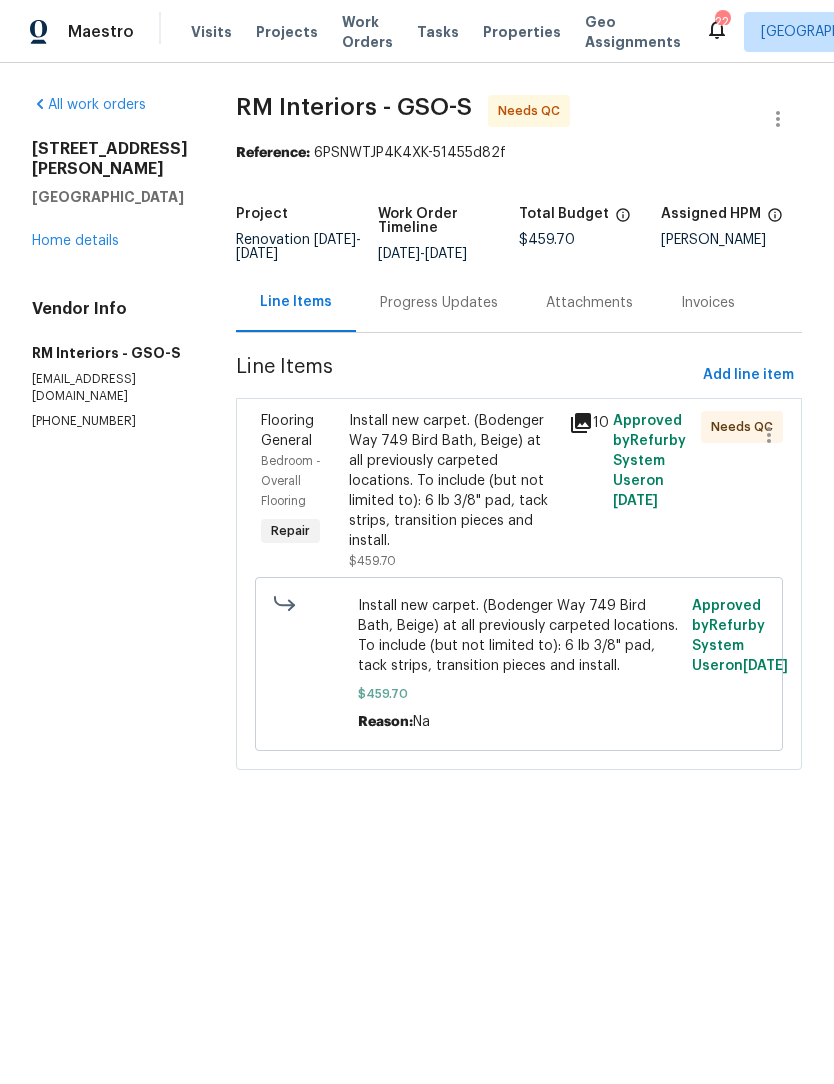 click on "Install new carpet. (Bodenger Way 749 Bird Bath, Beige) at all previously carpeted locations. To include (but not limited to): 6 lb 3/8" pad, tack strips, transition pieces and install." at bounding box center [453, 481] 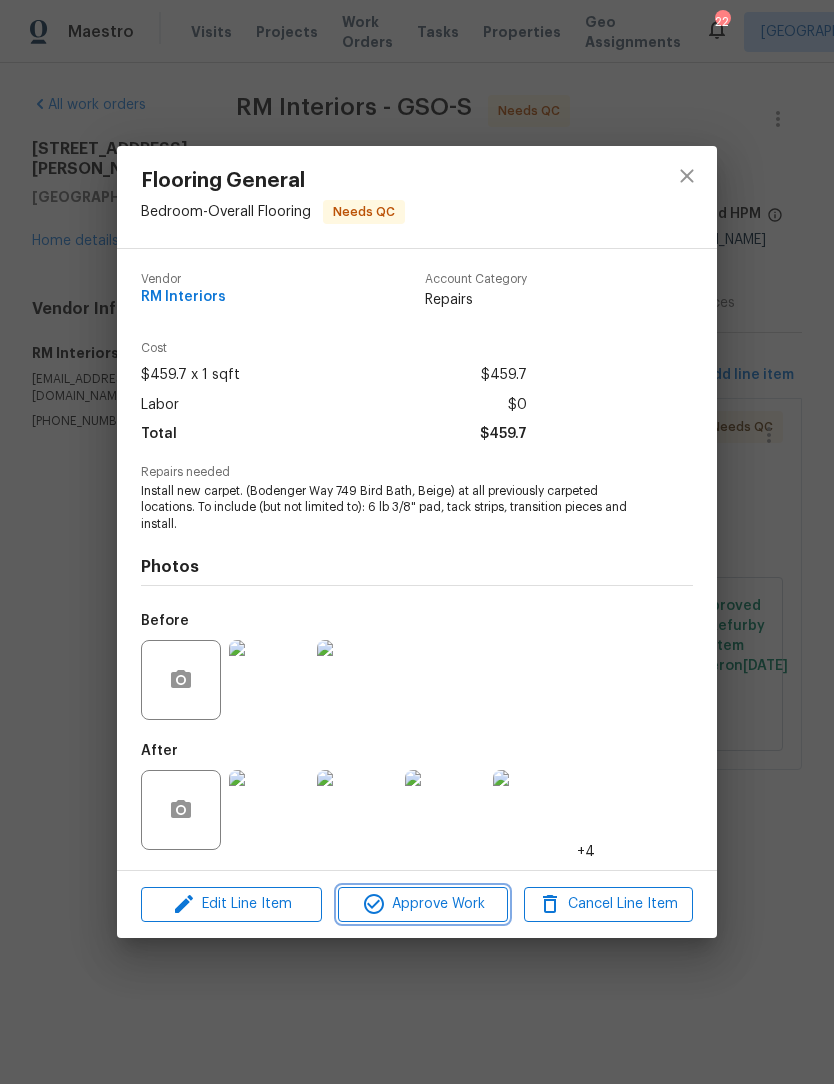 click on "Approve Work" at bounding box center (422, 904) 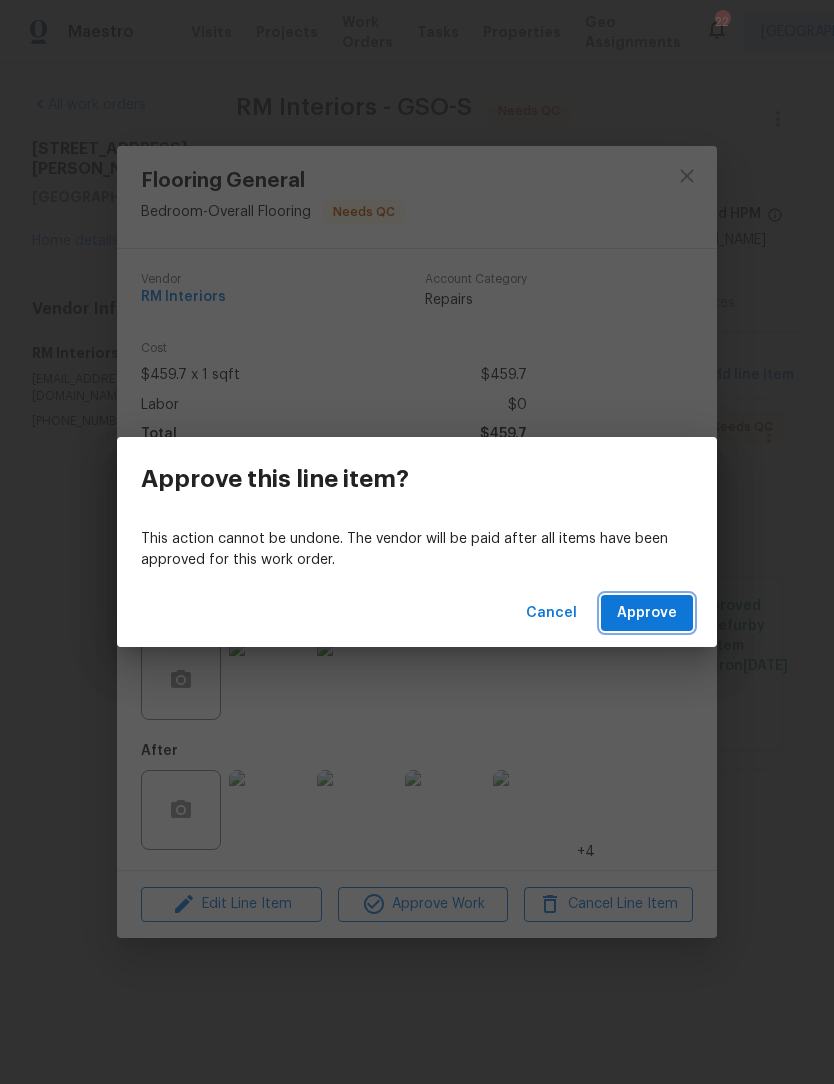 click on "Approve" at bounding box center (647, 613) 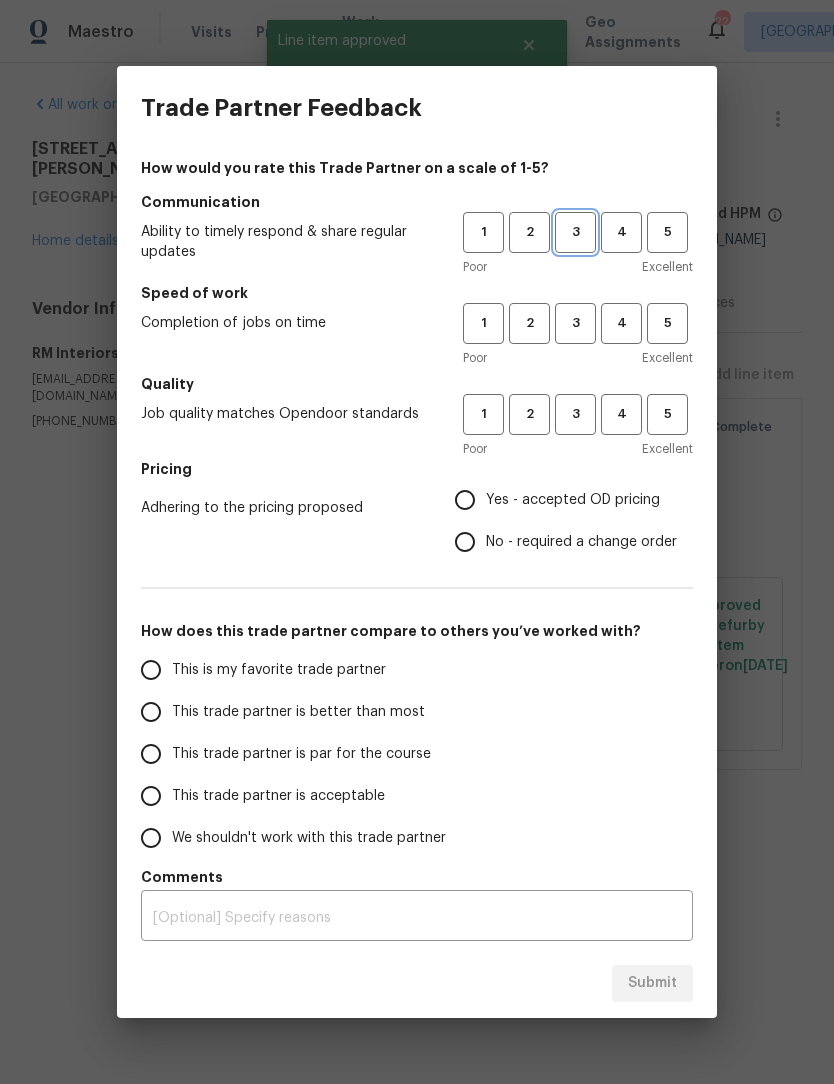 click on "3" at bounding box center (575, 232) 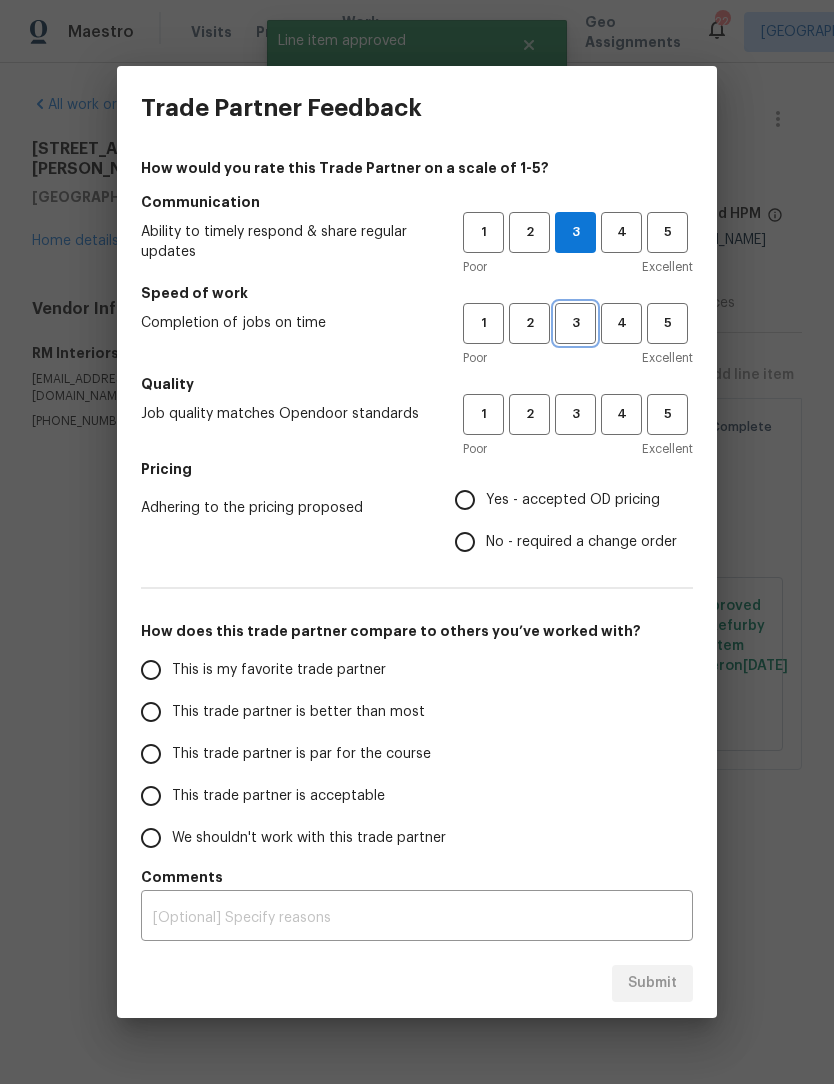 click on "3" at bounding box center (575, 323) 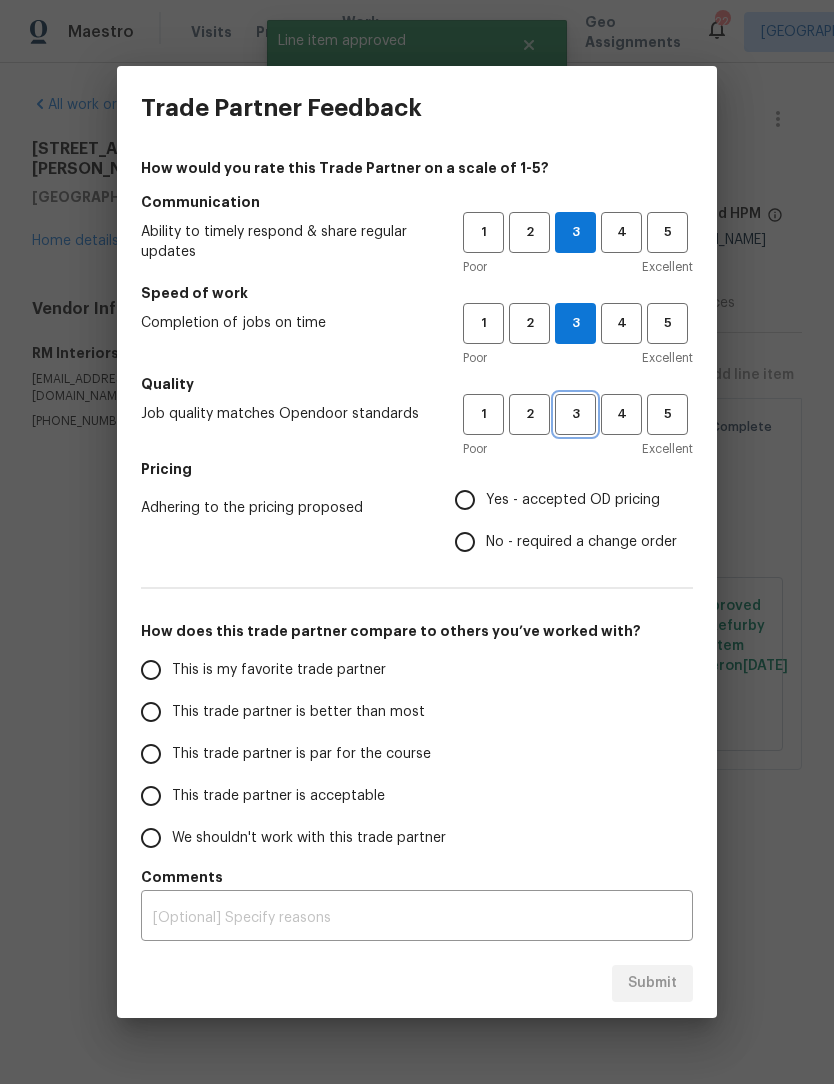 click on "3" at bounding box center (575, 414) 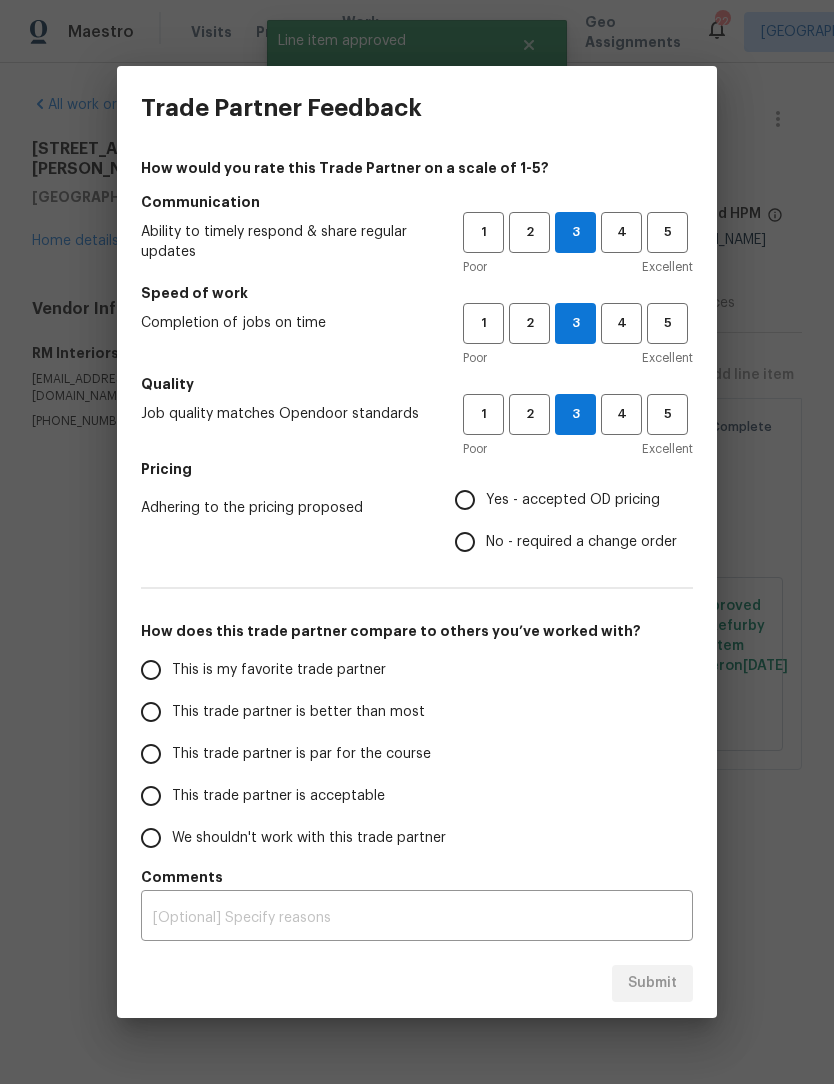 click on "Yes - accepted OD pricing" at bounding box center (465, 500) 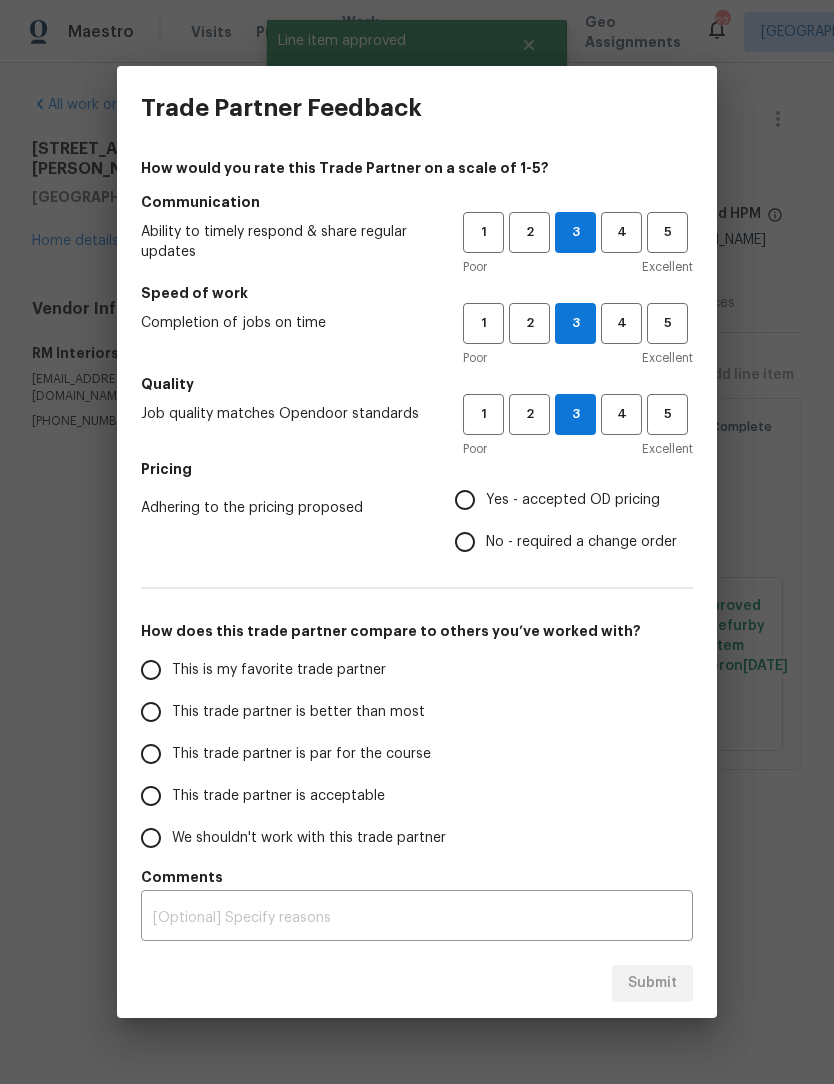 radio on "true" 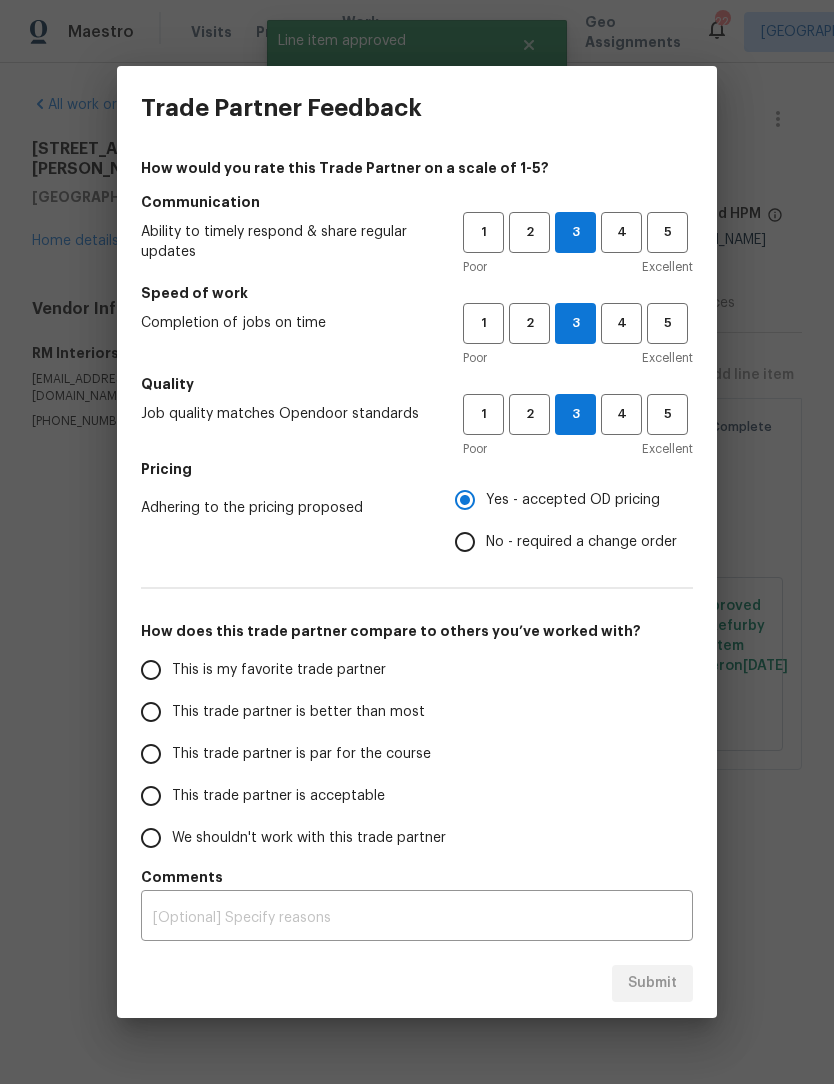 click on "This trade partner is par for the course" at bounding box center (151, 754) 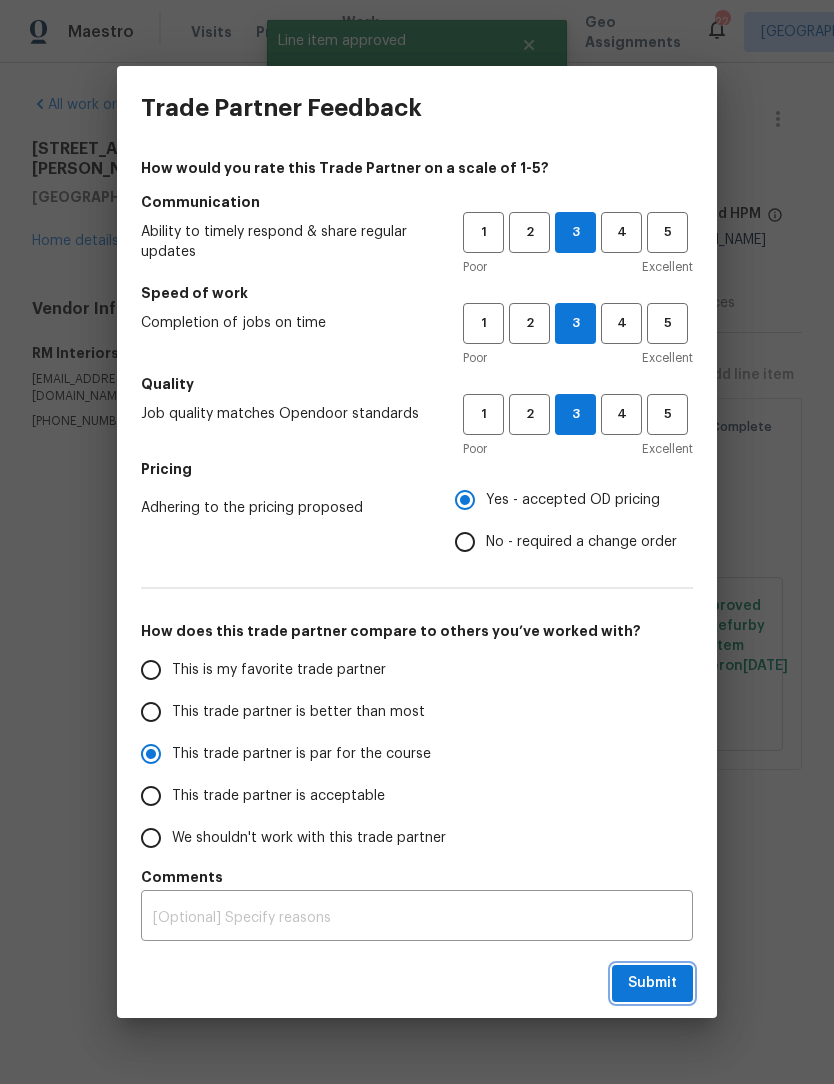 click on "Submit" at bounding box center [652, 983] 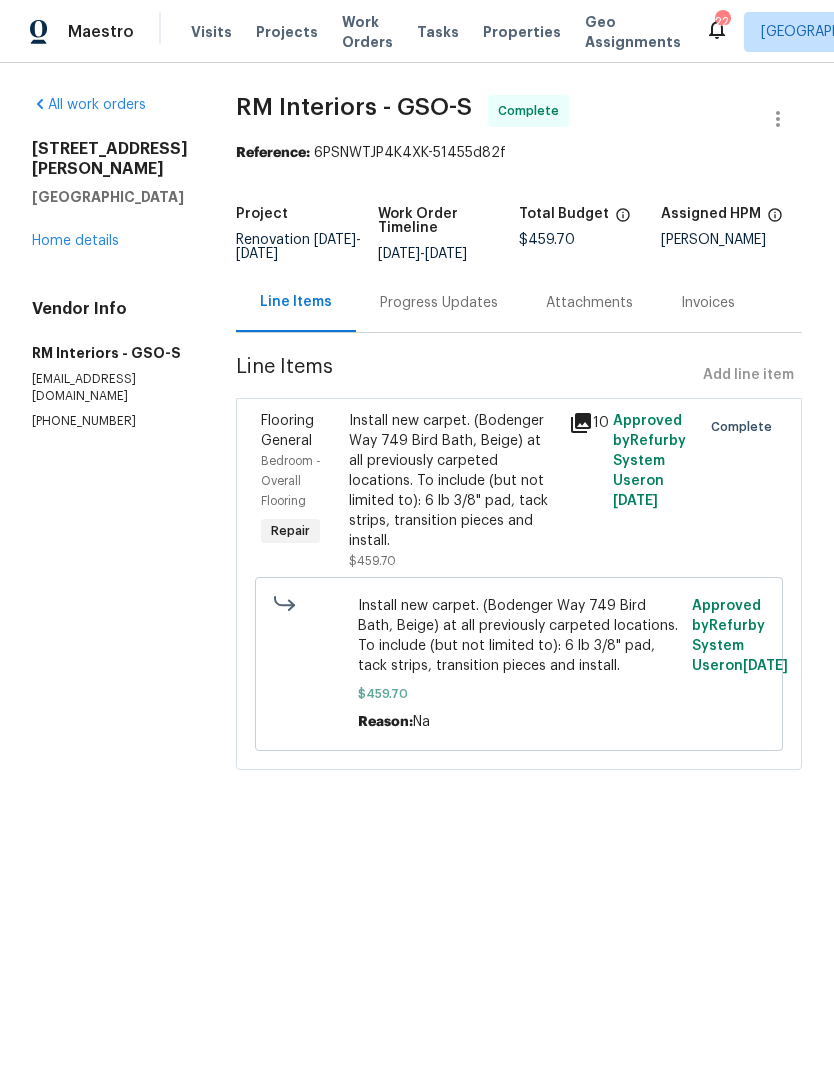 click on "Home details" at bounding box center [75, 241] 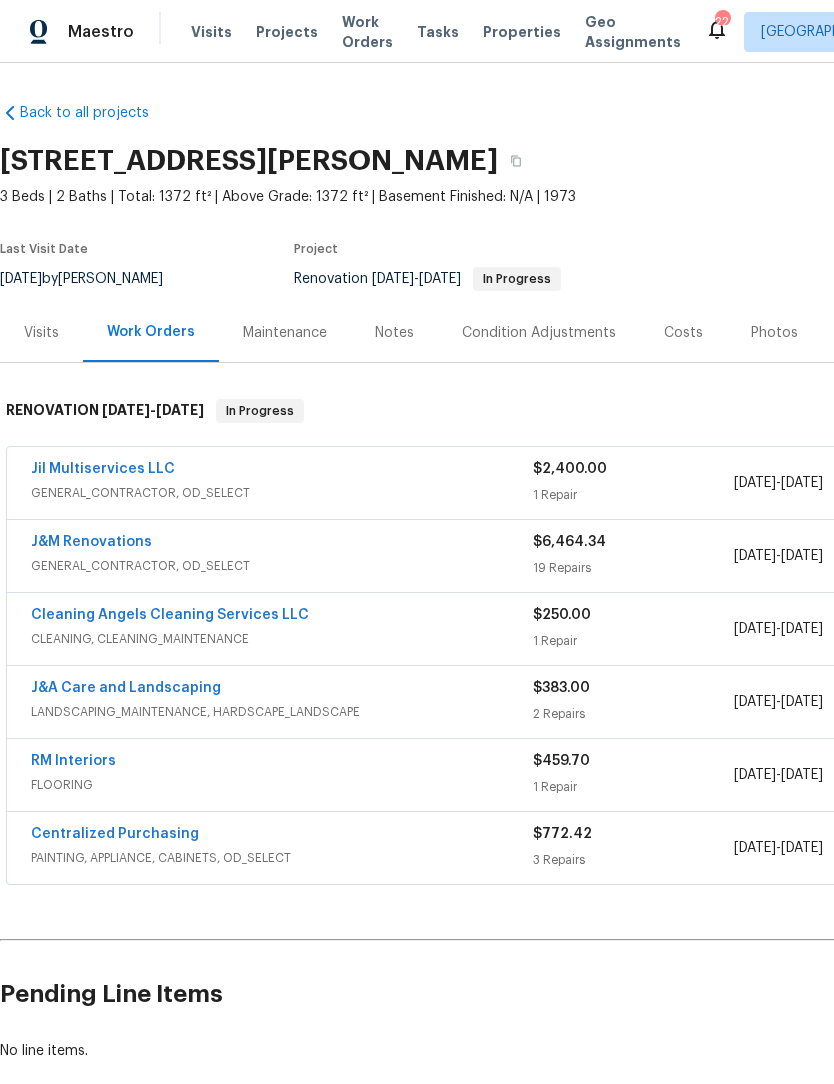 scroll, scrollTop: 0, scrollLeft: 0, axis: both 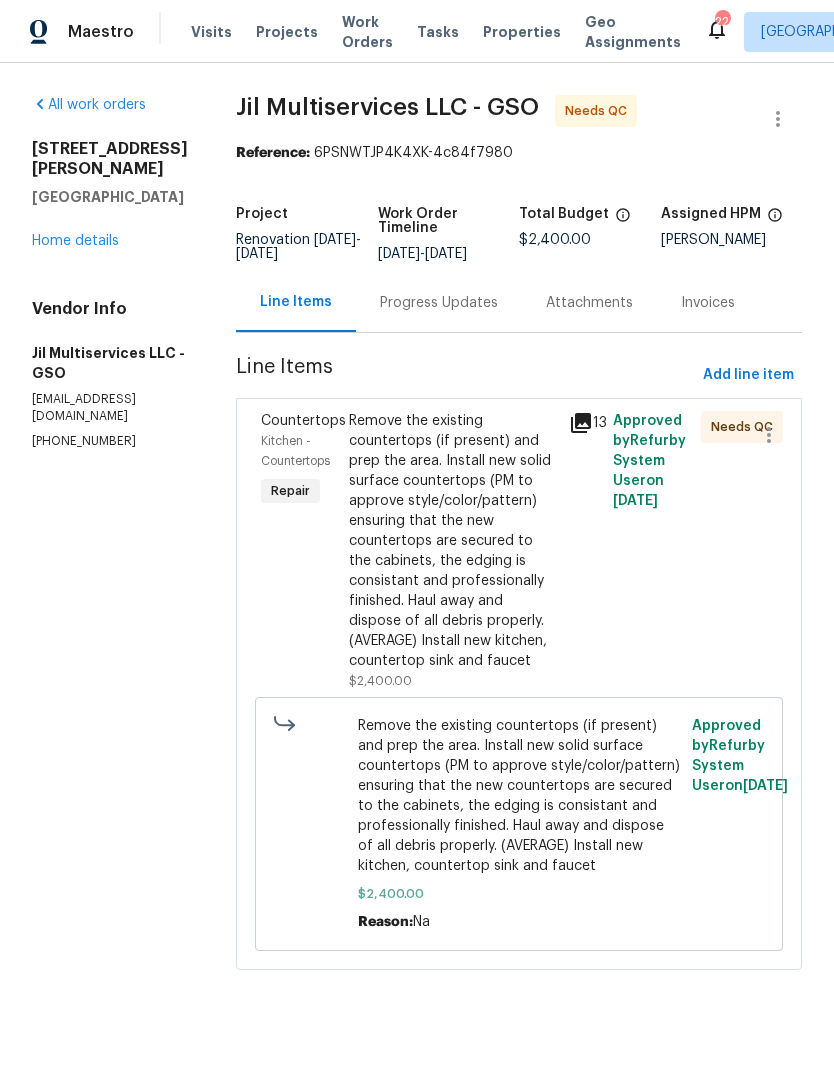 click on "Remove the existing countertops (if present) and prep the area. Install new solid surface countertops (PM to approve style/color/pattern) ensuring that the new countertops are secured to the cabinets, the edging is consistant and professionally finished. Haul away and dispose of all debris properly. (AVERAGE)
Install new kitchen, countertop sink and faucet" at bounding box center (453, 541) 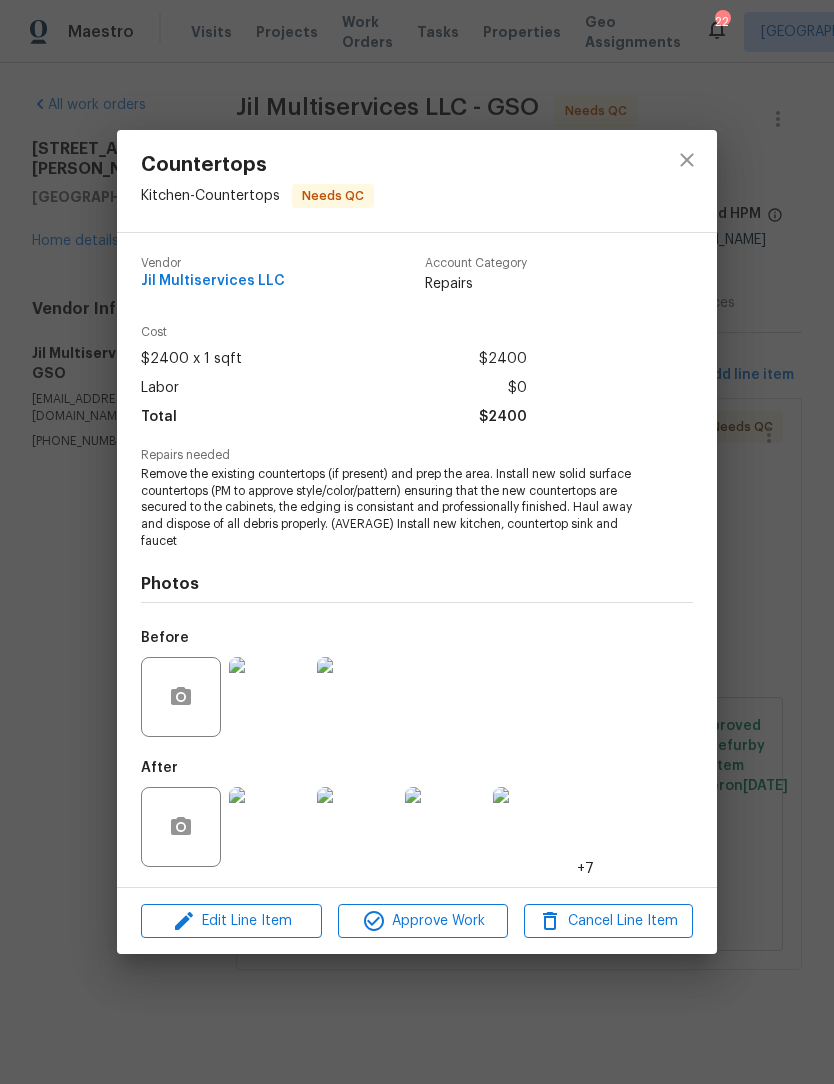 click at bounding box center (269, 827) 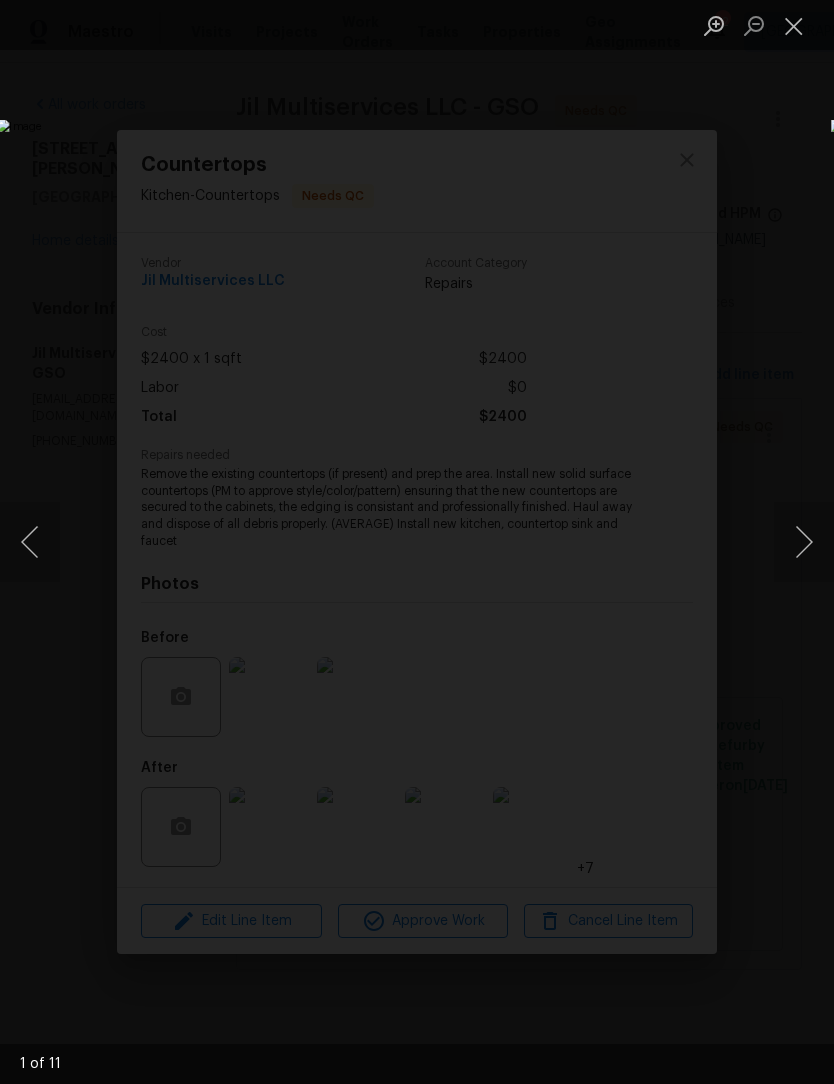 click at bounding box center (804, 542) 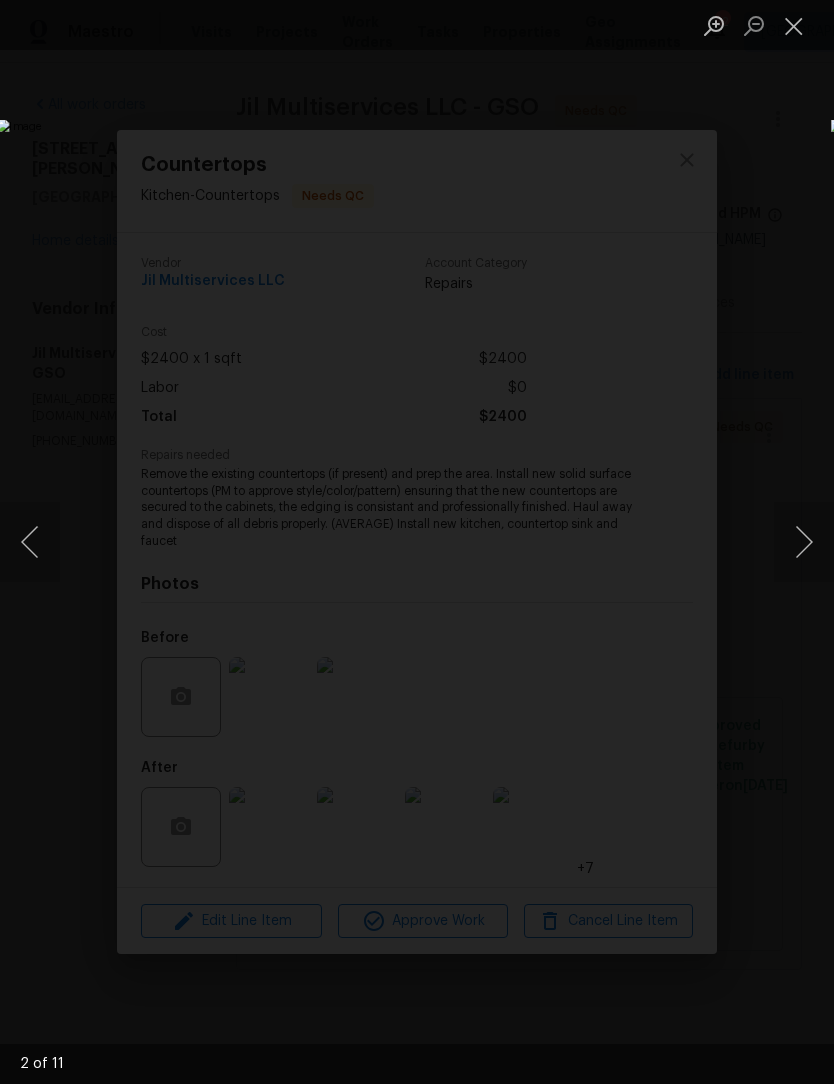 click at bounding box center (804, 542) 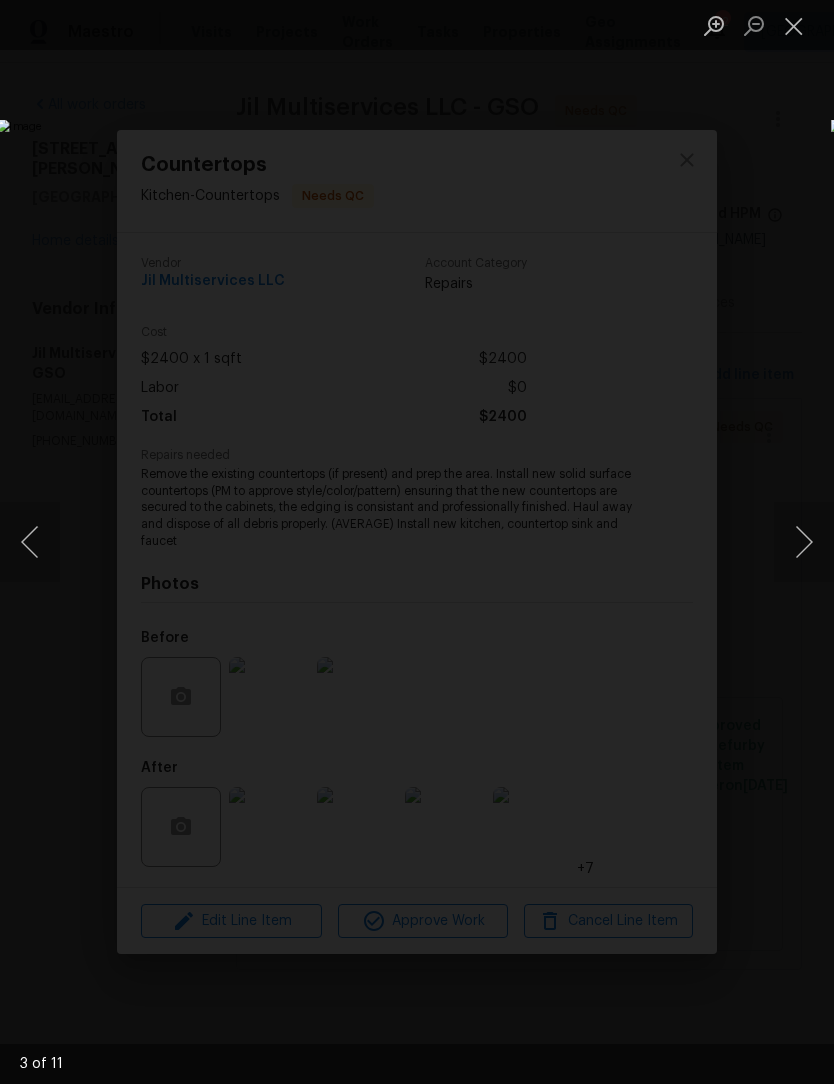 click at bounding box center [804, 542] 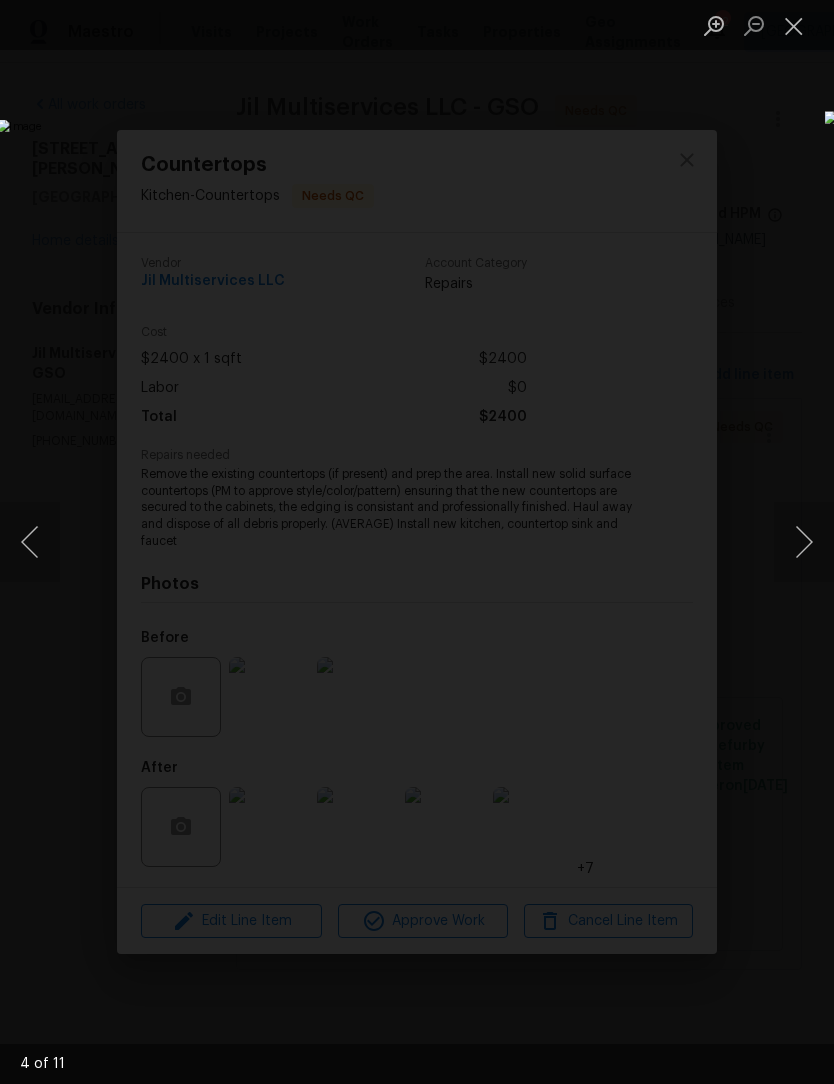 click at bounding box center [804, 542] 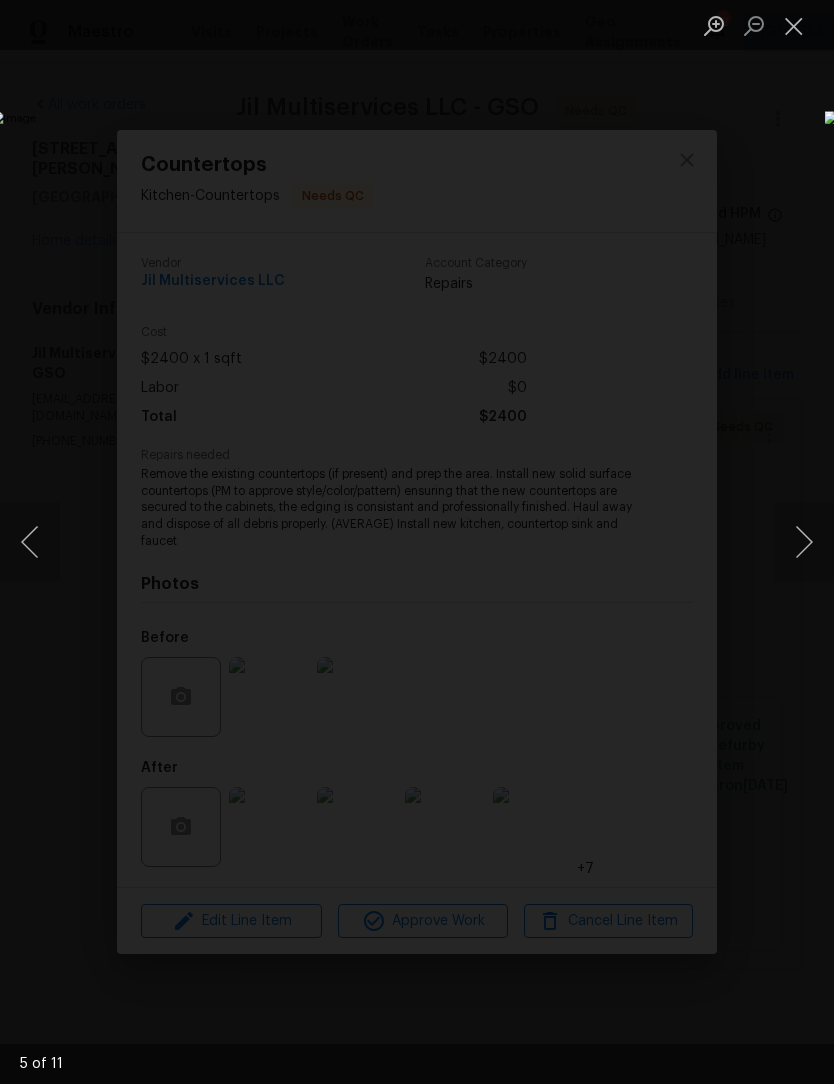 click at bounding box center (794, 25) 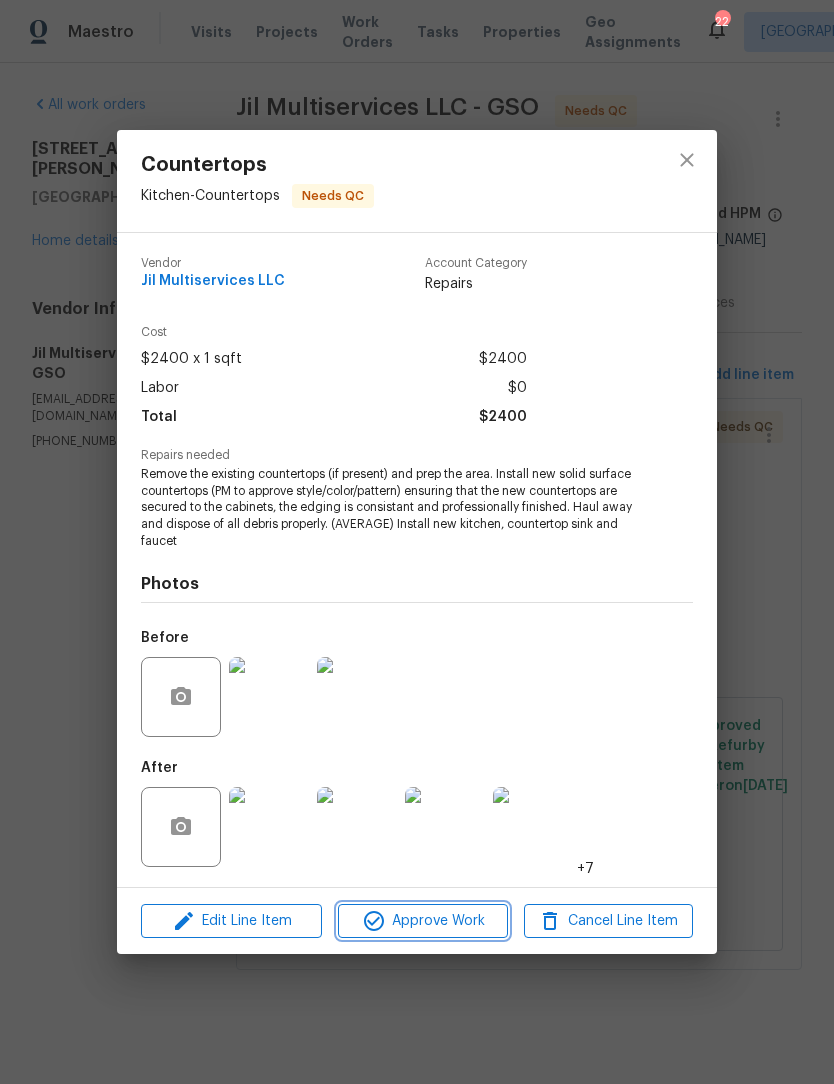 click on "Approve Work" at bounding box center [422, 921] 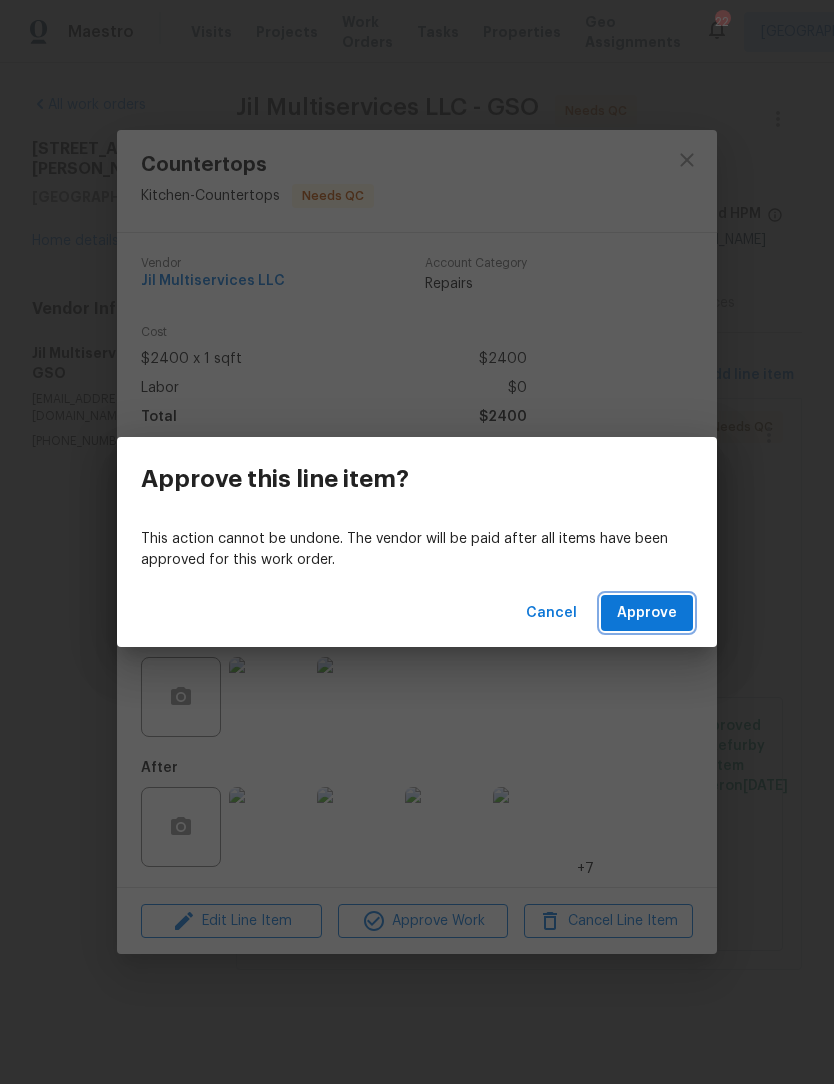click on "Approve" at bounding box center (647, 613) 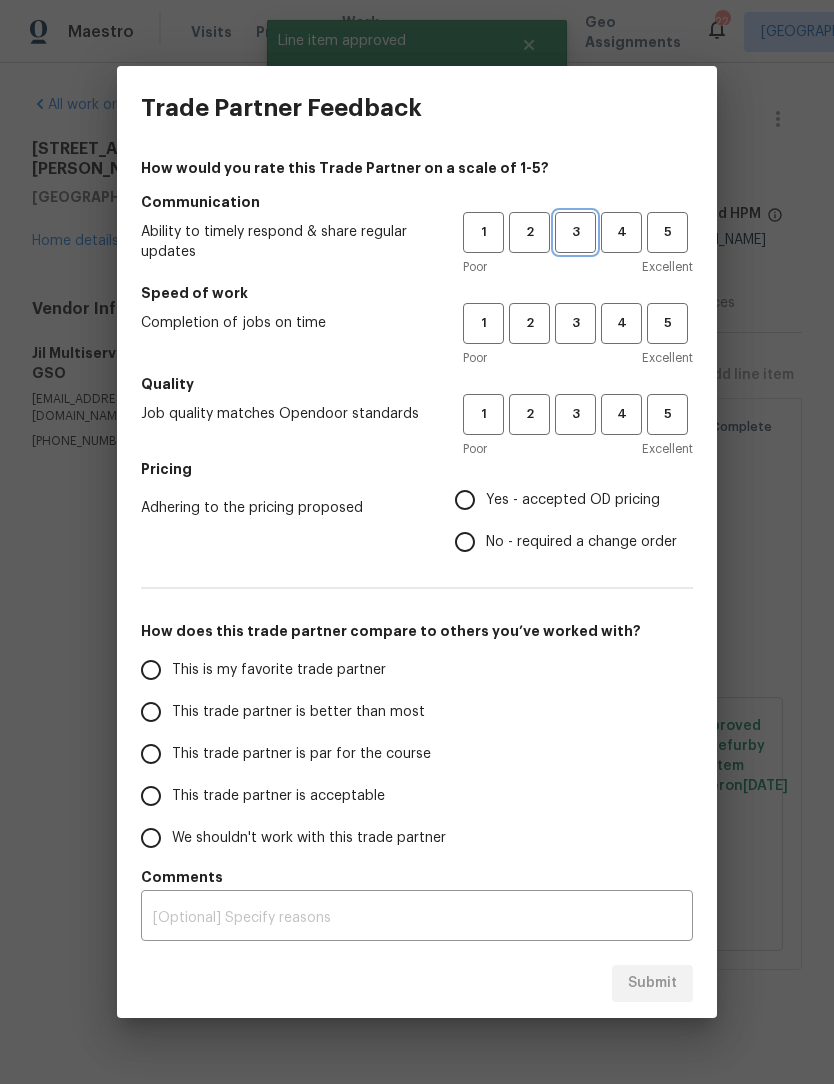 click on "3" at bounding box center (575, 232) 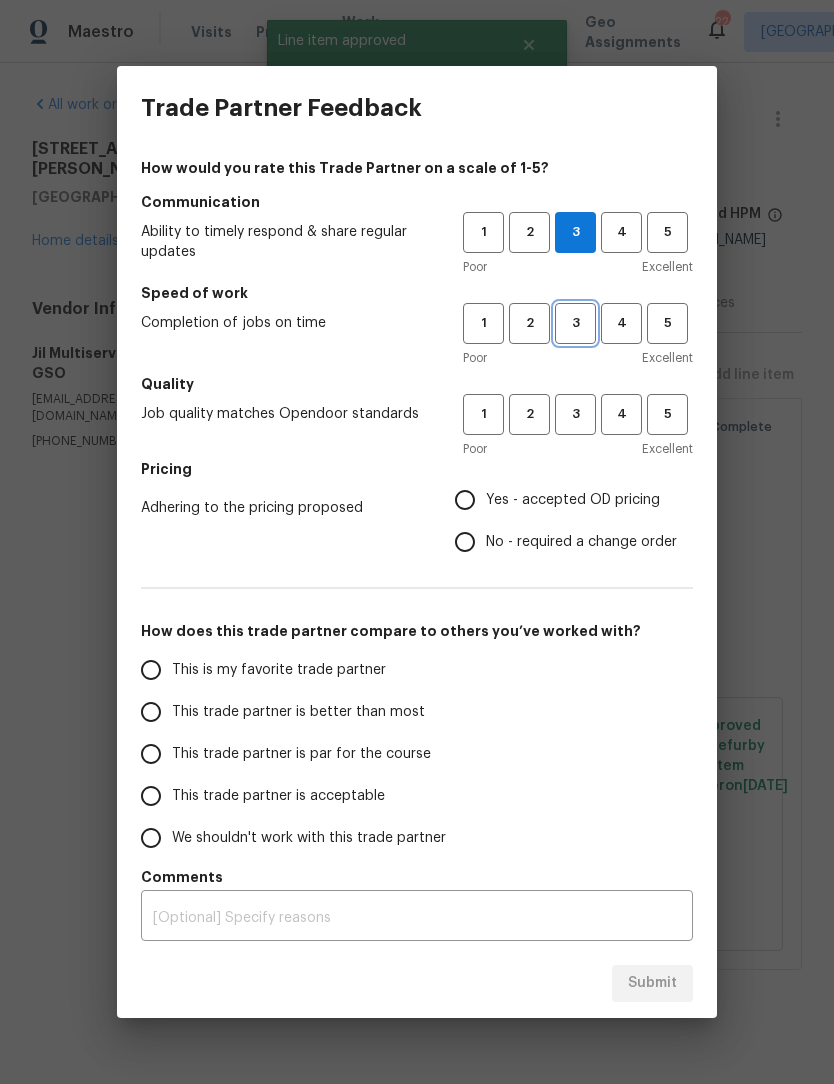 click on "3" at bounding box center [575, 323] 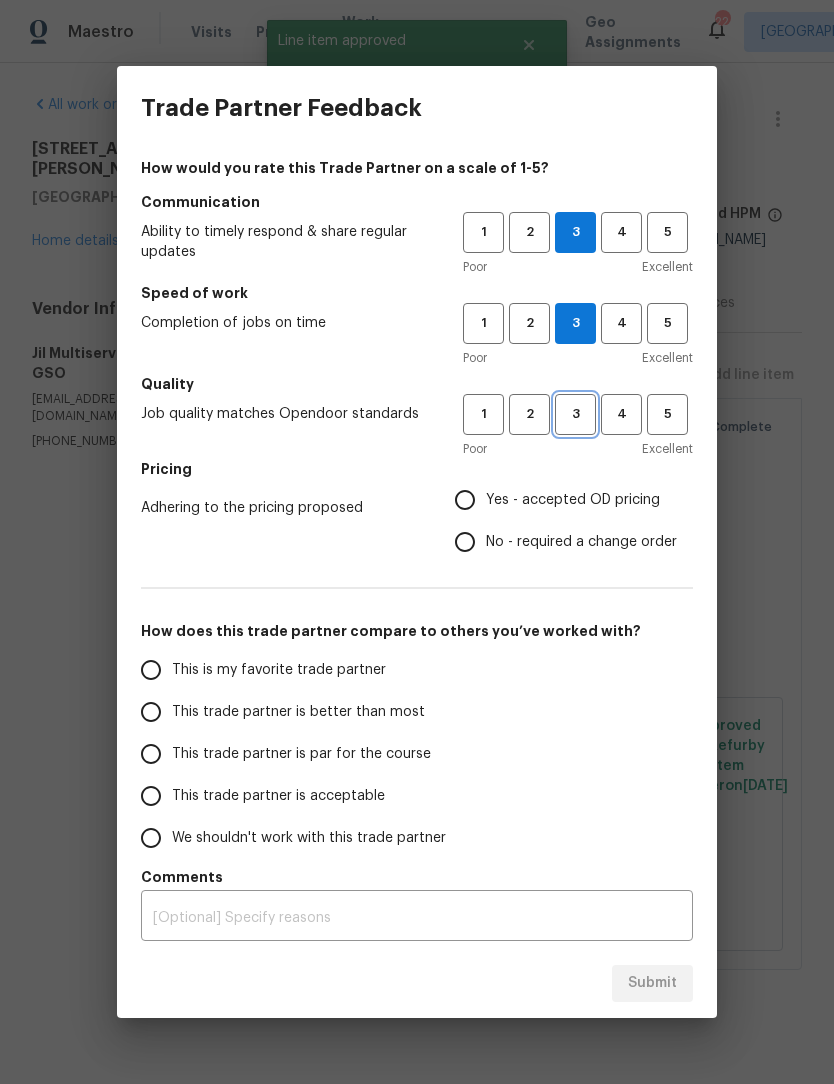 click on "3" at bounding box center (575, 414) 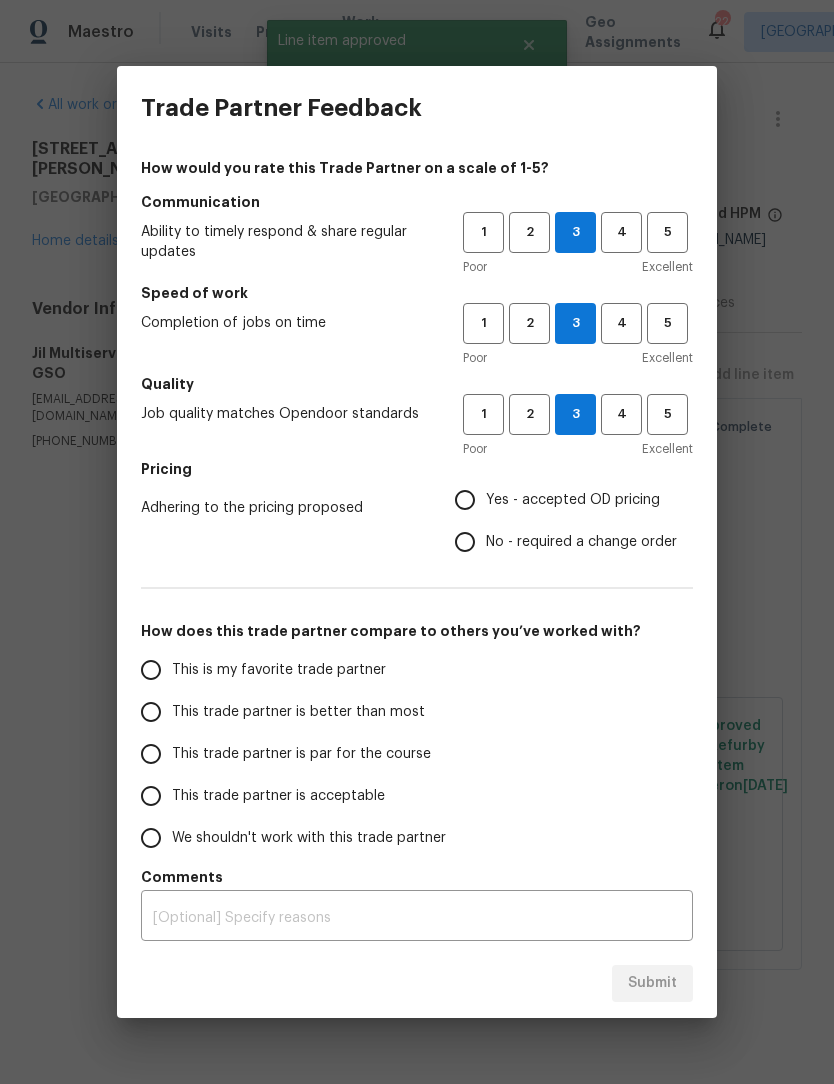click on "Pricing" at bounding box center [417, 469] 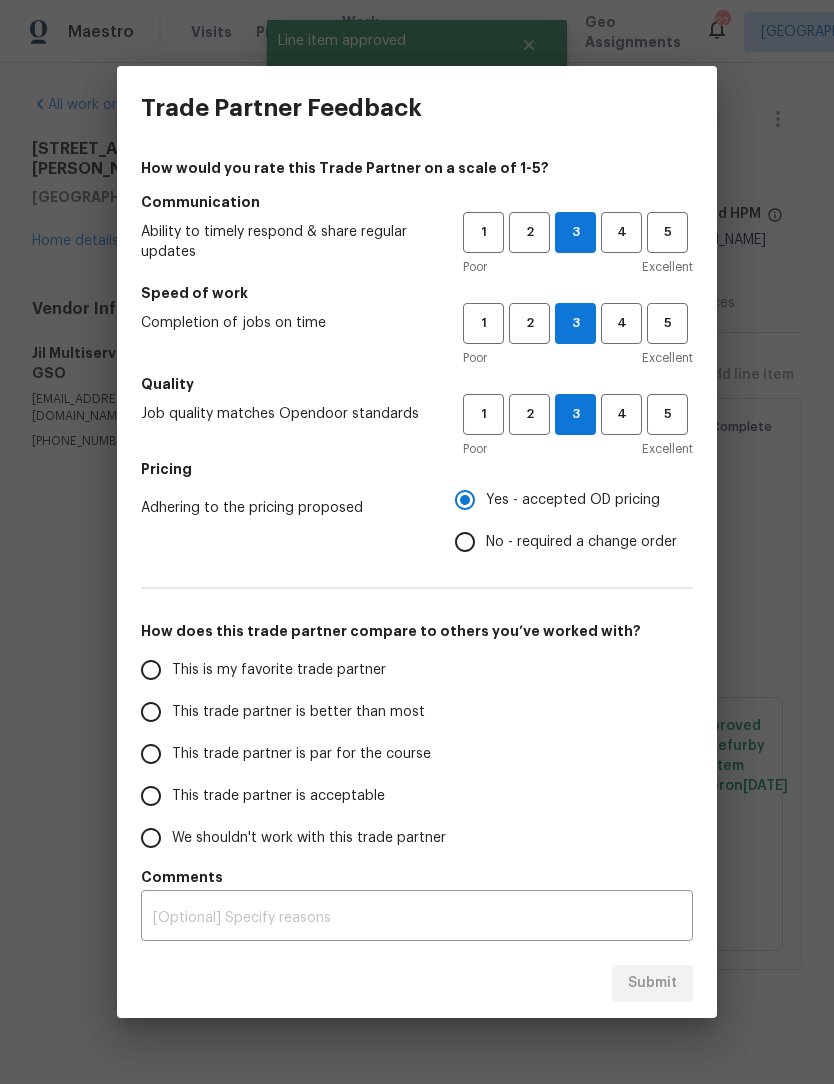 click on "This trade partner is par for the course" at bounding box center (151, 754) 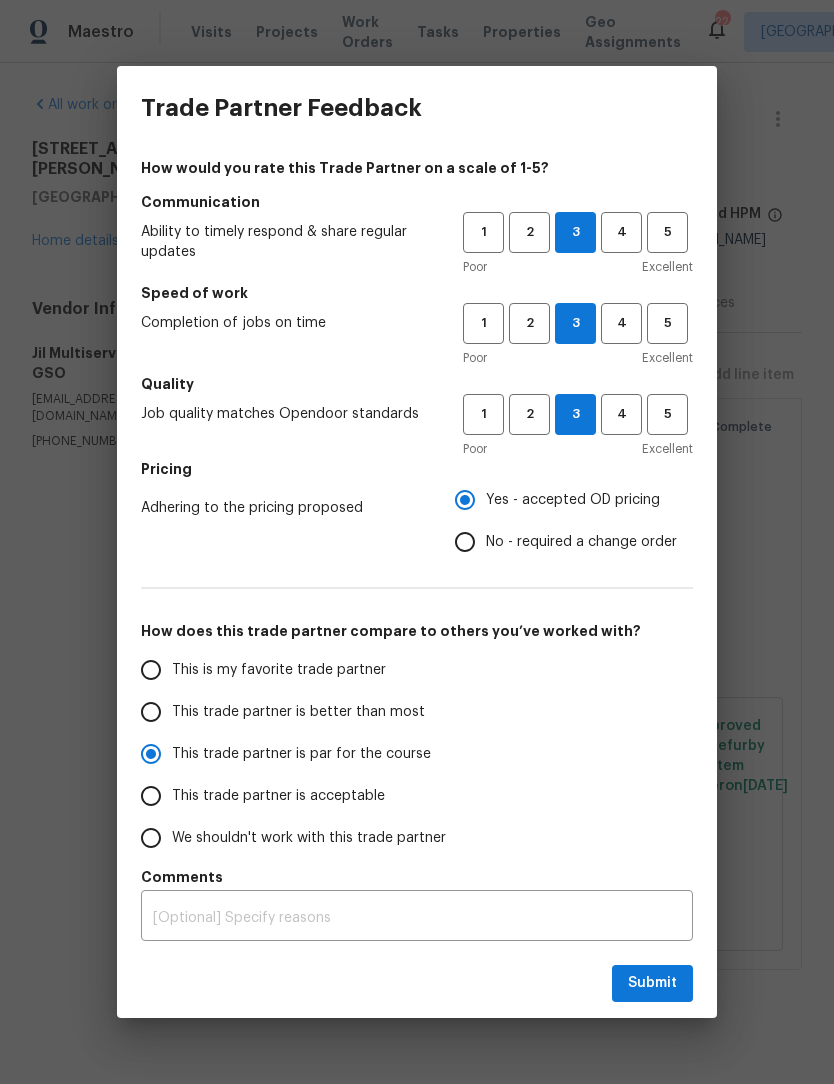 click at bounding box center (417, 918) 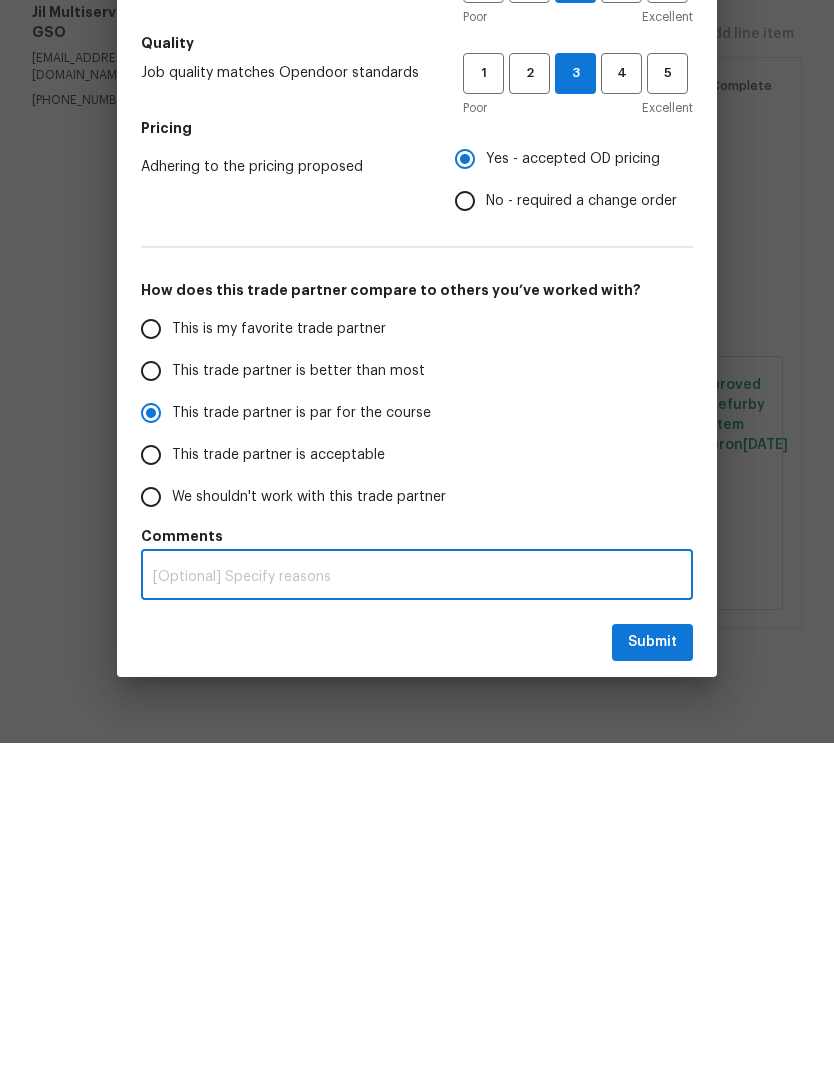 radio on "true" 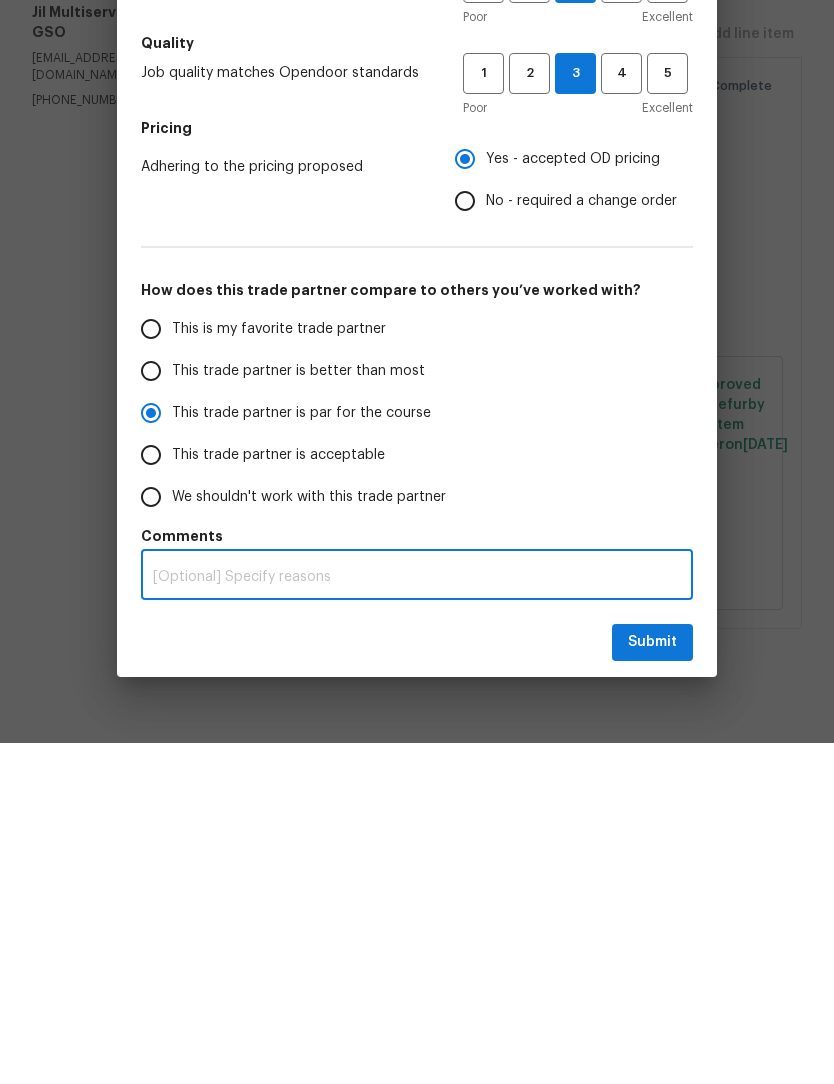 type on "V" 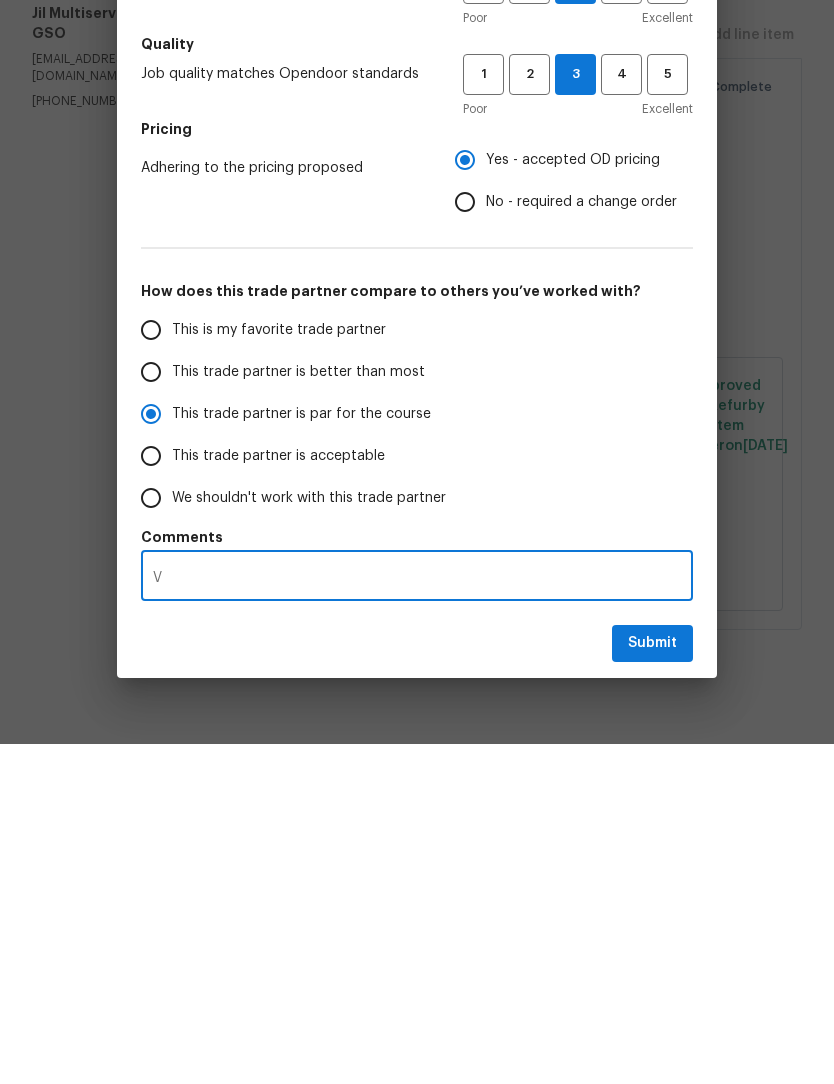 radio on "false" 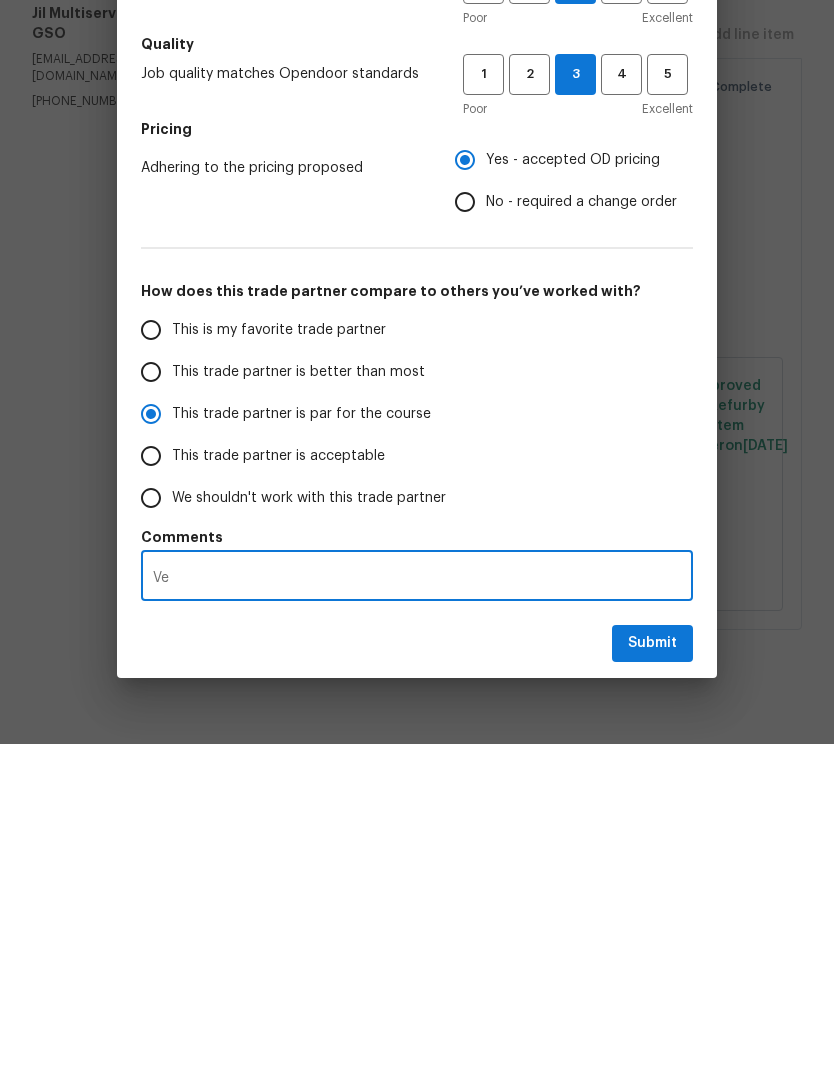 radio on "false" 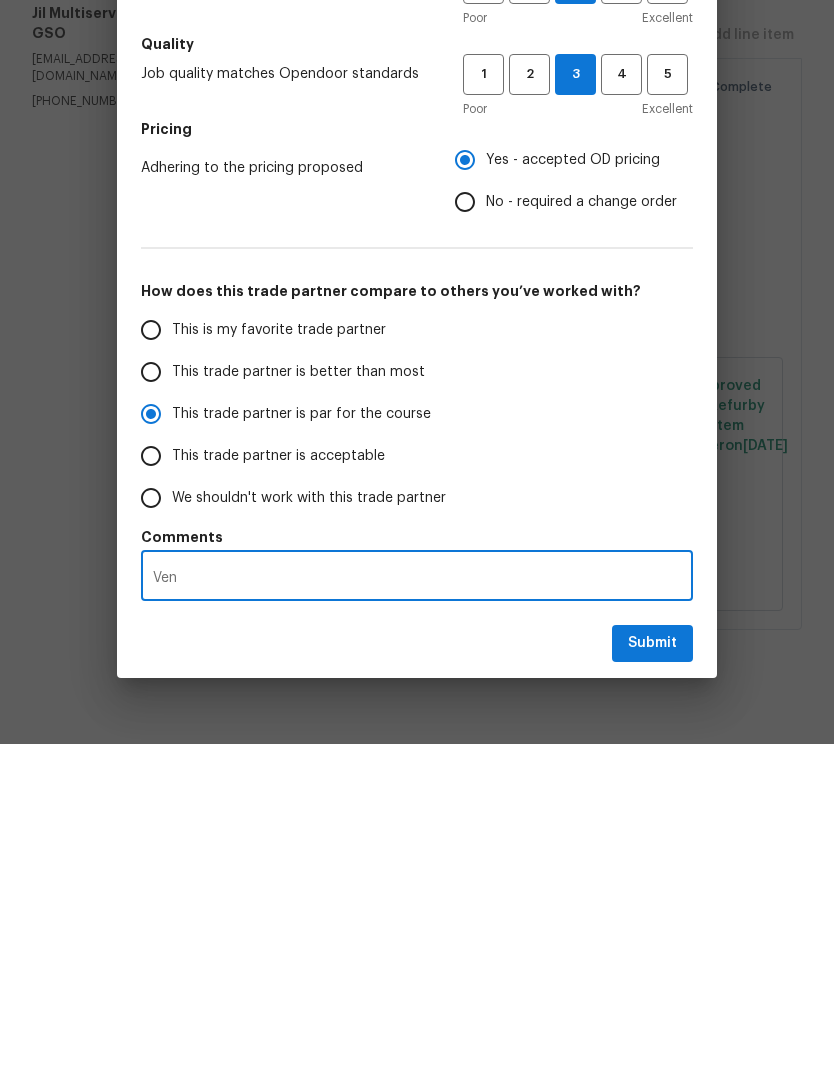 type on "Vend" 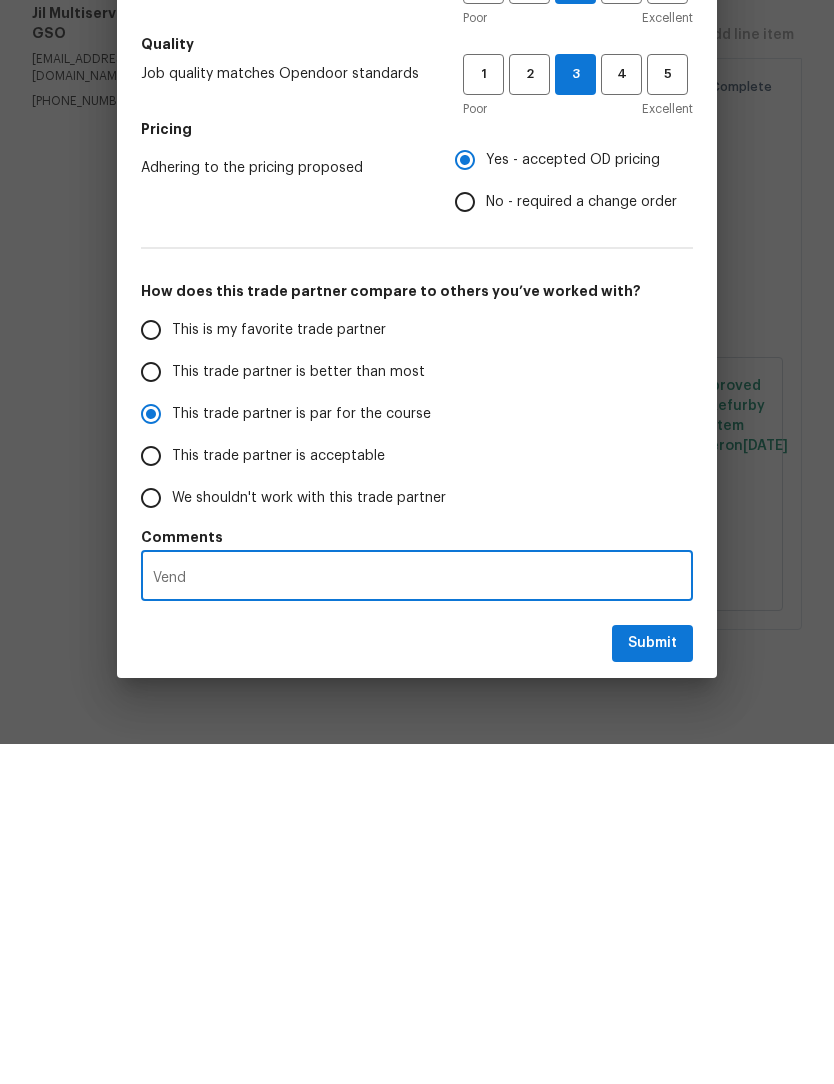 radio on "false" 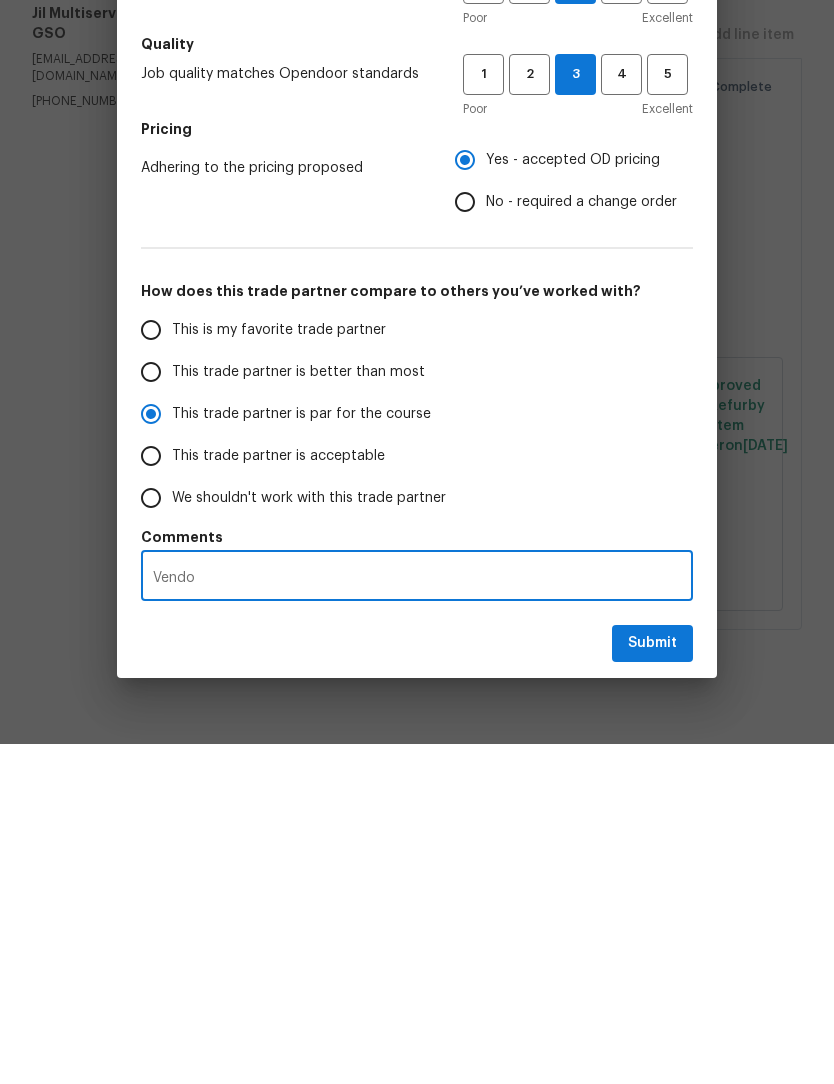 radio on "false" 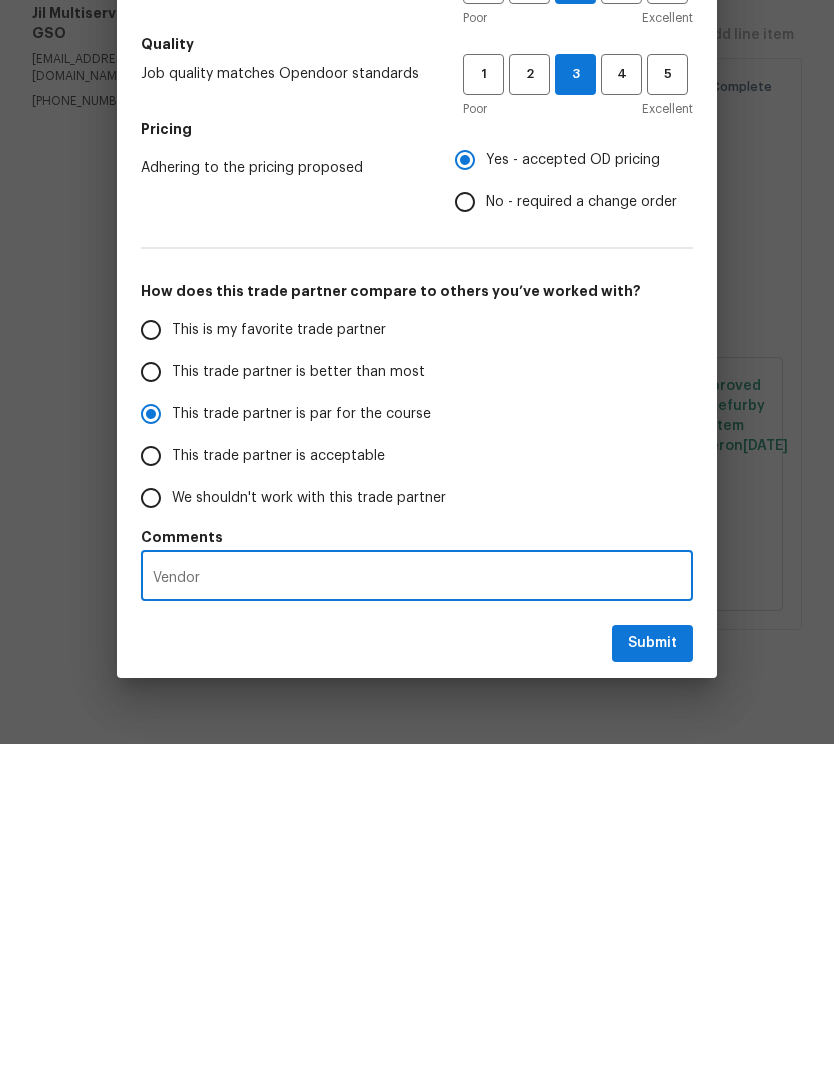 radio on "false" 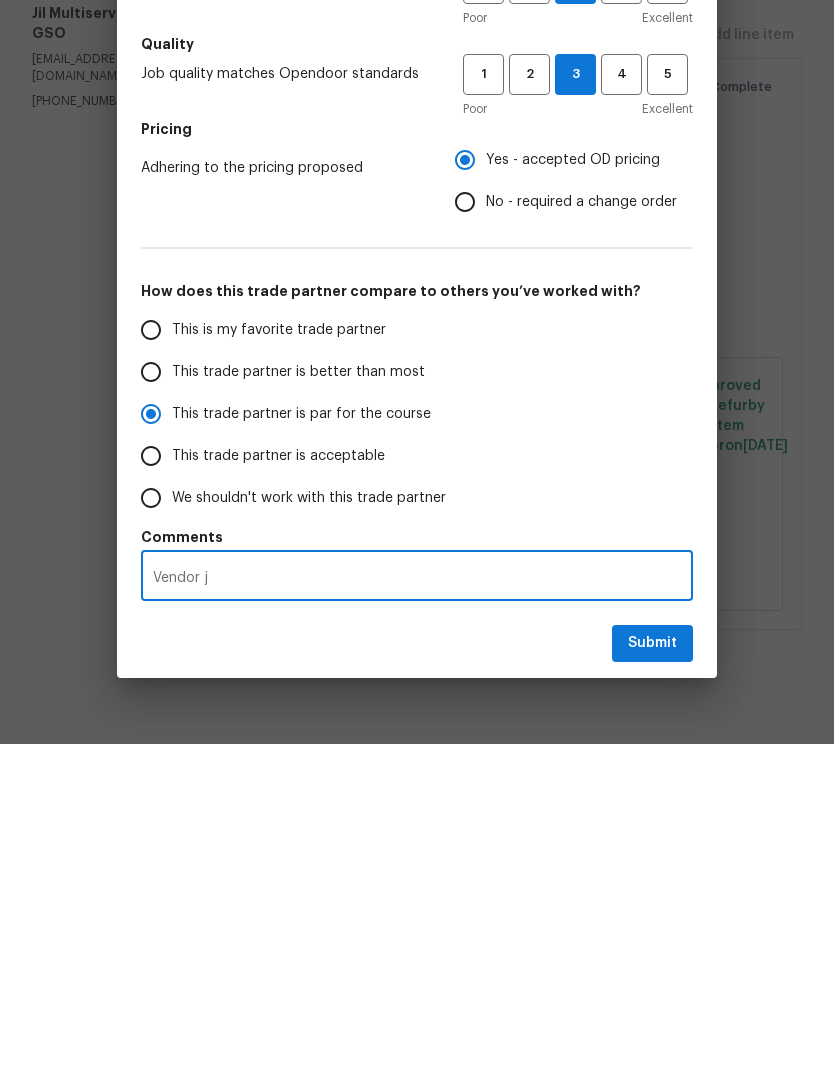 radio on "false" 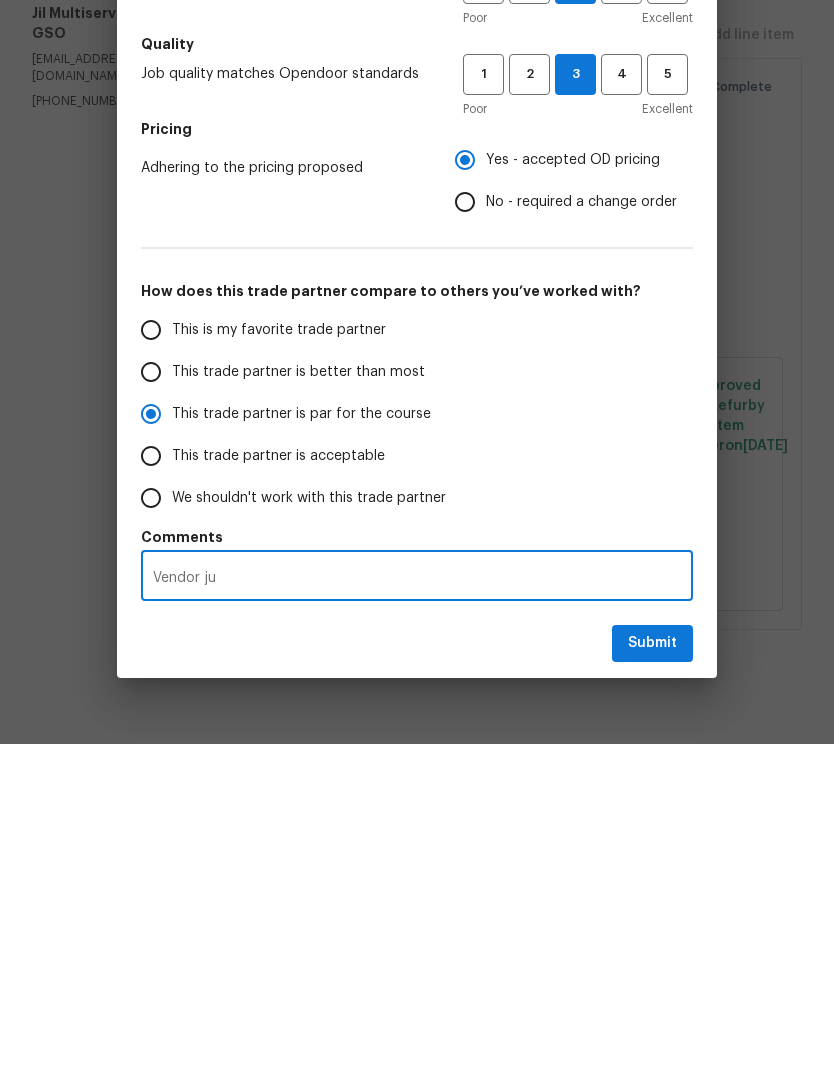 radio on "false" 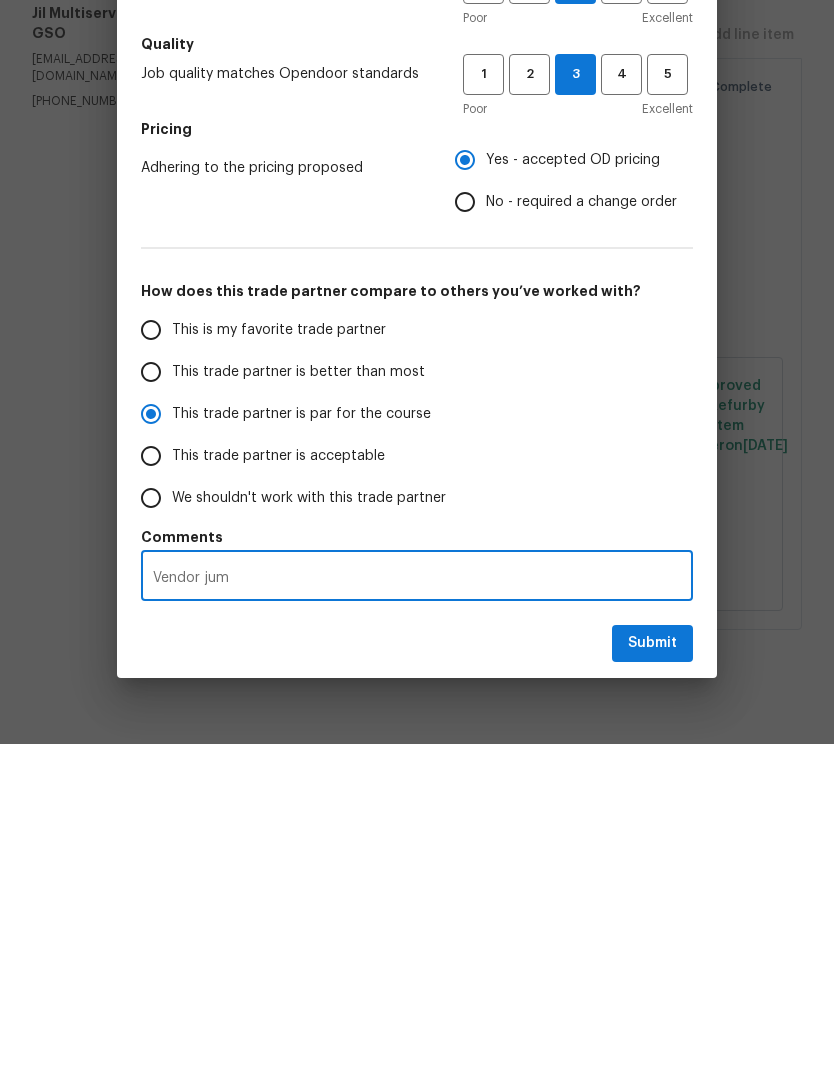 type on "Vendor jump" 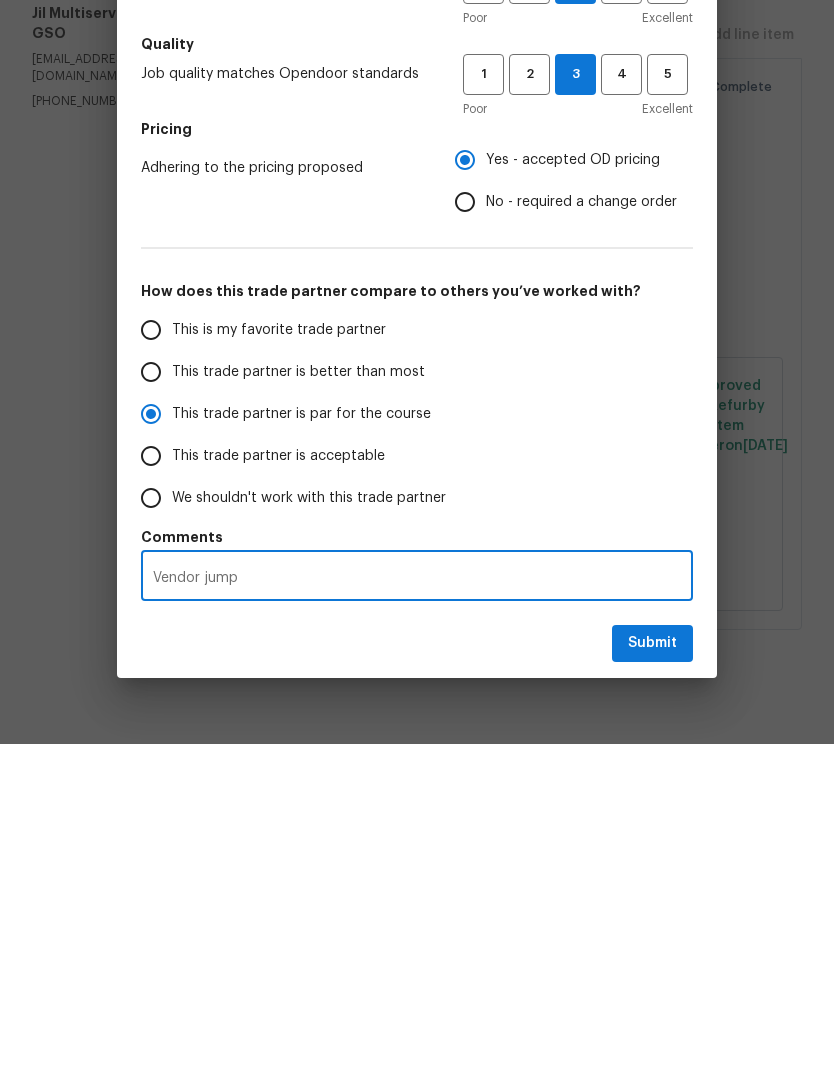 radio on "false" 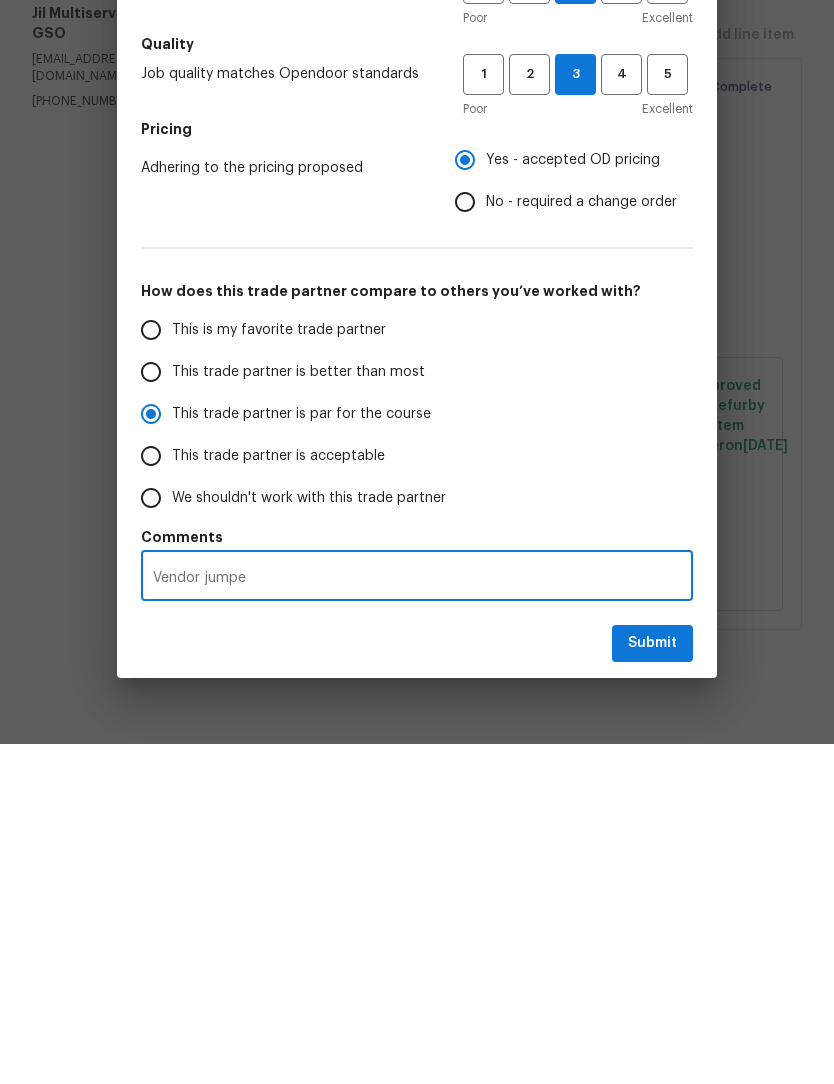 radio on "false" 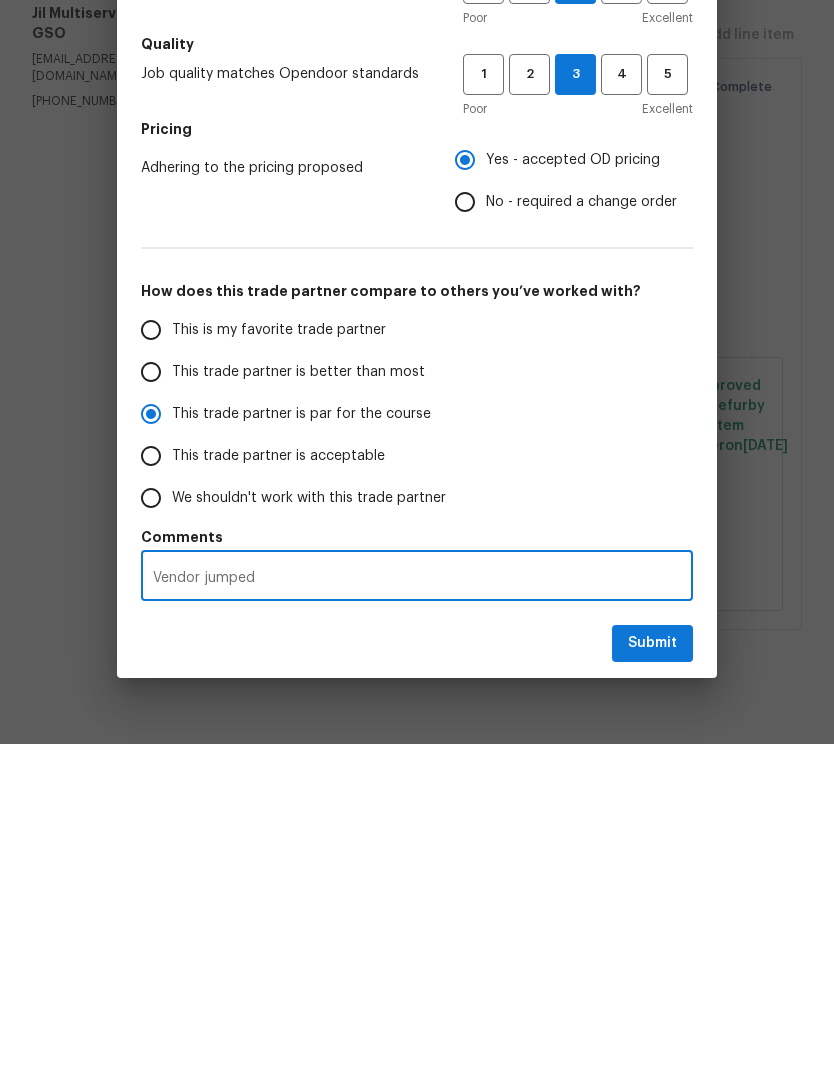 radio on "false" 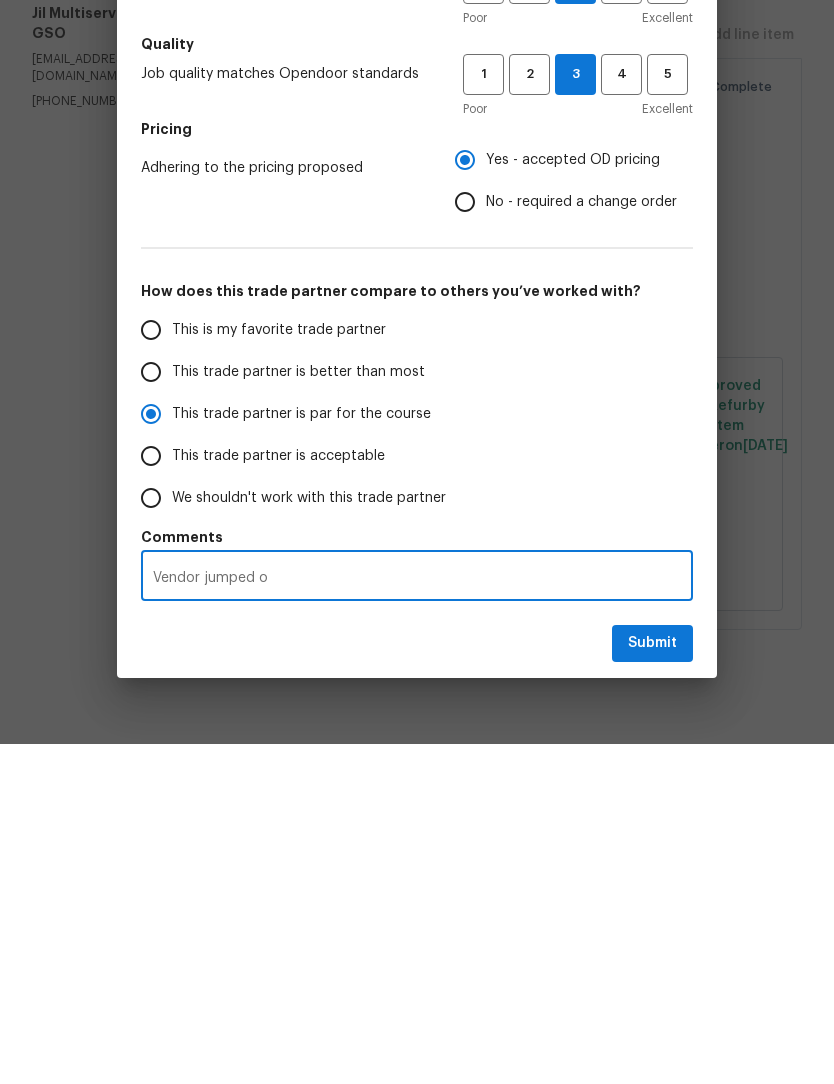 radio on "false" 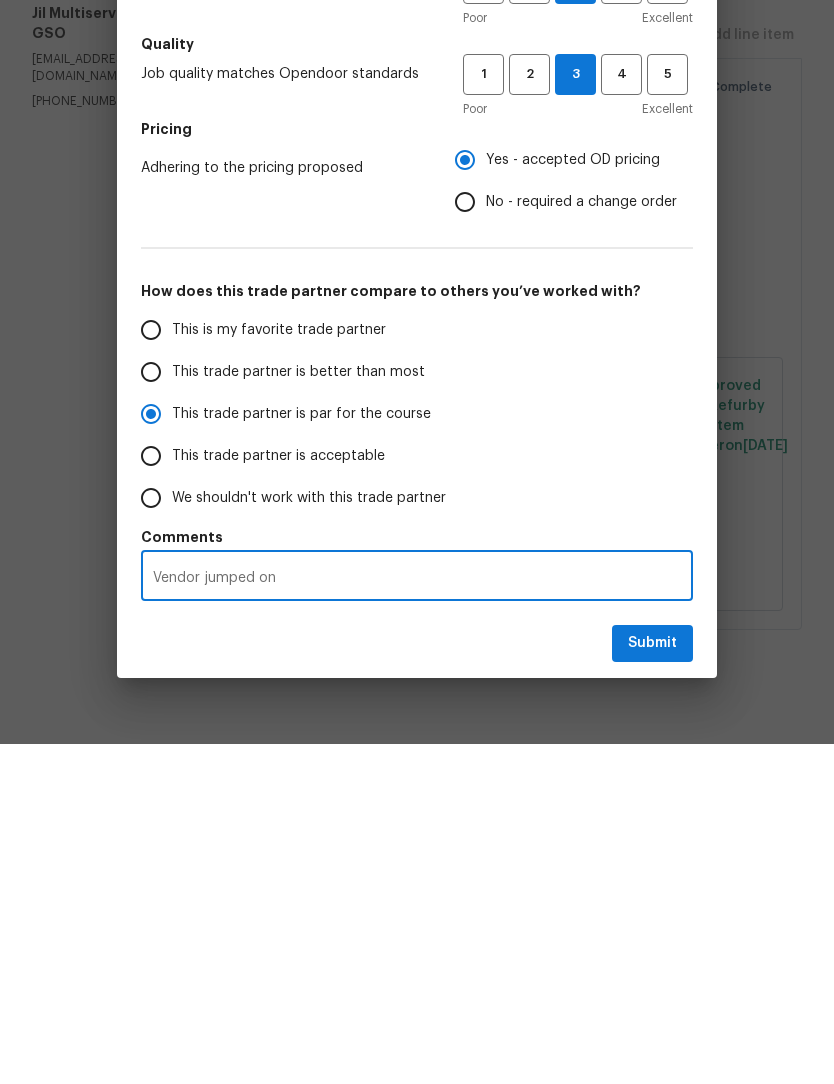 radio on "false" 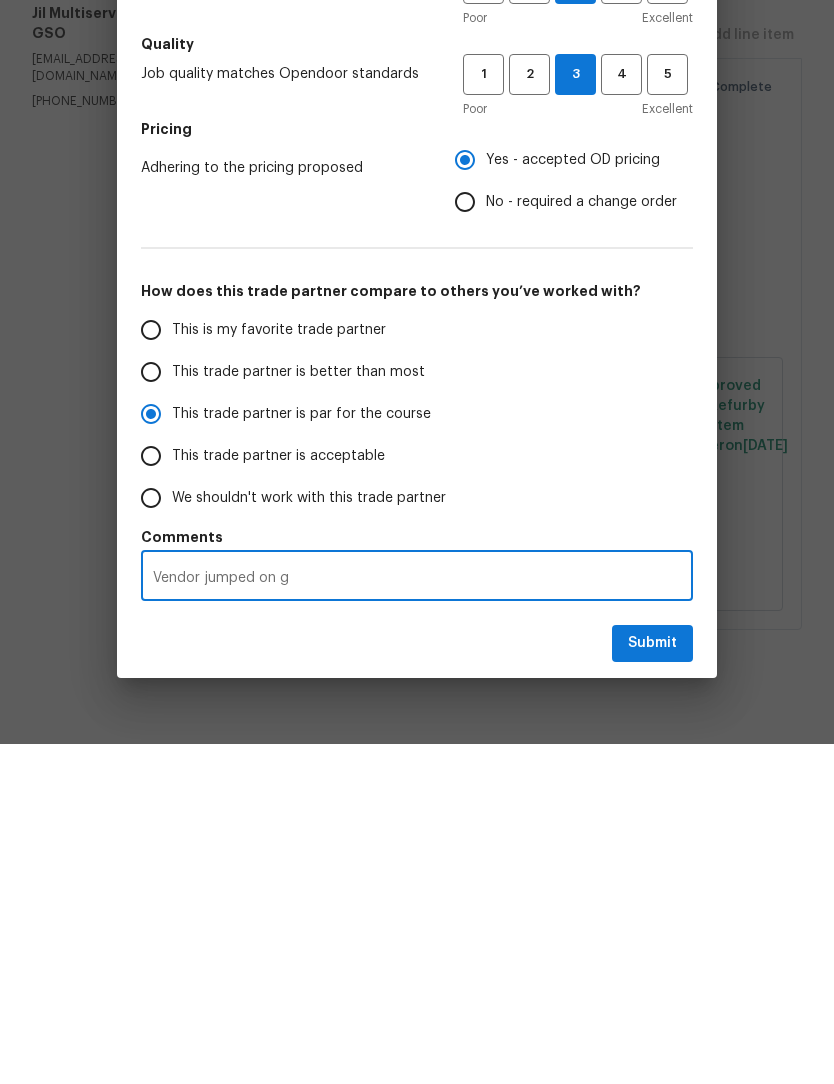 radio on "false" 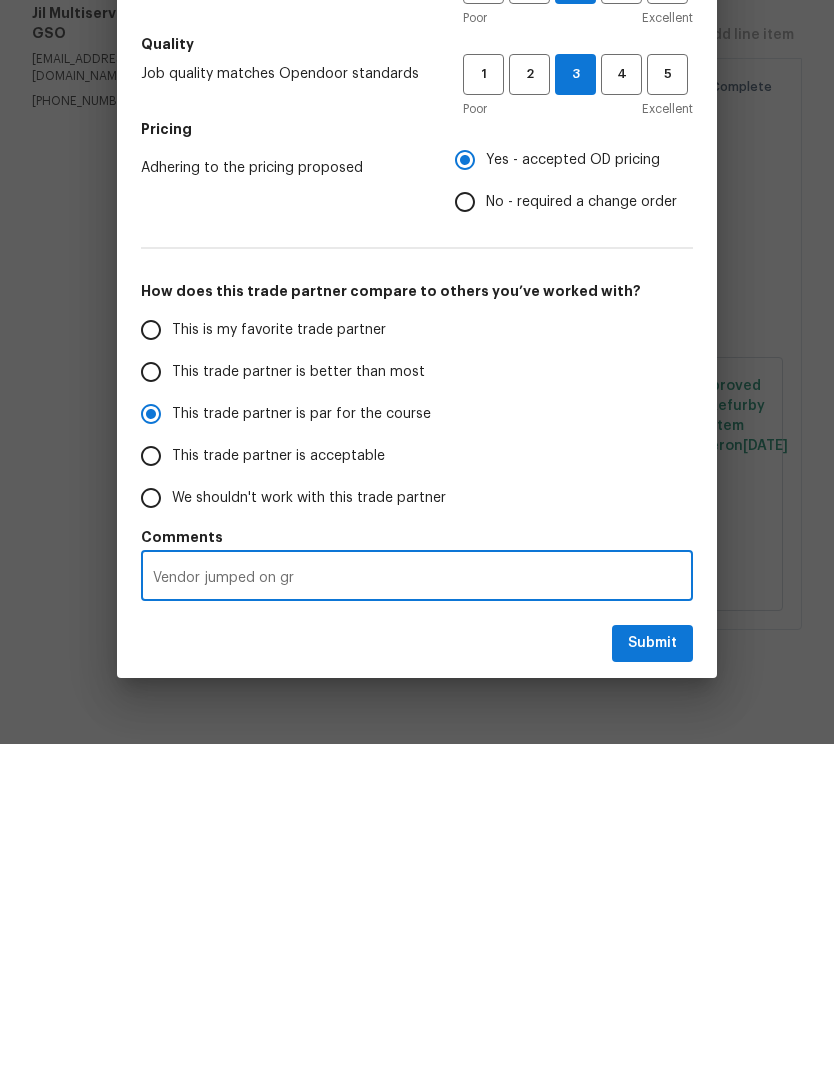 radio on "false" 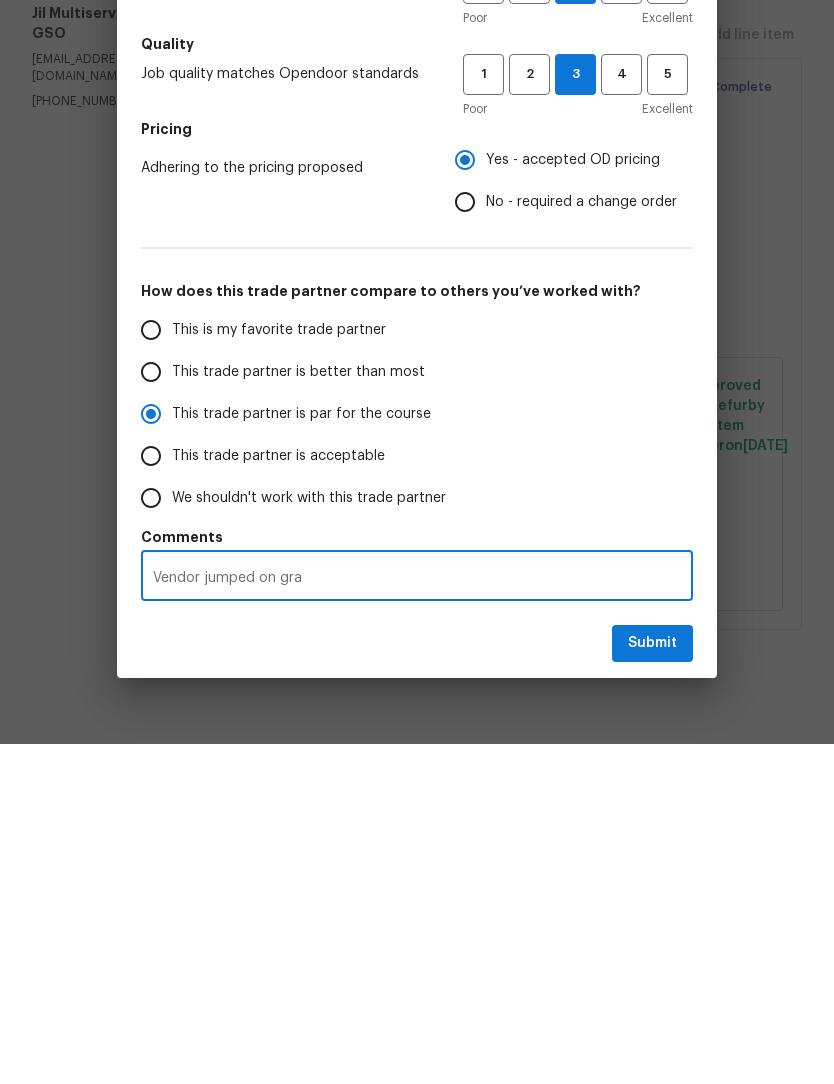 radio on "false" 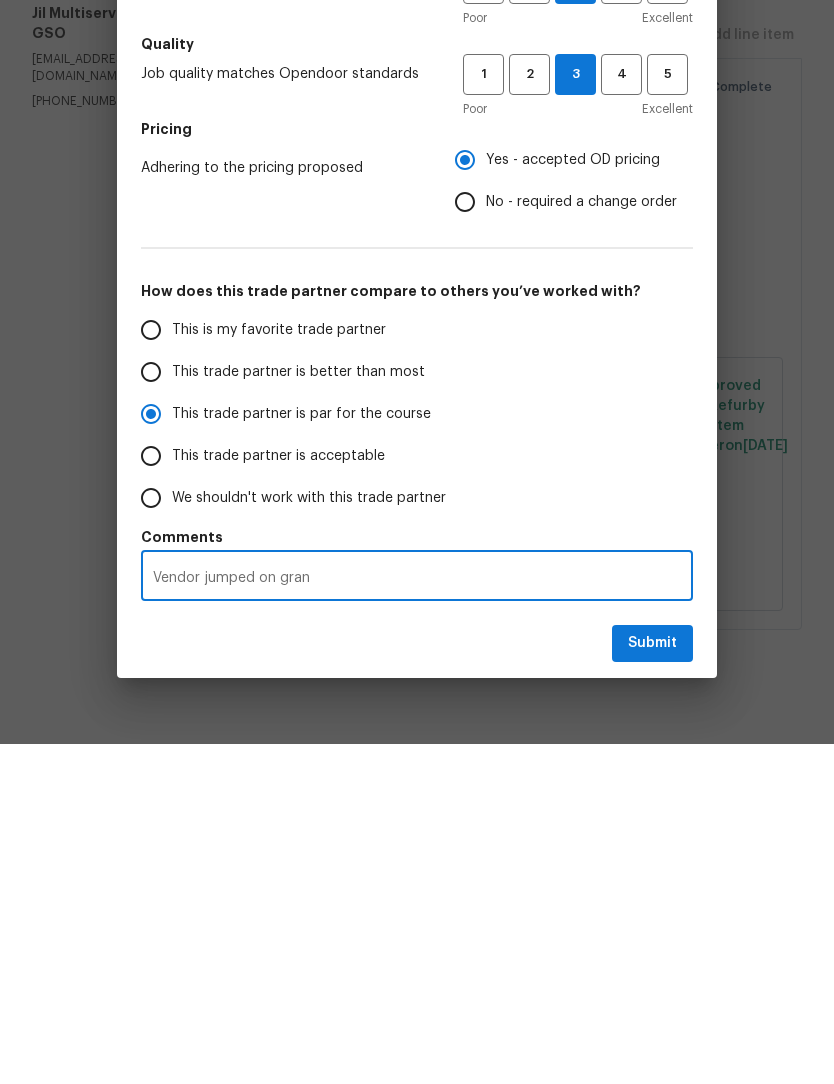 radio on "false" 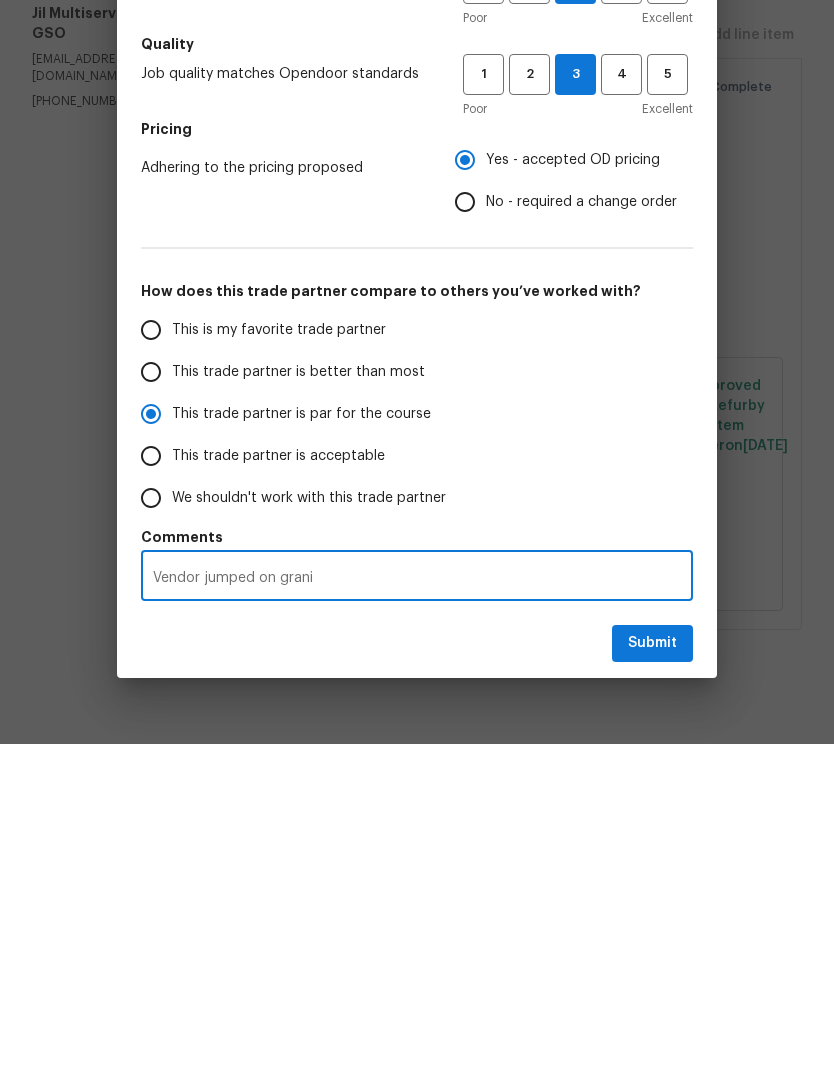 radio on "false" 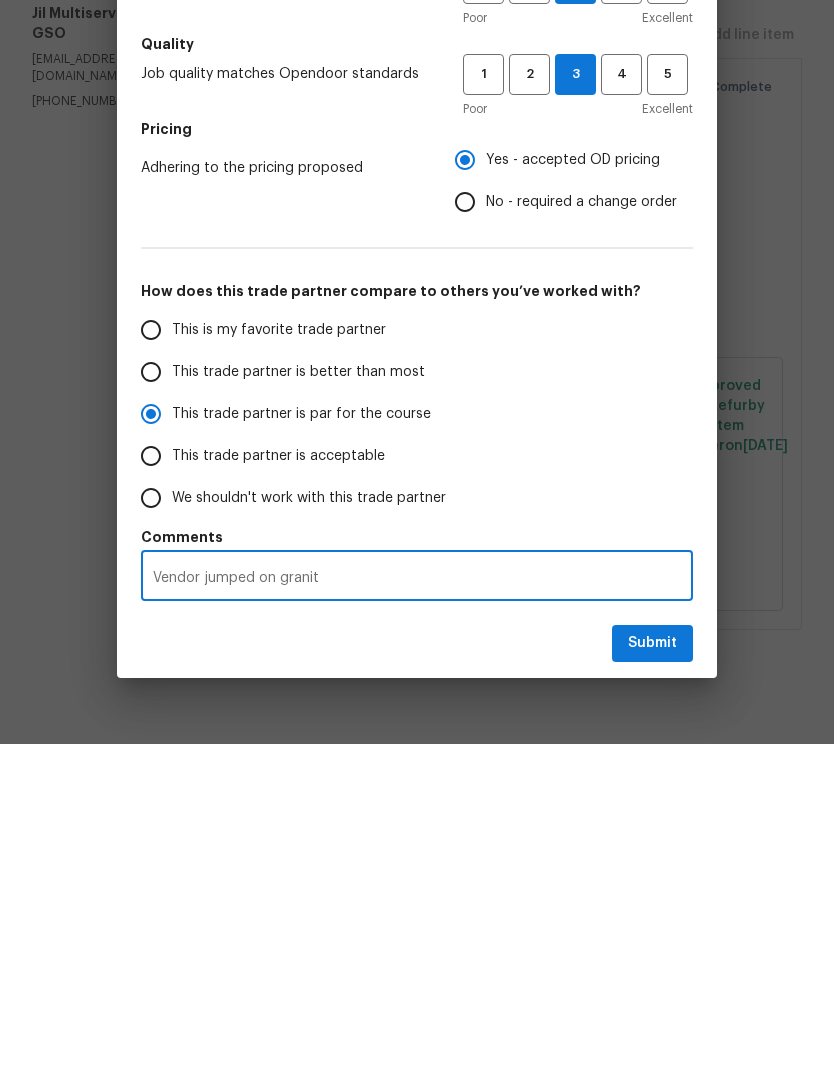 radio on "false" 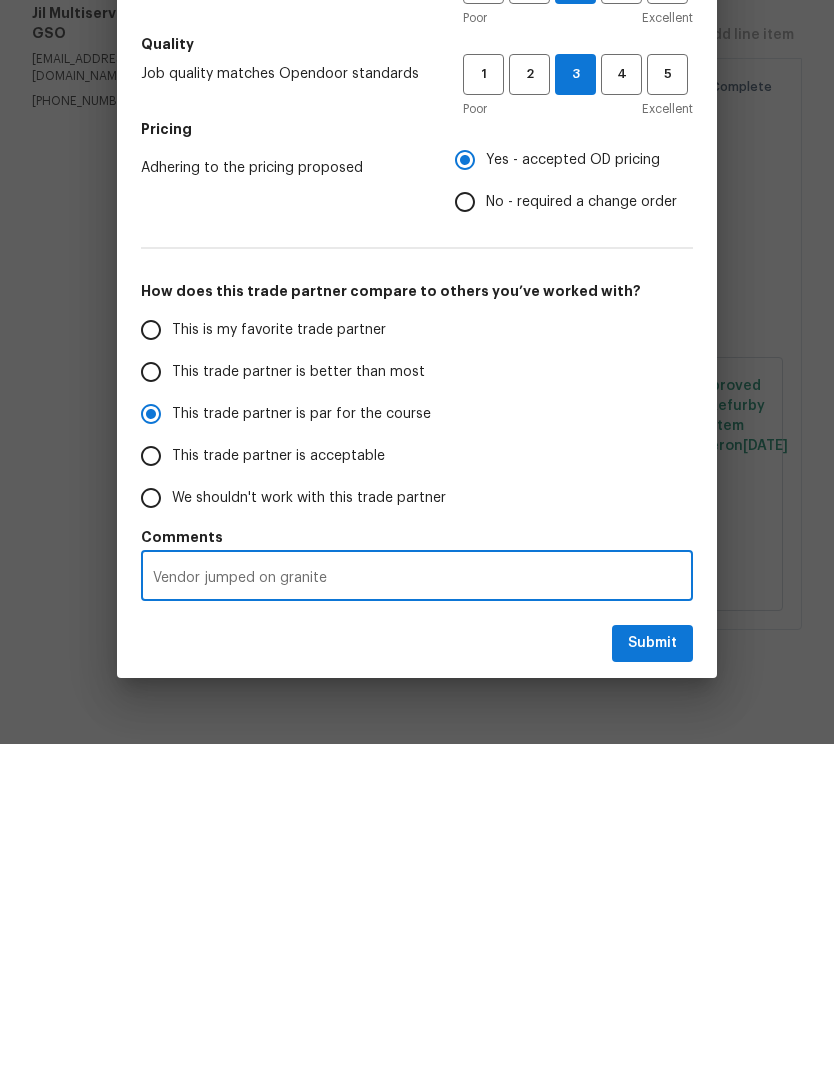 radio on "false" 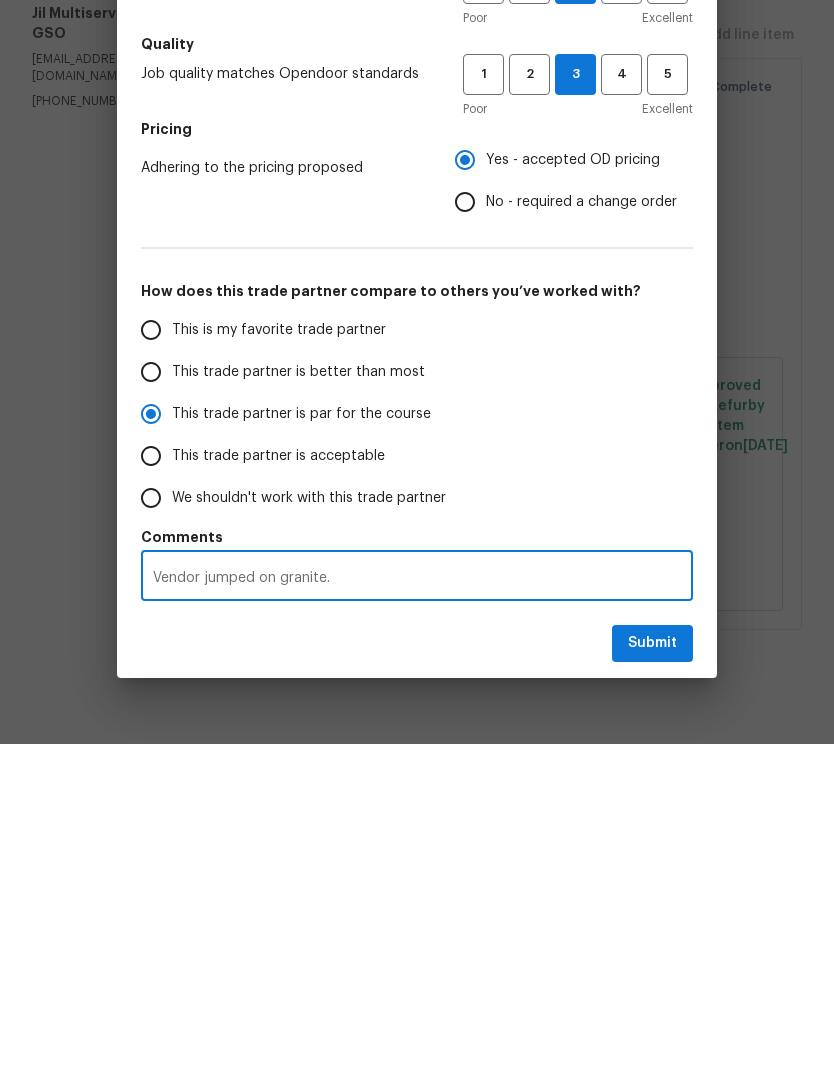 radio on "false" 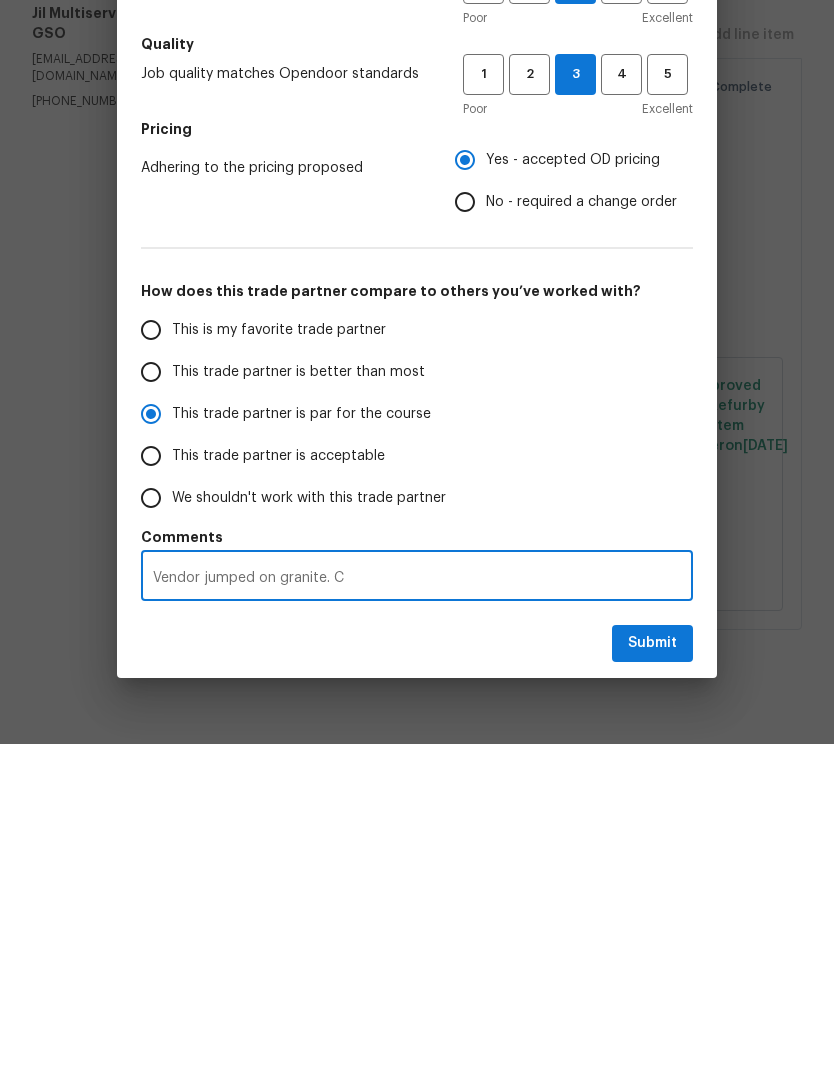 radio on "false" 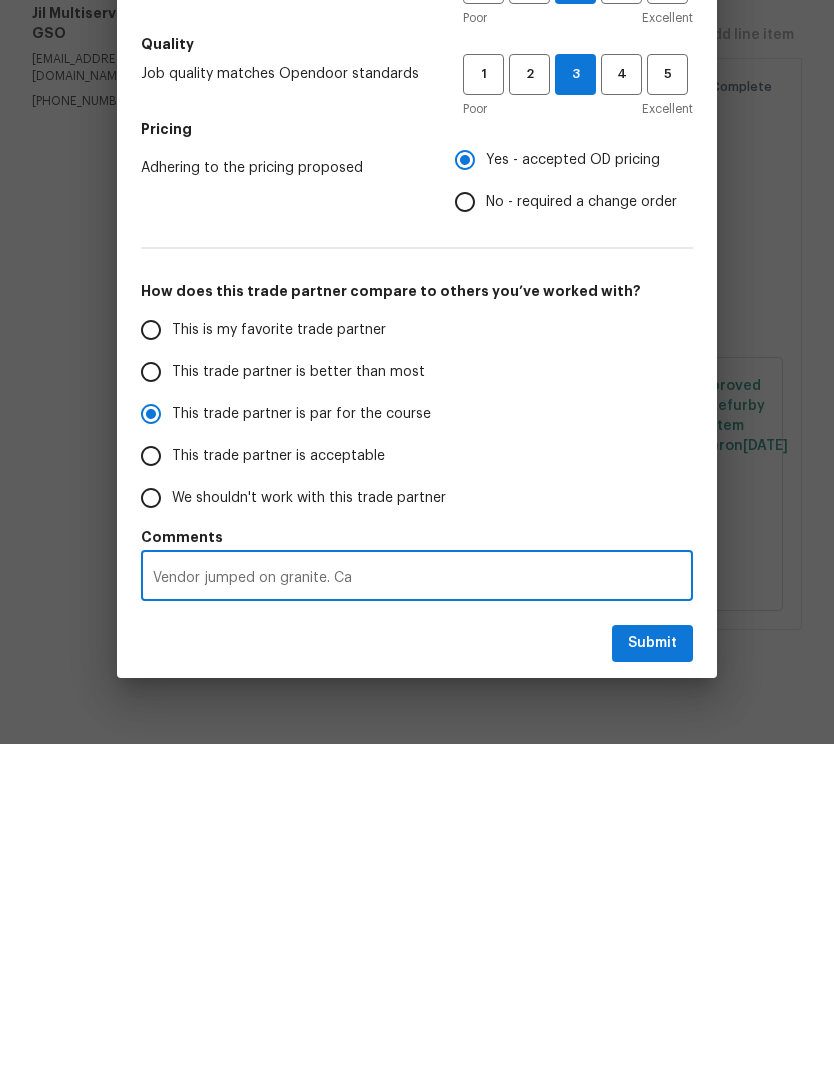 radio on "false" 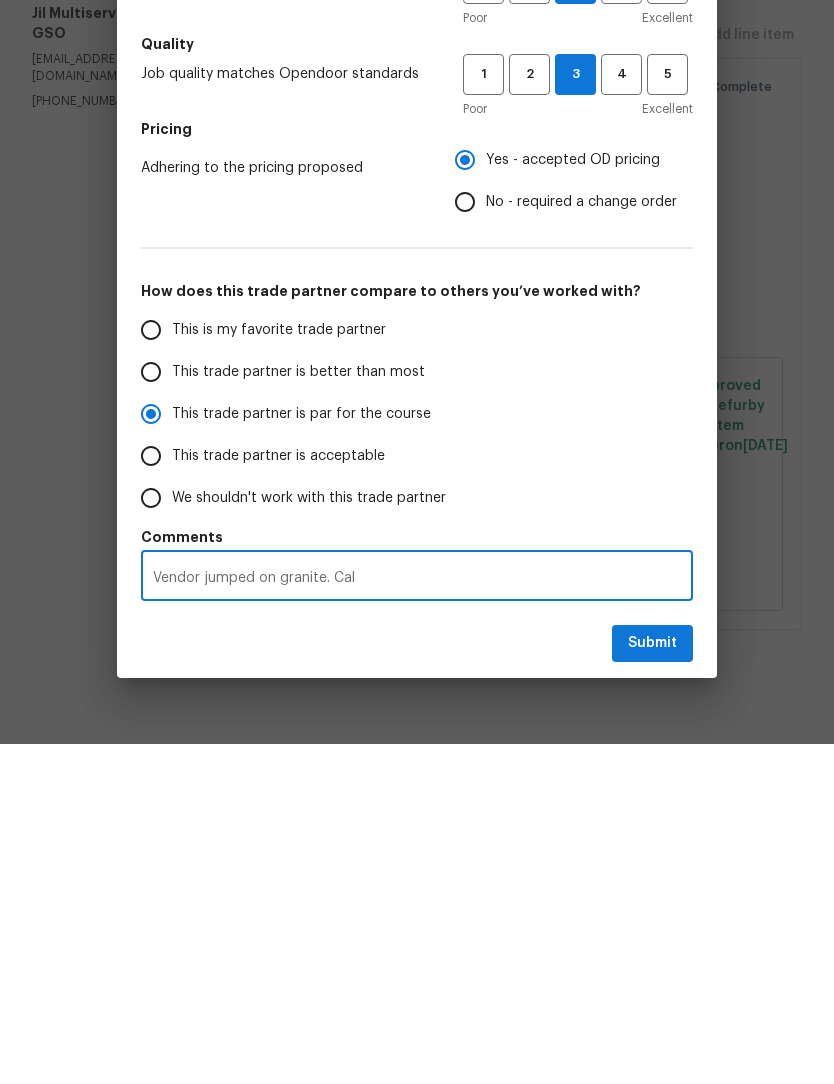radio on "false" 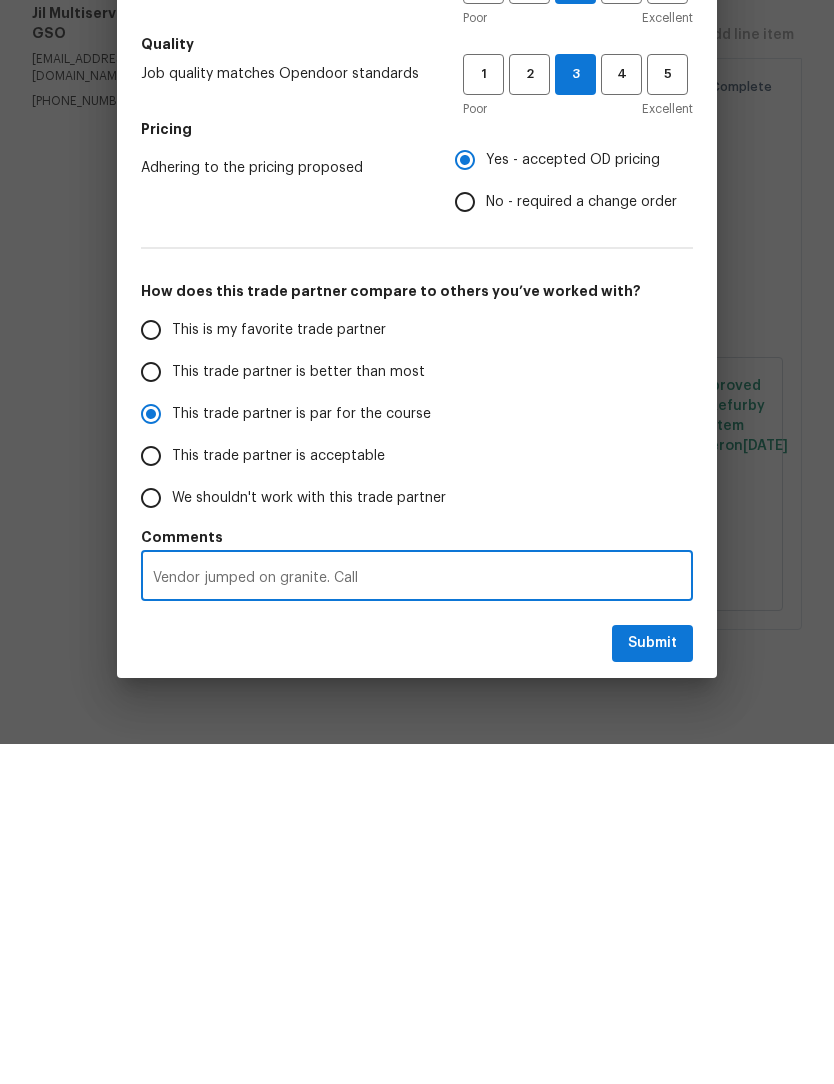 radio on "false" 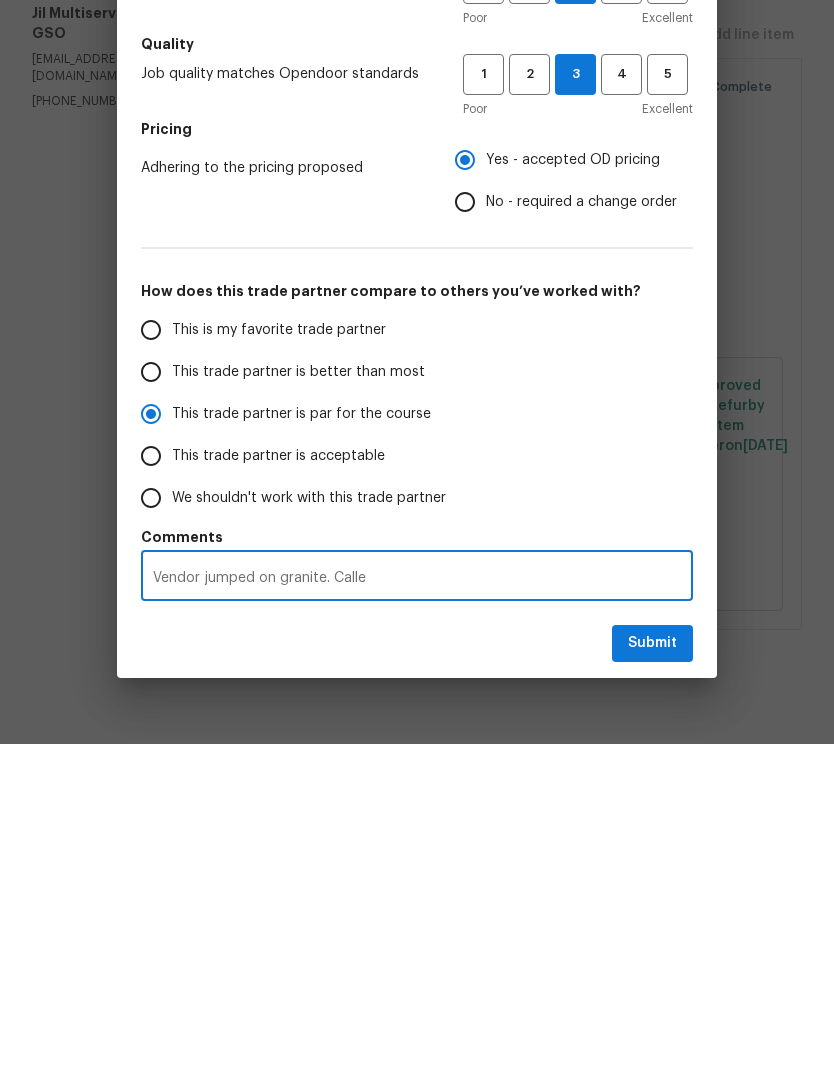 radio on "false" 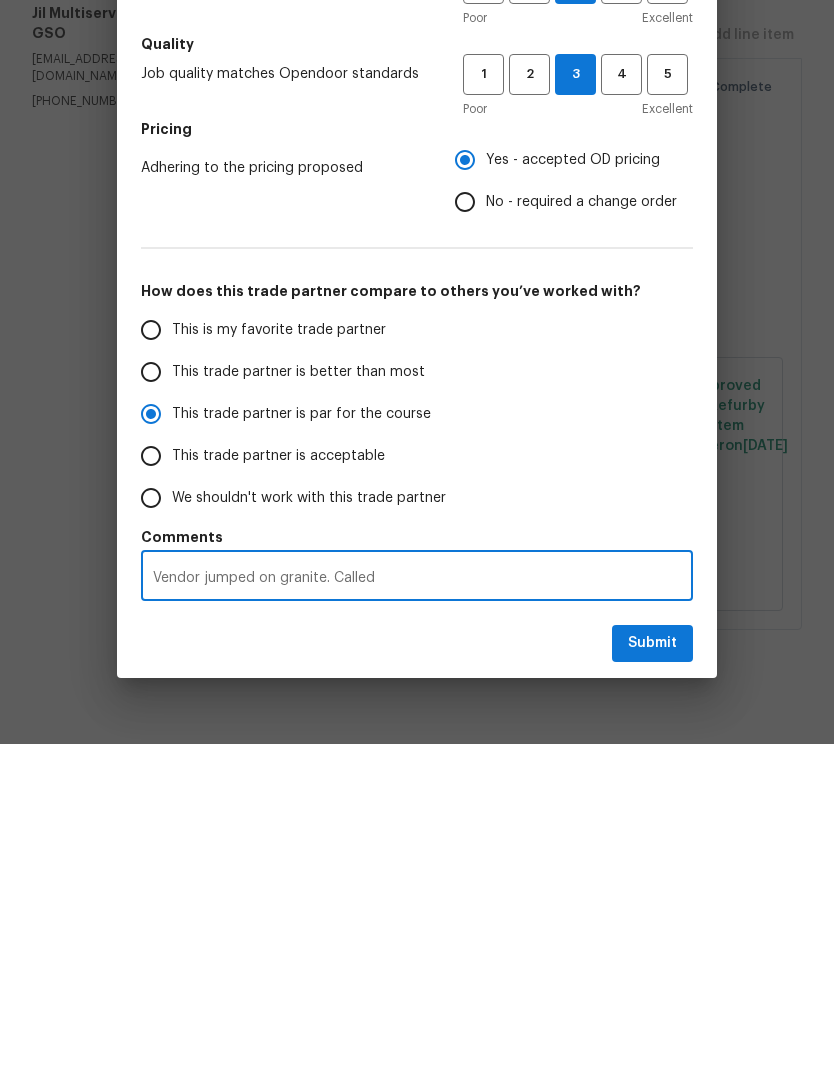 radio on "false" 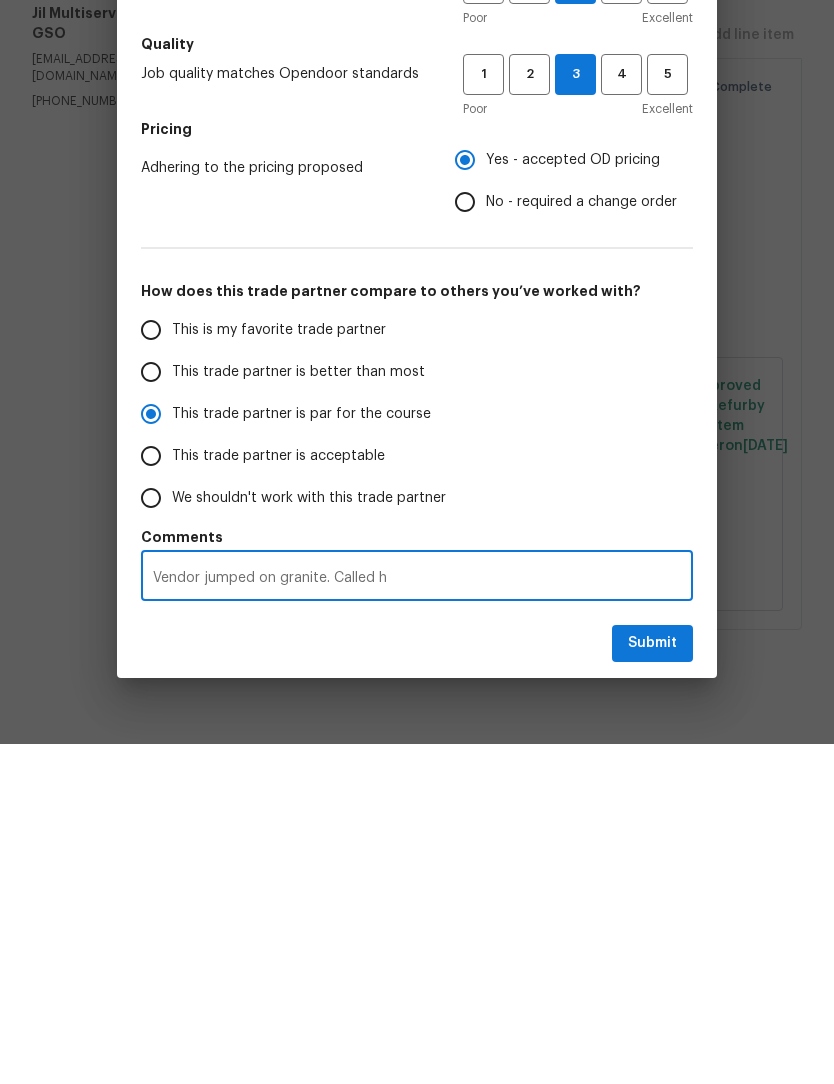 radio on "false" 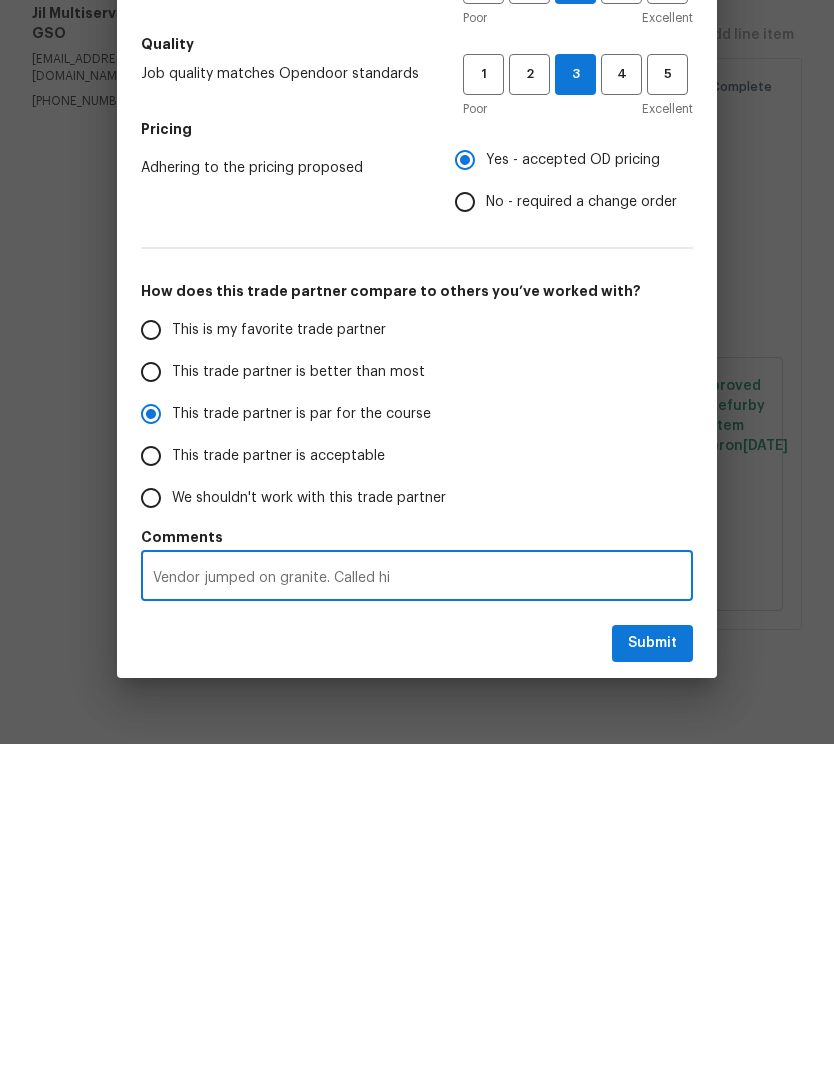 radio on "false" 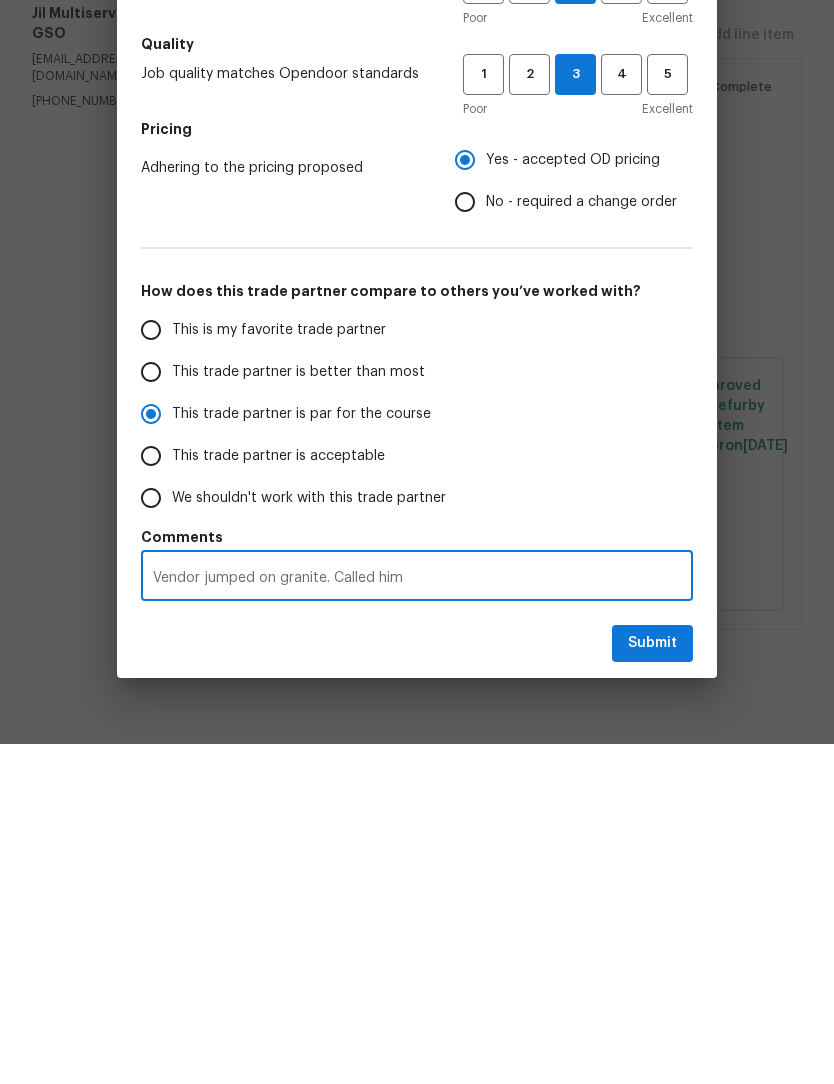 radio on "false" 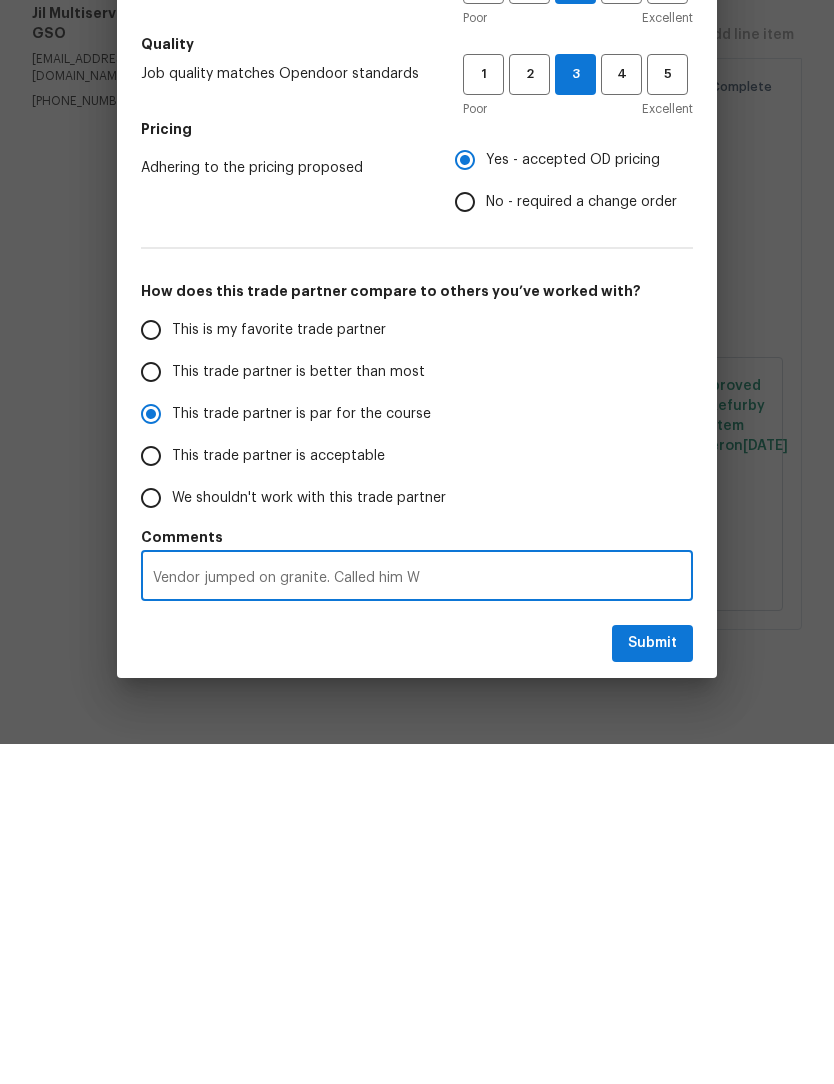 radio on "false" 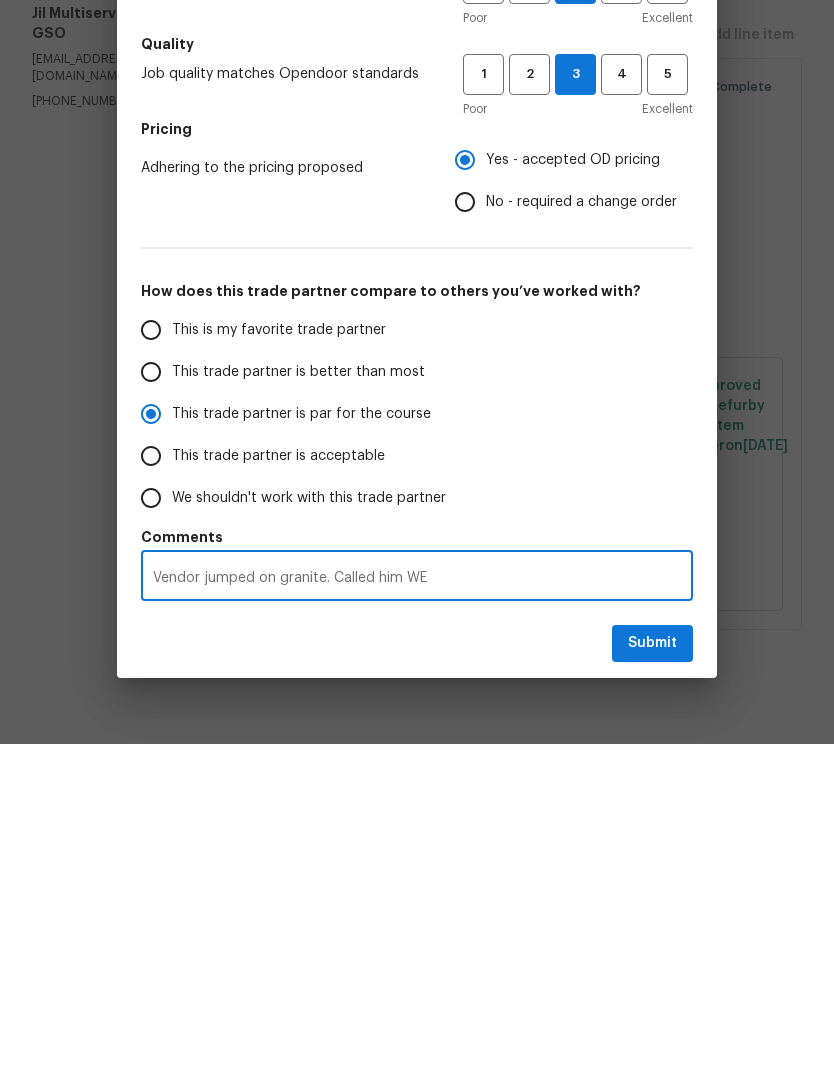radio on "false" 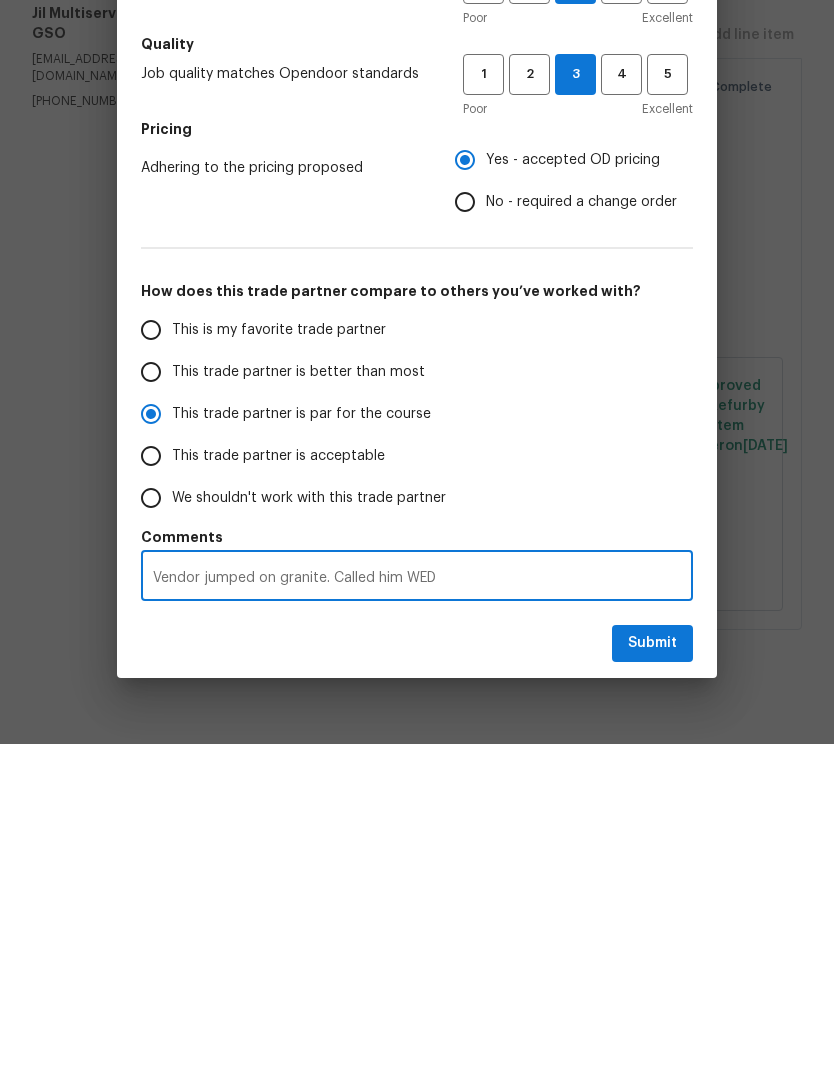 radio on "false" 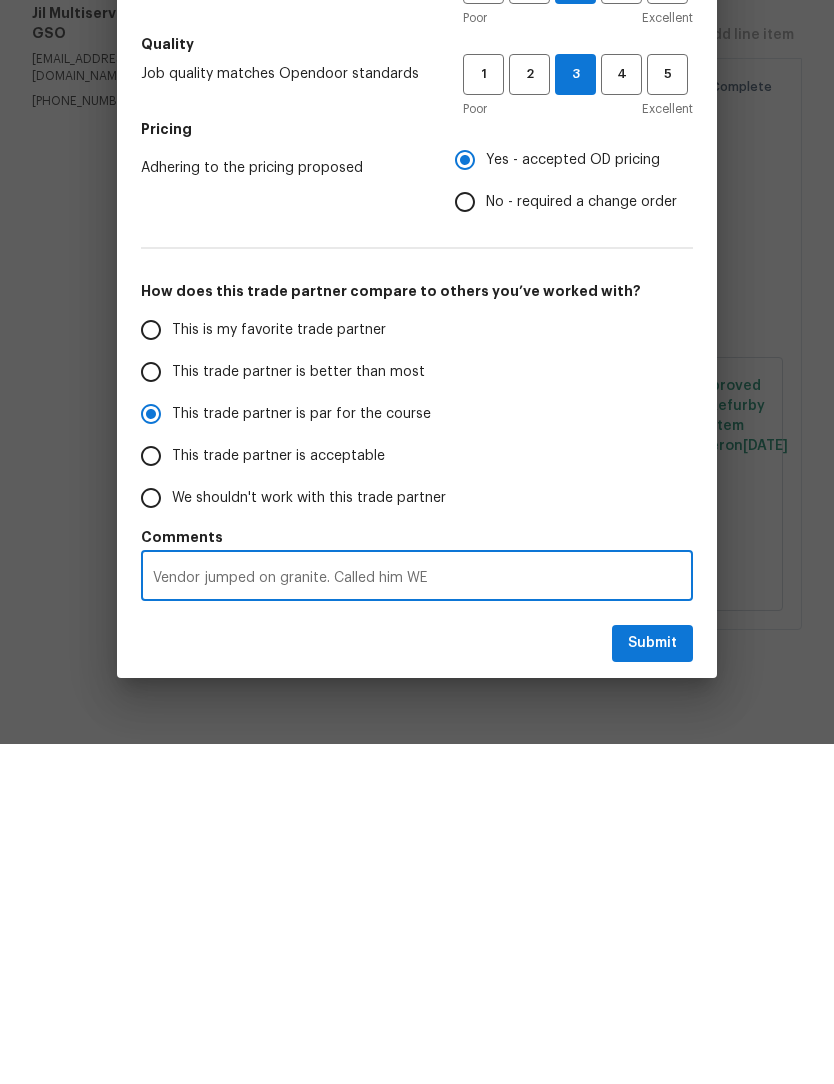 radio on "false" 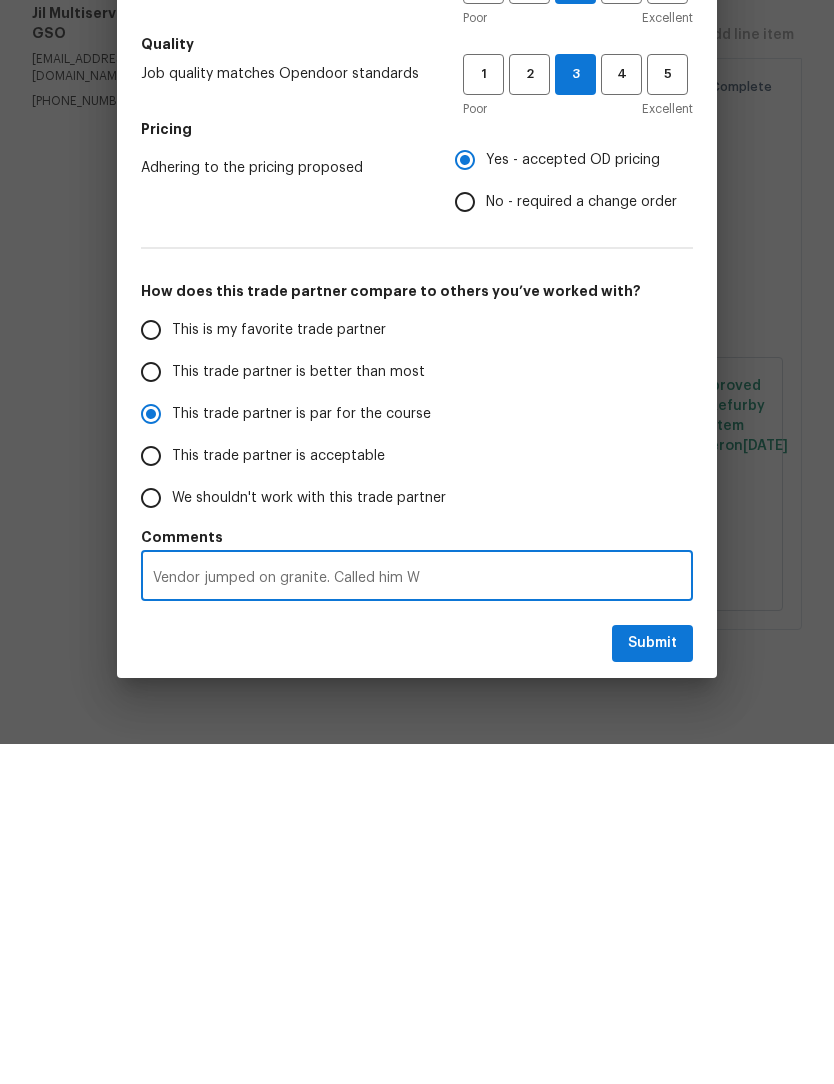 radio on "false" 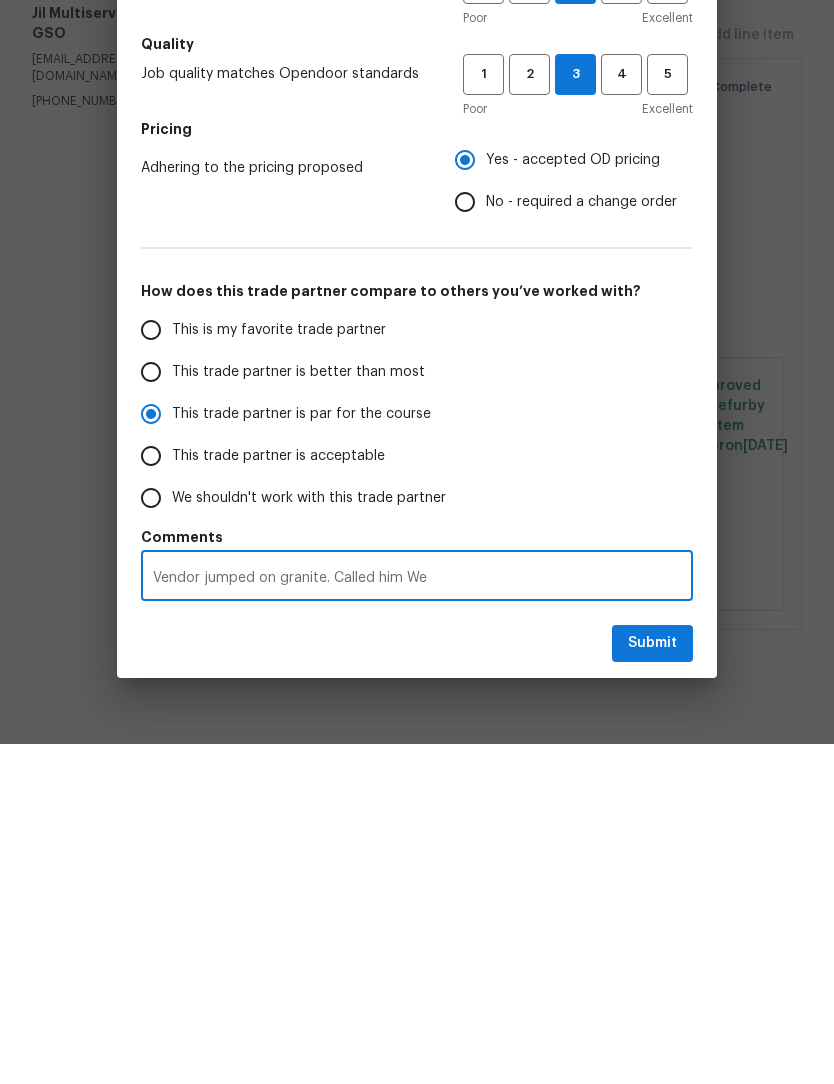 radio on "false" 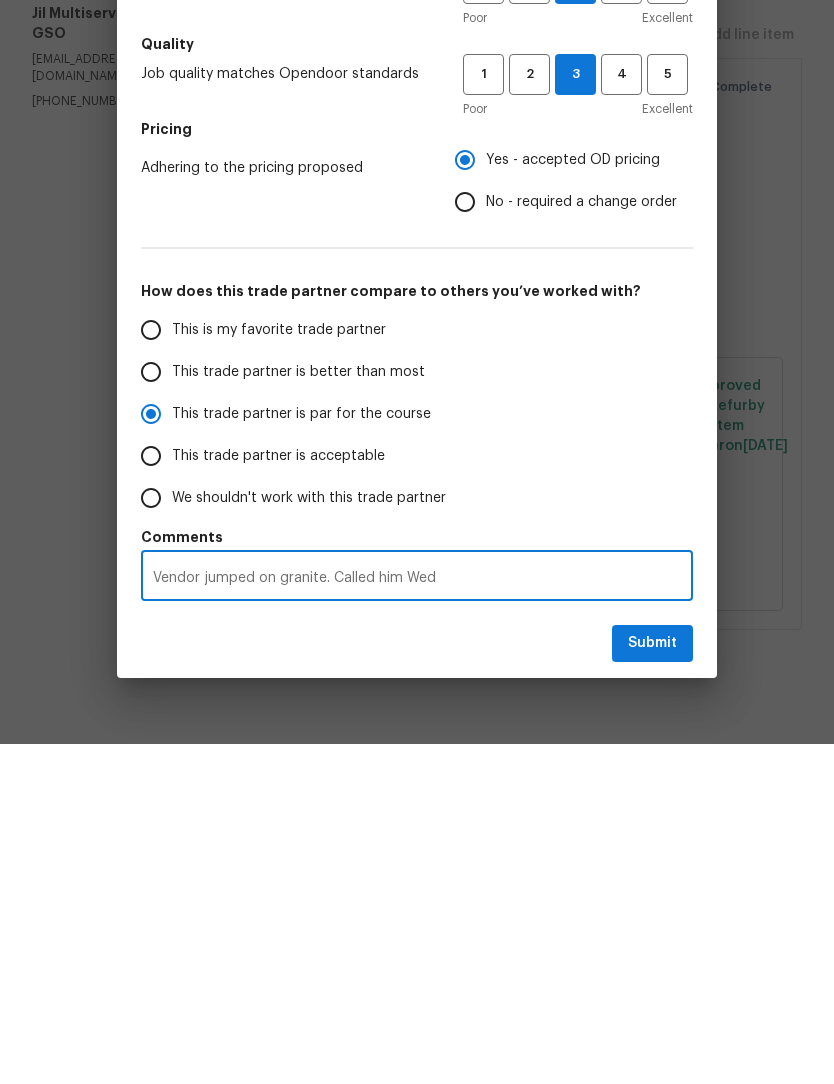 radio on "false" 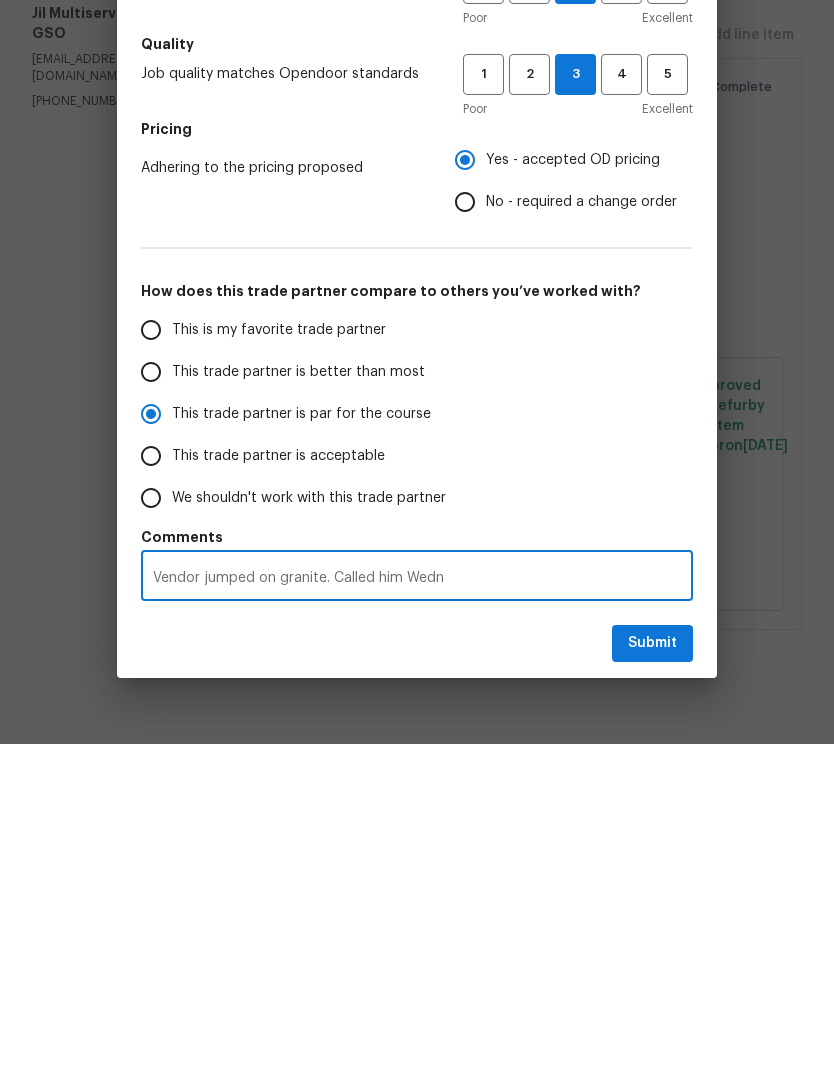 type on "Vendor jumped on granite. Called him Wedne" 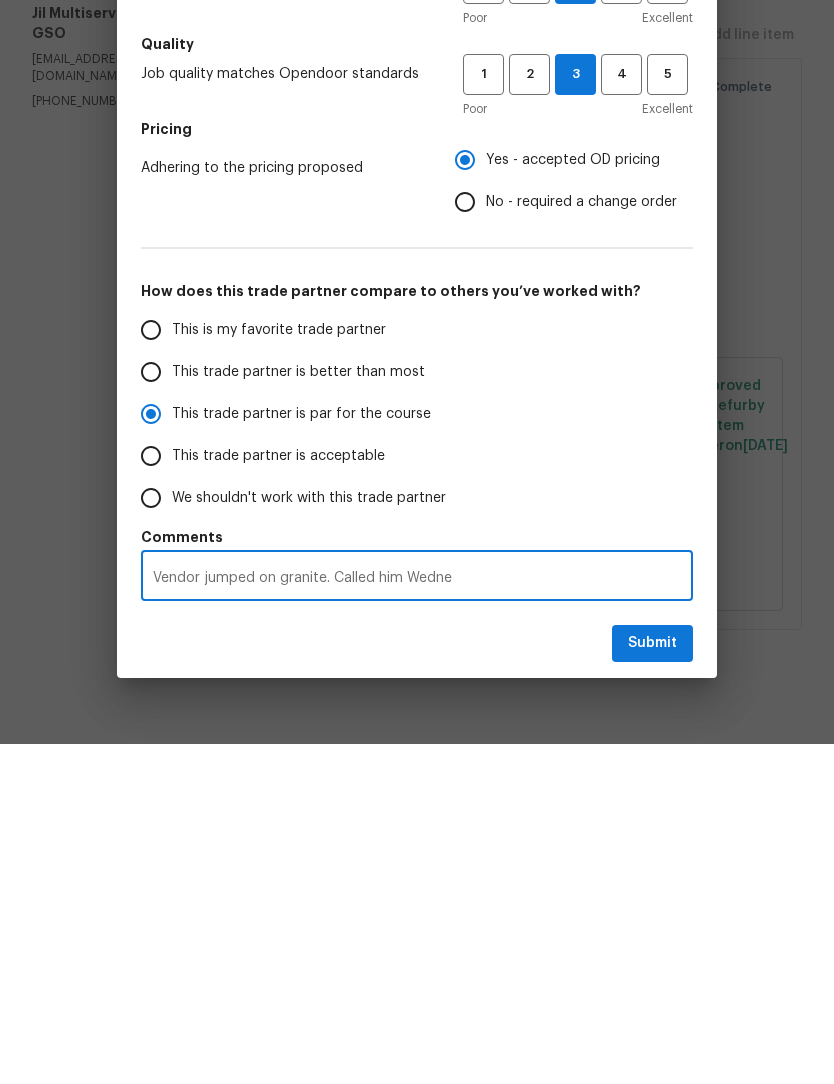 radio on "false" 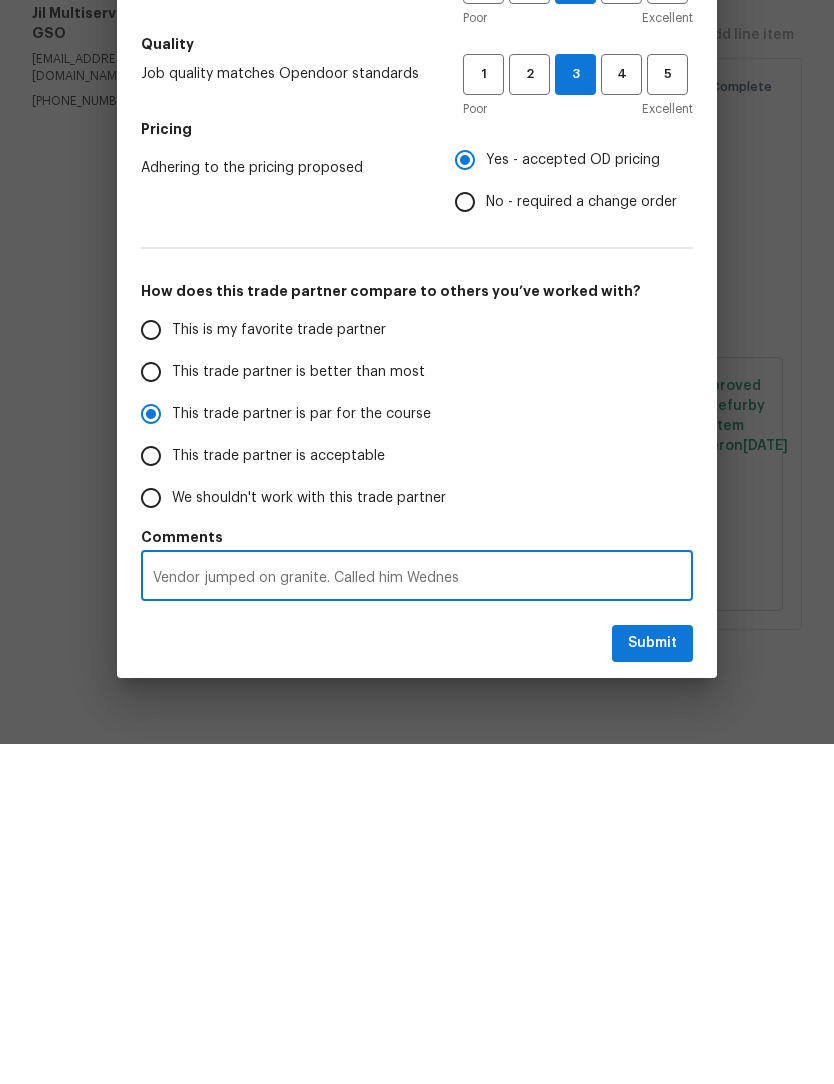 radio on "false" 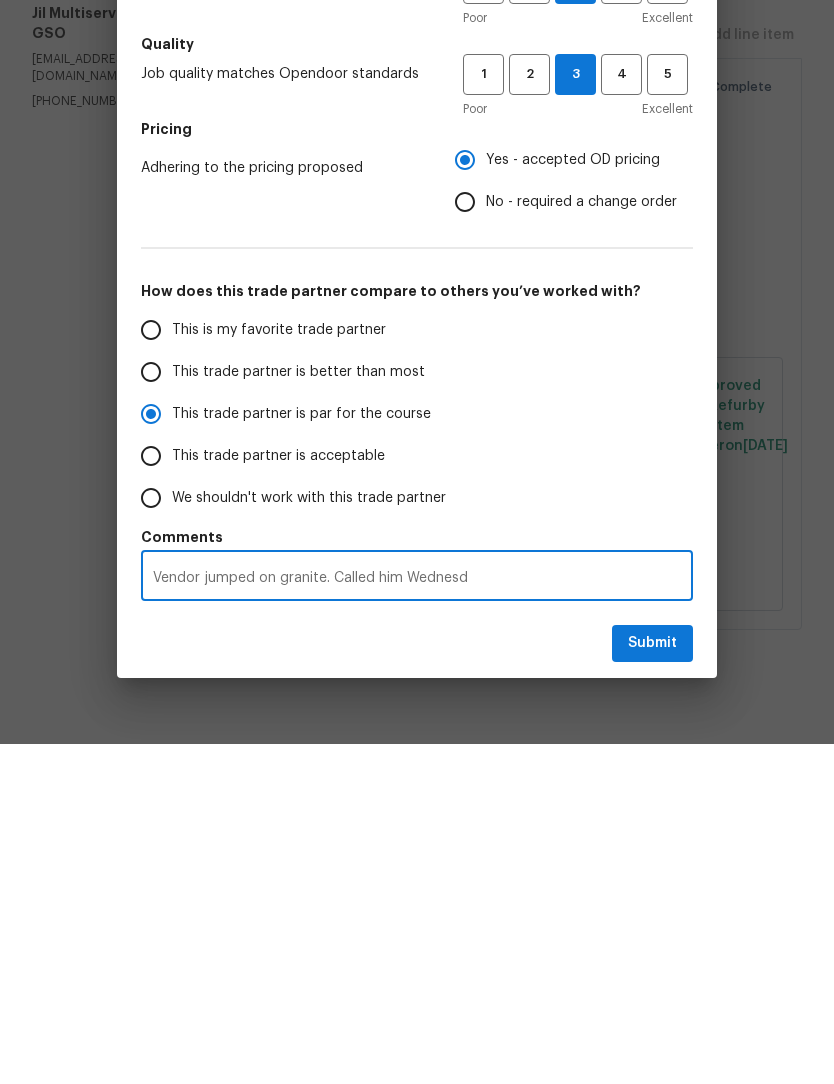 radio on "false" 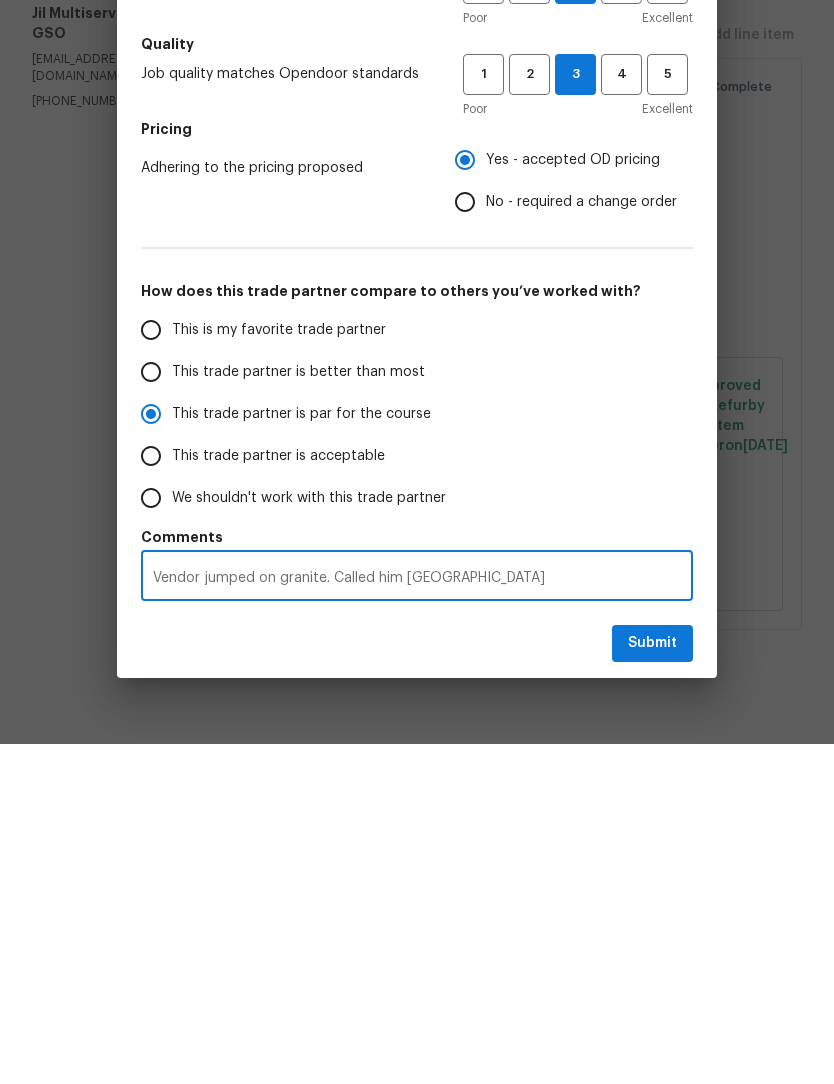 radio on "false" 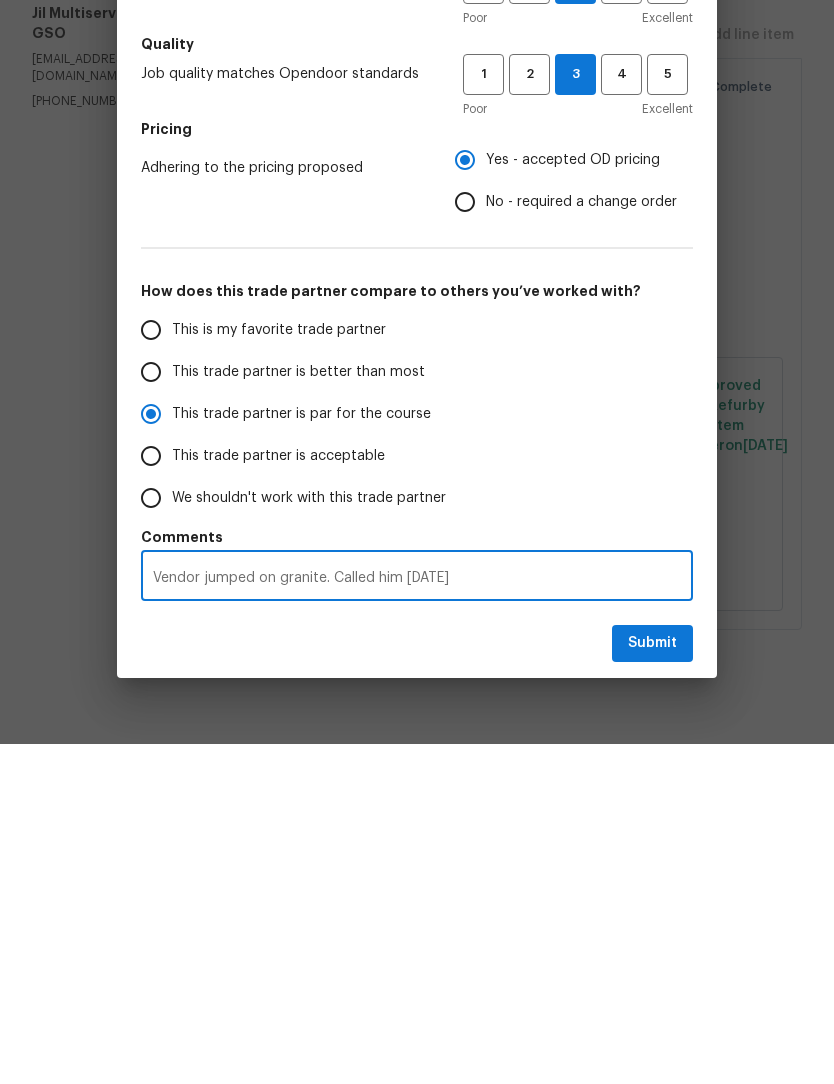 radio on "false" 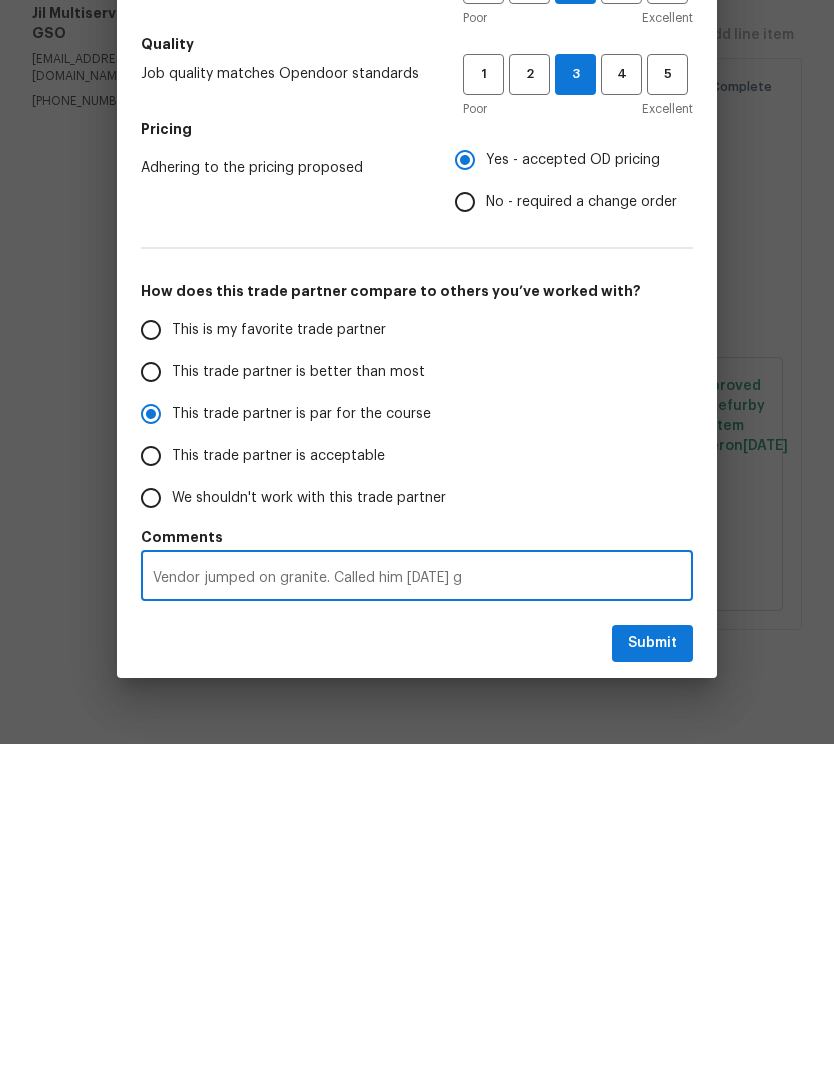 radio on "false" 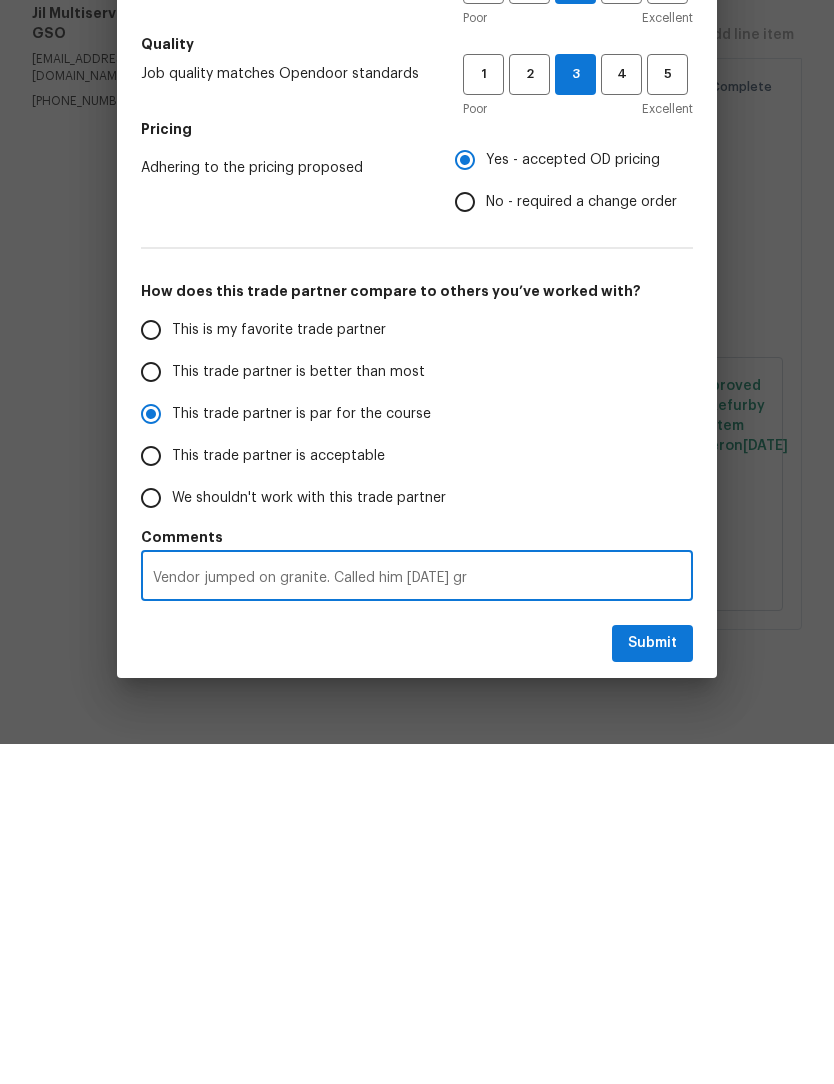 radio on "false" 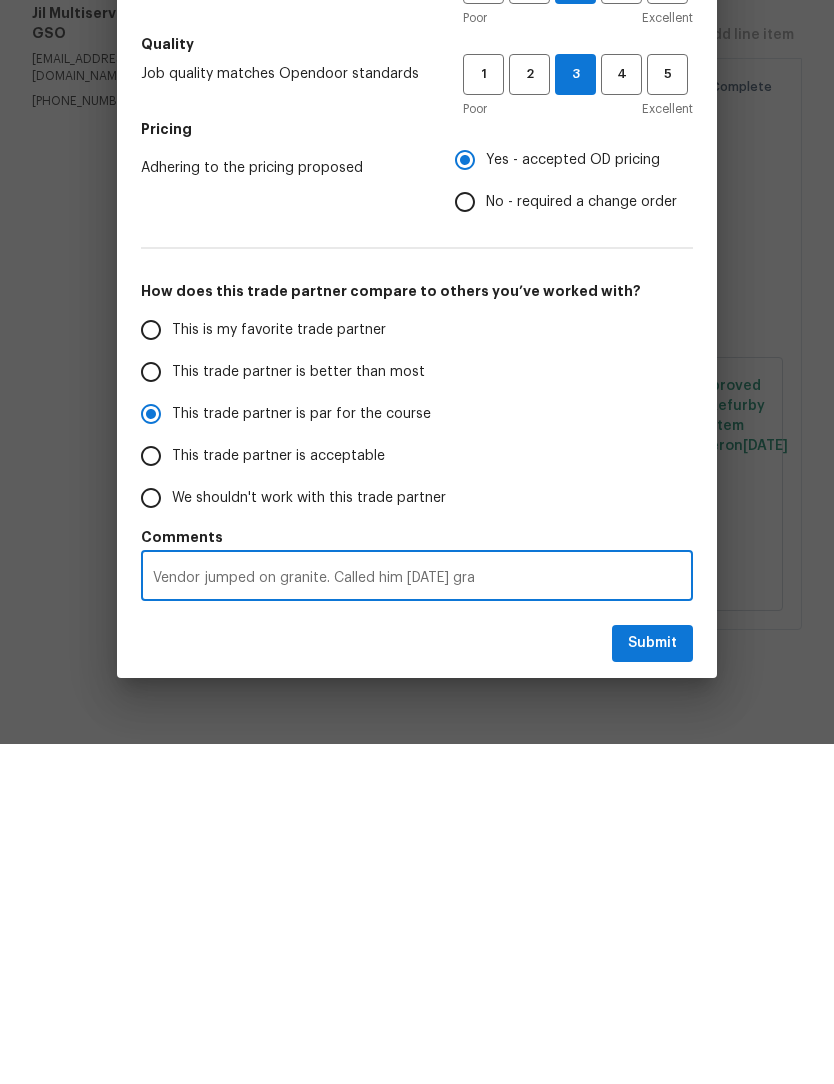 radio on "false" 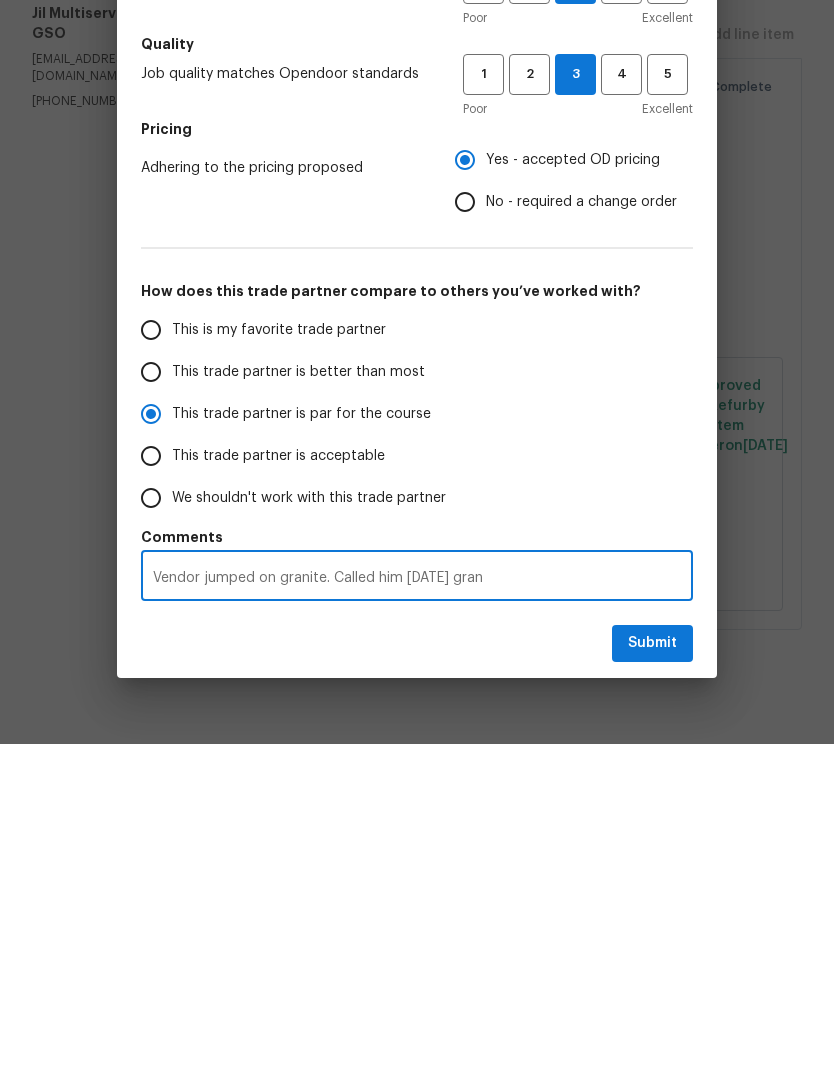 radio on "false" 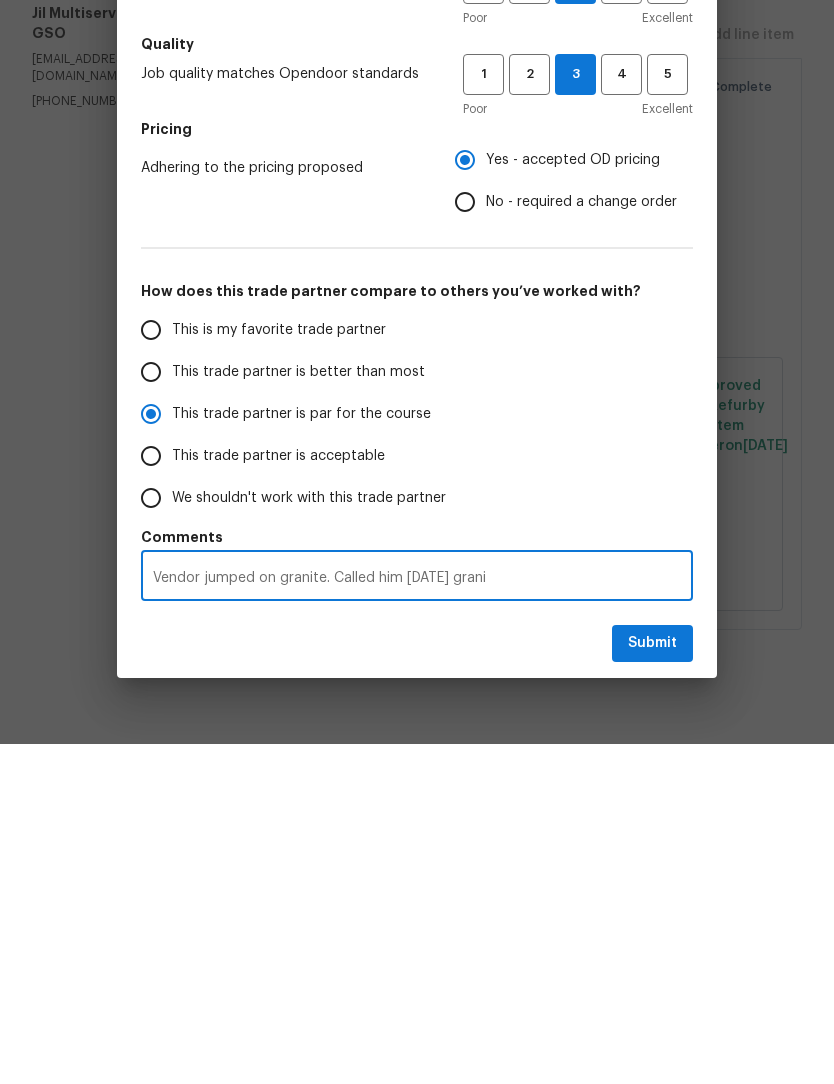 radio on "false" 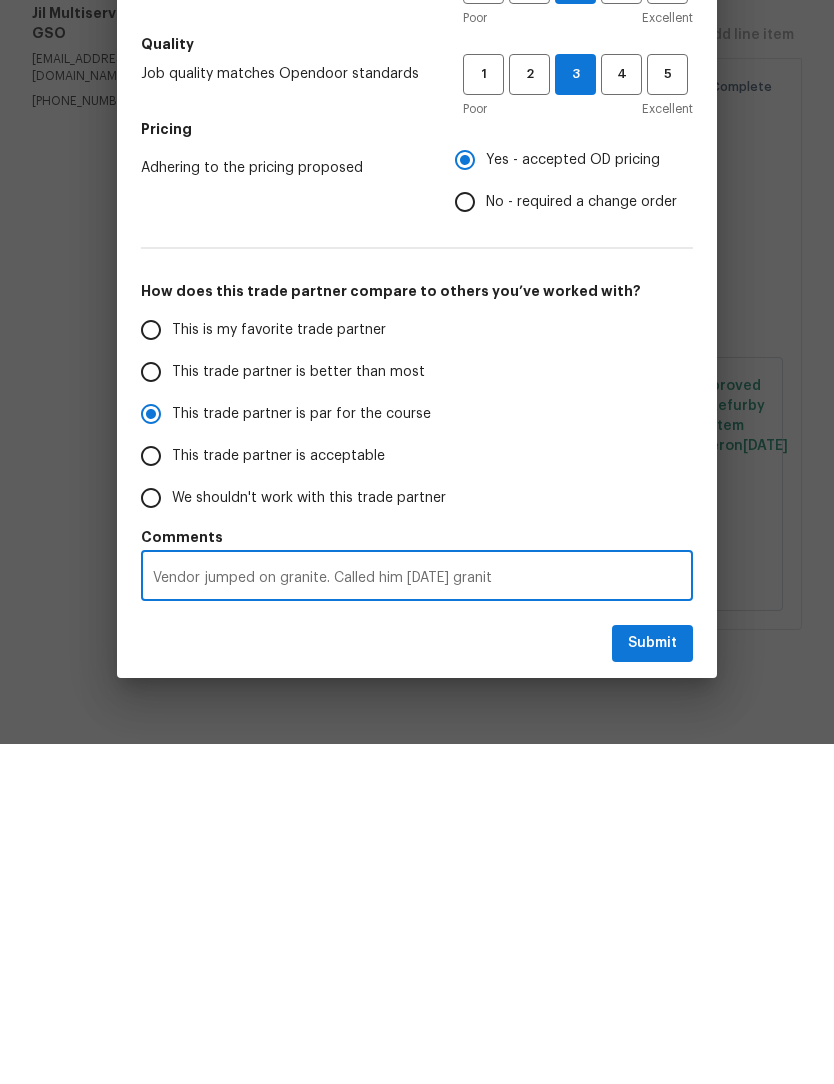 radio on "false" 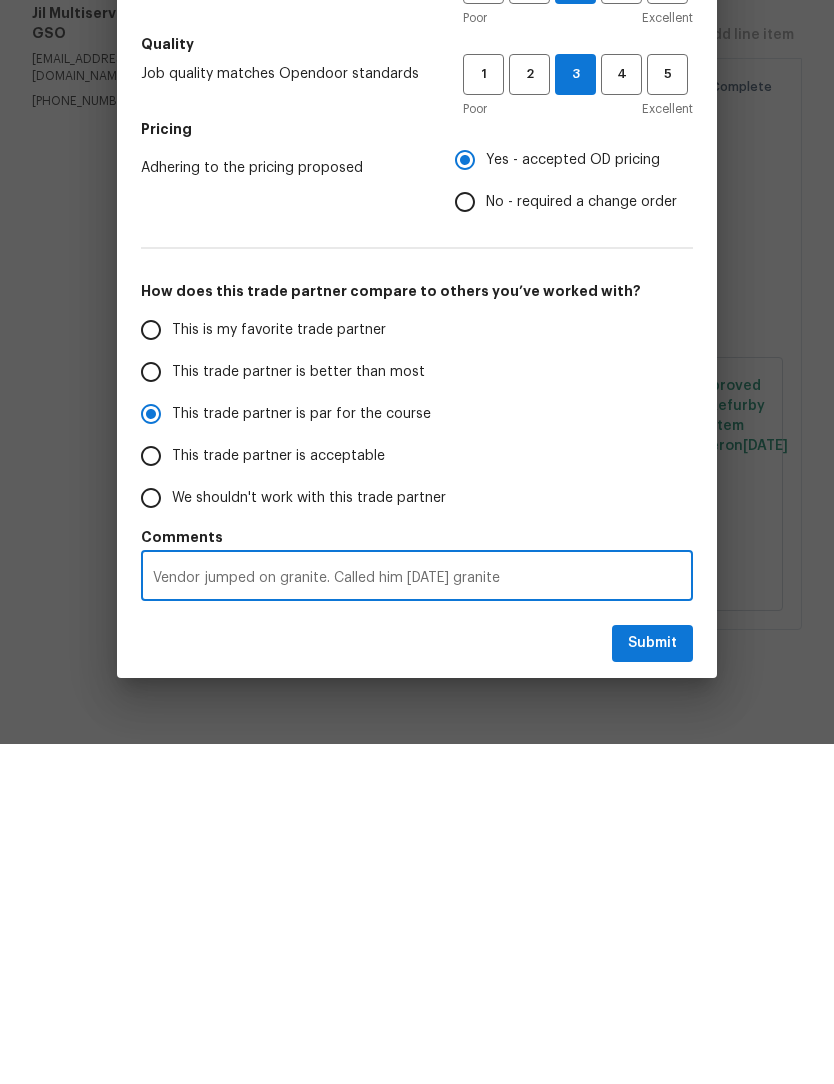 radio on "false" 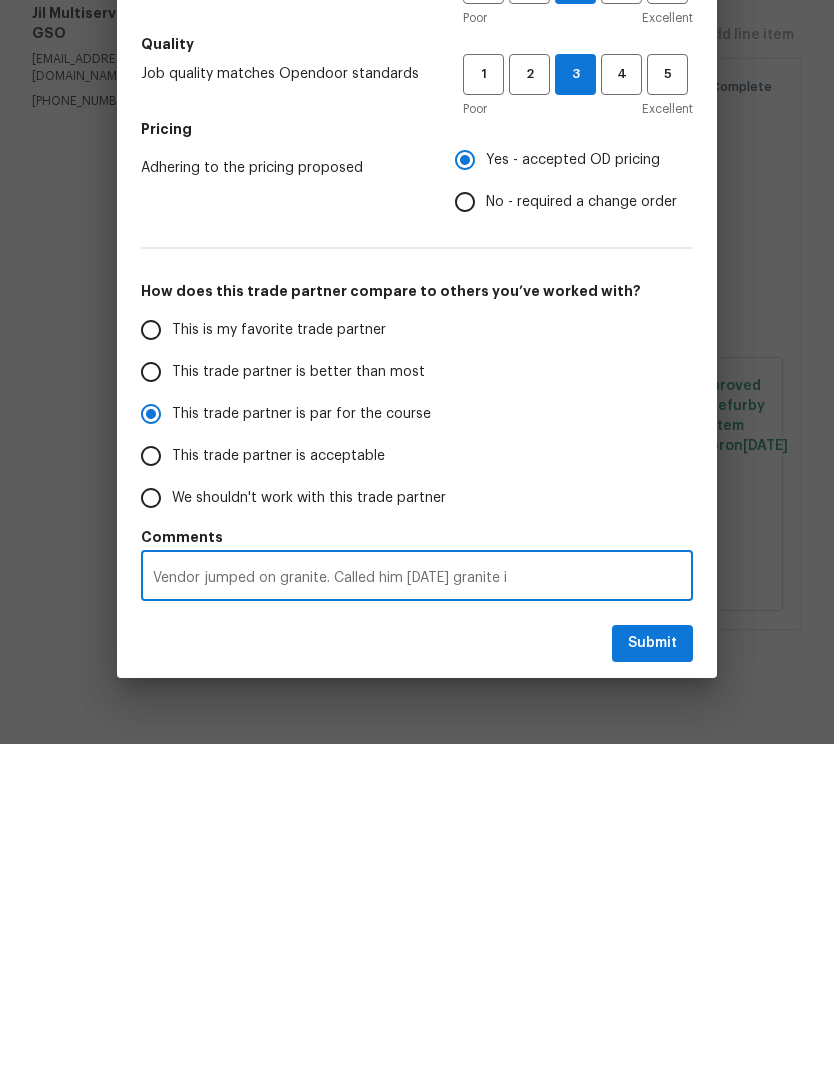 type on "Vendor jumped on granite. Called him Wednesday granite in" 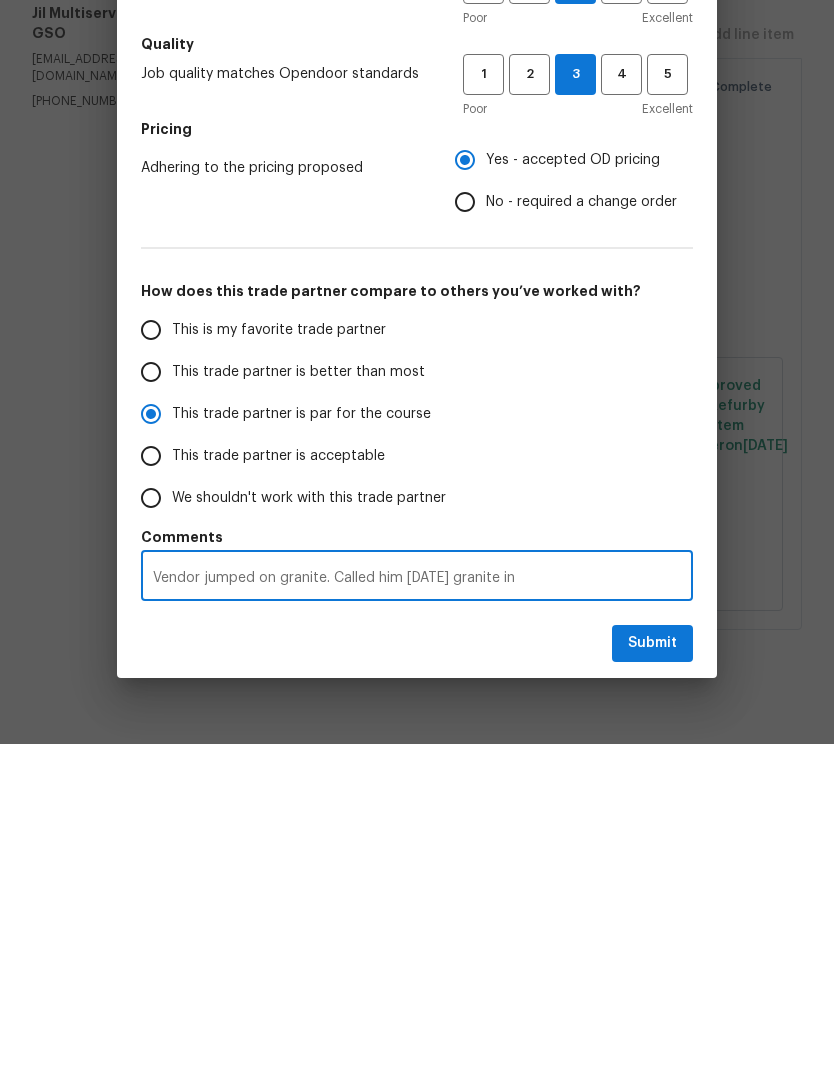 radio on "false" 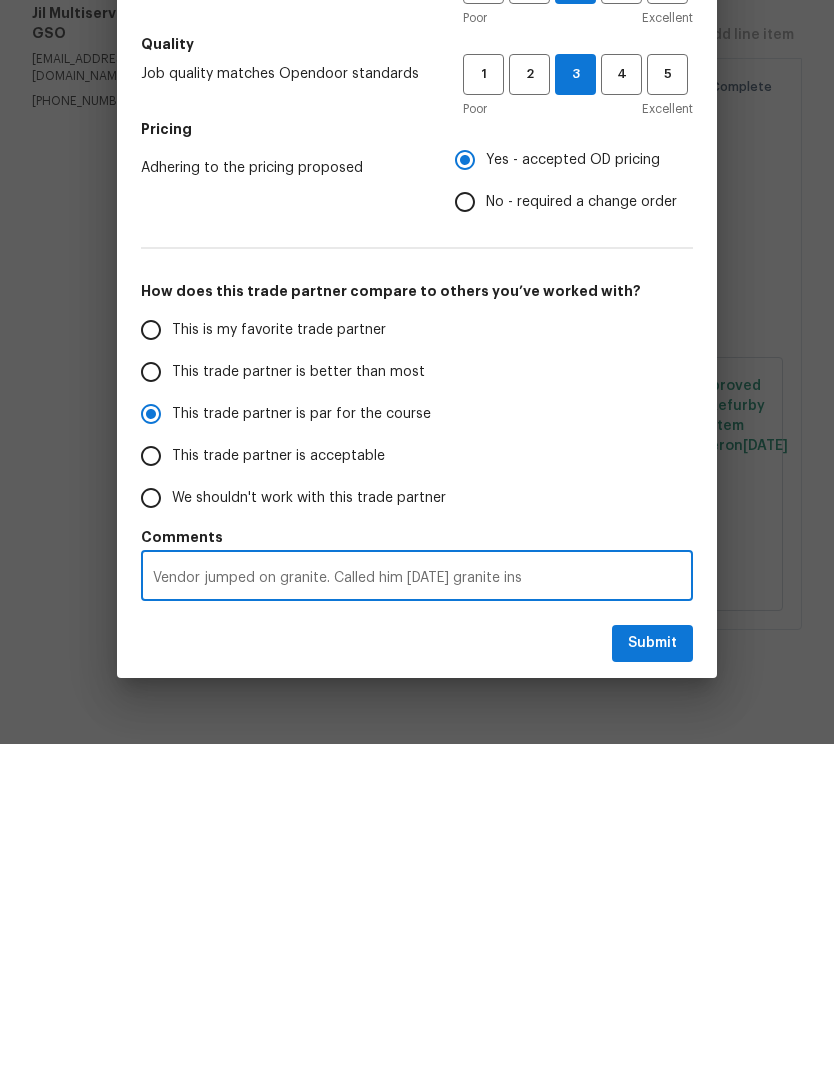 radio on "false" 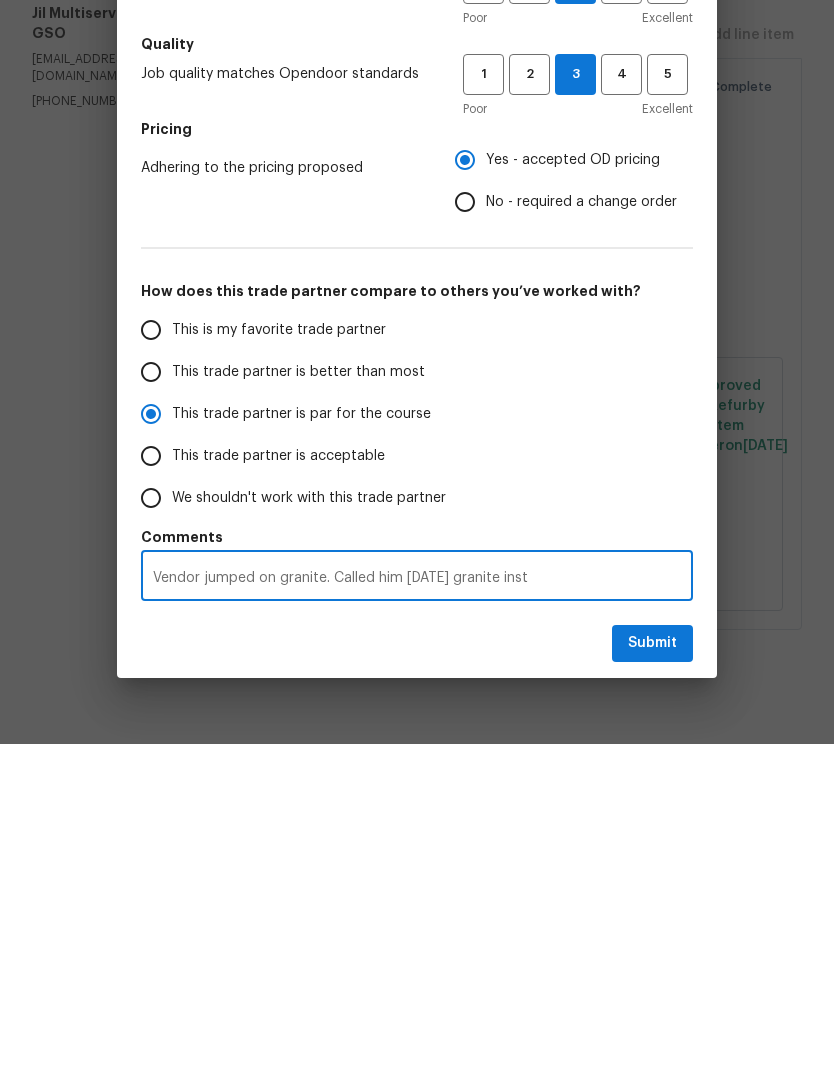 radio on "false" 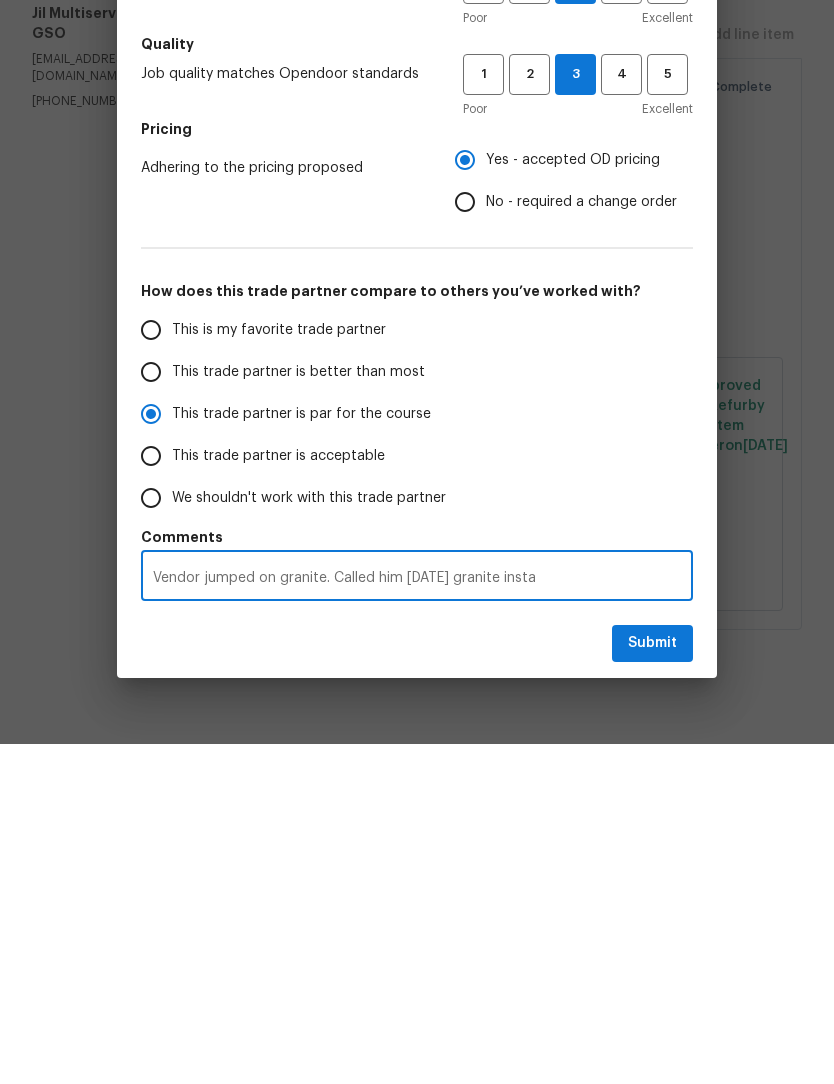 type on "Vendor jumped on granite. Called him Wednesday granite instal" 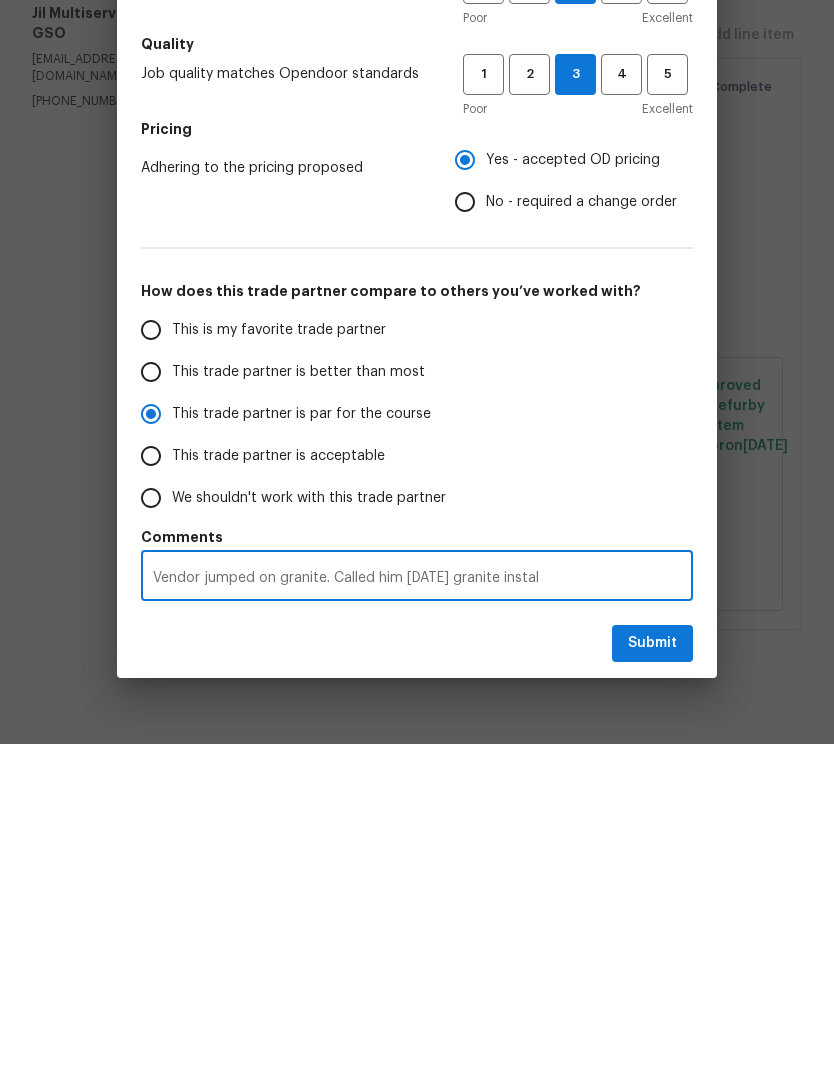 radio on "false" 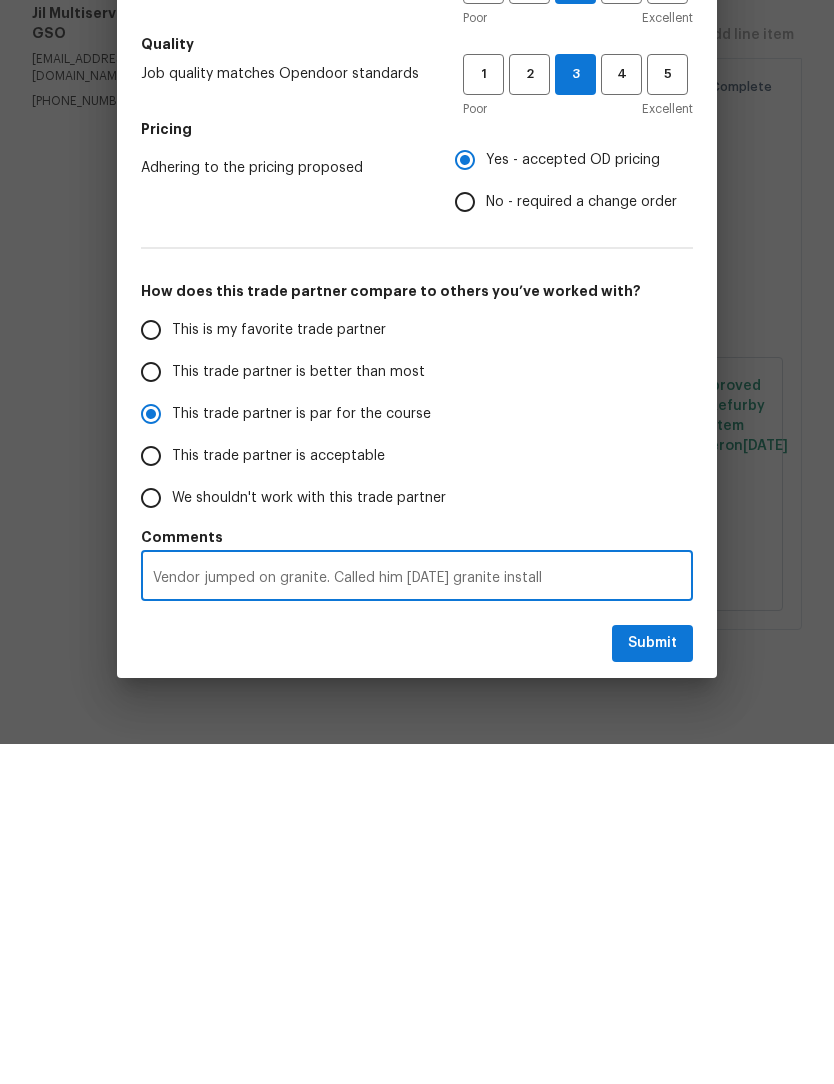 radio on "false" 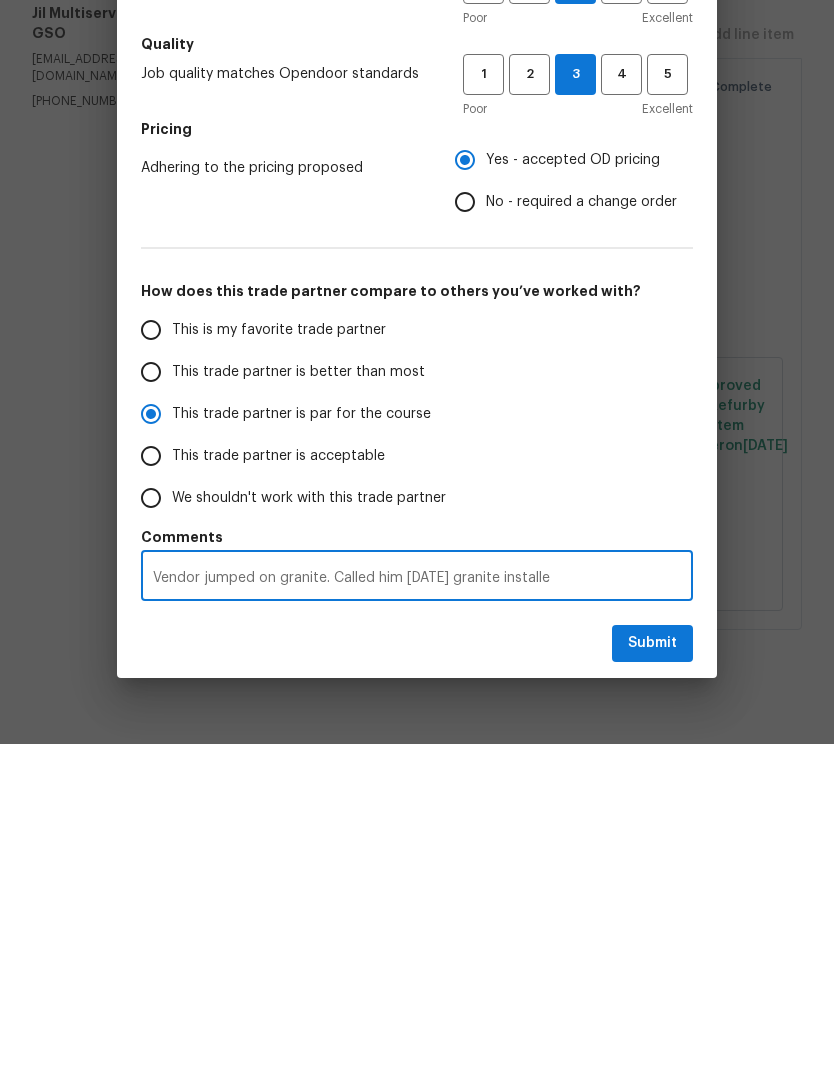 radio on "false" 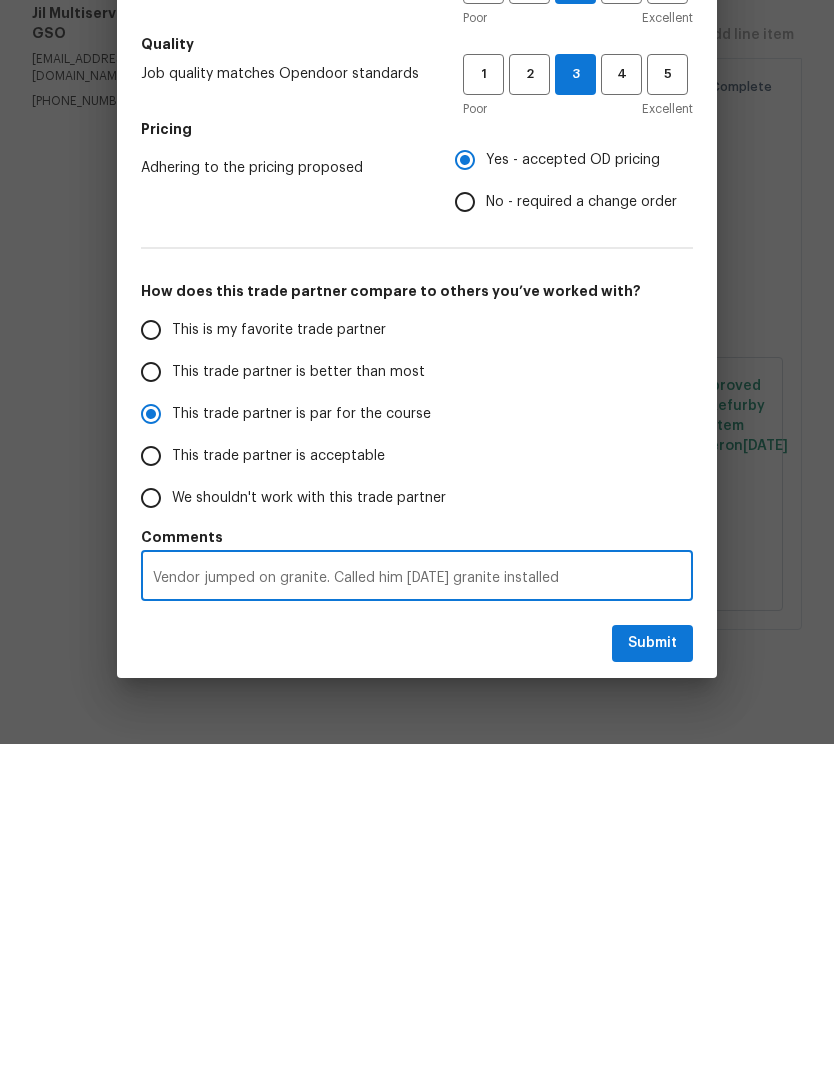 radio on "false" 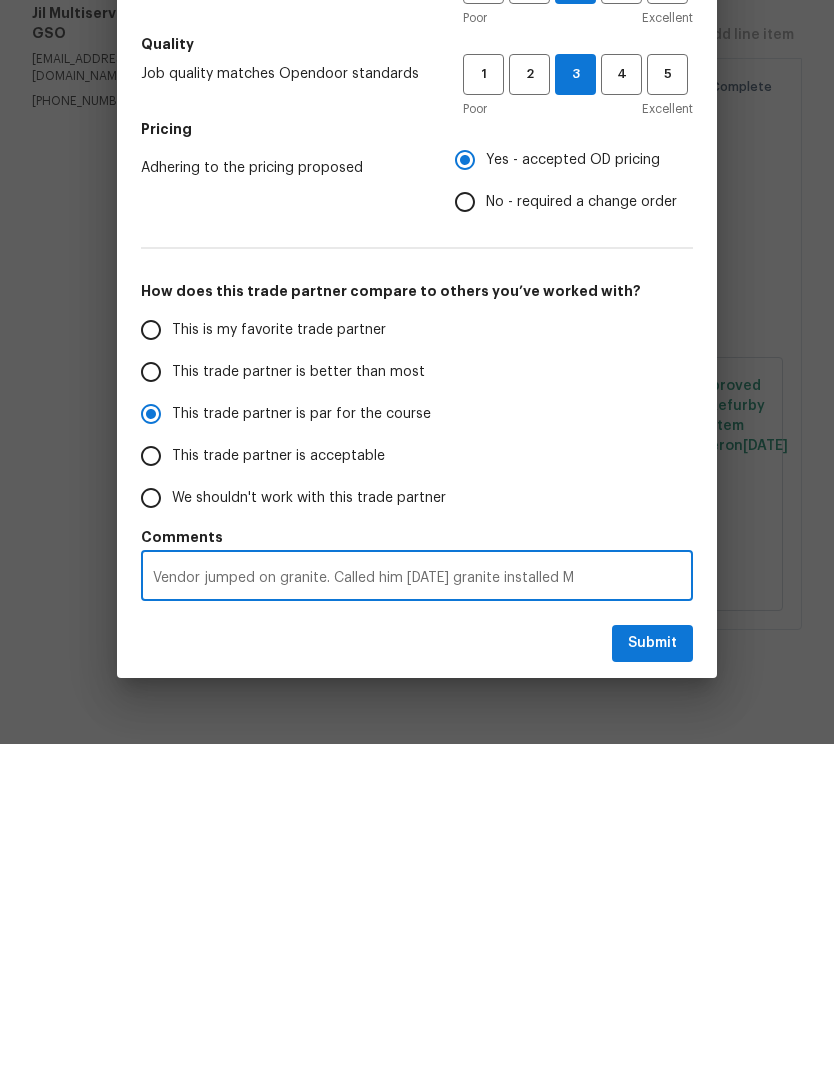 radio on "false" 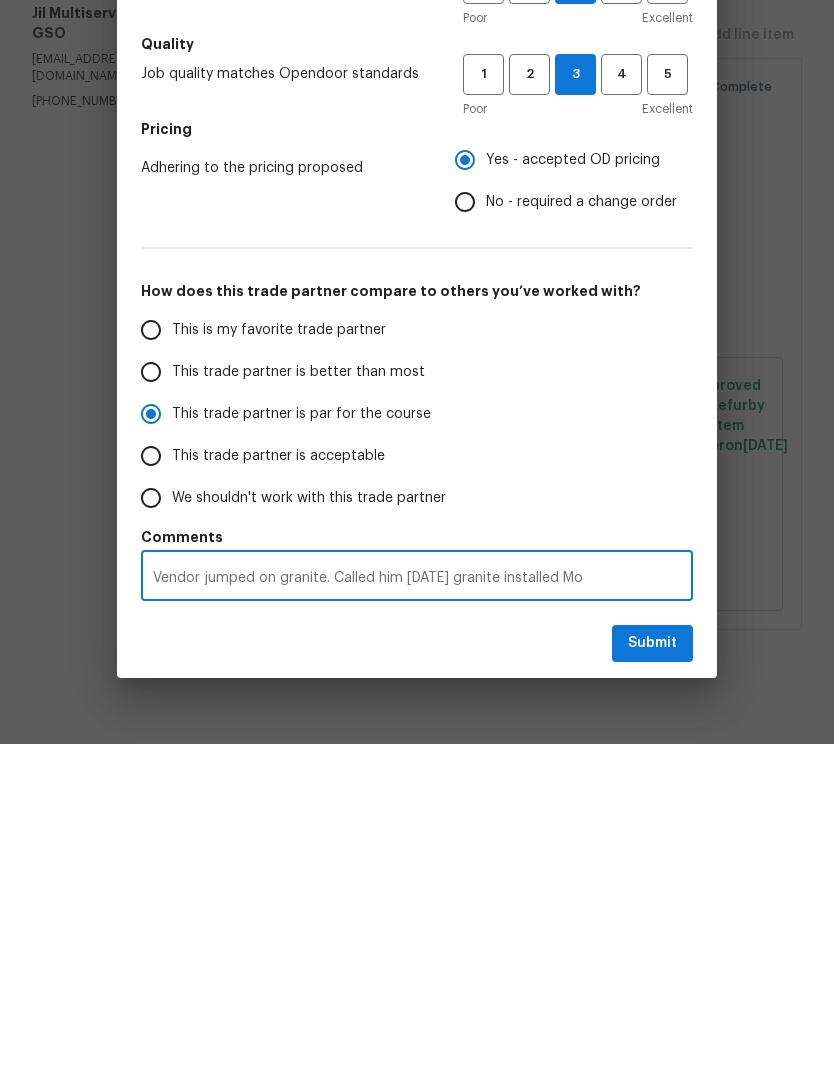 radio on "false" 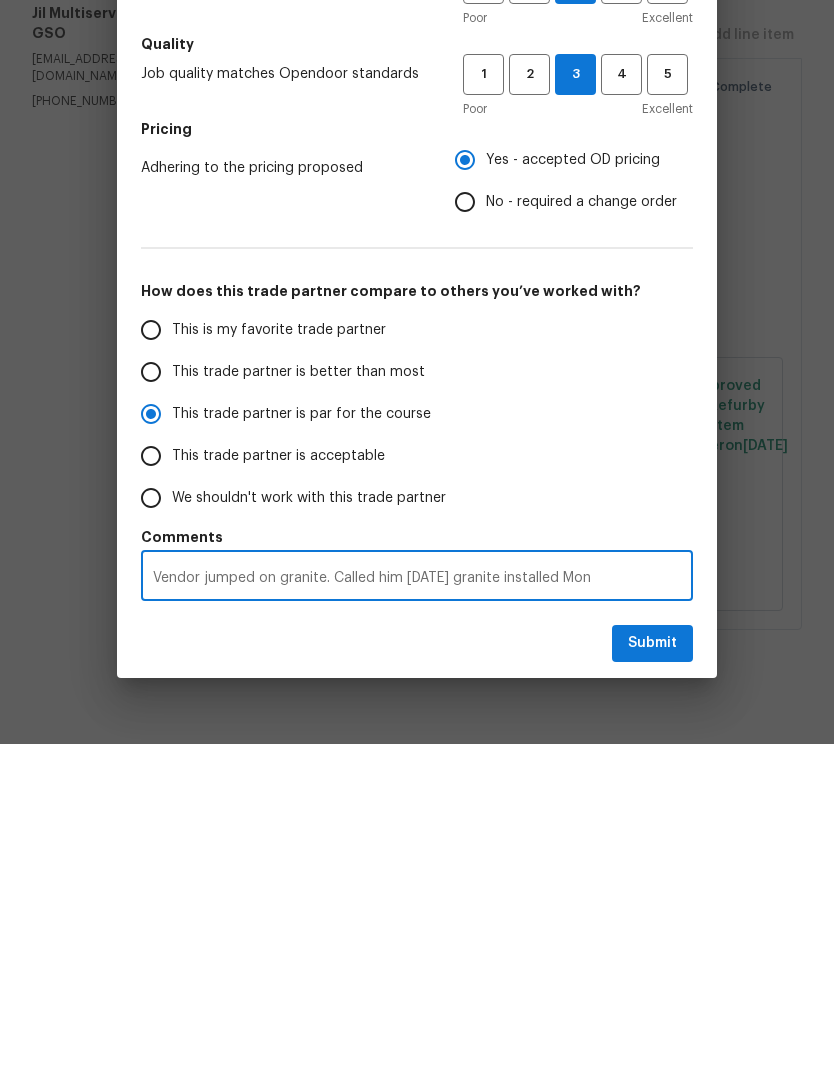 radio on "false" 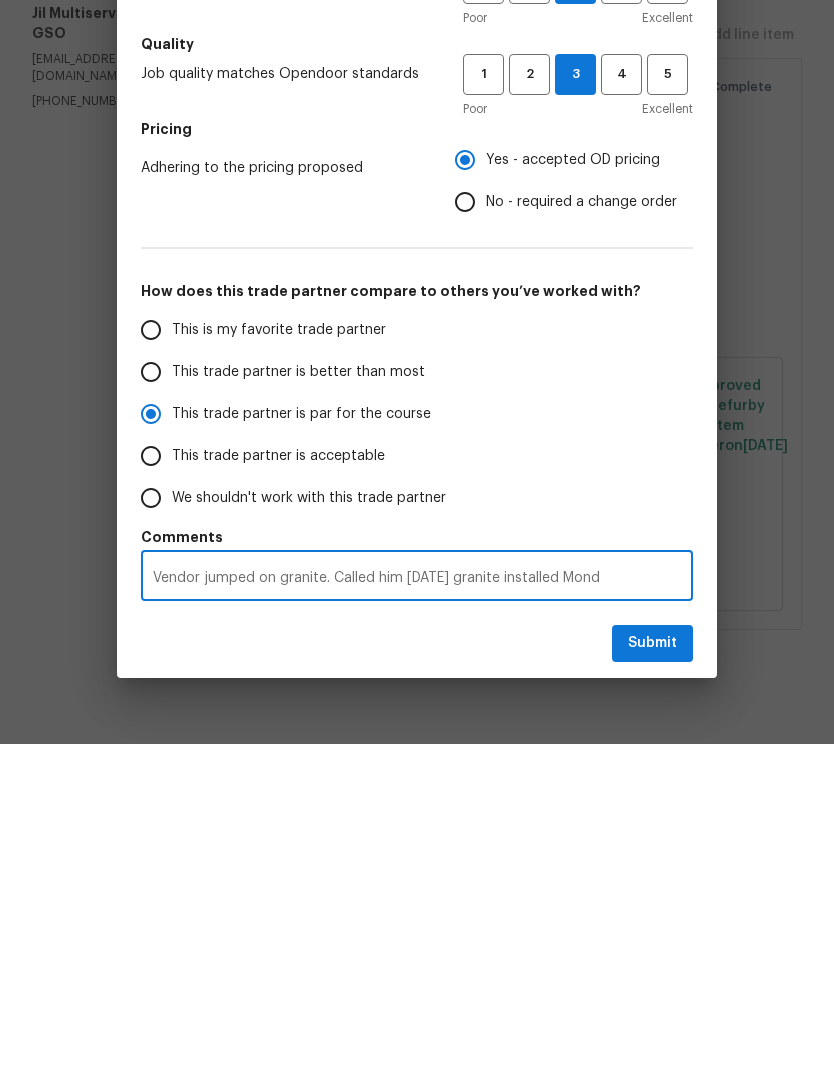 radio on "false" 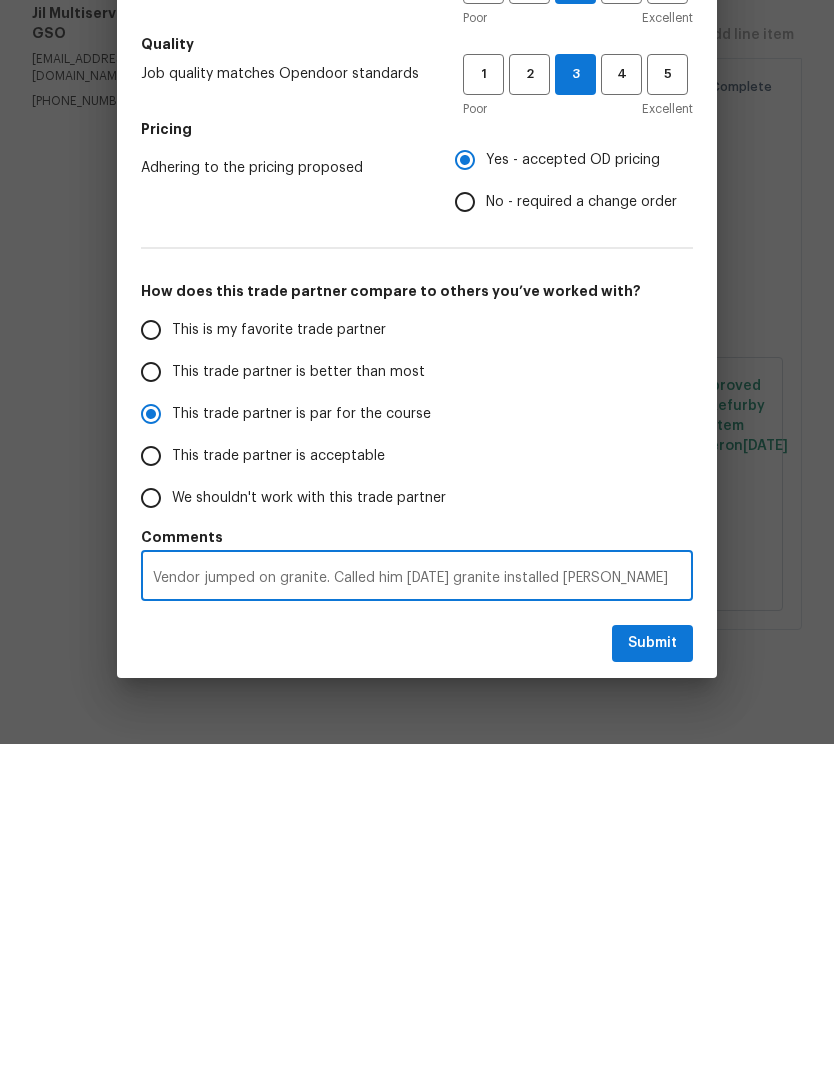 radio on "false" 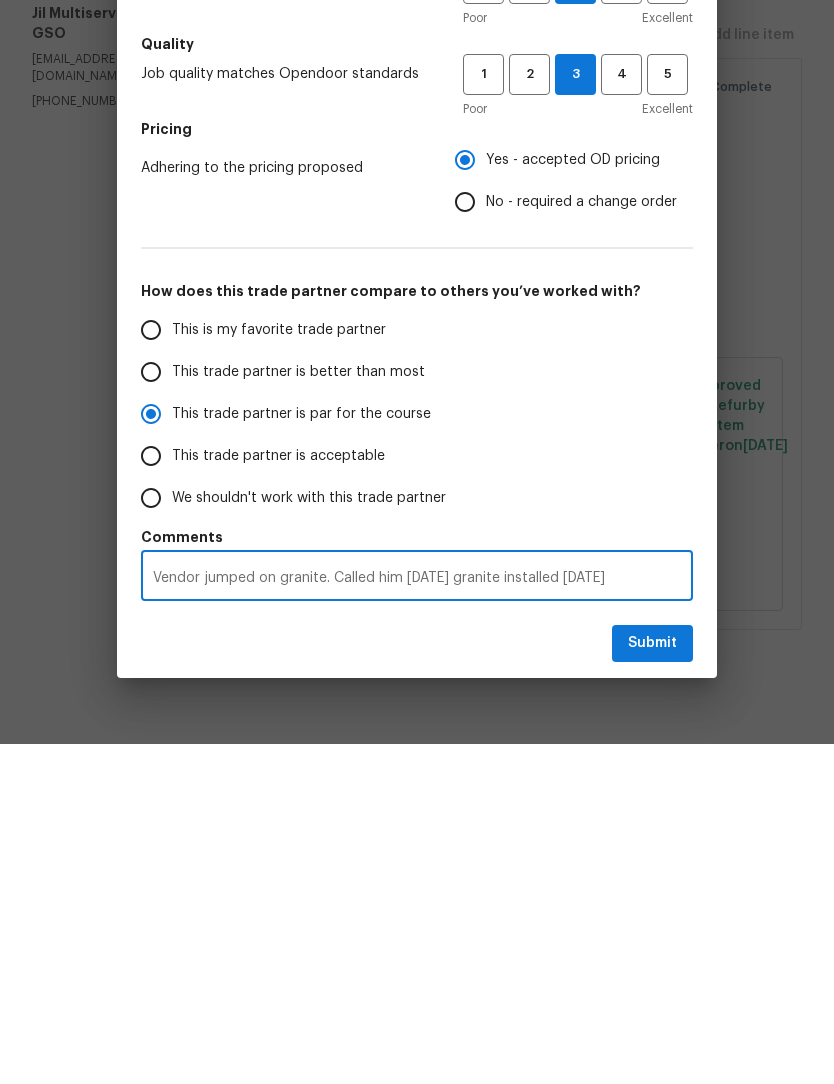 type on "Vendor jumped on granite. Called him Wednesday granite installed Monday" 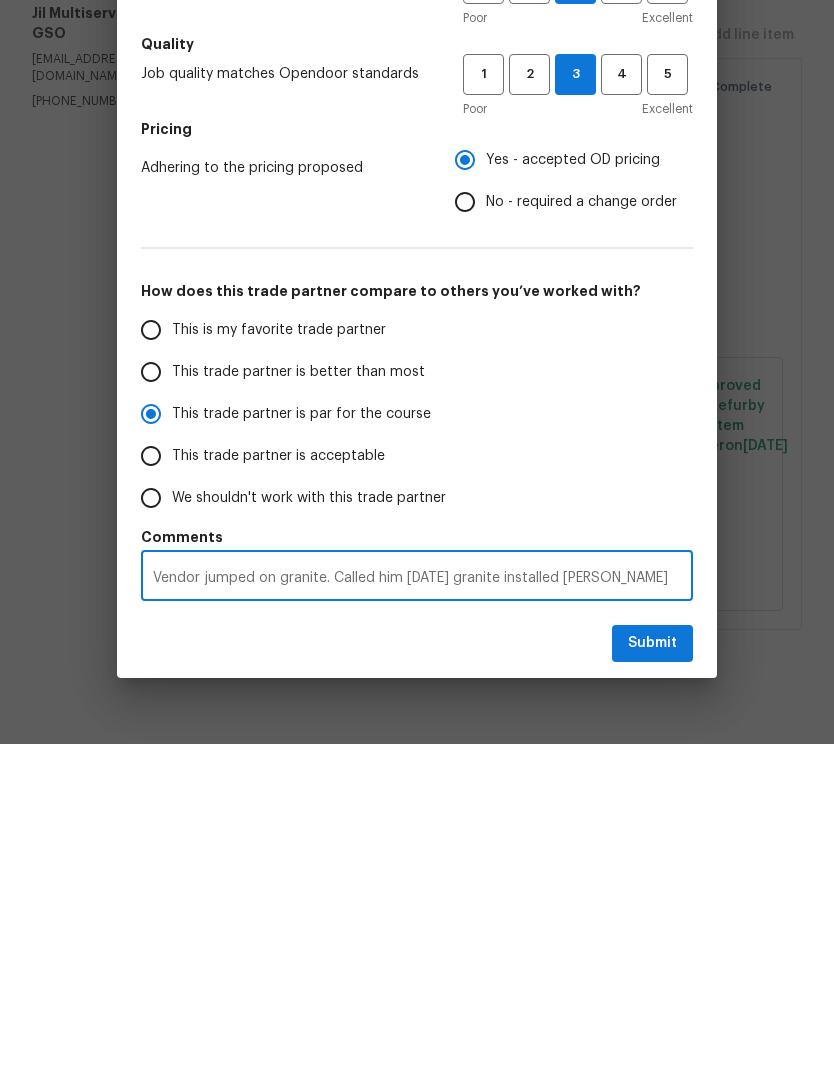 radio on "false" 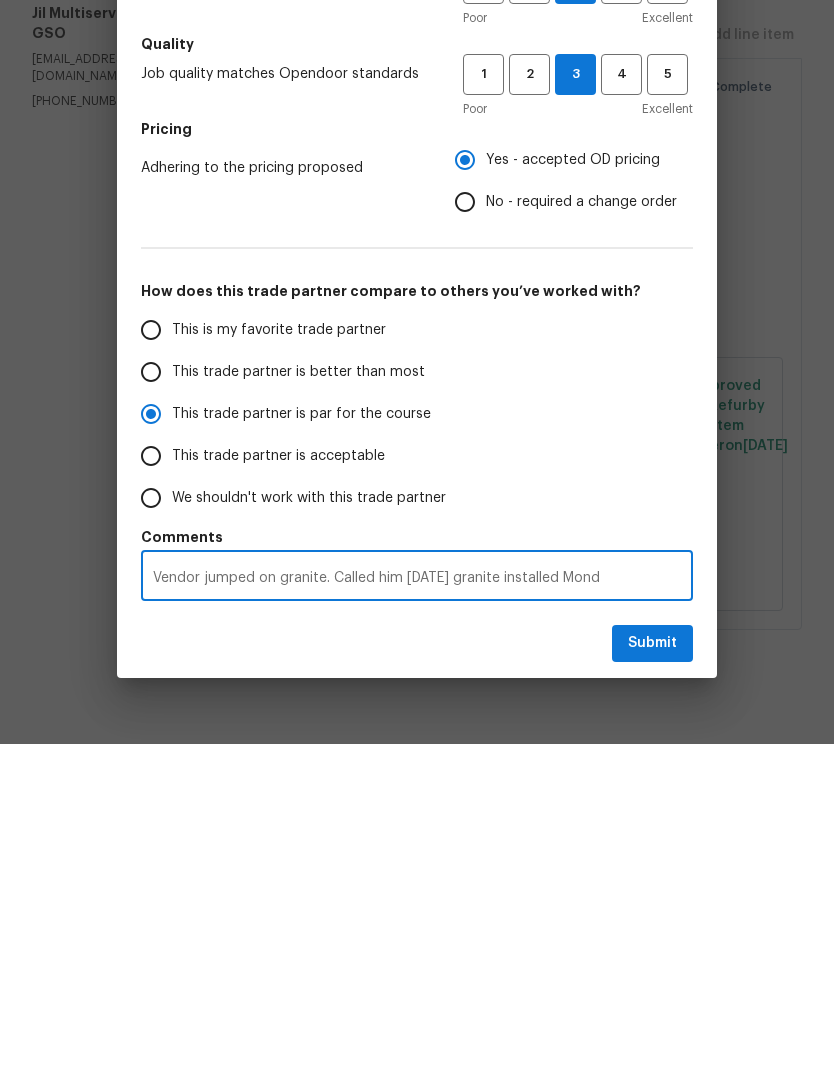 radio on "false" 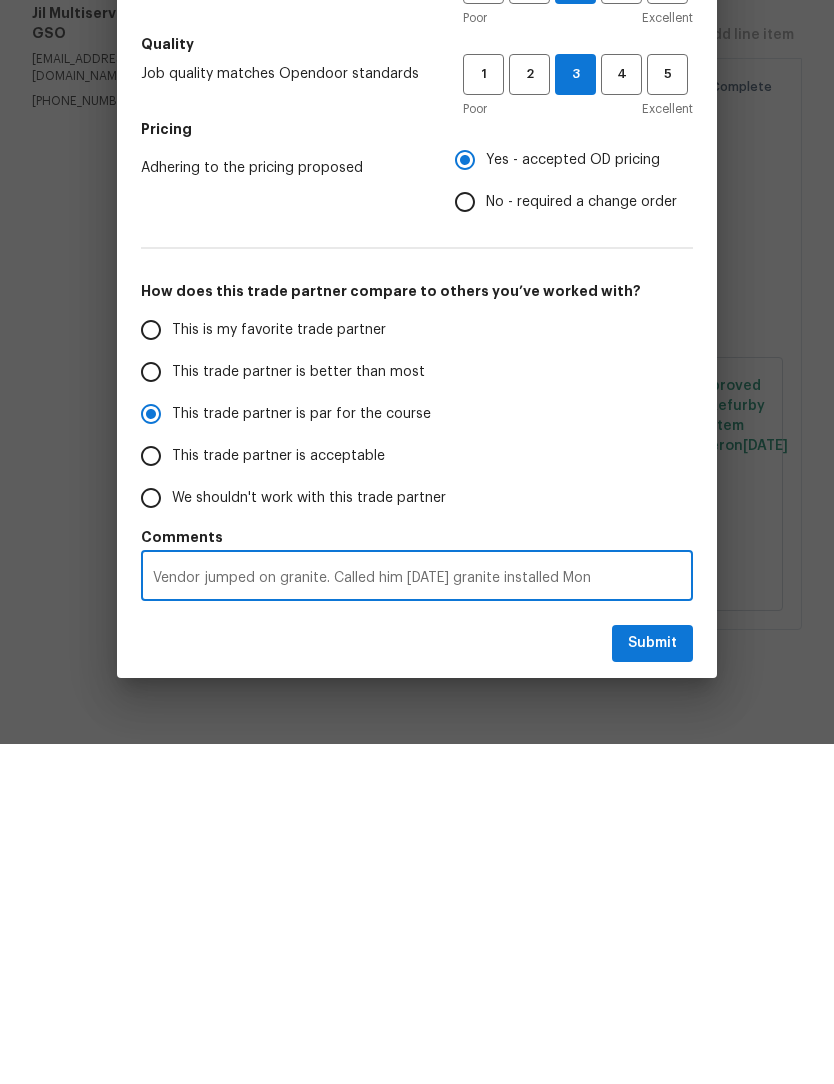 radio on "false" 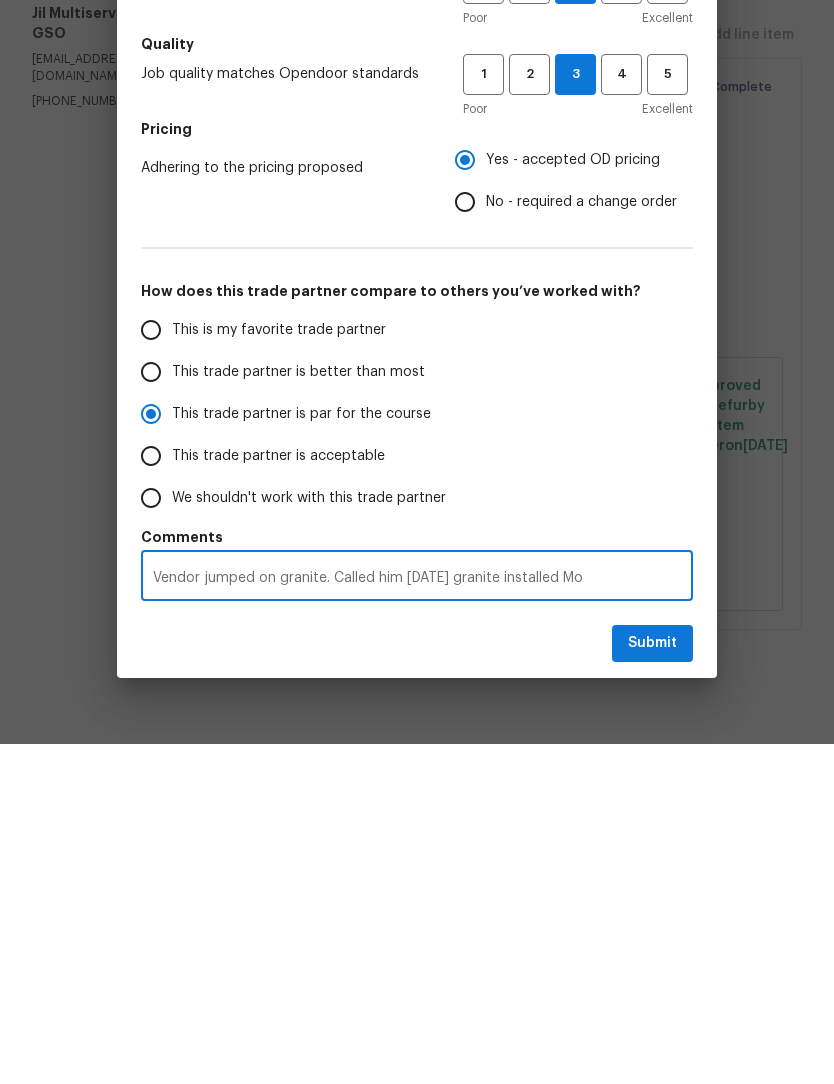 radio on "false" 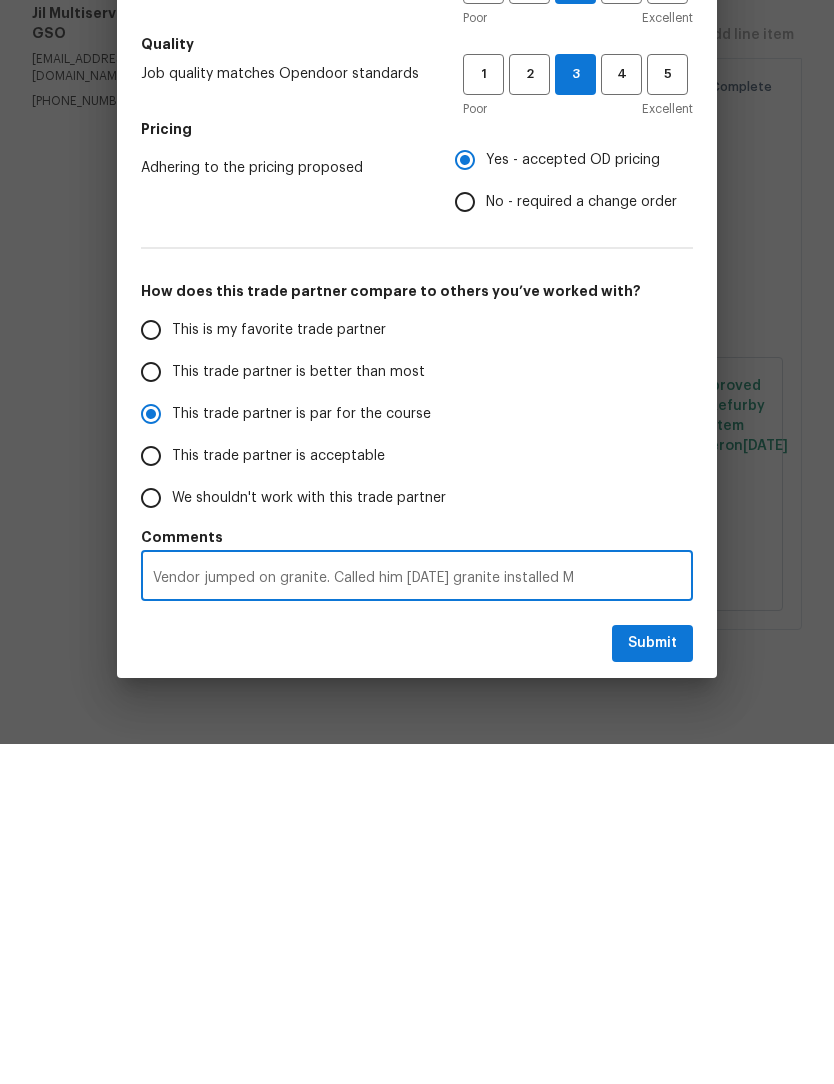 radio on "false" 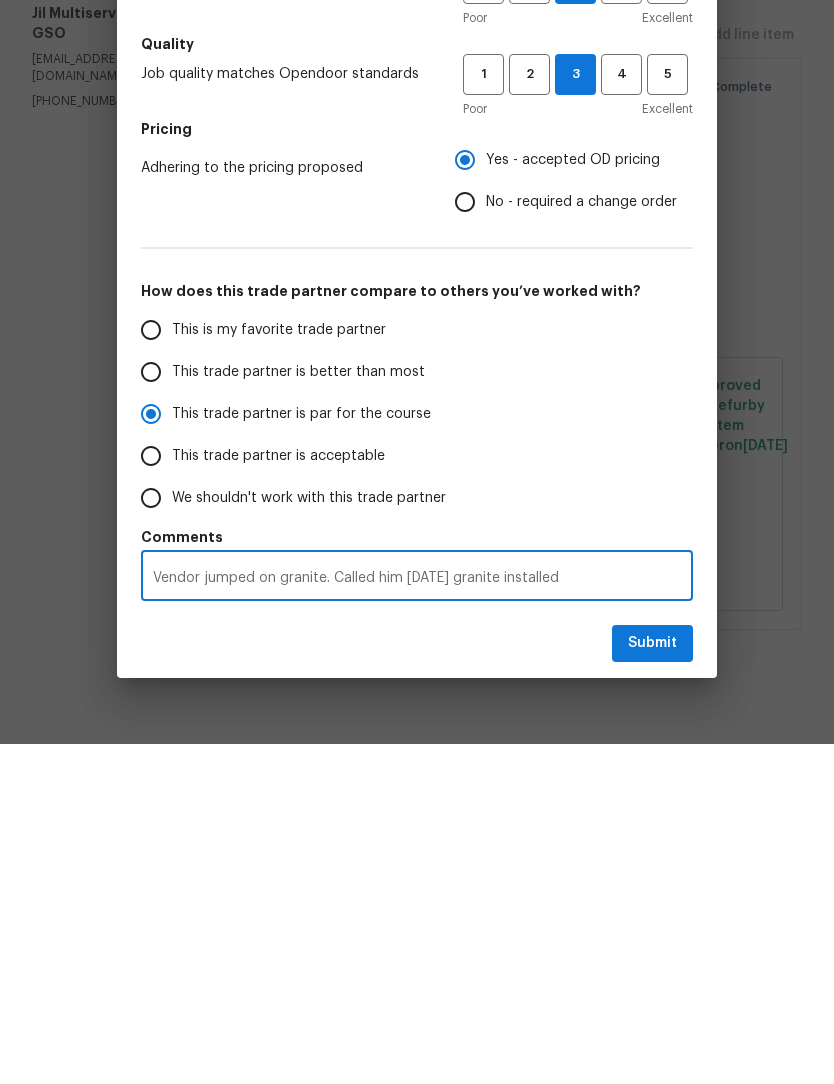 type on "Vendor jumped on granite. Called him Wednesday granite installed S" 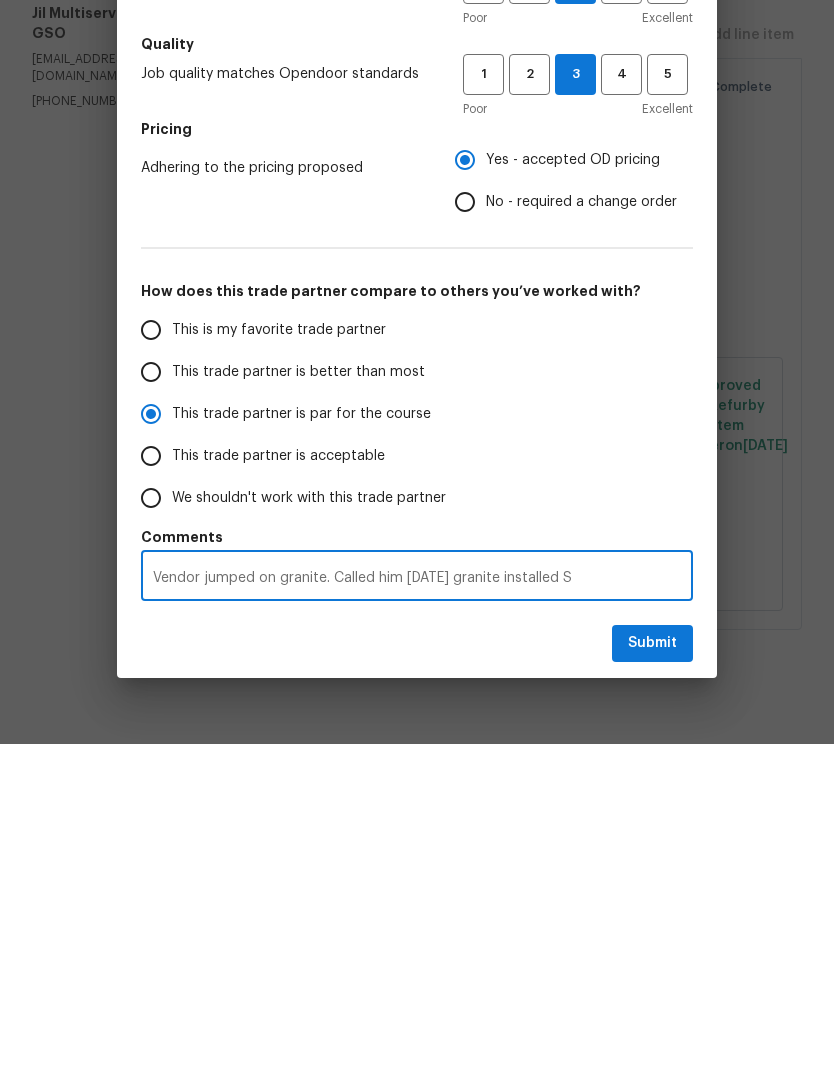 radio on "false" 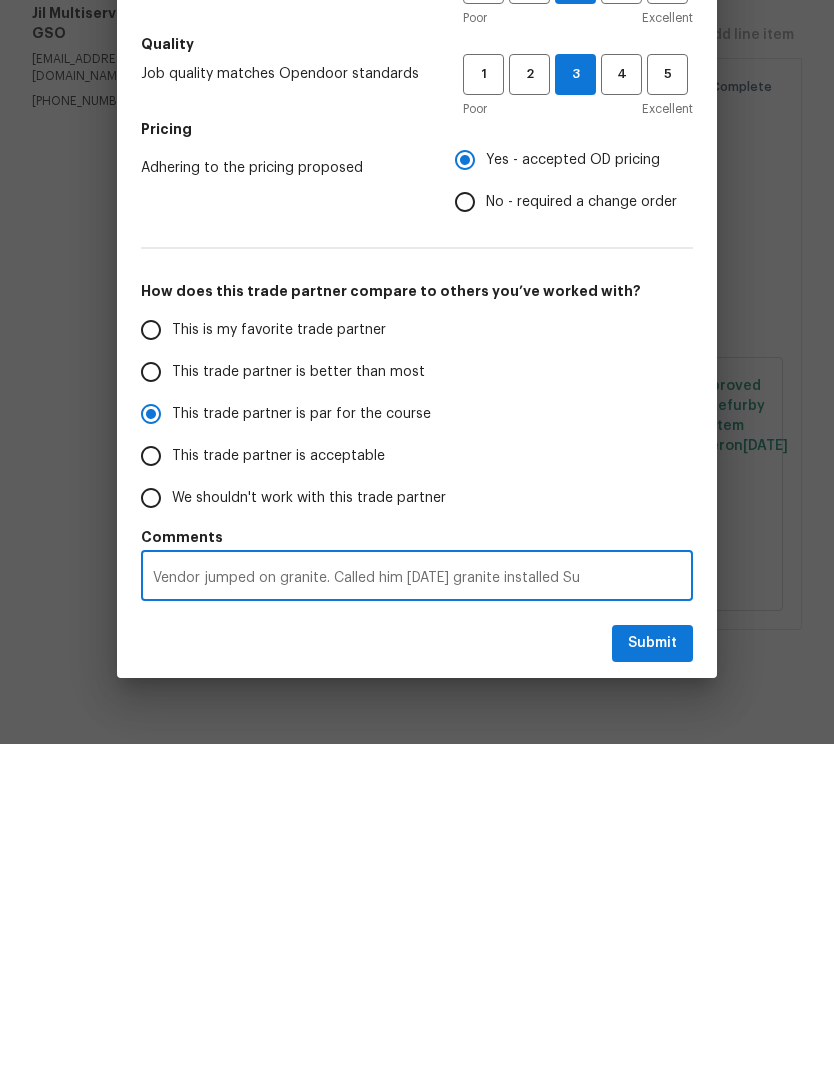radio on "false" 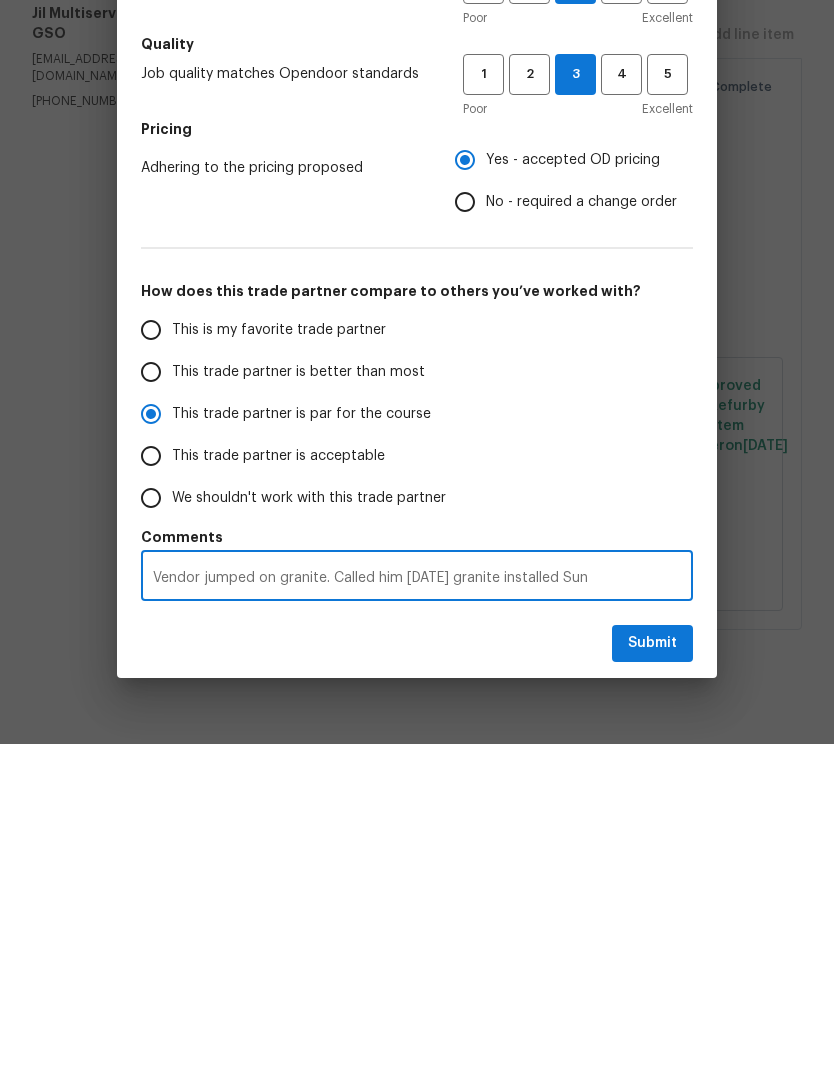 radio on "false" 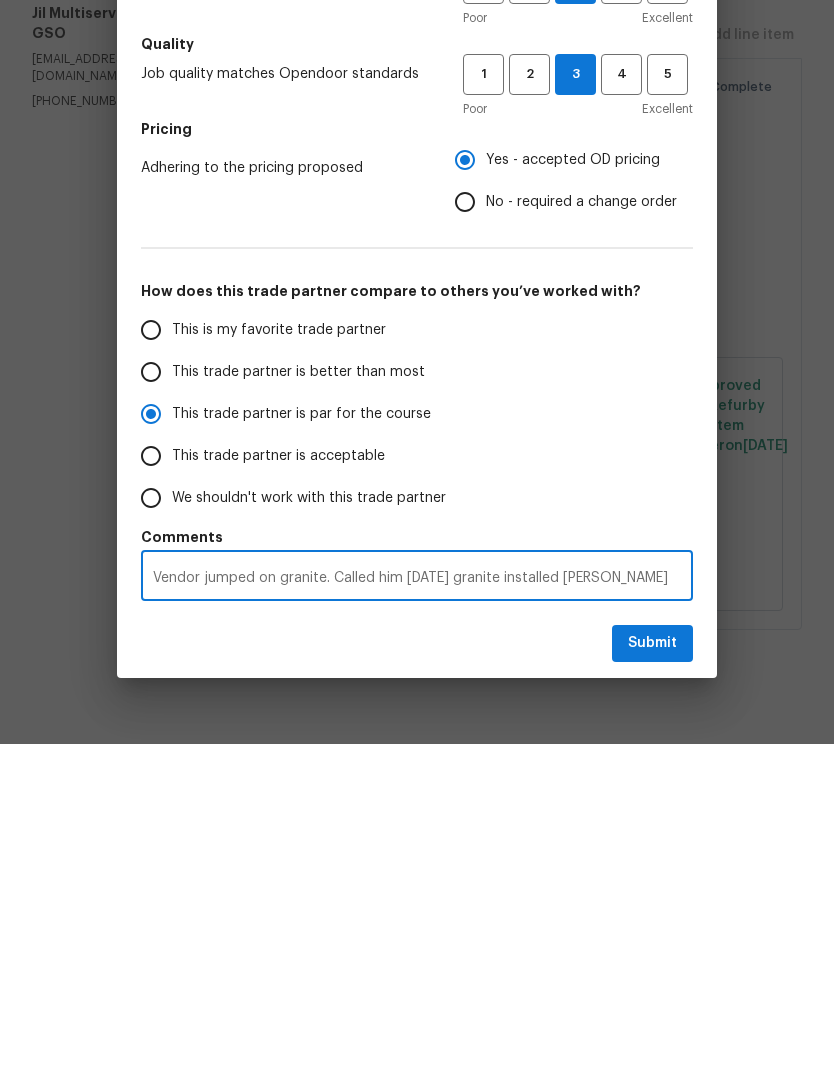 radio on "false" 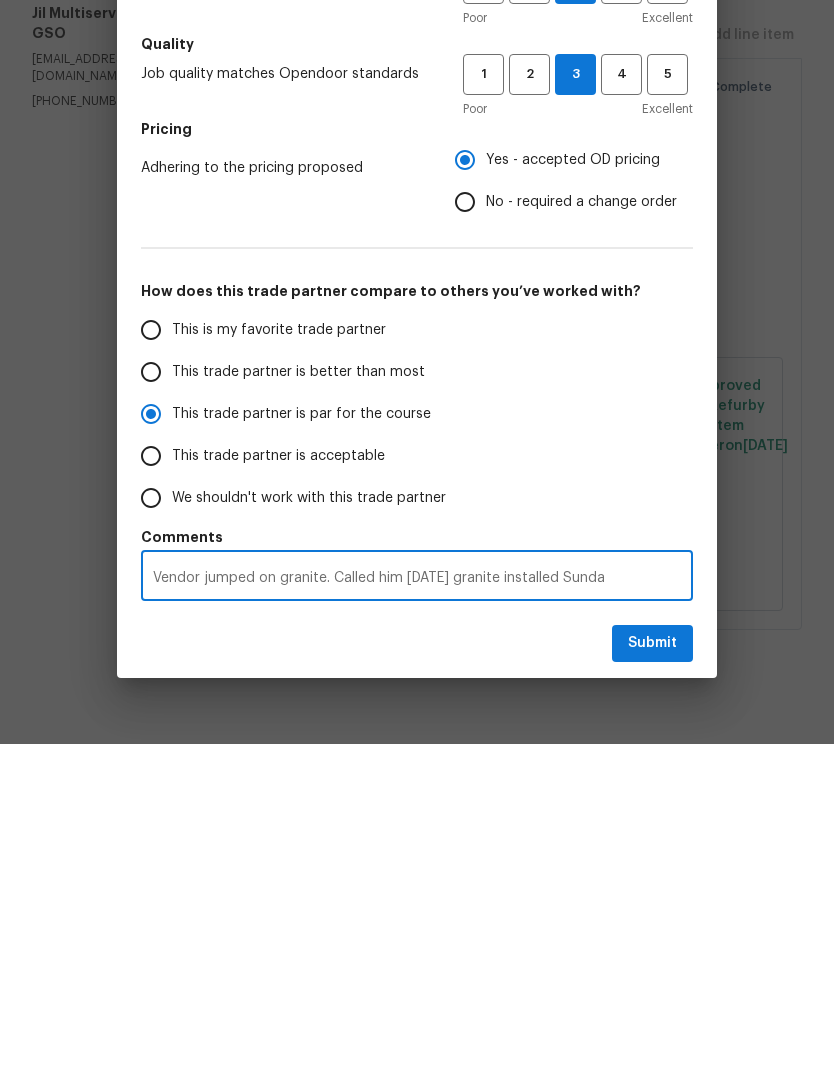 radio on "false" 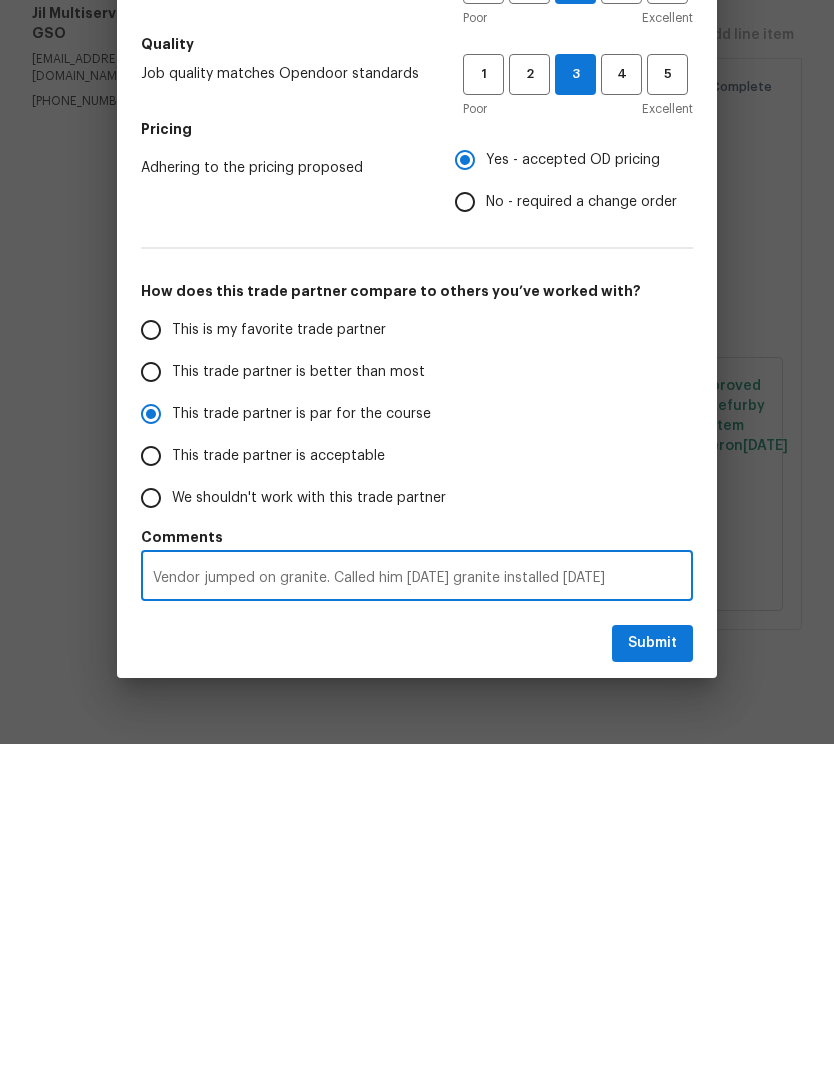 radio on "false" 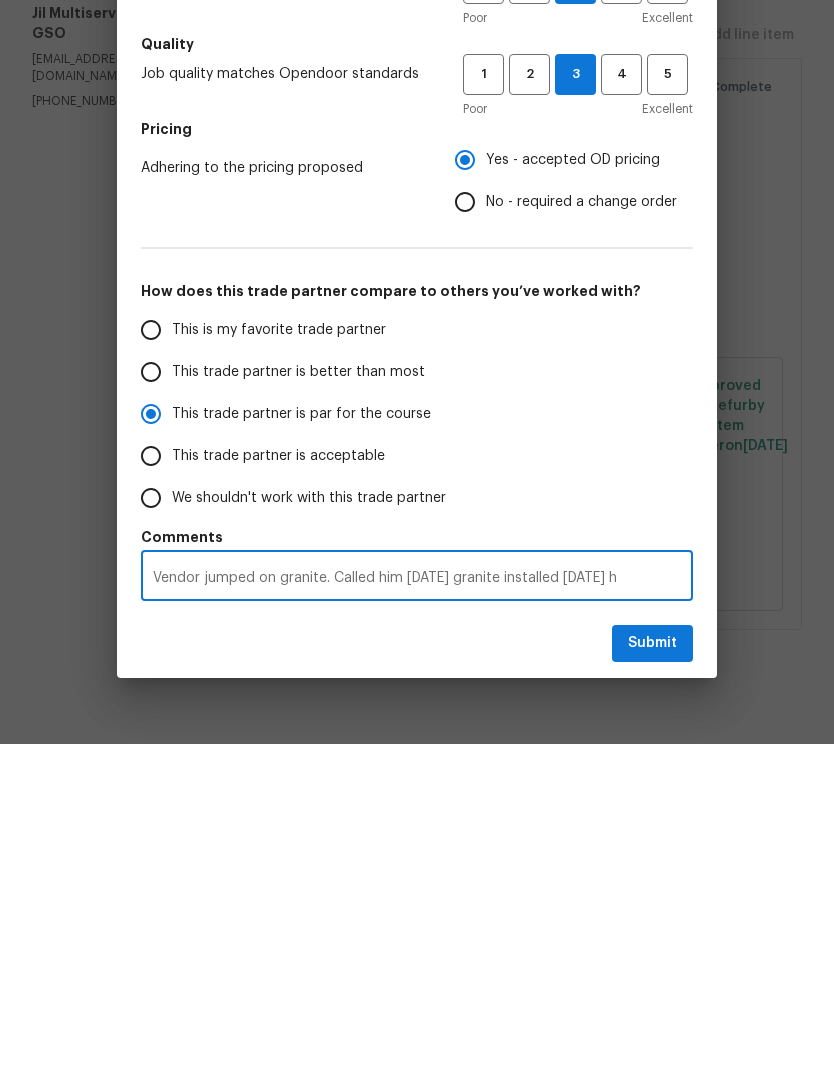 radio on "false" 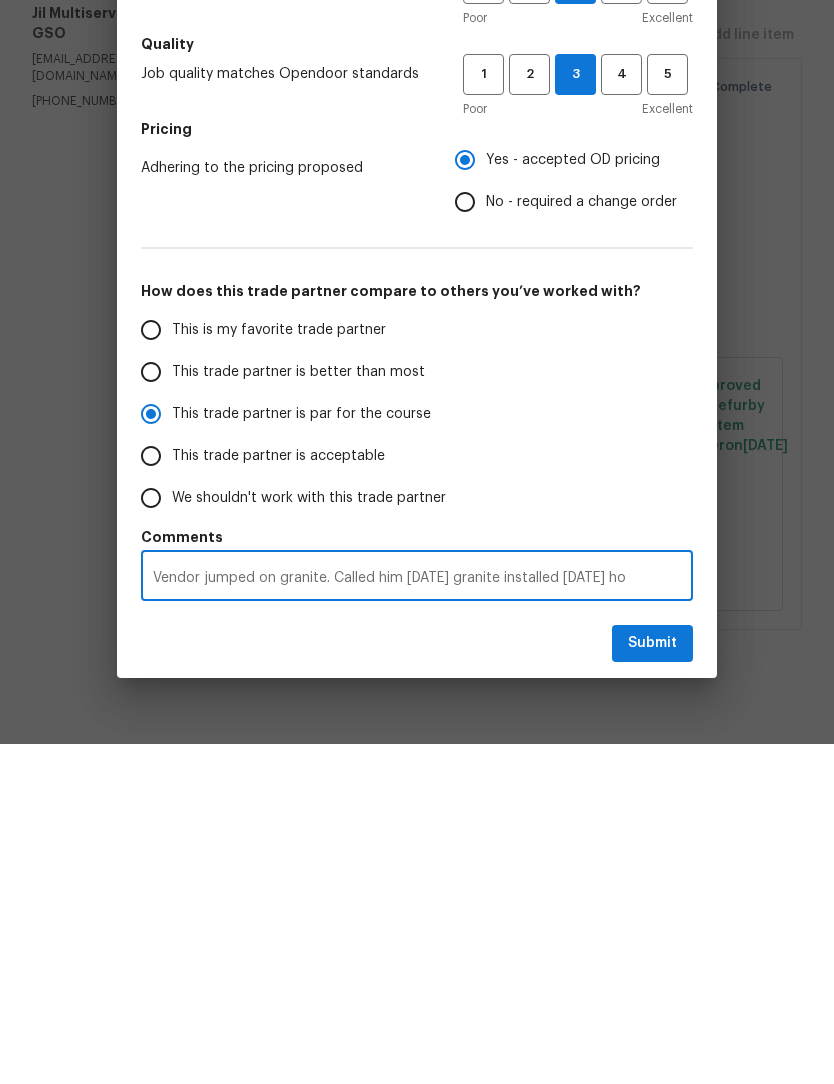 radio on "false" 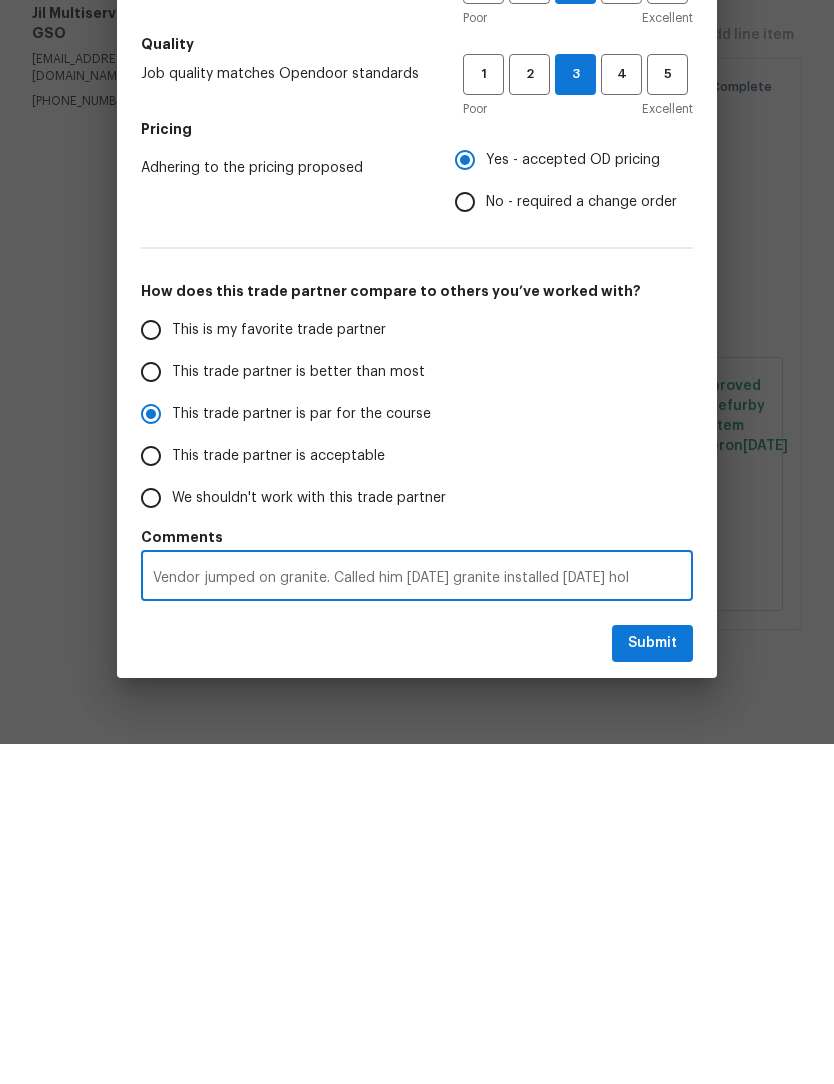 radio on "false" 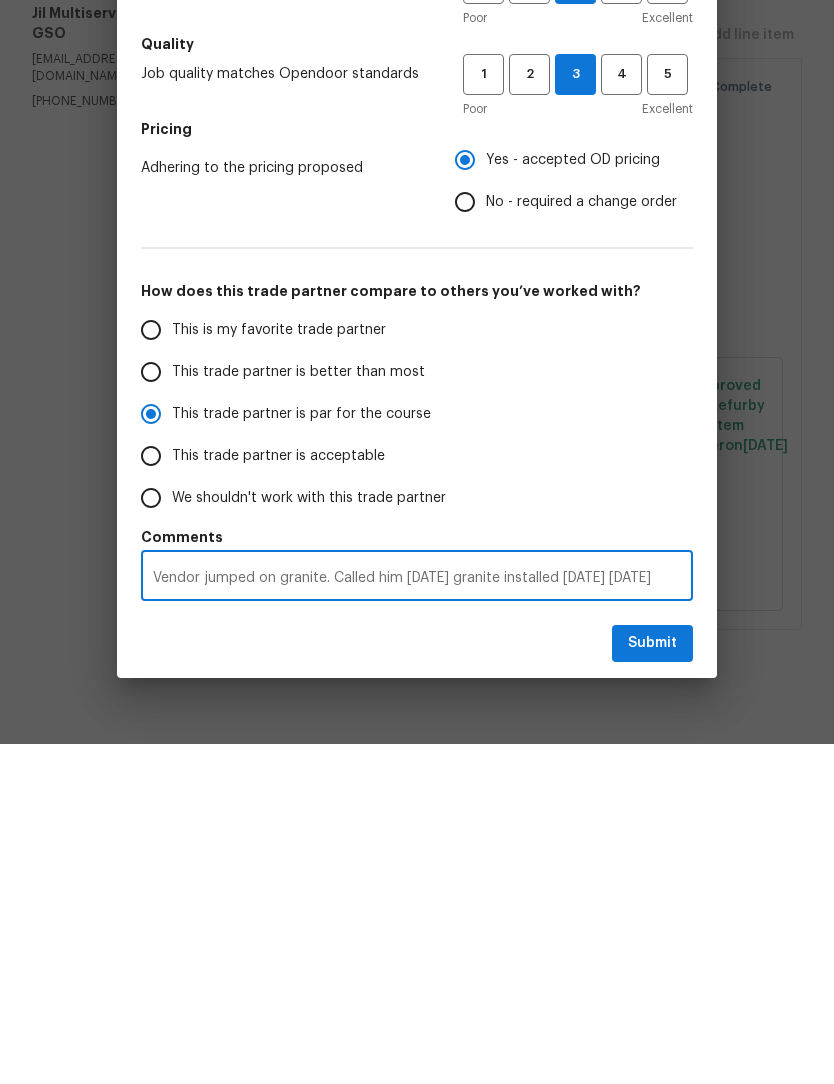 radio on "false" 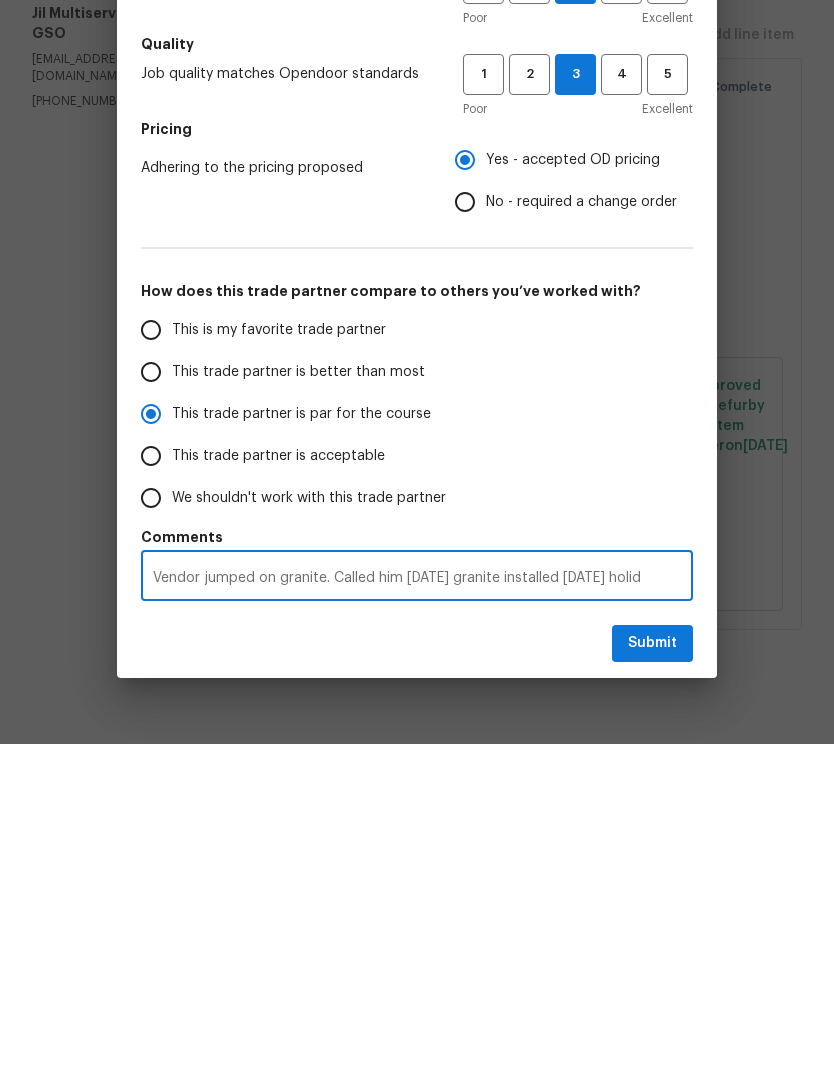 radio on "false" 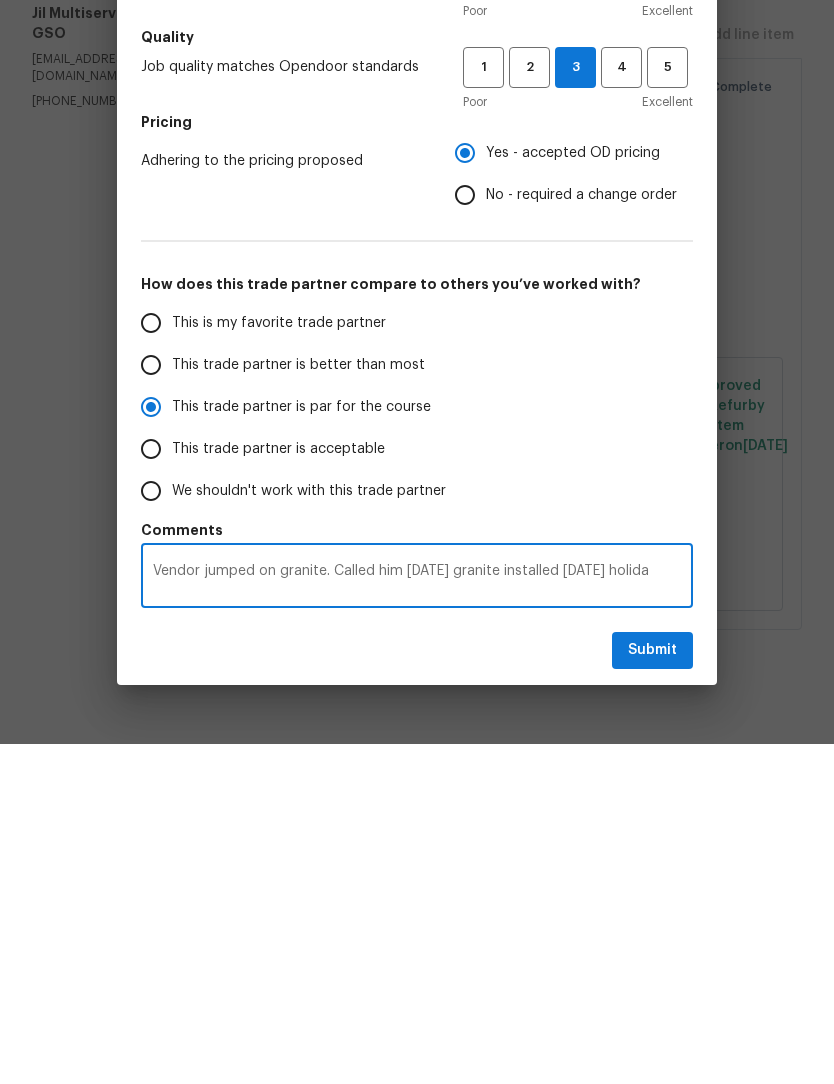radio on "false" 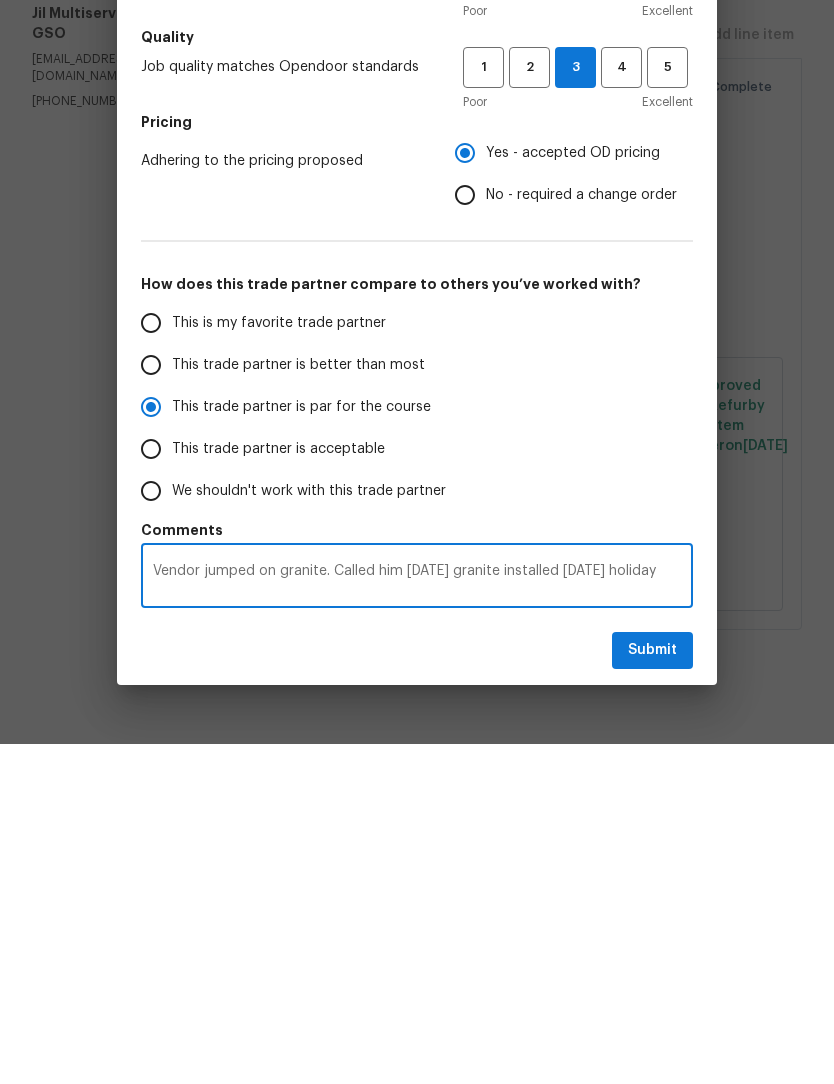 radio on "false" 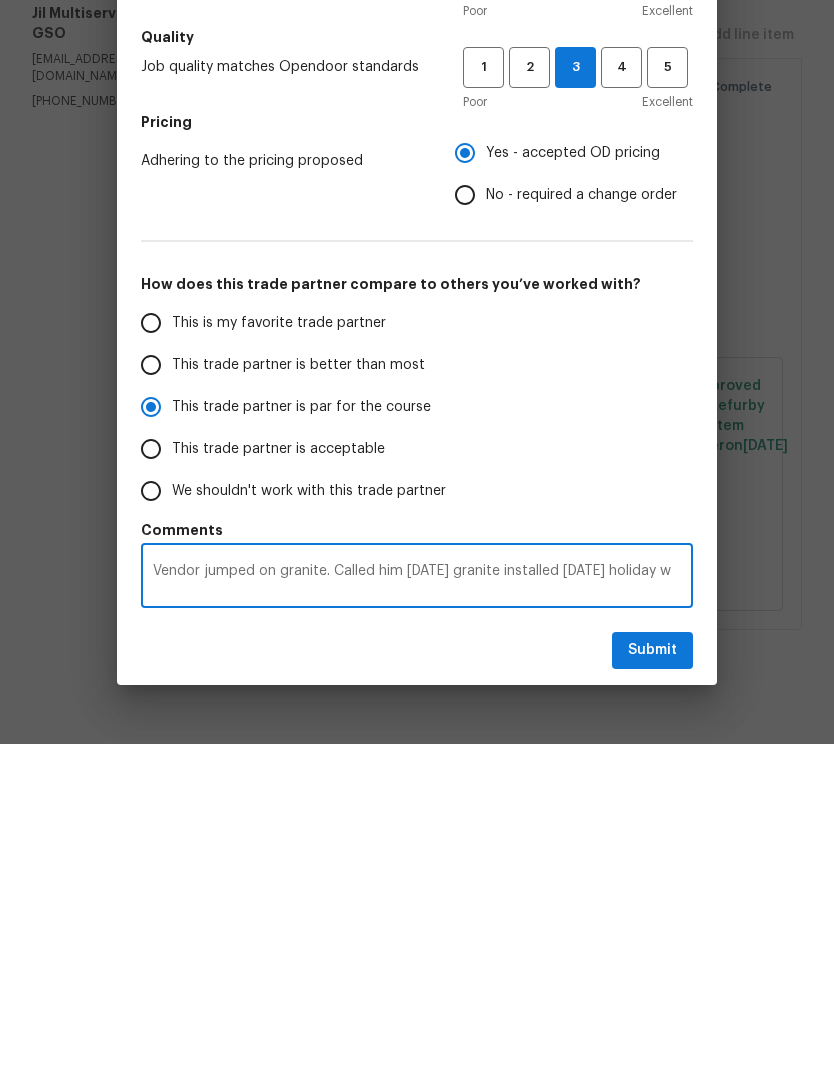 radio on "false" 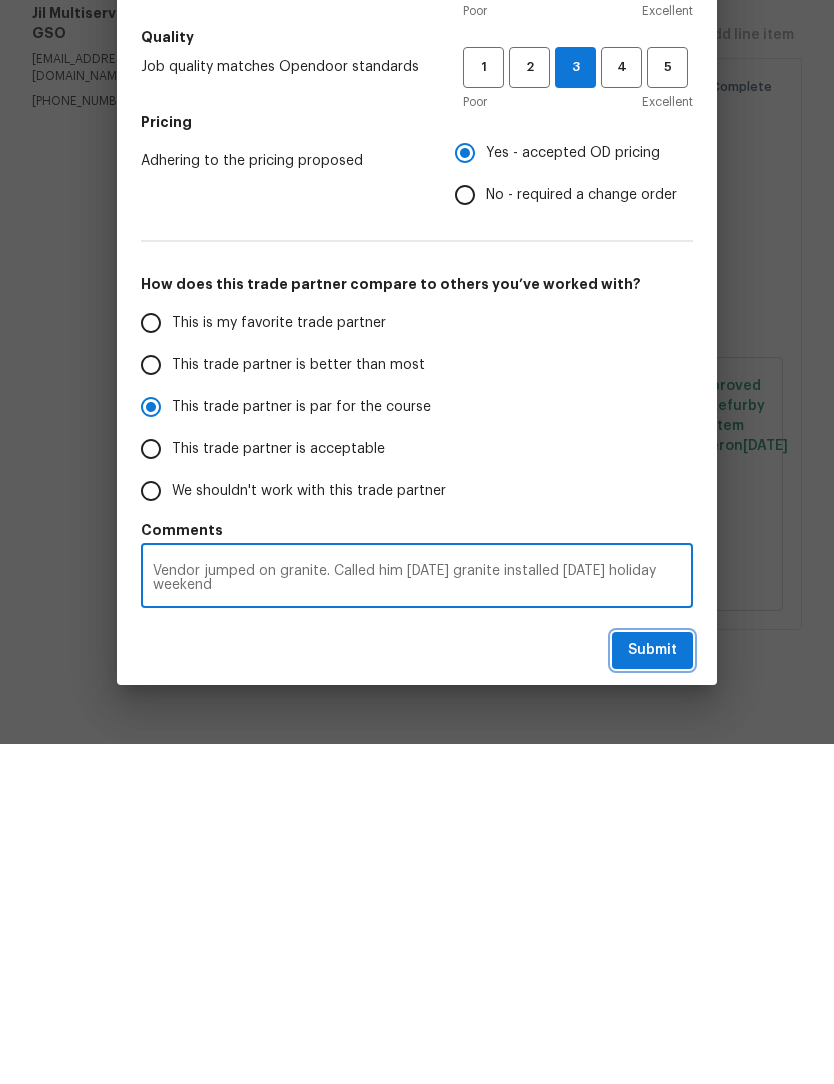 click on "Submit" at bounding box center (652, 990) 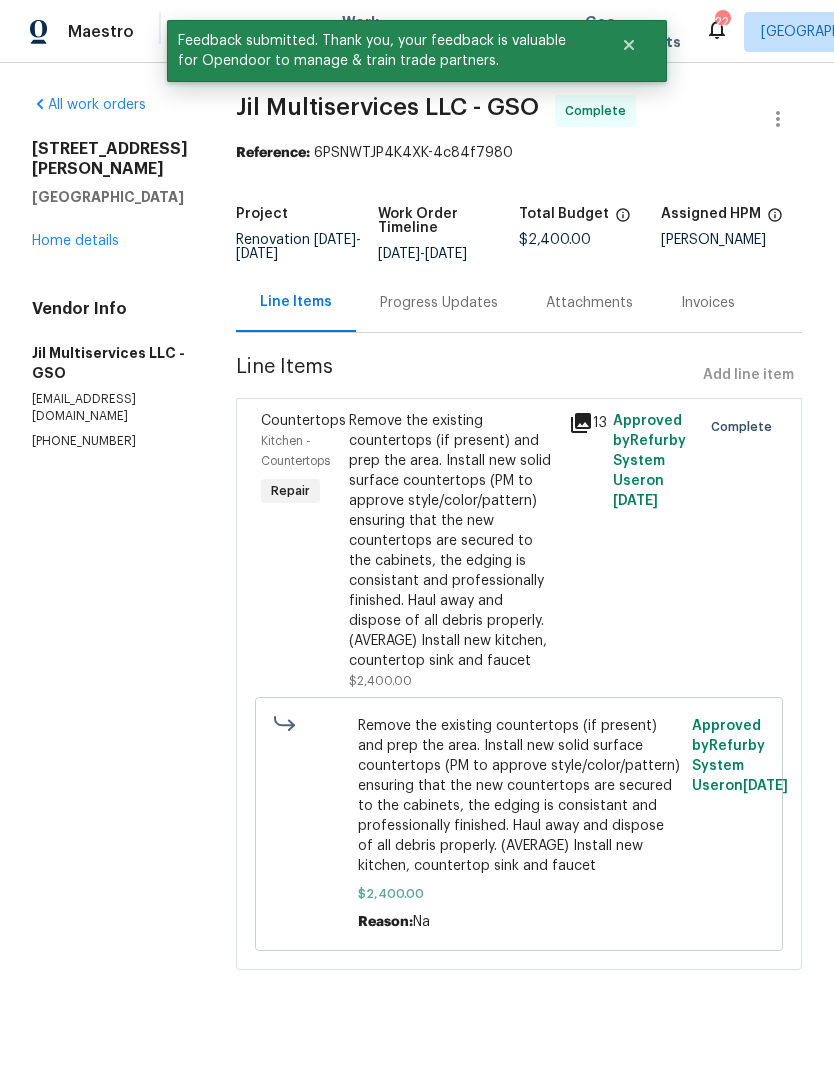 click on "Home details" at bounding box center [75, 241] 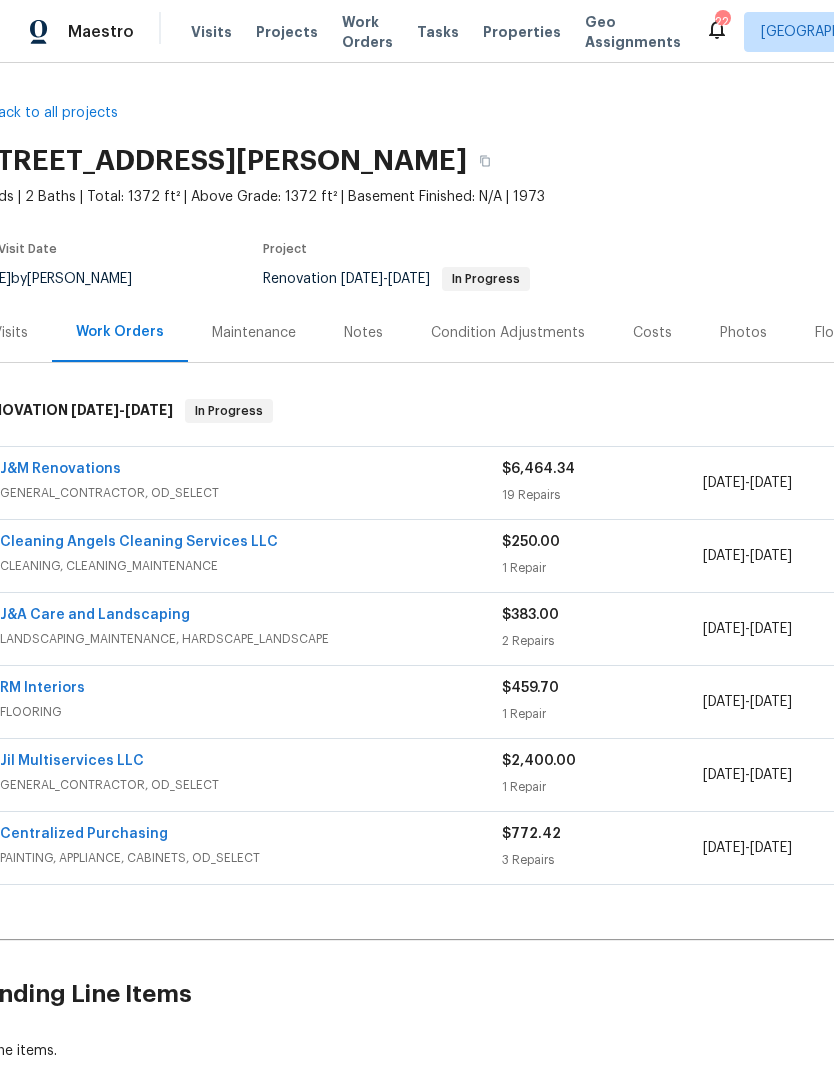 scroll, scrollTop: 0, scrollLeft: 30, axis: horizontal 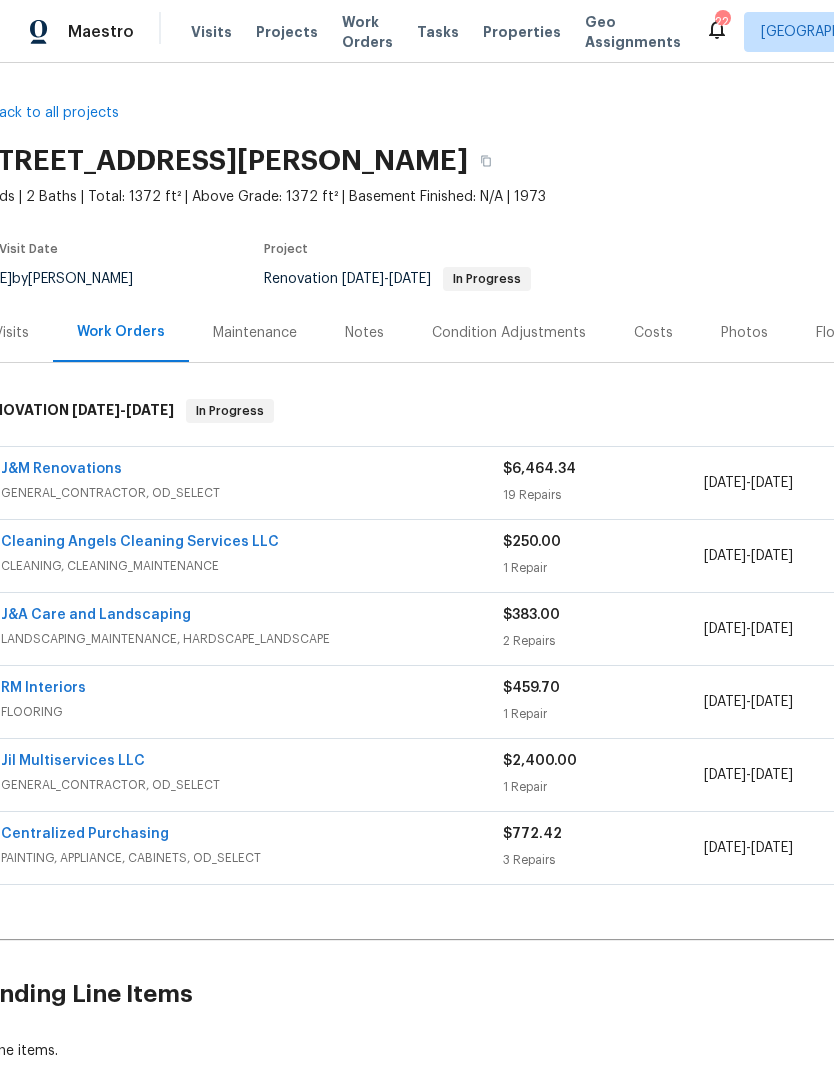click on "Work Orders" at bounding box center (367, 32) 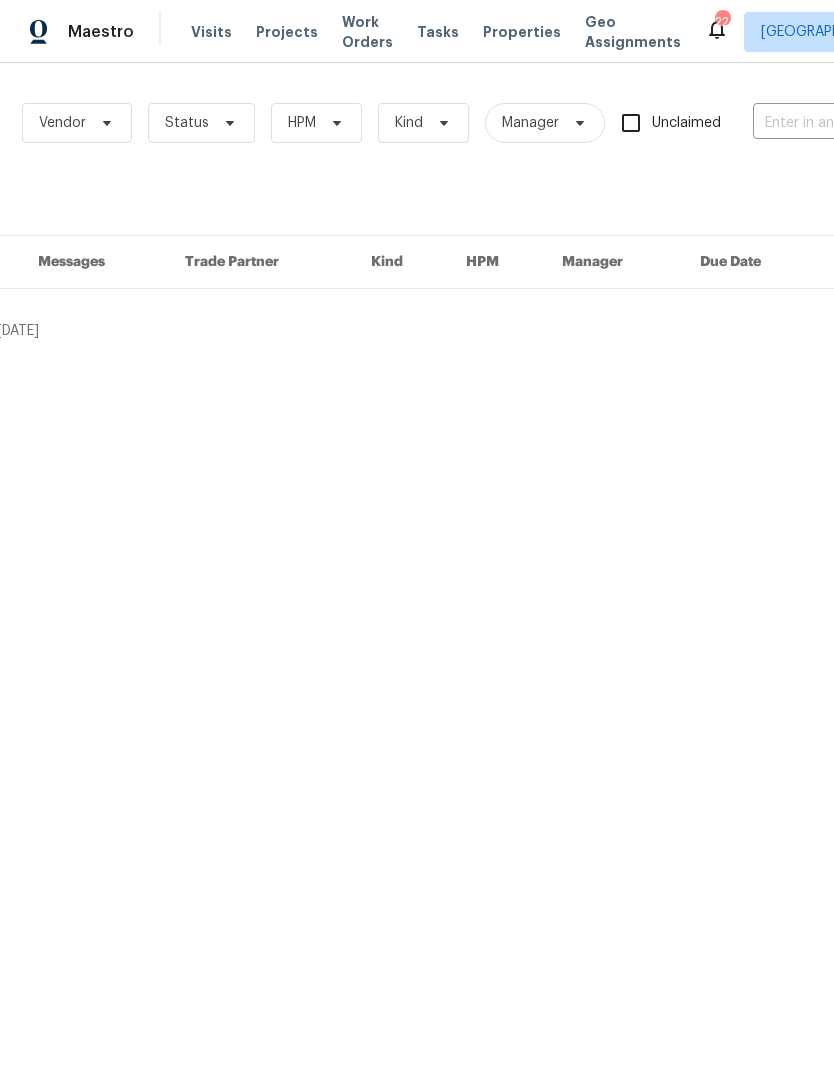 scroll, scrollTop: 0, scrollLeft: 112, axis: horizontal 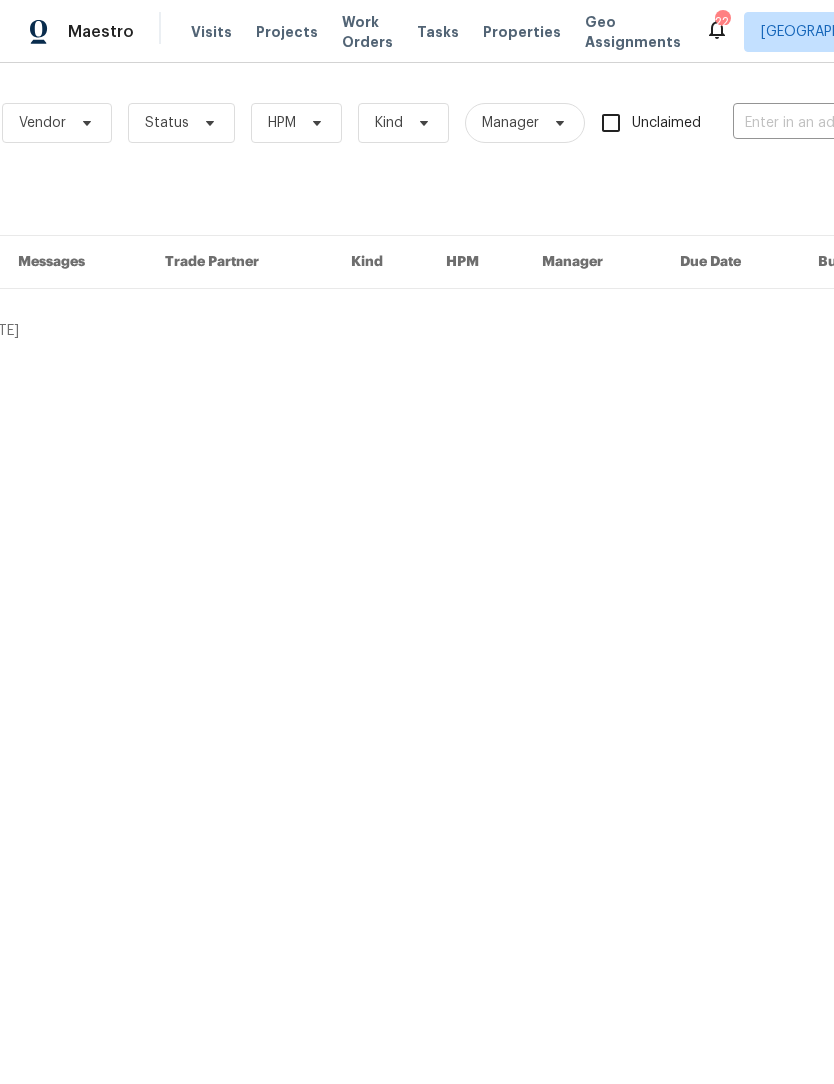 click at bounding box center [833, 123] 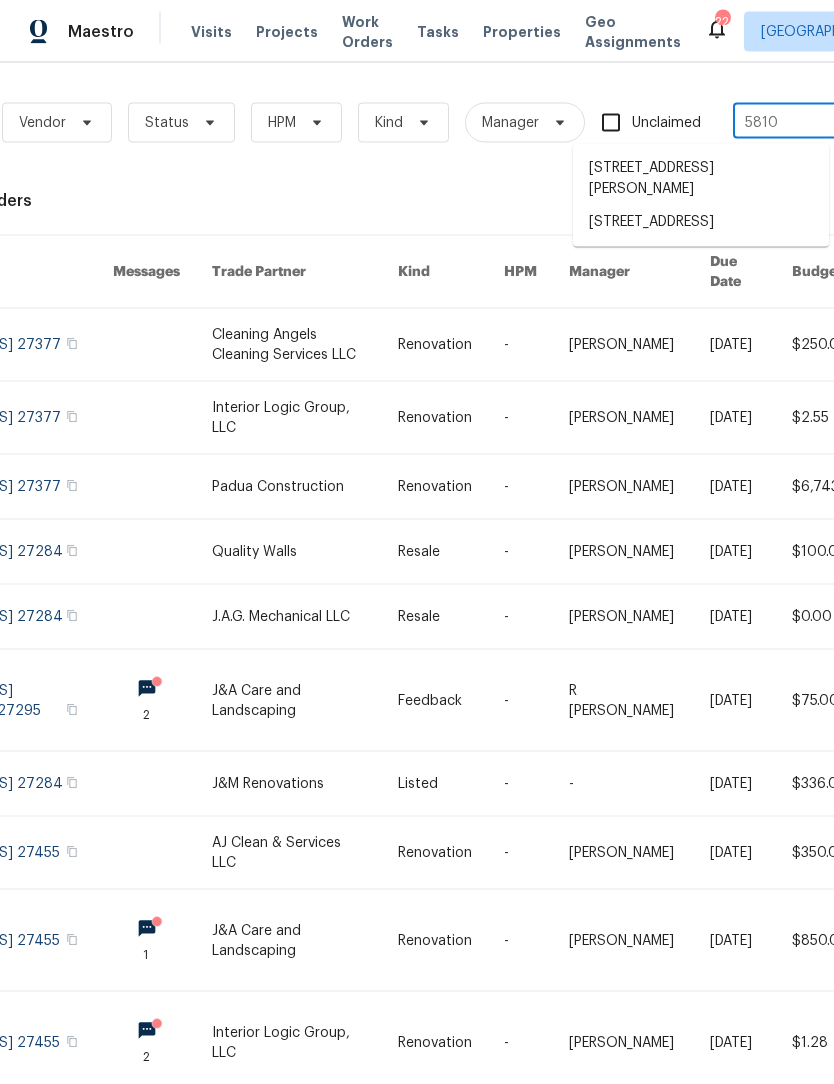 click on "5810 Crestlawn Ct, Pfafftown, NC 27040" at bounding box center [701, 222] 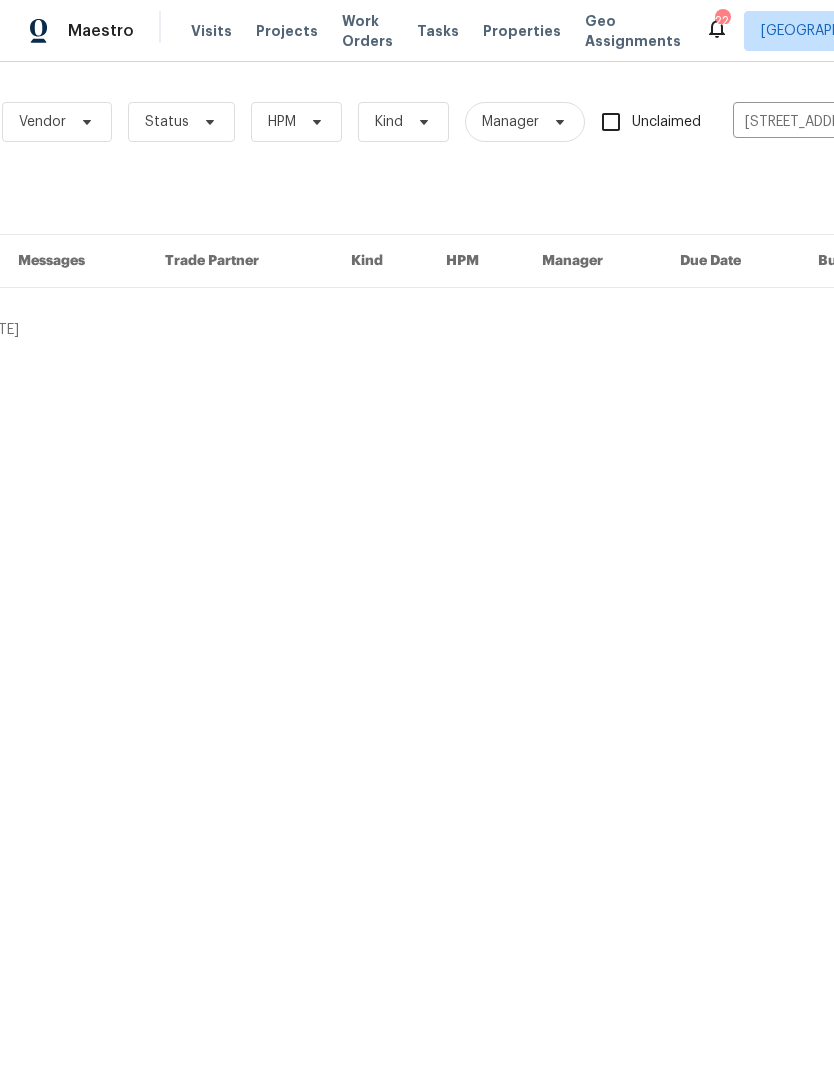 scroll, scrollTop: 1, scrollLeft: 0, axis: vertical 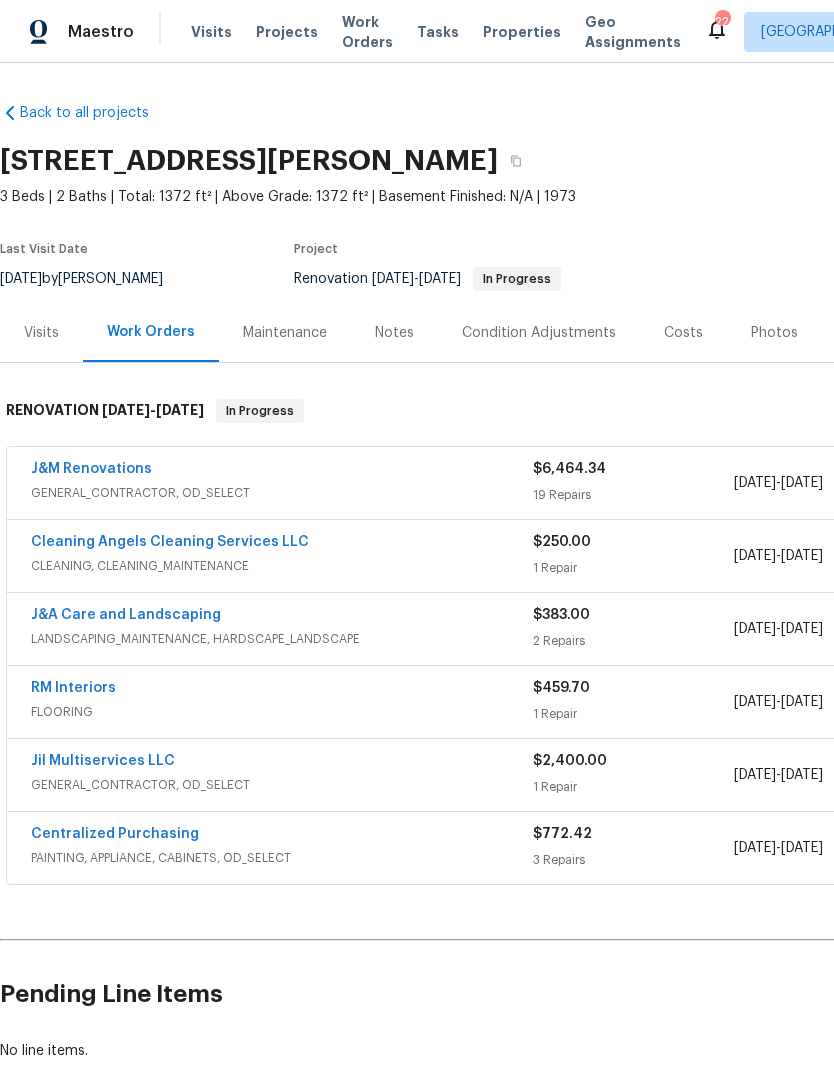 click on "J&M Renovations" at bounding box center [91, 469] 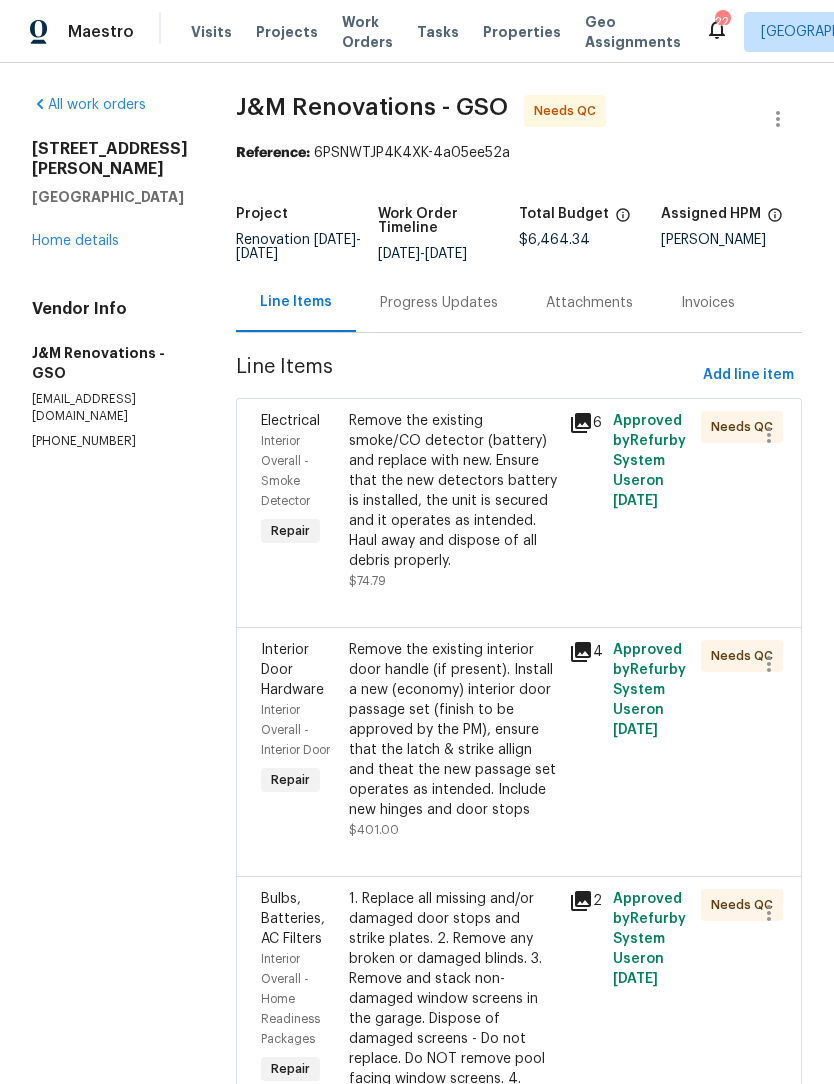 click on "Home details" at bounding box center (75, 241) 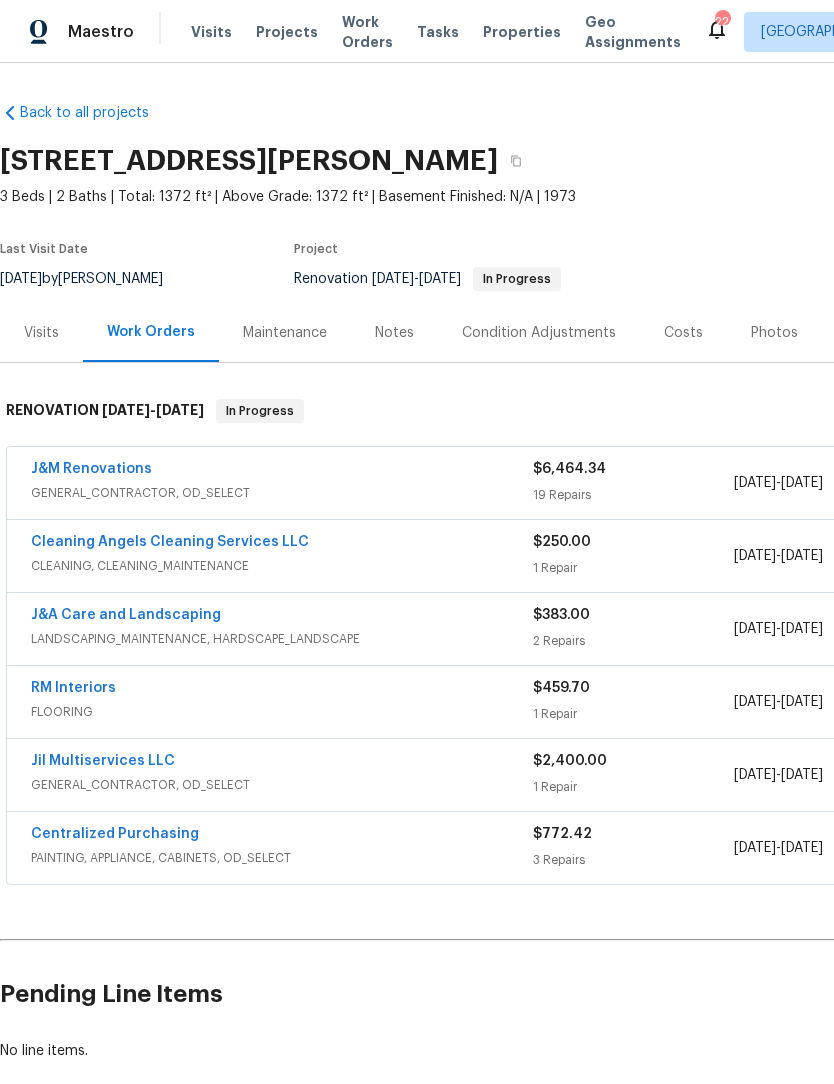 click on "Visits" at bounding box center (41, 333) 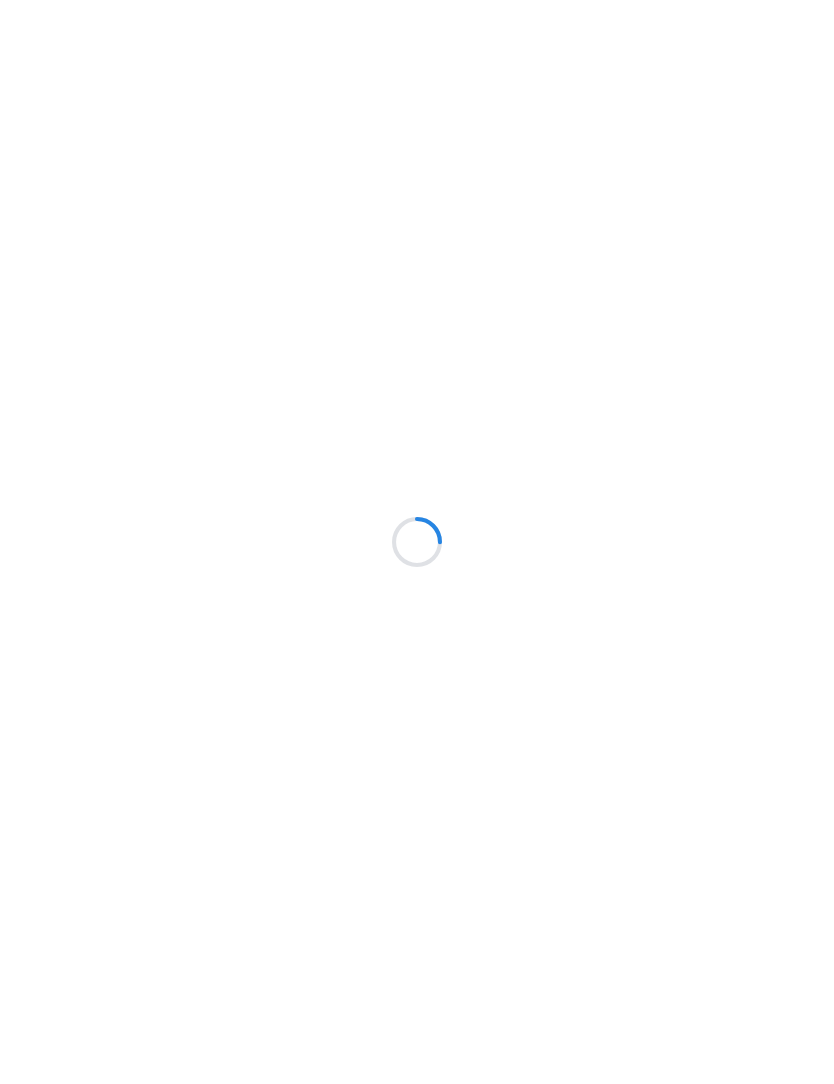 scroll, scrollTop: 0, scrollLeft: 0, axis: both 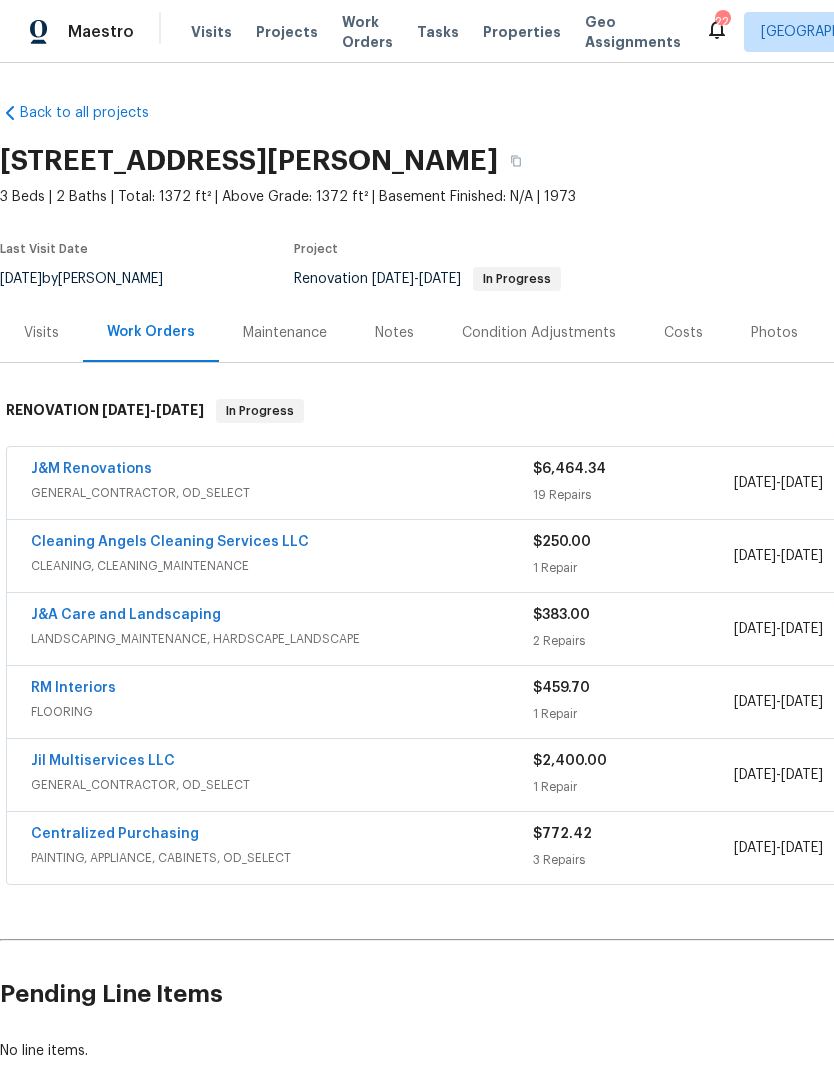 click on "J&M Renovations" at bounding box center [91, 469] 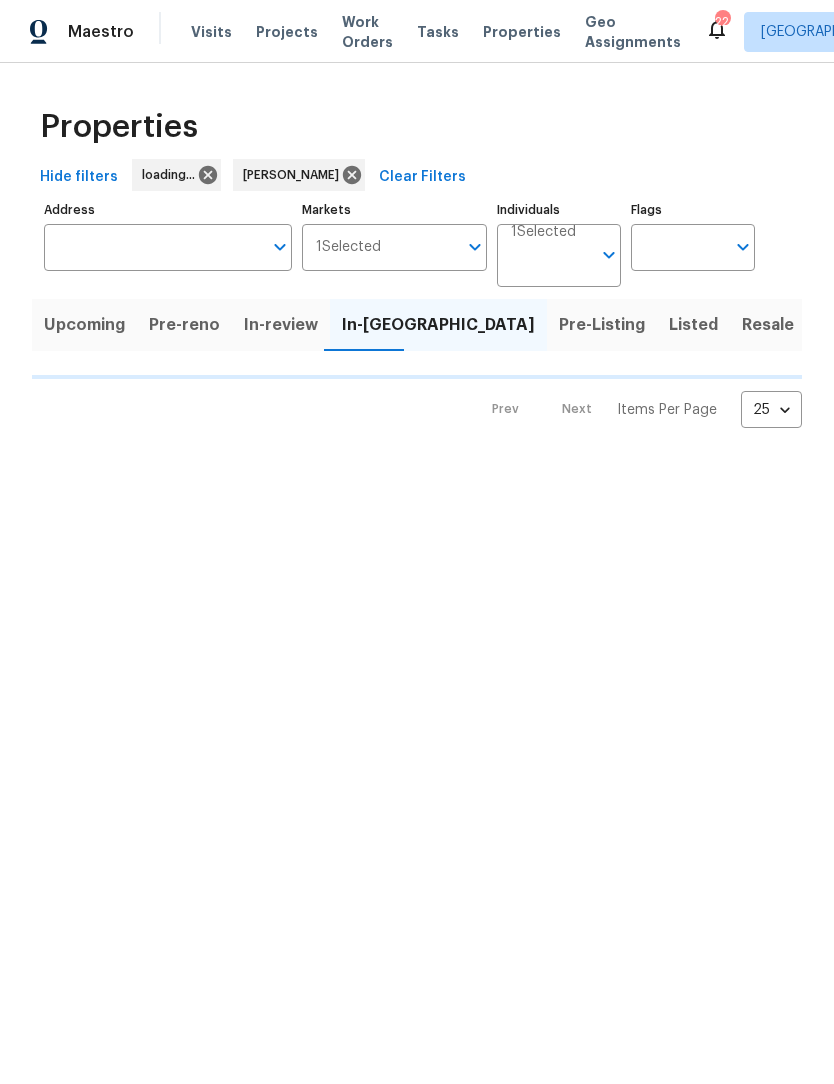 scroll, scrollTop: 0, scrollLeft: 0, axis: both 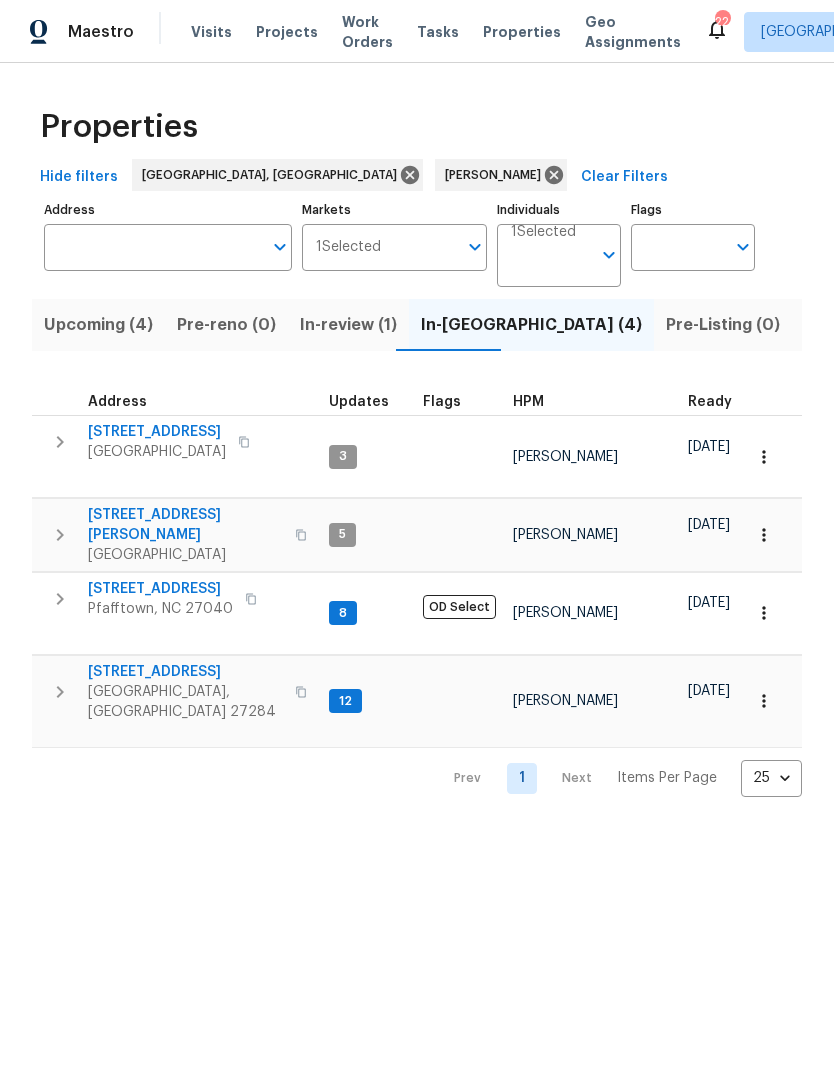 click on "Upcoming (4)" at bounding box center (98, 325) 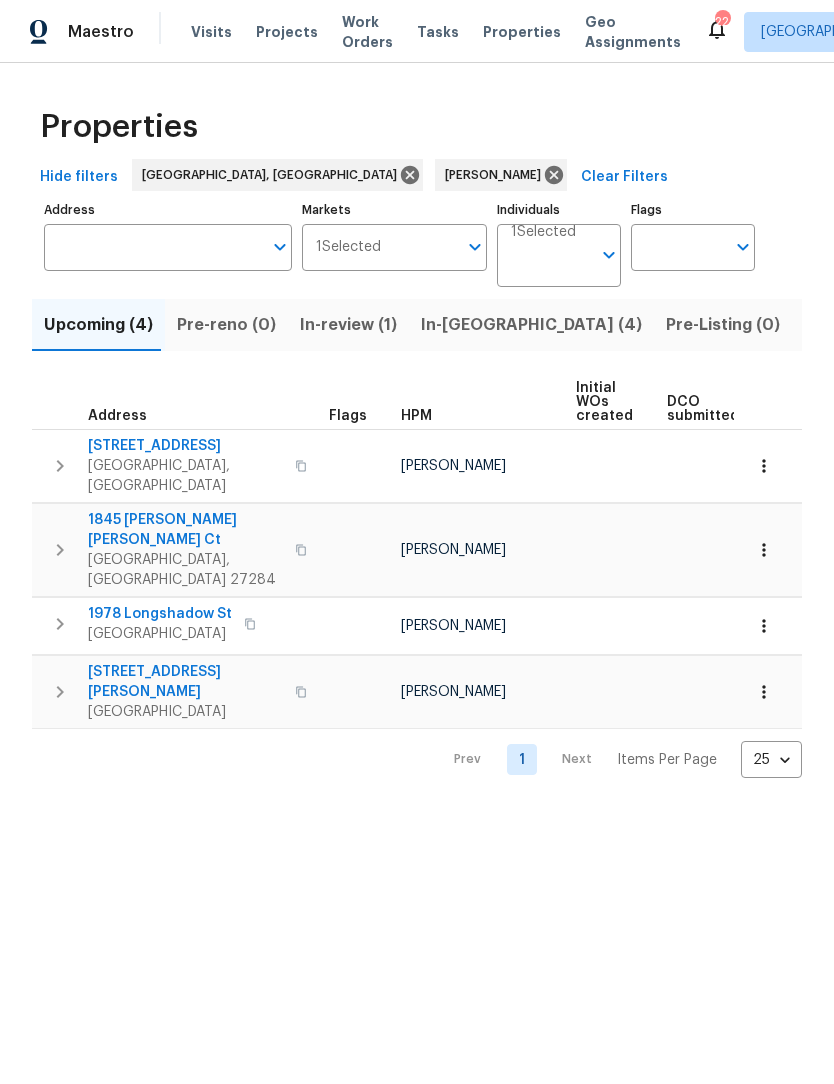 scroll, scrollTop: 0, scrollLeft: 0, axis: both 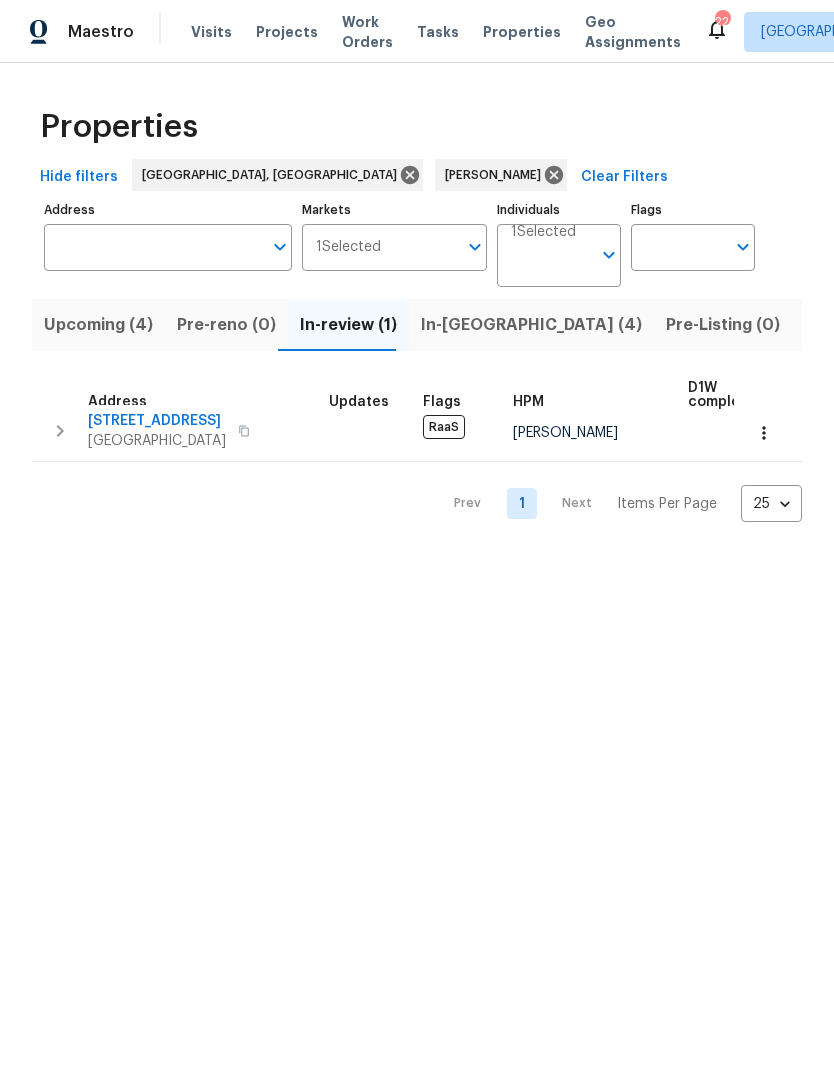 click on "Upcoming (4)" at bounding box center (98, 325) 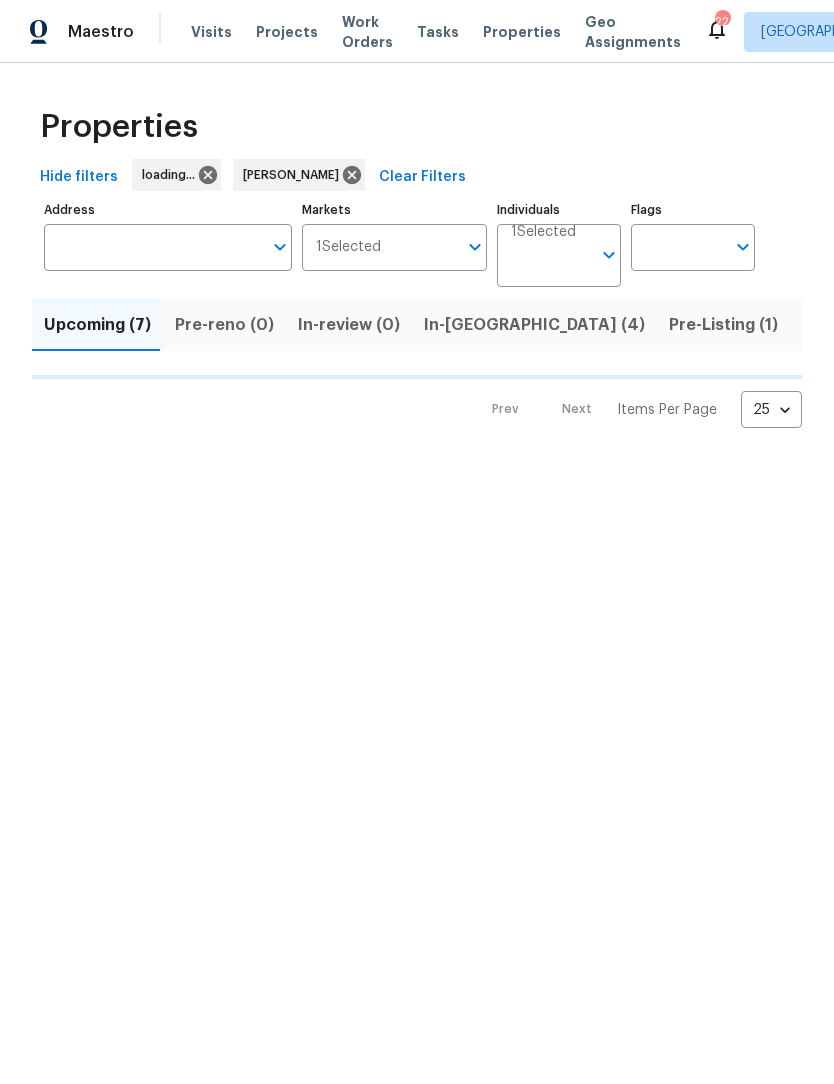 scroll, scrollTop: 0, scrollLeft: 0, axis: both 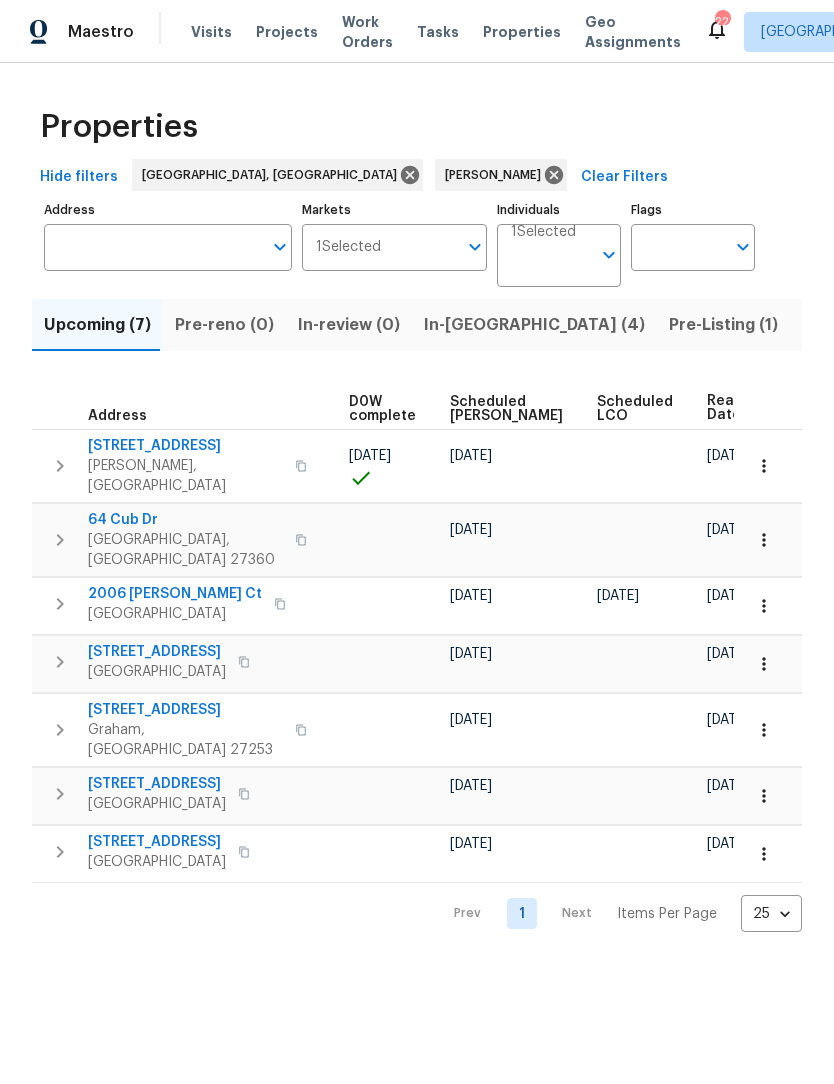 click on "Ready Date" at bounding box center [729, 408] 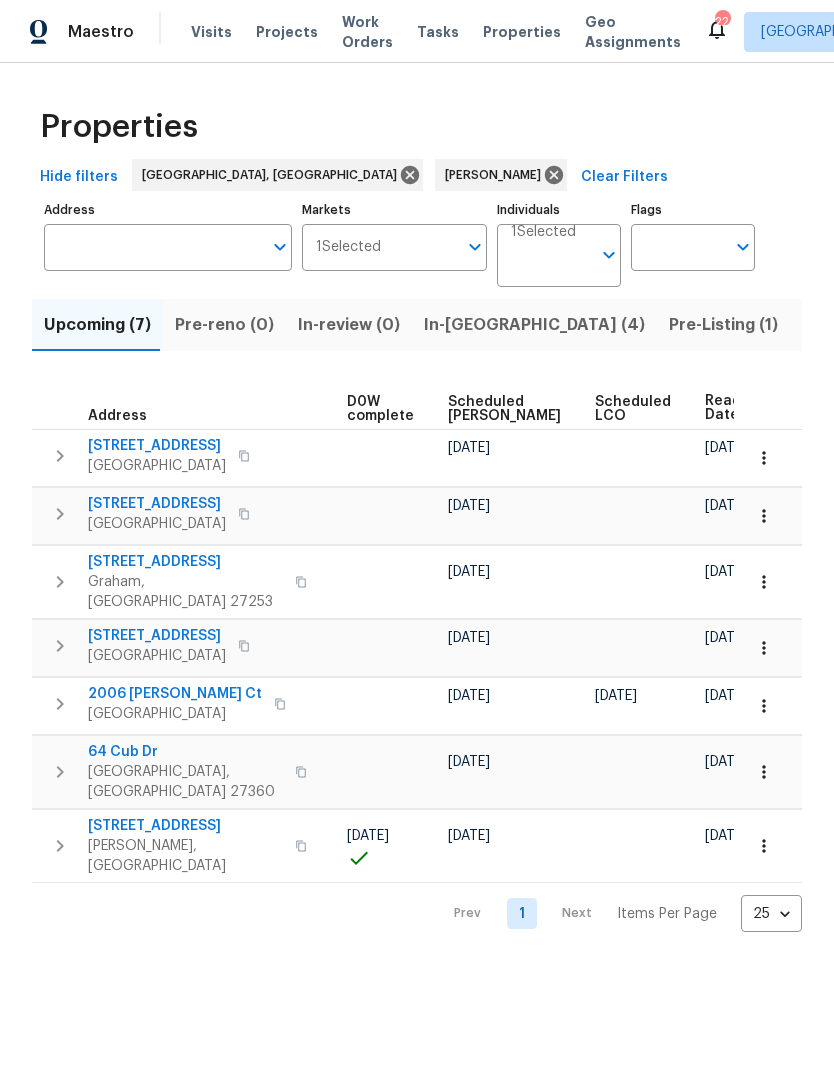 scroll, scrollTop: 0, scrollLeft: 525, axis: horizontal 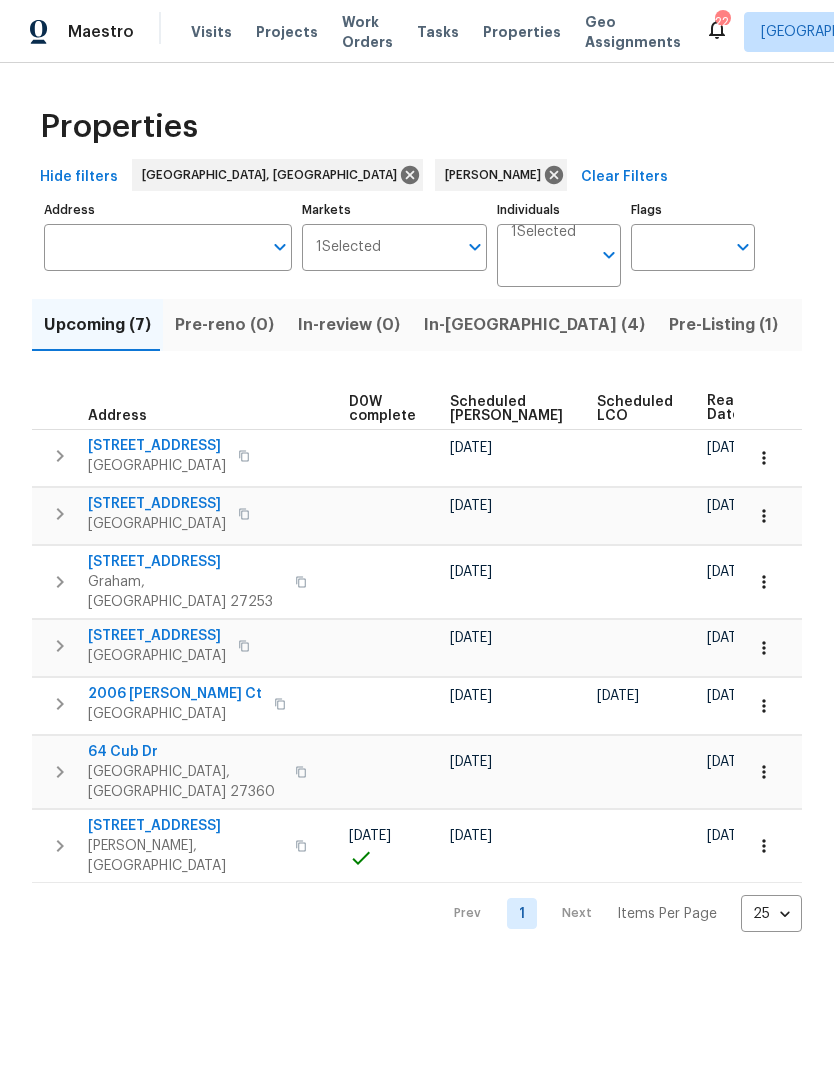click on "Ready Date" at bounding box center (729, 408) 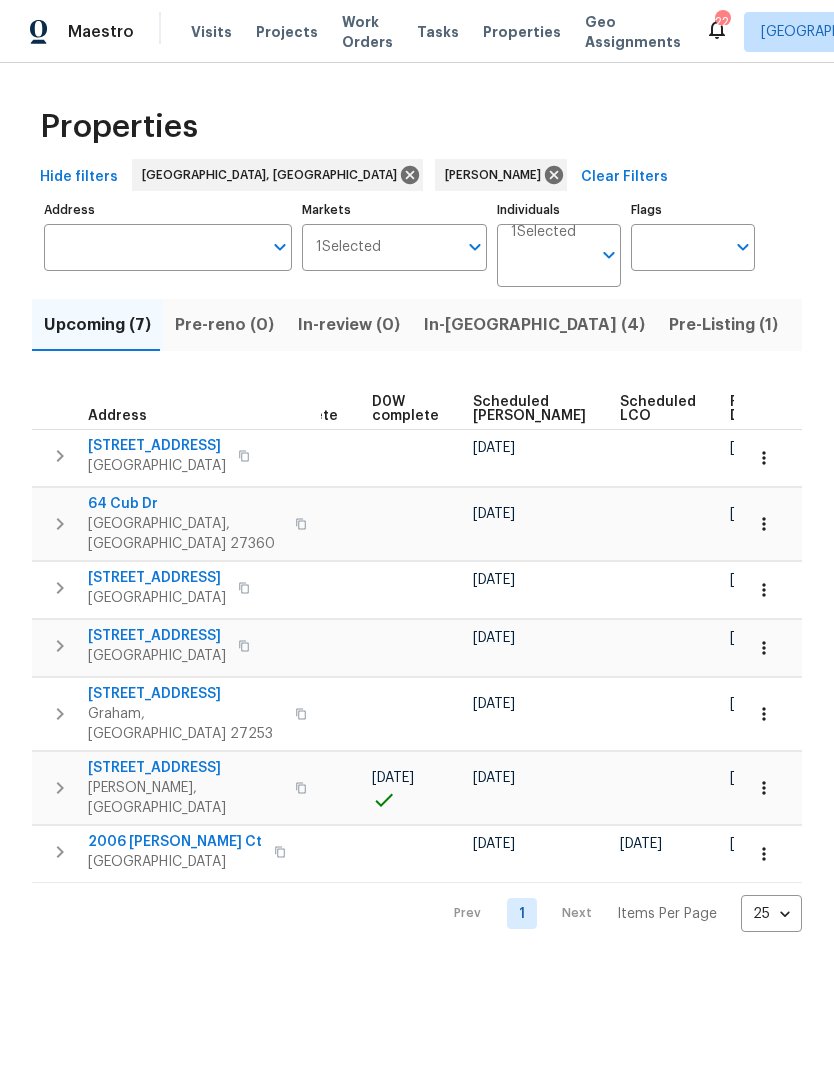 scroll, scrollTop: 0, scrollLeft: 501, axis: horizontal 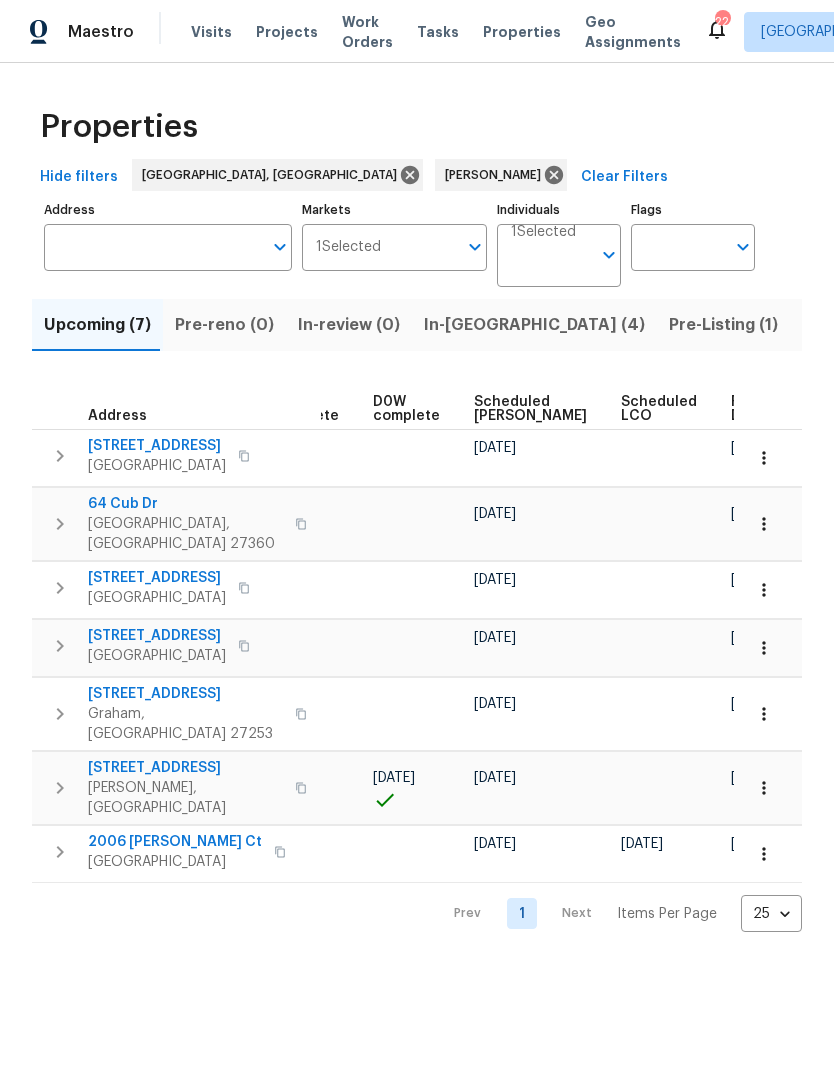 click on "Ready Date" at bounding box center [753, 409] 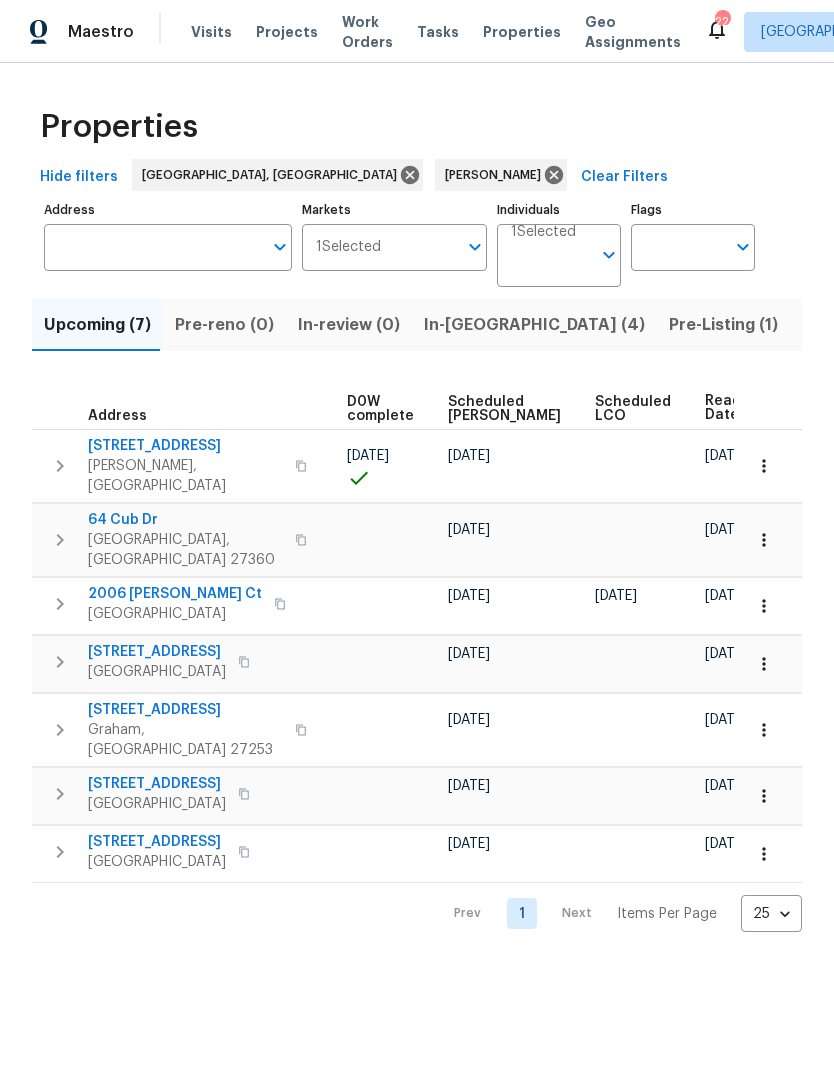 scroll, scrollTop: 0, scrollLeft: 525, axis: horizontal 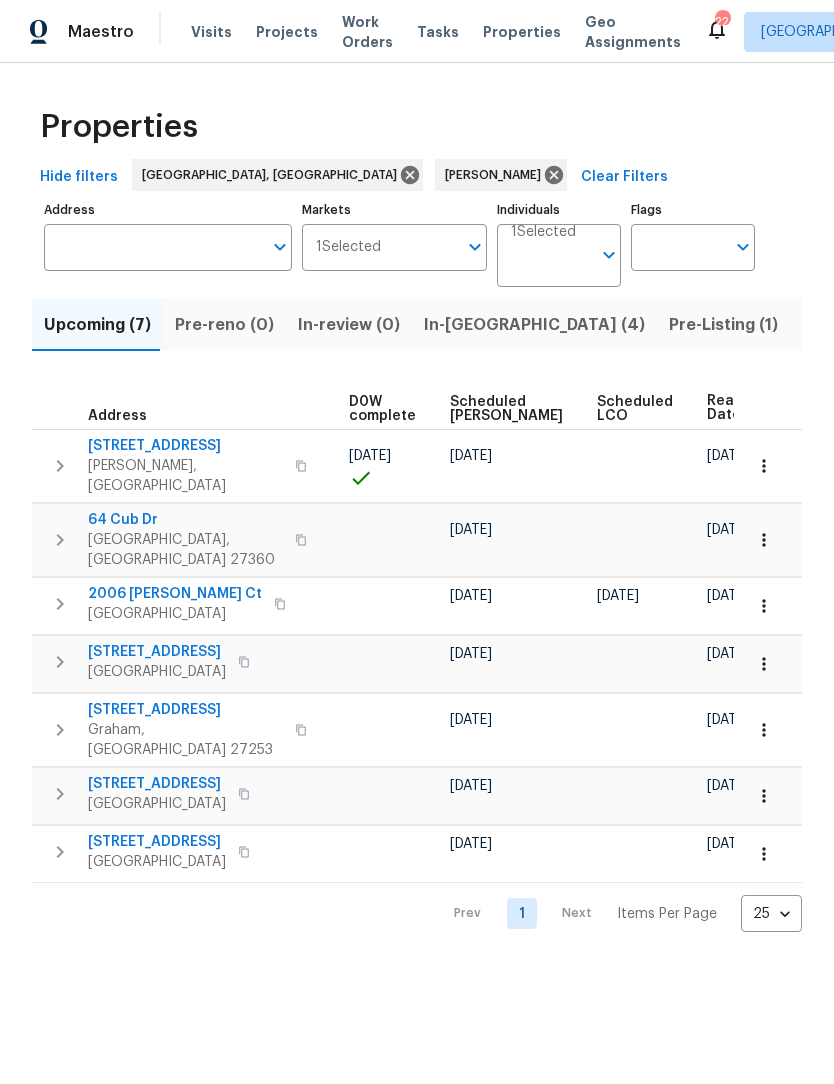 click 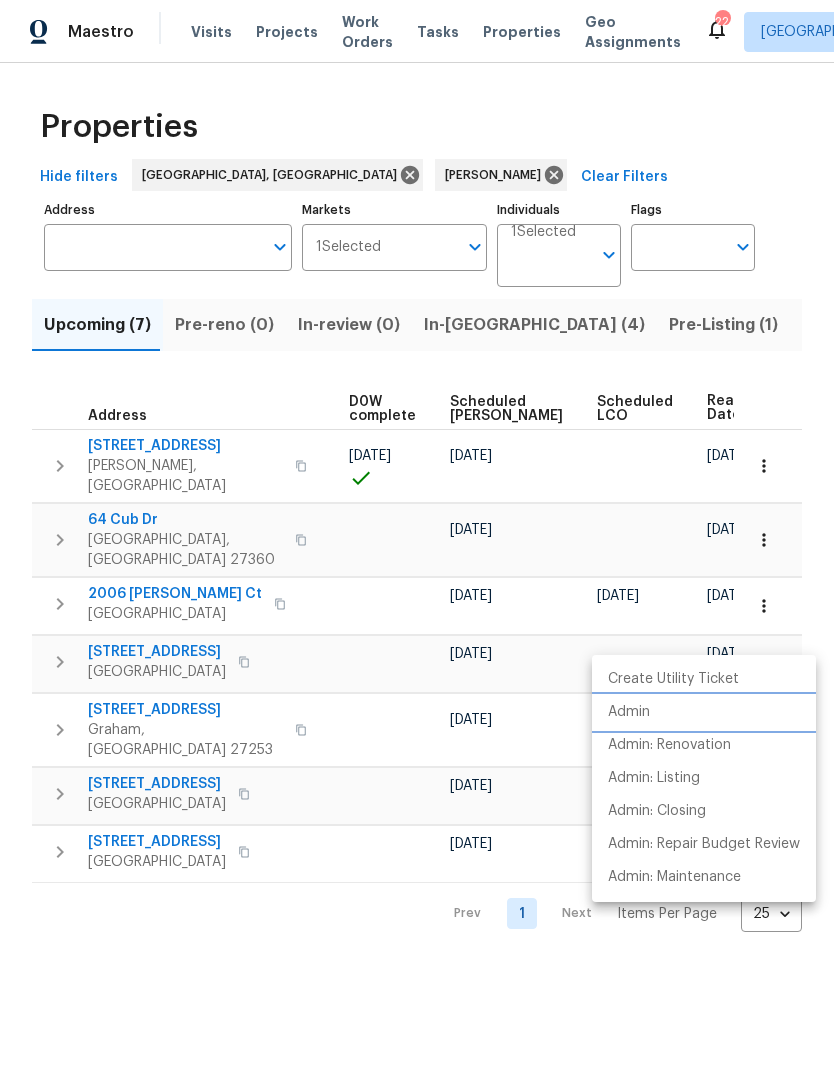 click on "Admin" at bounding box center [629, 712] 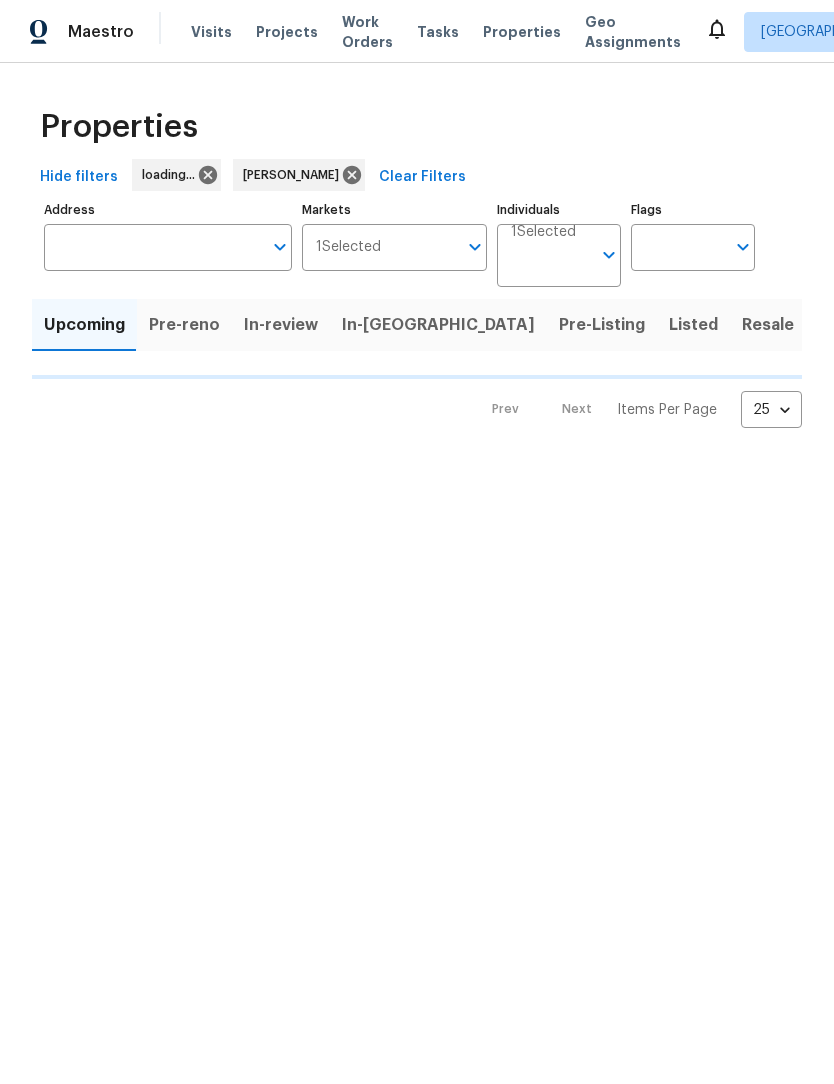 scroll, scrollTop: 0, scrollLeft: 0, axis: both 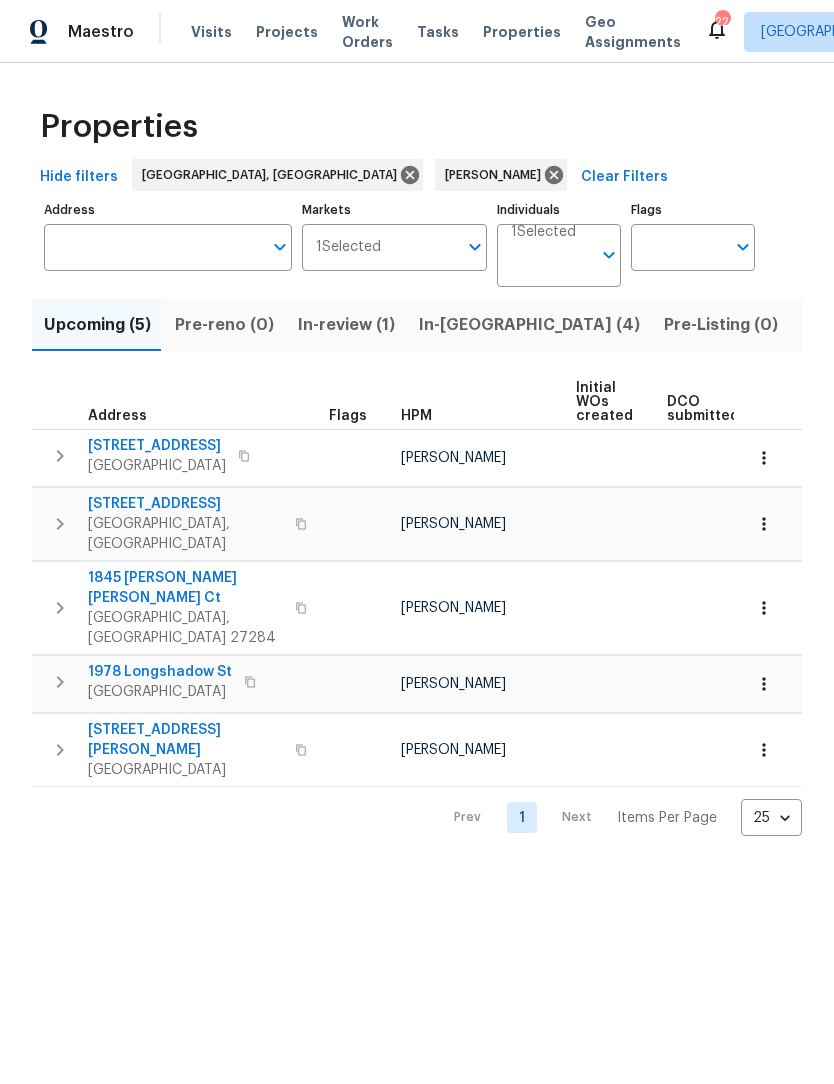 click on "In-reno (4)" at bounding box center (529, 325) 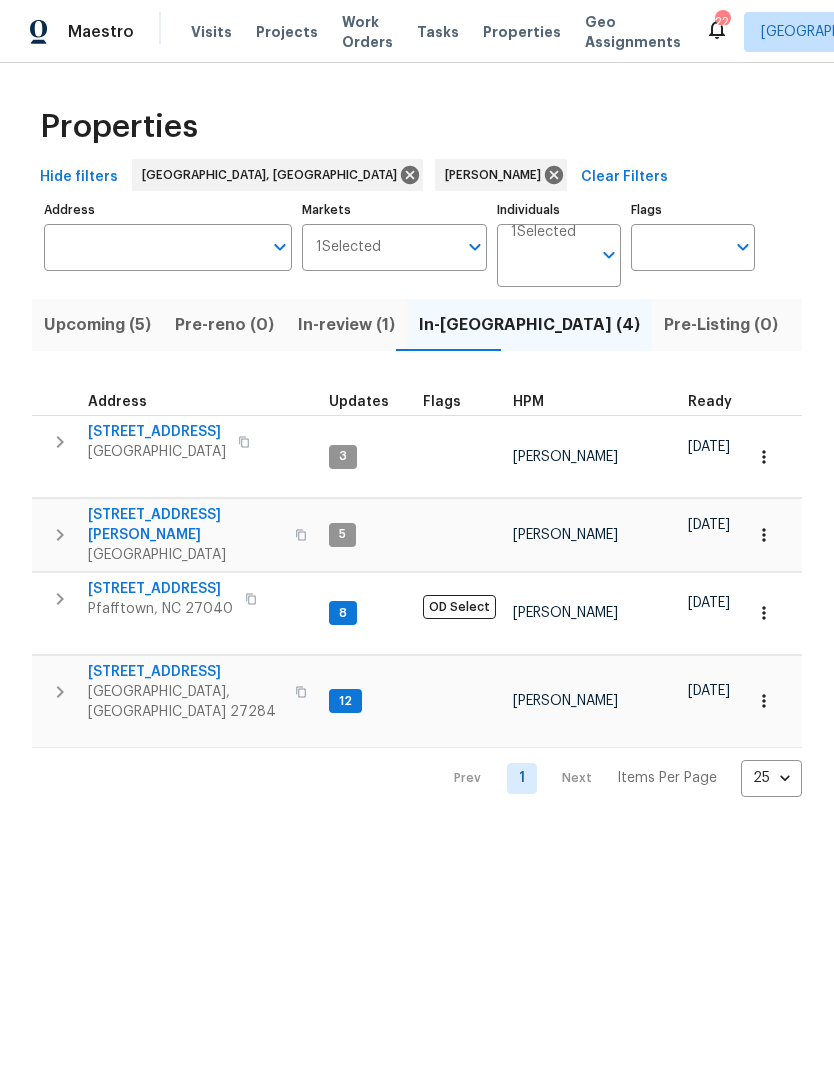 click on "2723 Reynolds Park Rd" at bounding box center [185, 525] 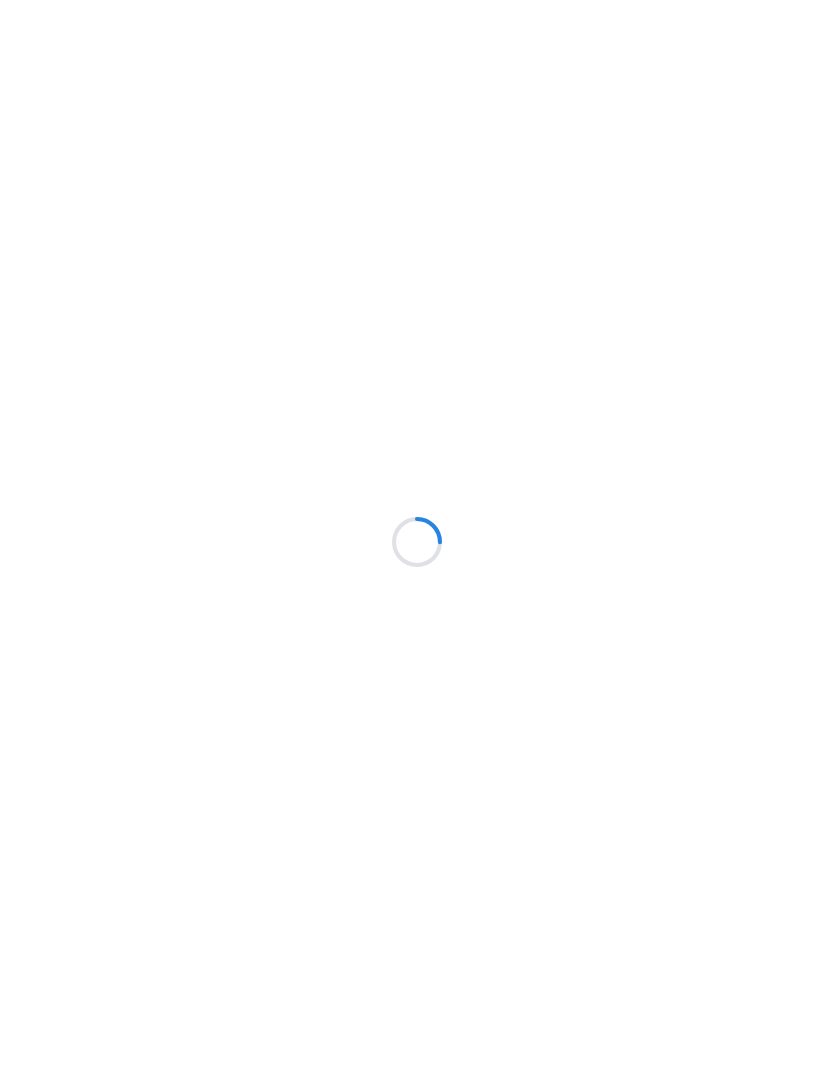 scroll, scrollTop: 0, scrollLeft: 0, axis: both 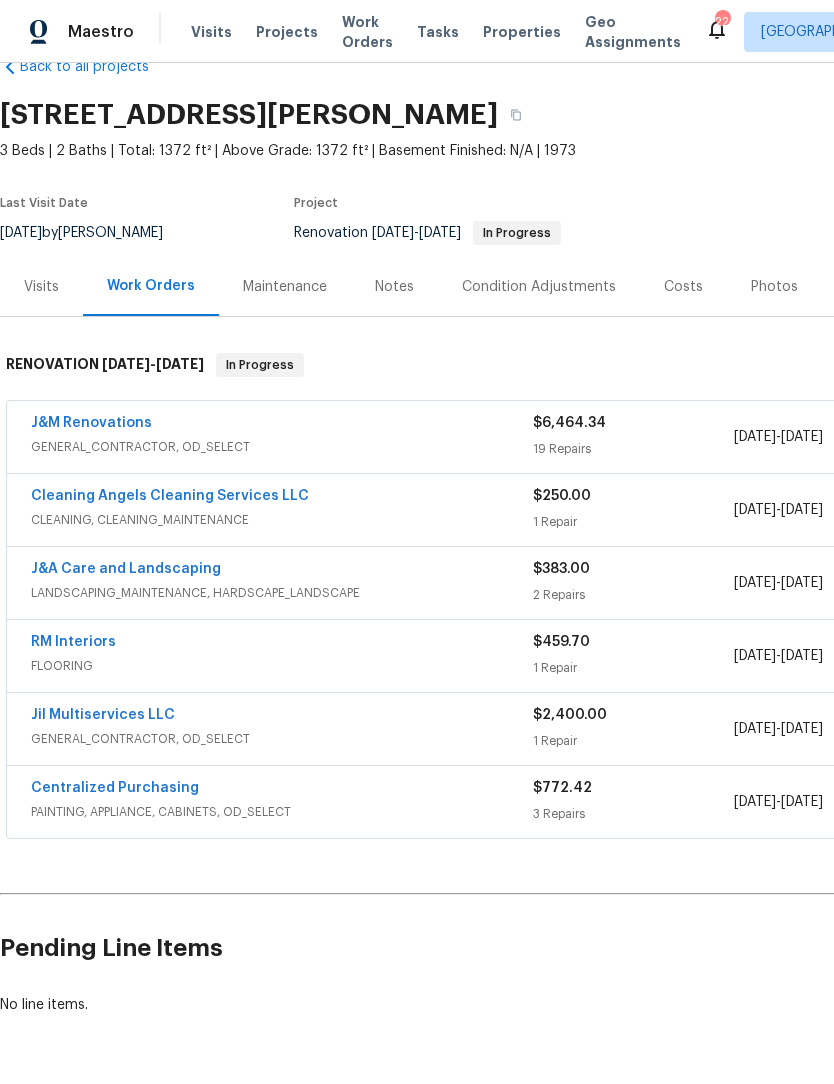 click on "J&M Renovations" at bounding box center [91, 423] 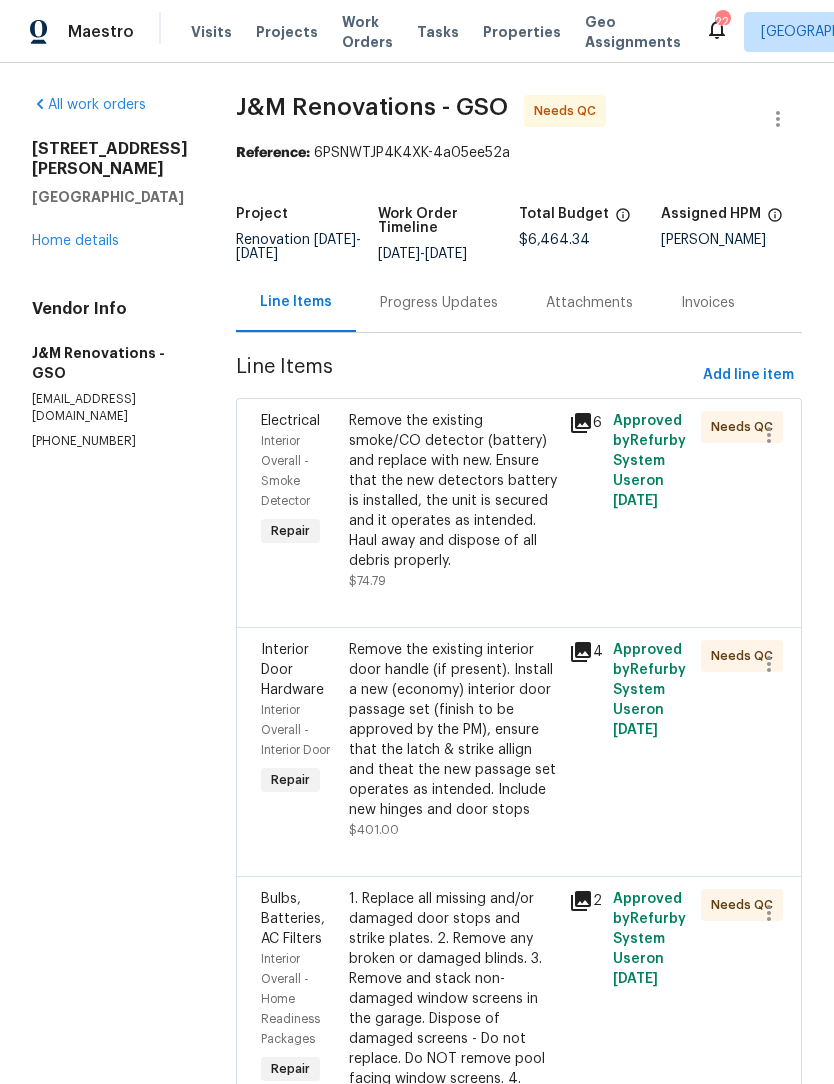 click on "Home details" at bounding box center [75, 241] 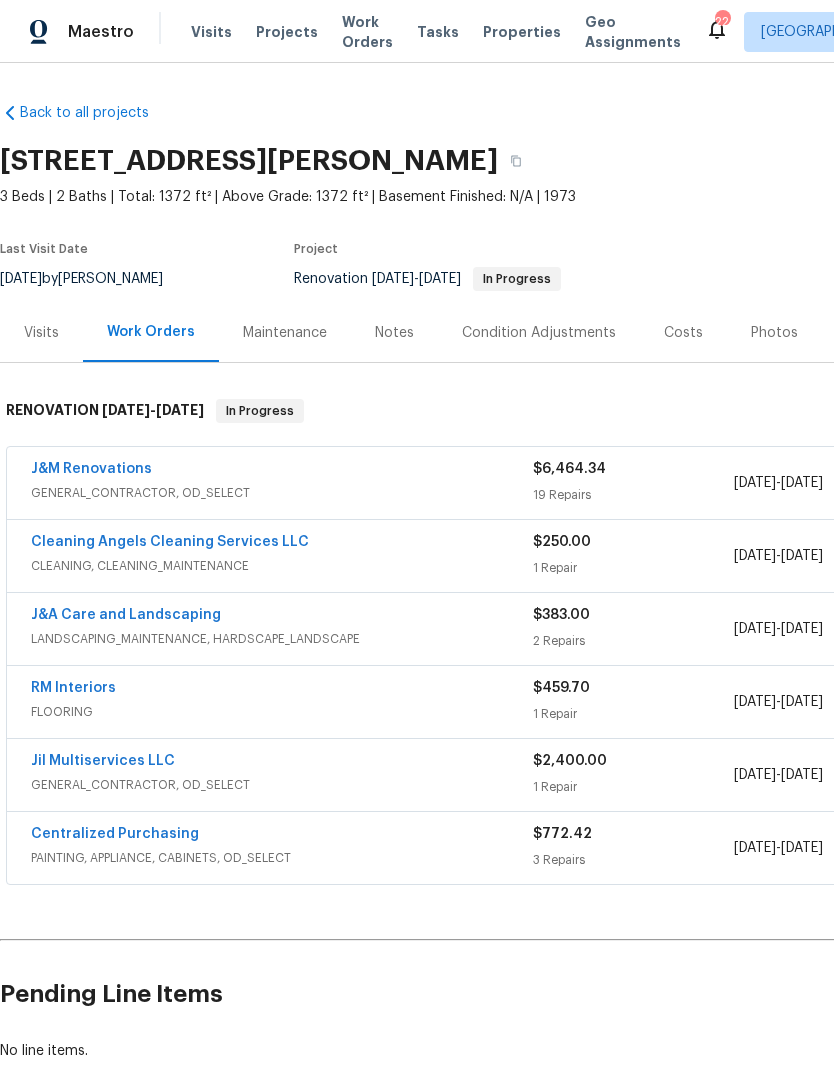 scroll, scrollTop: 0, scrollLeft: 0, axis: both 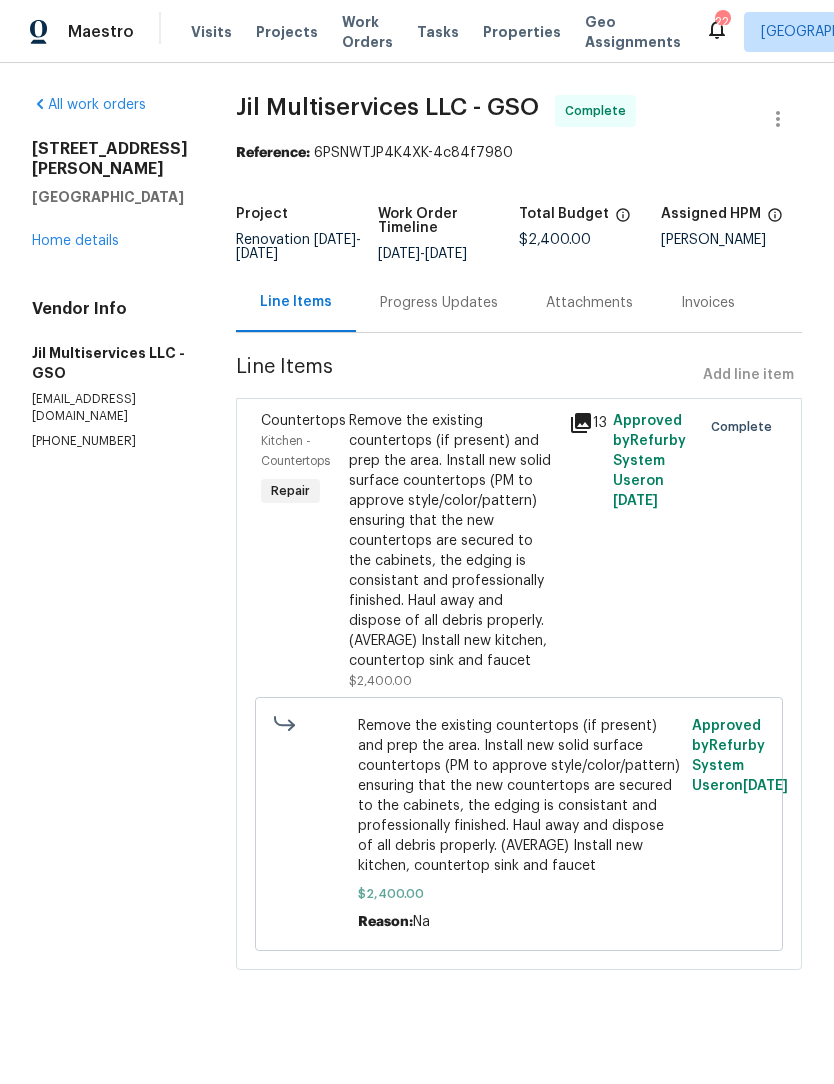 click on "Remove the existing countertops (if present) and prep the area. Install new solid surface countertops (PM to approve style/color/pattern) ensuring that the new countertops are secured to the cabinets, the edging is consistant and professionally finished. Haul away and dispose of all debris properly. (AVERAGE)
Install new kitchen, countertop sink and faucet" at bounding box center (453, 541) 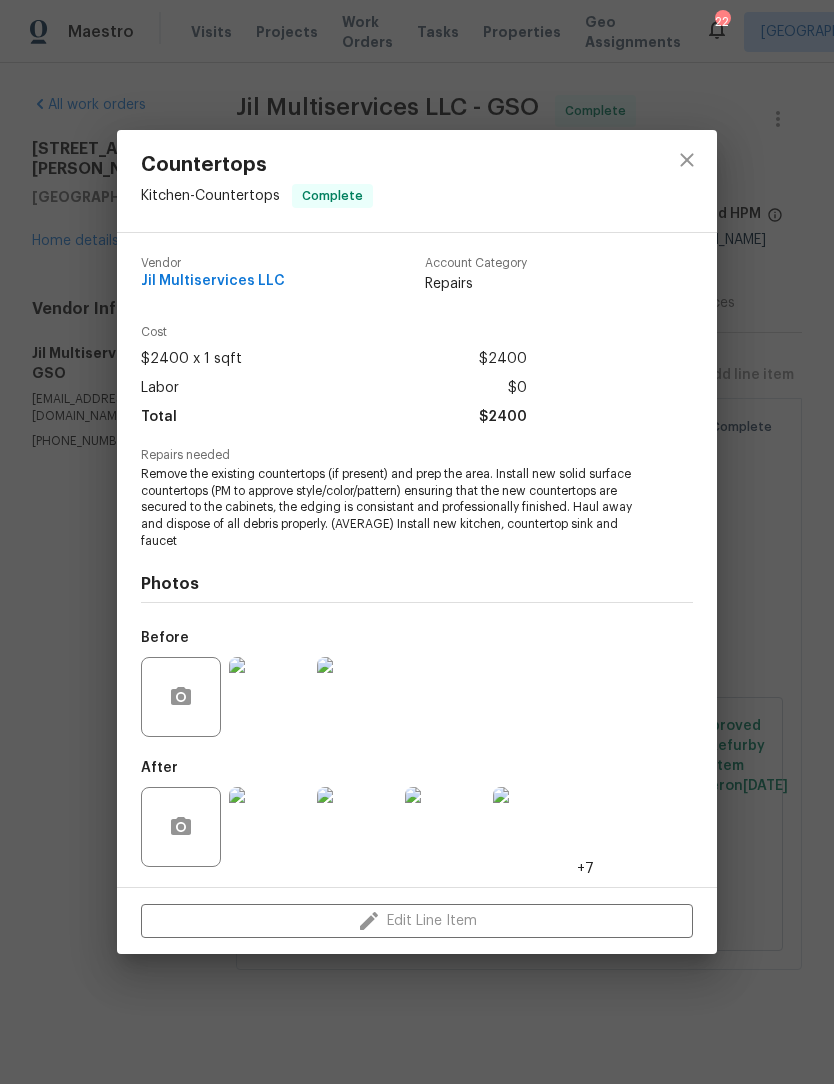 click at bounding box center (269, 827) 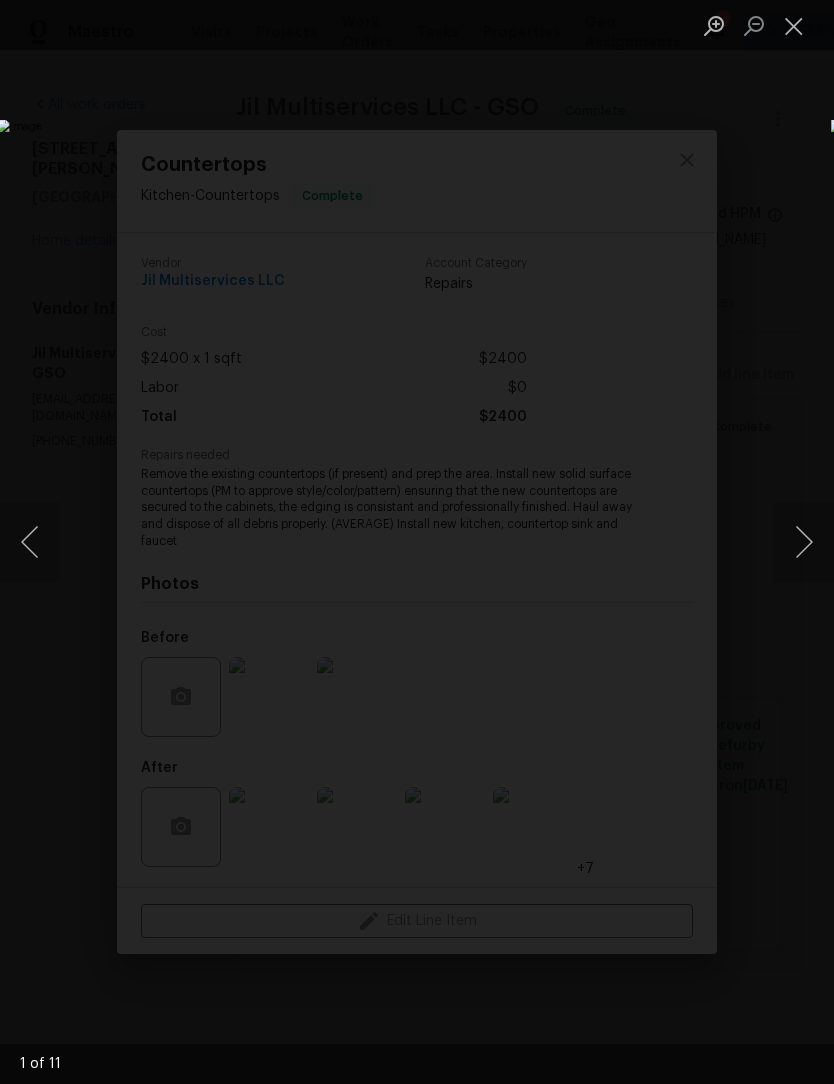 click at bounding box center [794, 25] 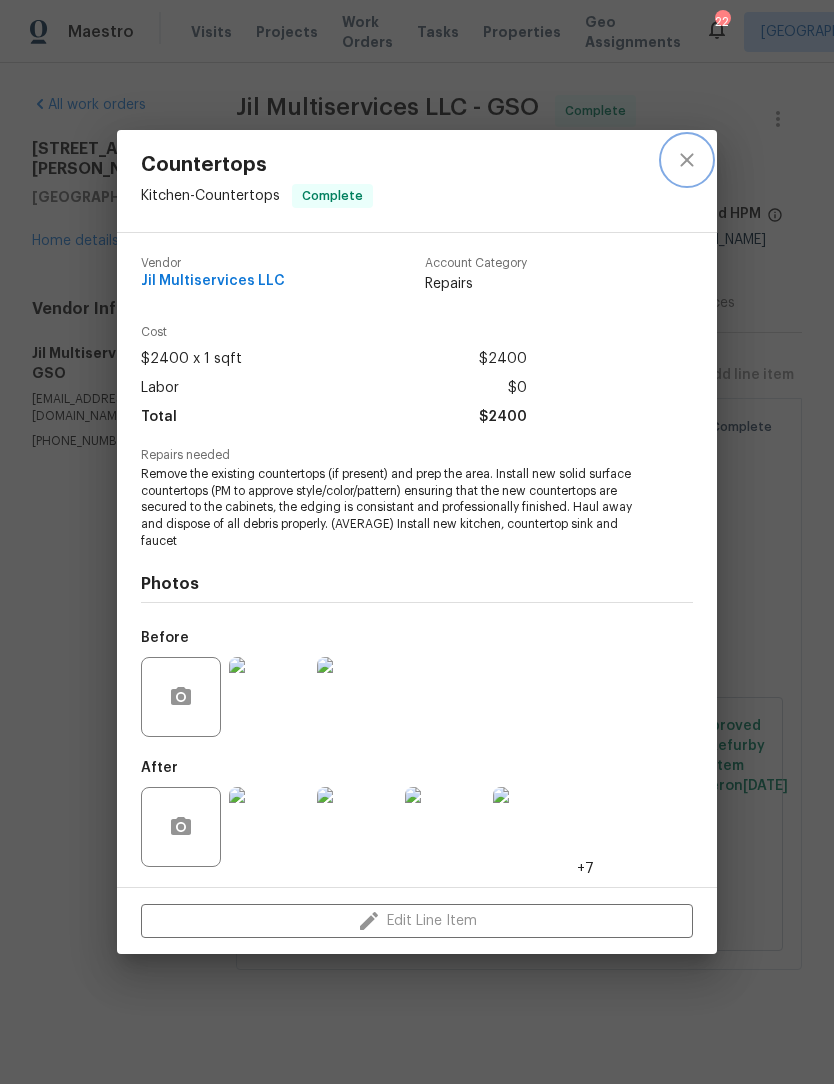 click 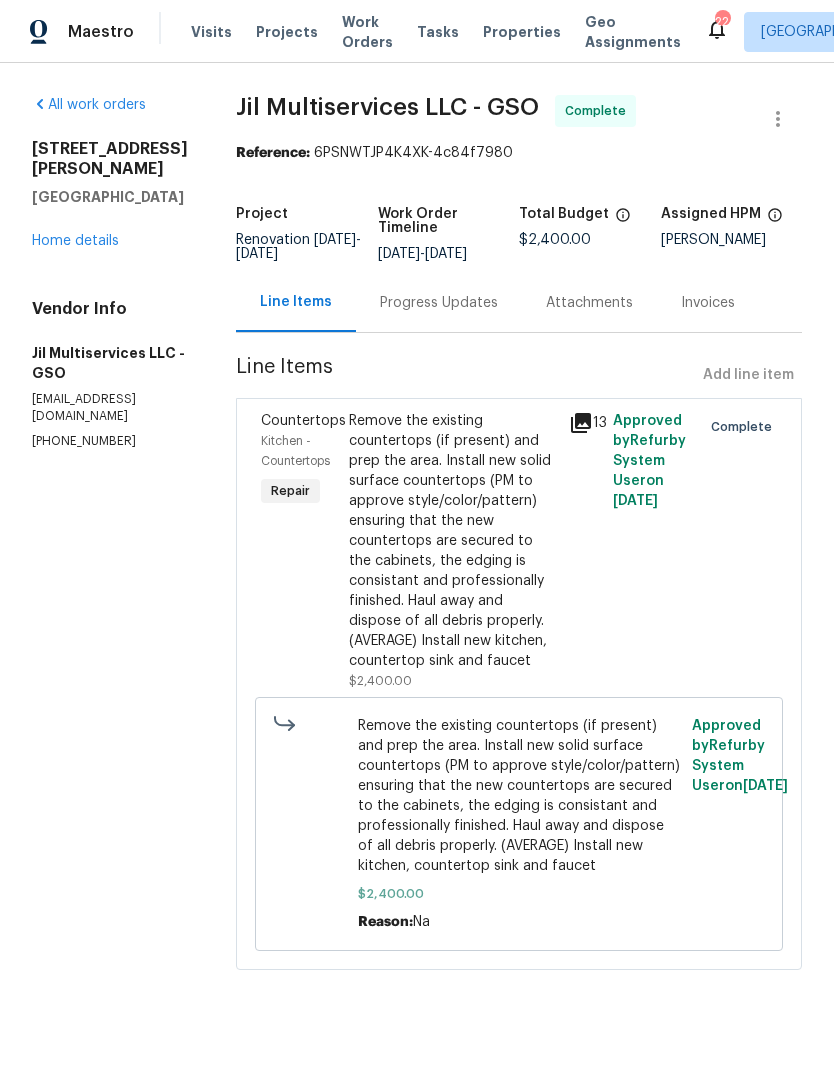 click on "2723 Reynolds Park Rd Winston Salem, NC 27107 Home details" at bounding box center [110, 195] 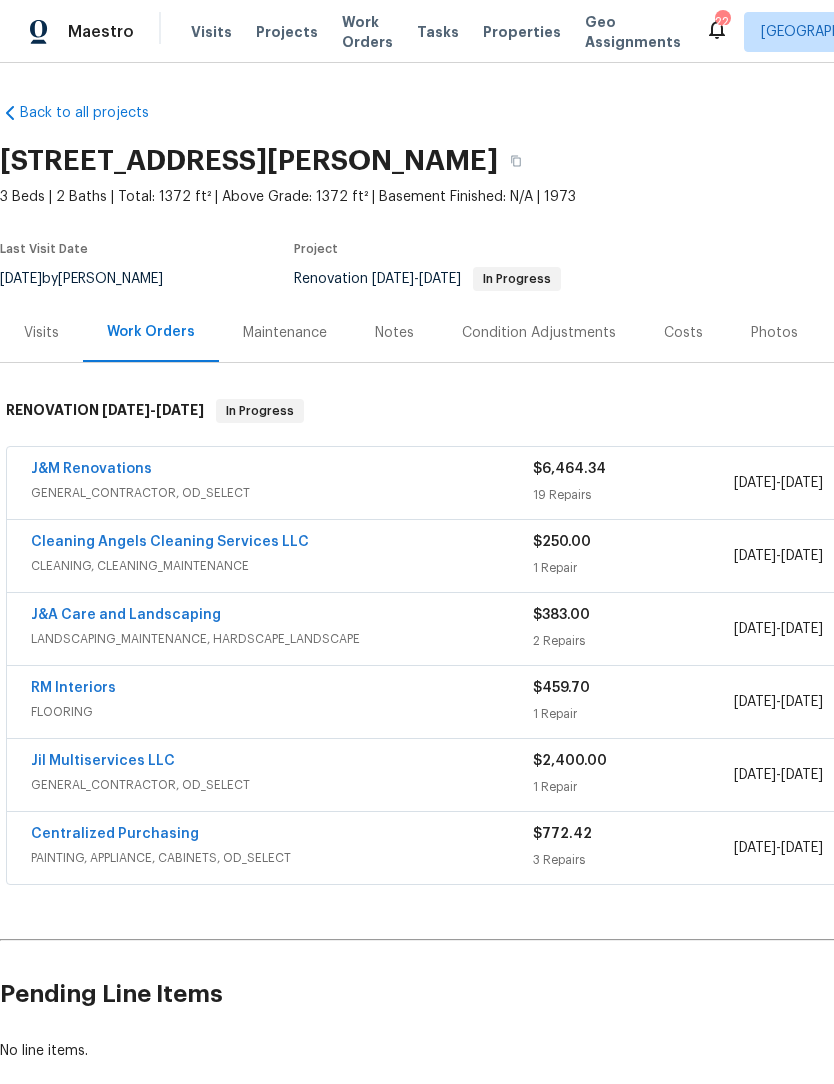 scroll, scrollTop: 0, scrollLeft: 0, axis: both 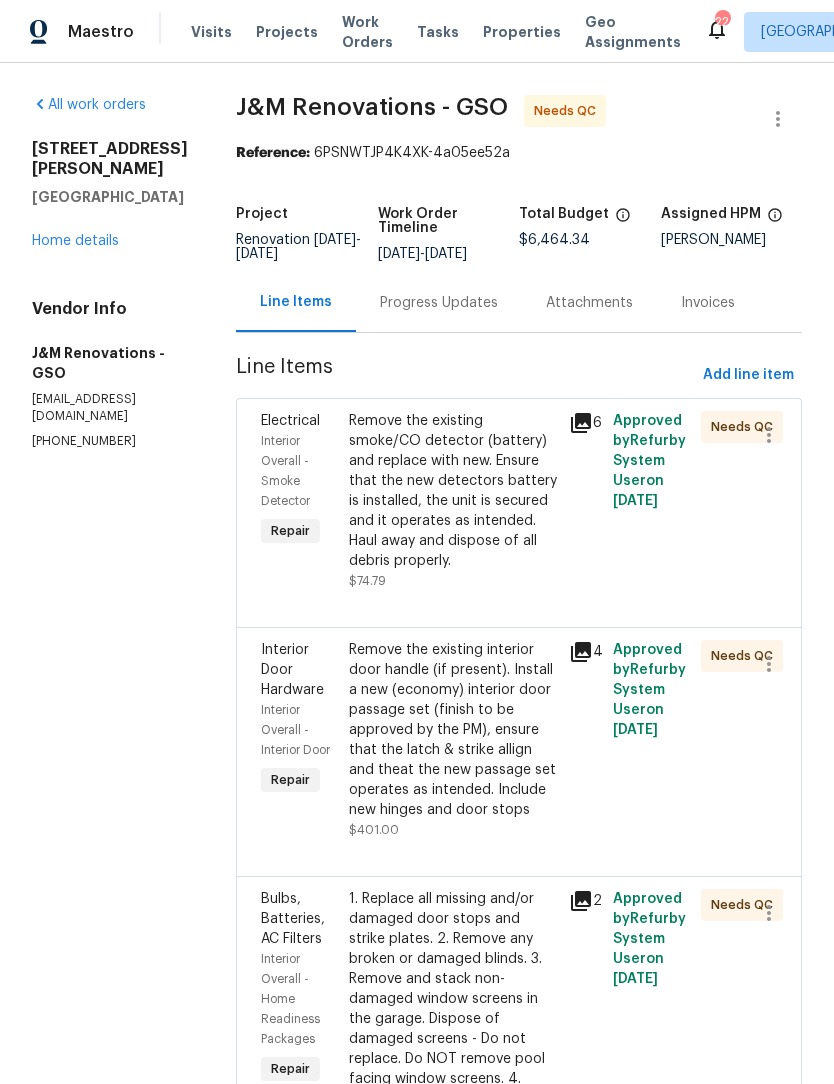 click on "Remove the existing smoke/CO detector (battery) and replace with new. Ensure that the new detectors battery is installed, the unit is secured and it operates as intended. Haul away and dispose of all debris properly." at bounding box center [453, 491] 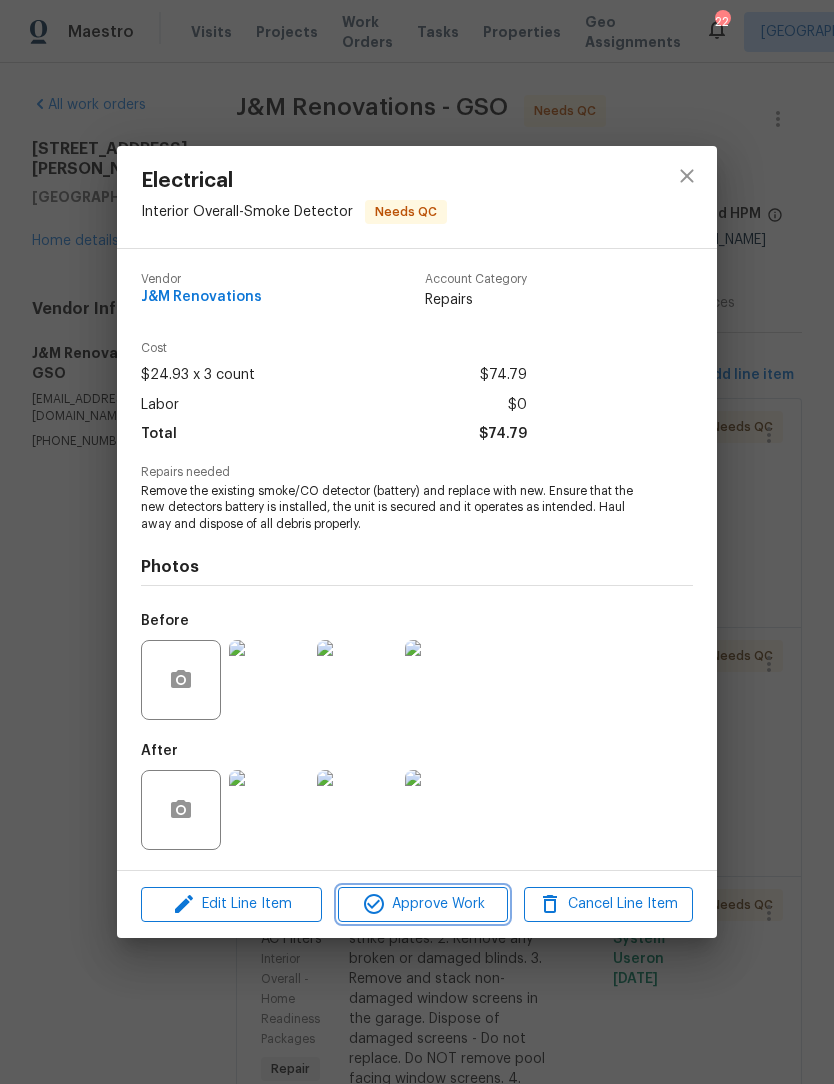 click on "Approve Work" at bounding box center (422, 904) 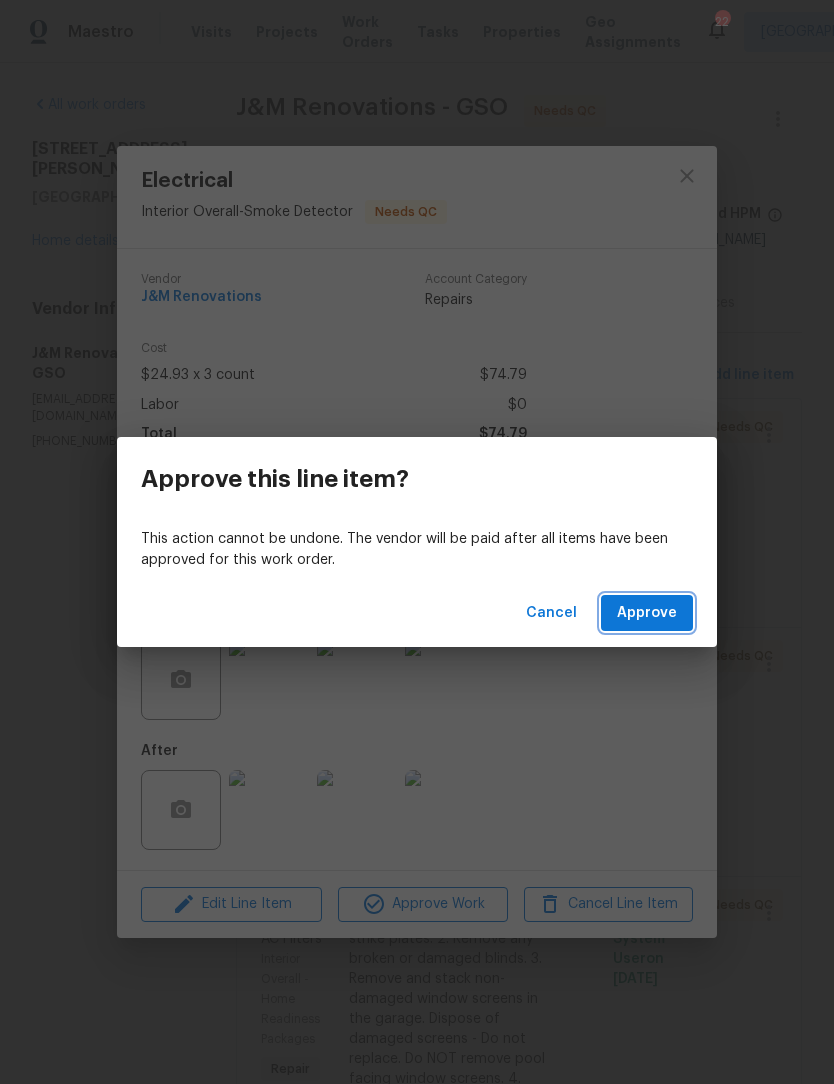 click on "Approve" at bounding box center [647, 613] 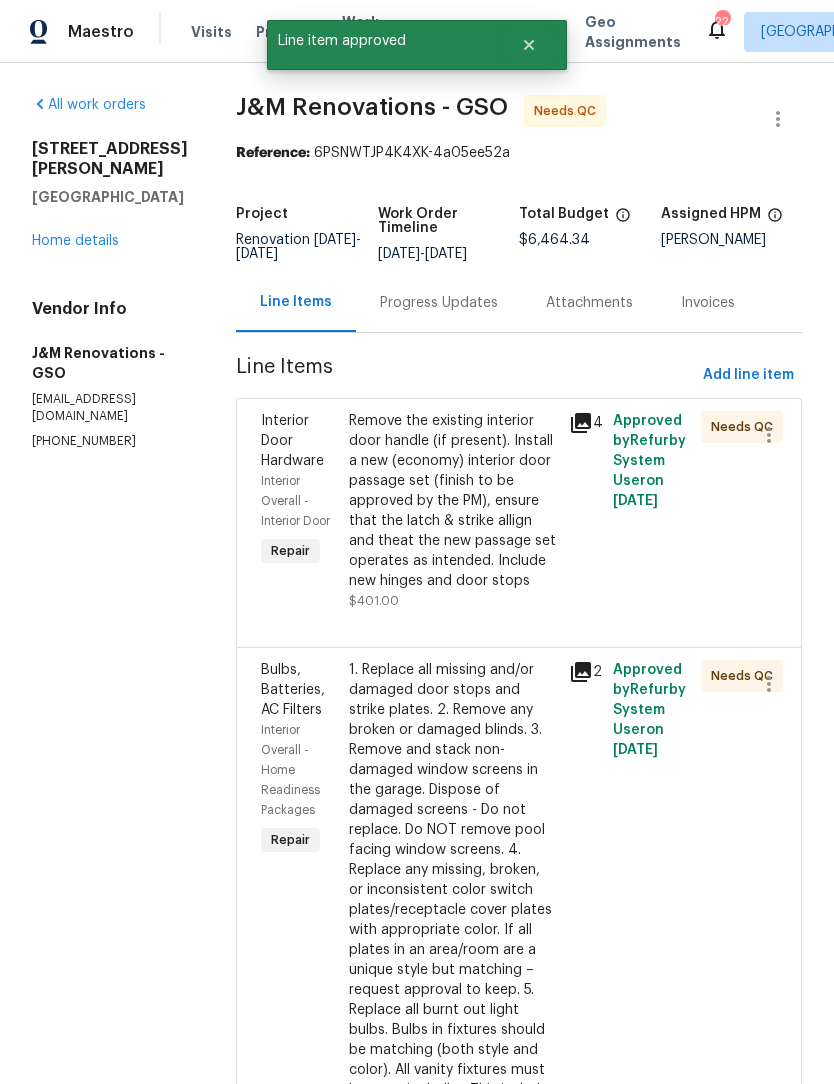 click on "Remove the existing interior  door handle (if present). Install a new (economy) interior door passage set (finish to be approved by the PM), ensure that the latch & strike allign  and theat the new passage set operates as intended.
Include new hinges and door stops" at bounding box center (453, 501) 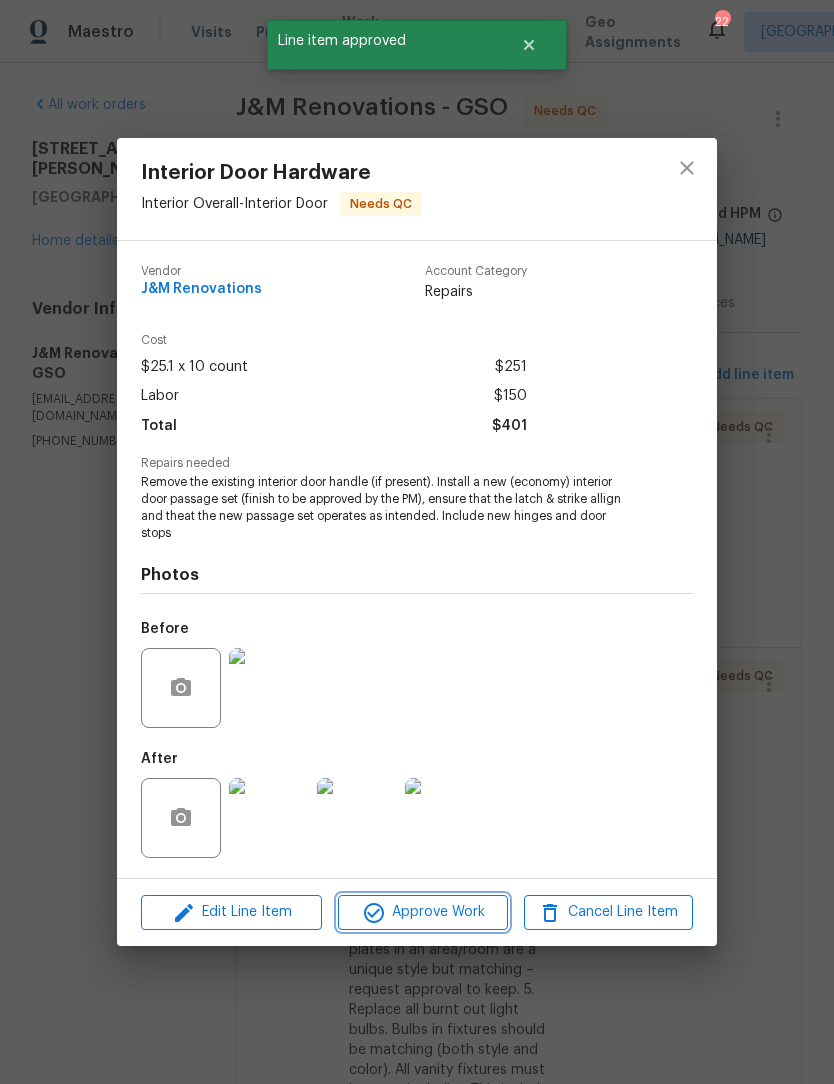 click on "Approve Work" at bounding box center (422, 912) 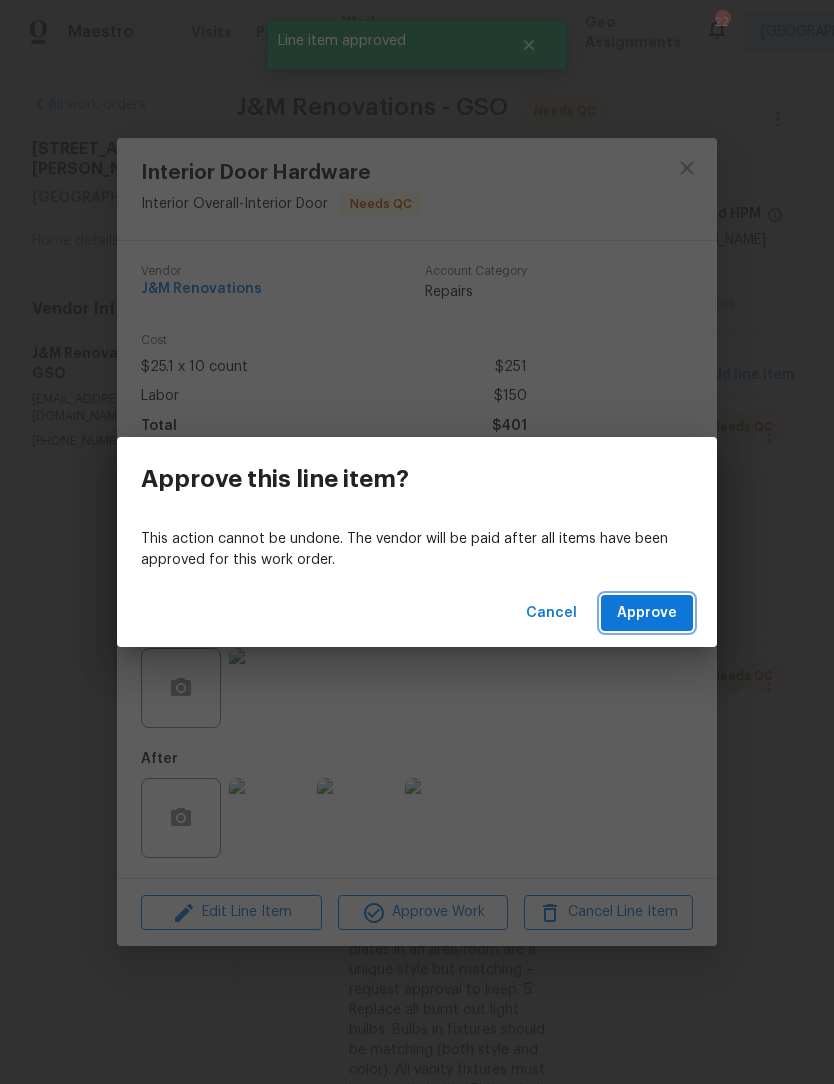 click on "Approve" at bounding box center (647, 613) 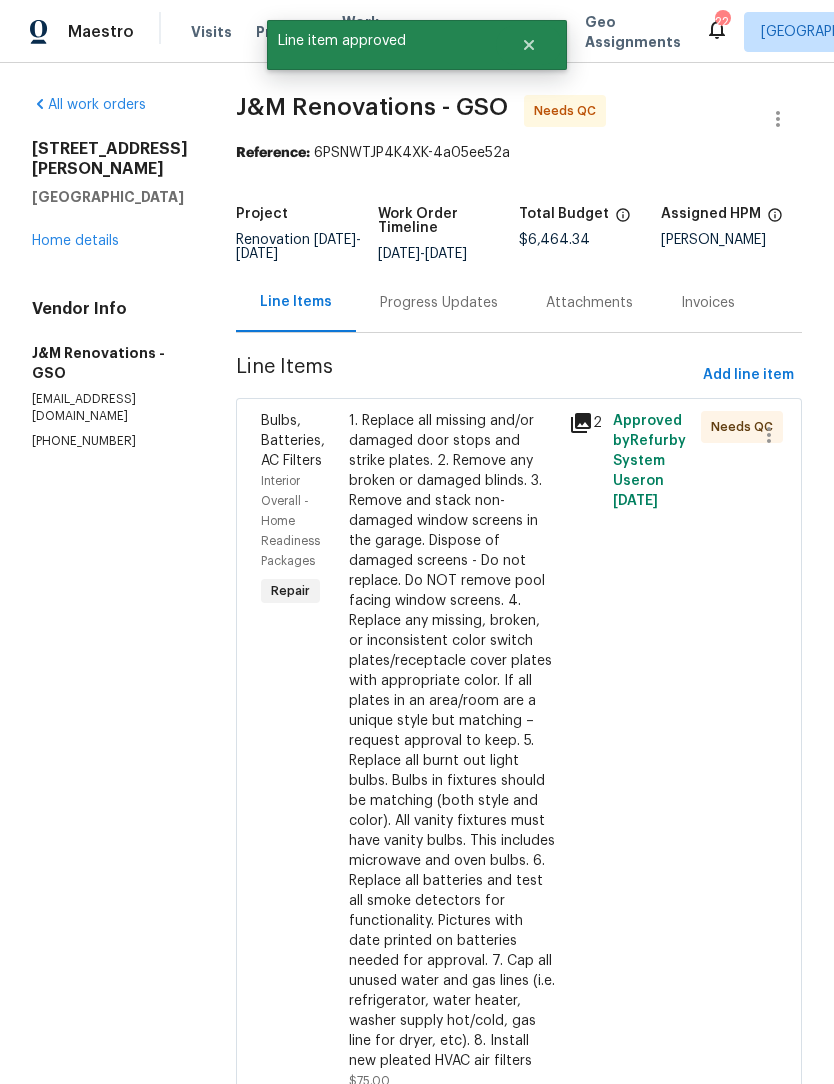 click on "1. Replace all missing and/or damaged door stops and strike plates.  2. Remove any broken or damaged blinds.  3. Remove and stack non-damaged window screens in the garage. Dispose of damaged screens - Do not replace. Do NOT remove pool facing window screens.  4. Replace any missing, broken, or inconsistent color switch plates/receptacle cover plates with appropriate color. If all plates in an area/room are a unique style but matching – request approval to keep.  5. Replace all burnt out light bulbs. Bulbs in fixtures should be matching (both style and color). All vanity fixtures must have vanity bulbs. This includes microwave and oven bulbs.  6. Replace all batteries and test all smoke detectors for functionality. Pictures with date printed on batteries needed for approval.  7. Cap all unused water and gas lines (i.e. refrigerator, water heater, washer supply hot/cold, gas line for dryer, etc).  8. Install new pleated HVAC air filters" at bounding box center [453, 741] 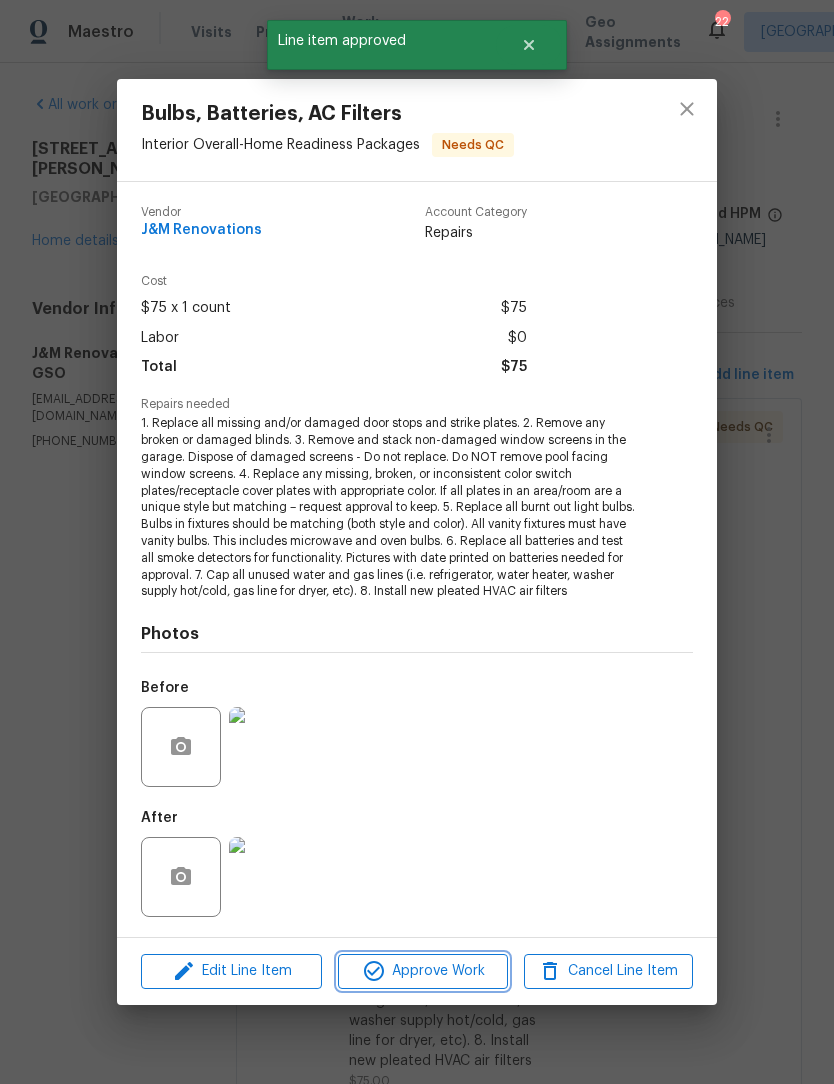 click on "Approve Work" at bounding box center (422, 971) 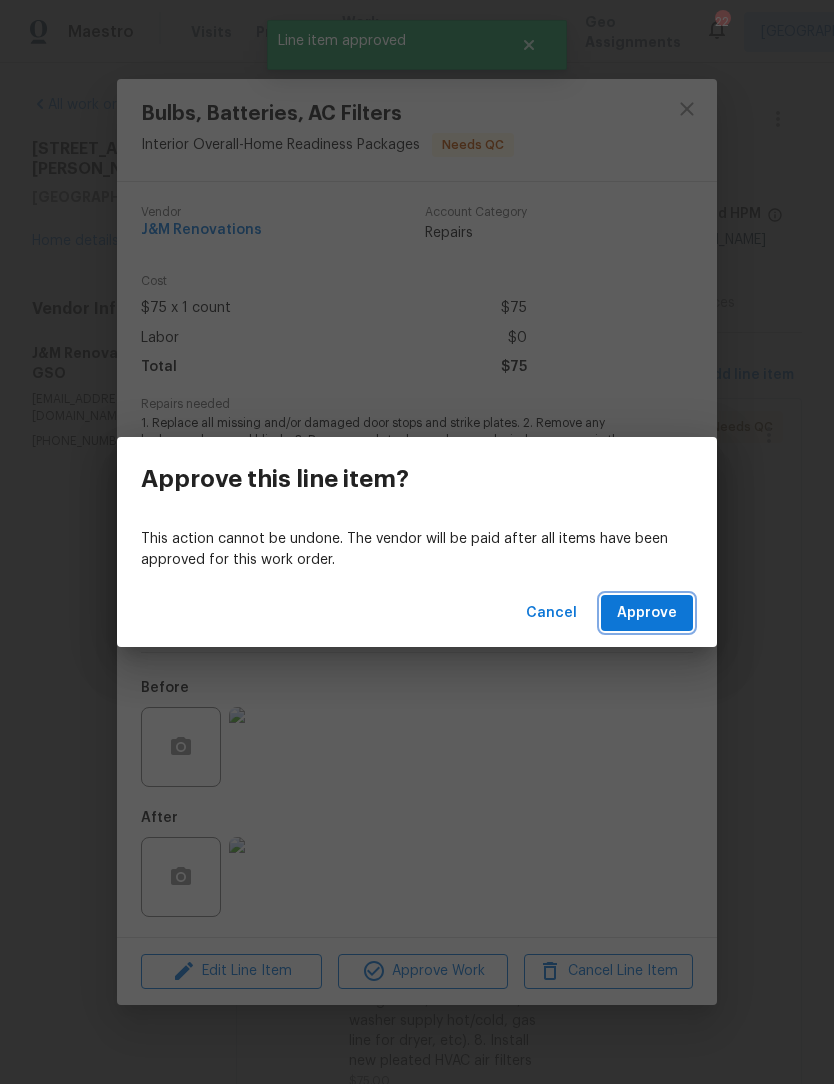 click on "Approve" at bounding box center (647, 613) 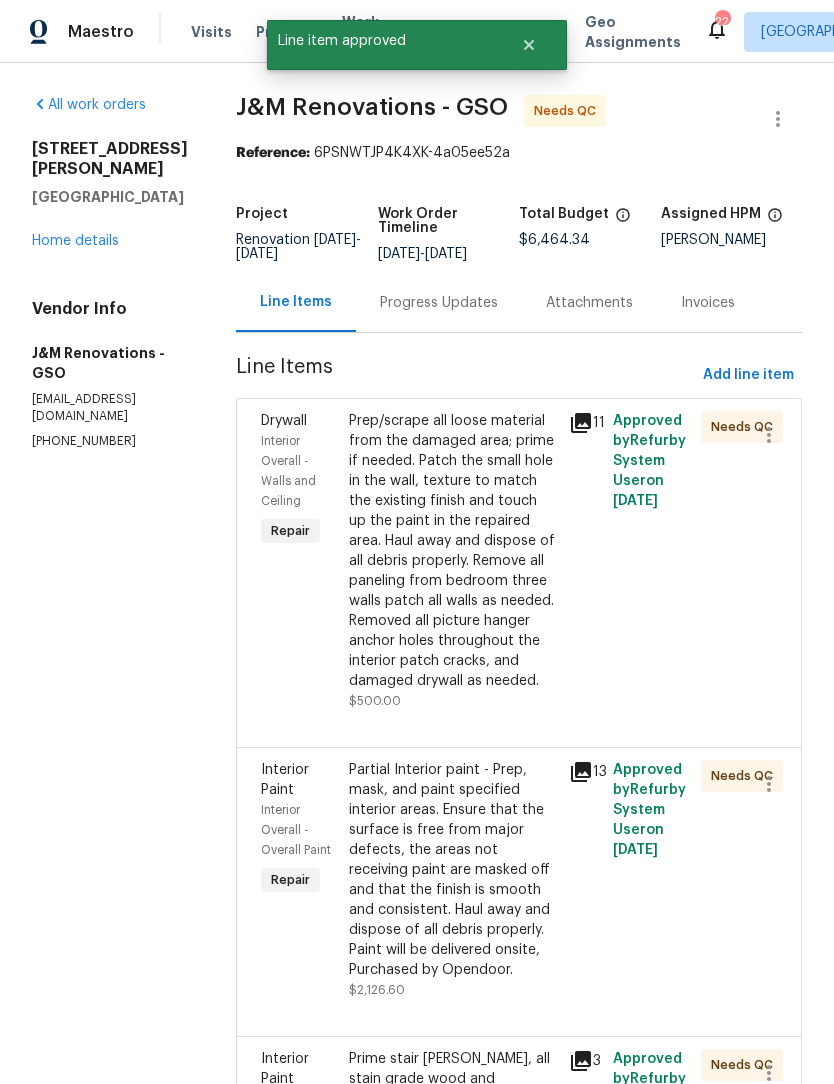 click on "Prep/scrape all loose material from the damaged area; prime if needed. Patch the small hole in the wall, texture to match the existing finish and touch up the paint in the repaired area. Haul away and dispose of all debris properly.
Remove all paneling from bedroom three walls patch all walls as needed. Removed all picture hanger anchor holes throughout the interior patch cracks, and damaged drywall as needed." at bounding box center (453, 551) 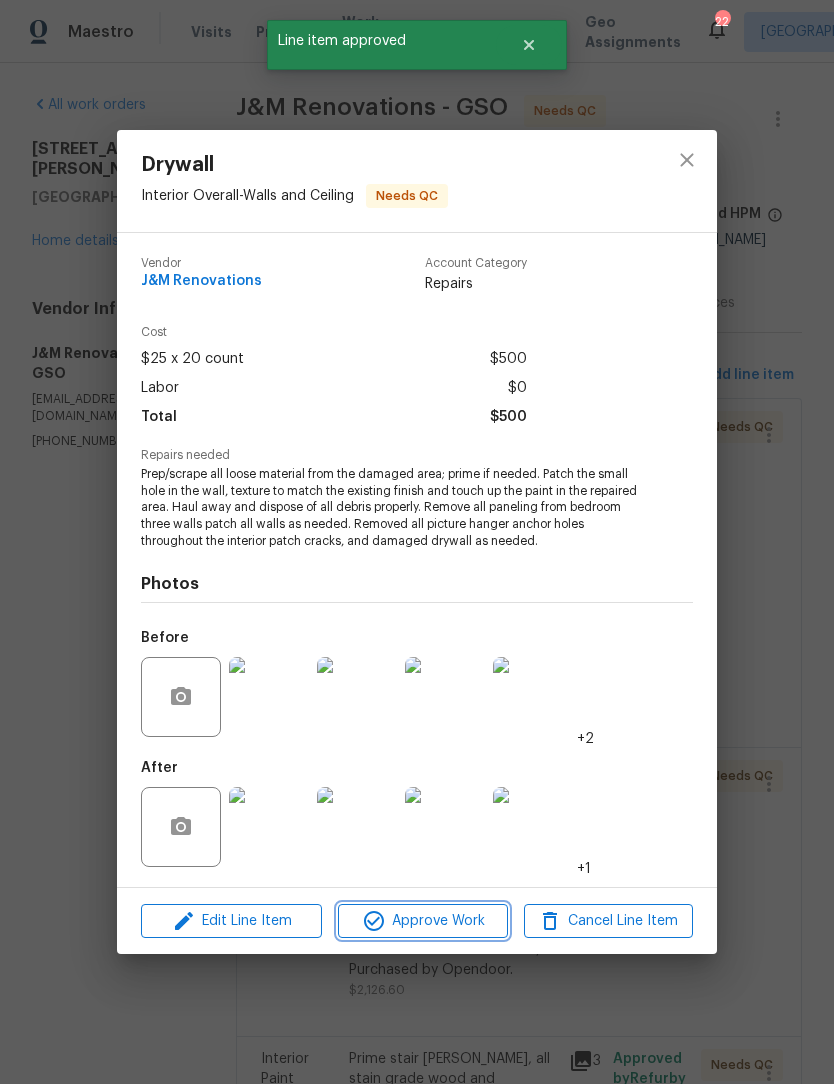 click on "Approve Work" at bounding box center [422, 921] 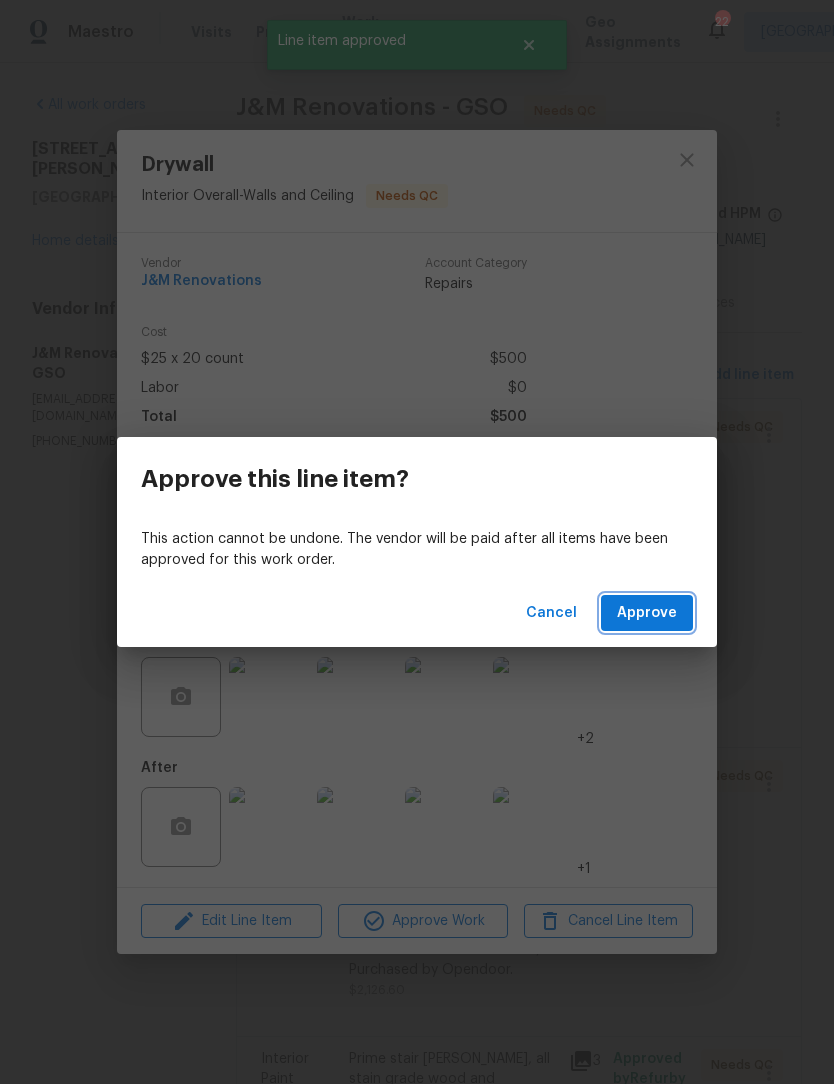 click on "Approve" at bounding box center (647, 613) 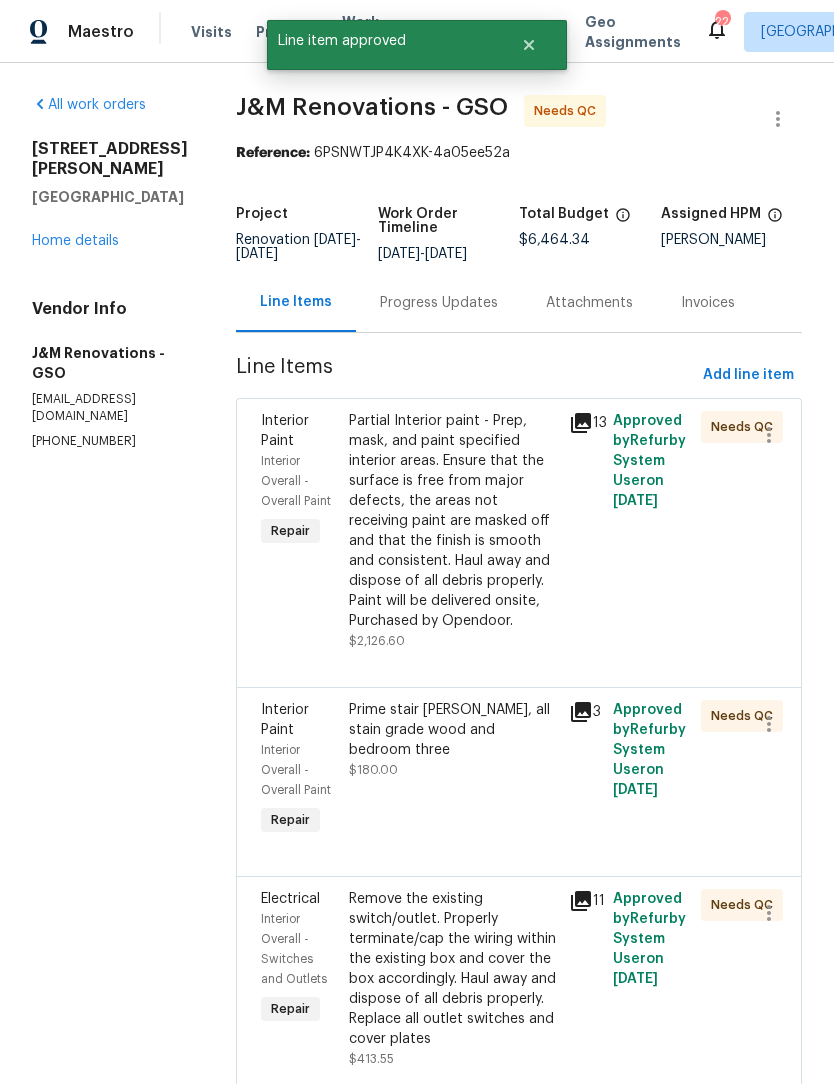 click on "Partial Interior paint - Prep, mask, and paint specified interior areas. Ensure that the surface is free from major defects, the areas not receiving paint are masked off and that the finish is smooth and consistent. Haul away and dispose of all debris properly. Paint will be delivered onsite, Purchased by Opendoor." at bounding box center (453, 521) 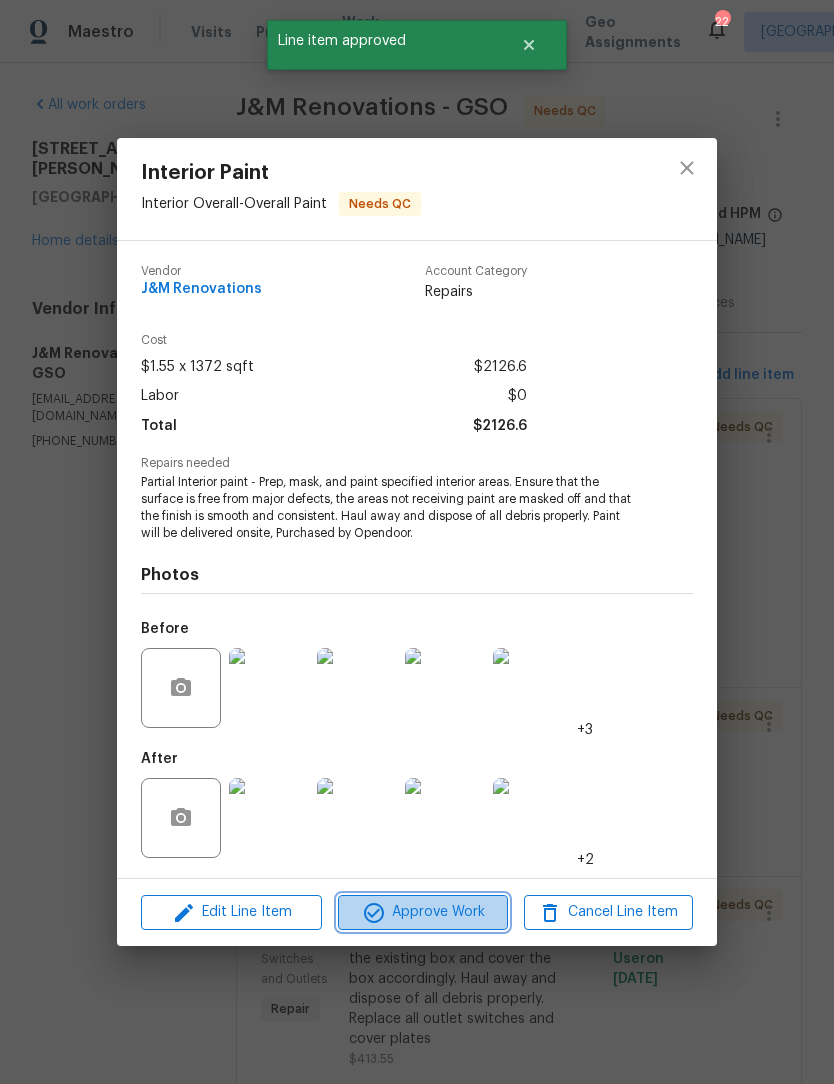 click on "Approve Work" at bounding box center [422, 912] 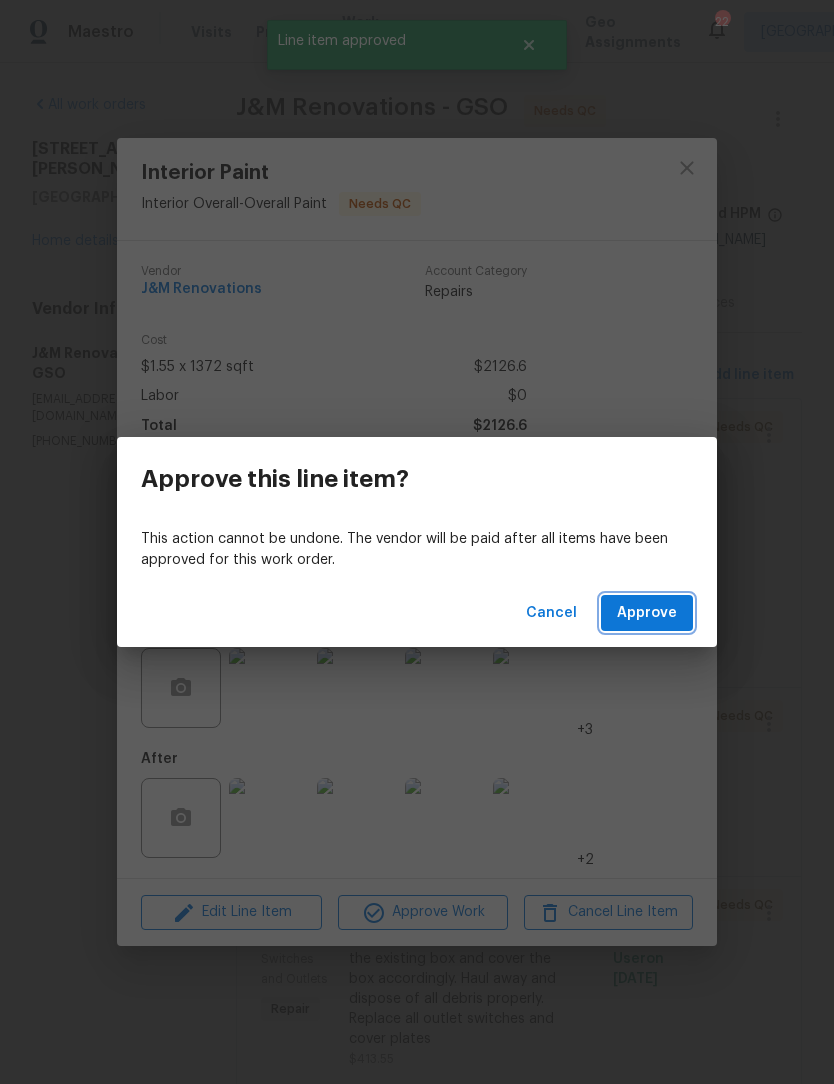 click on "Approve" at bounding box center (647, 613) 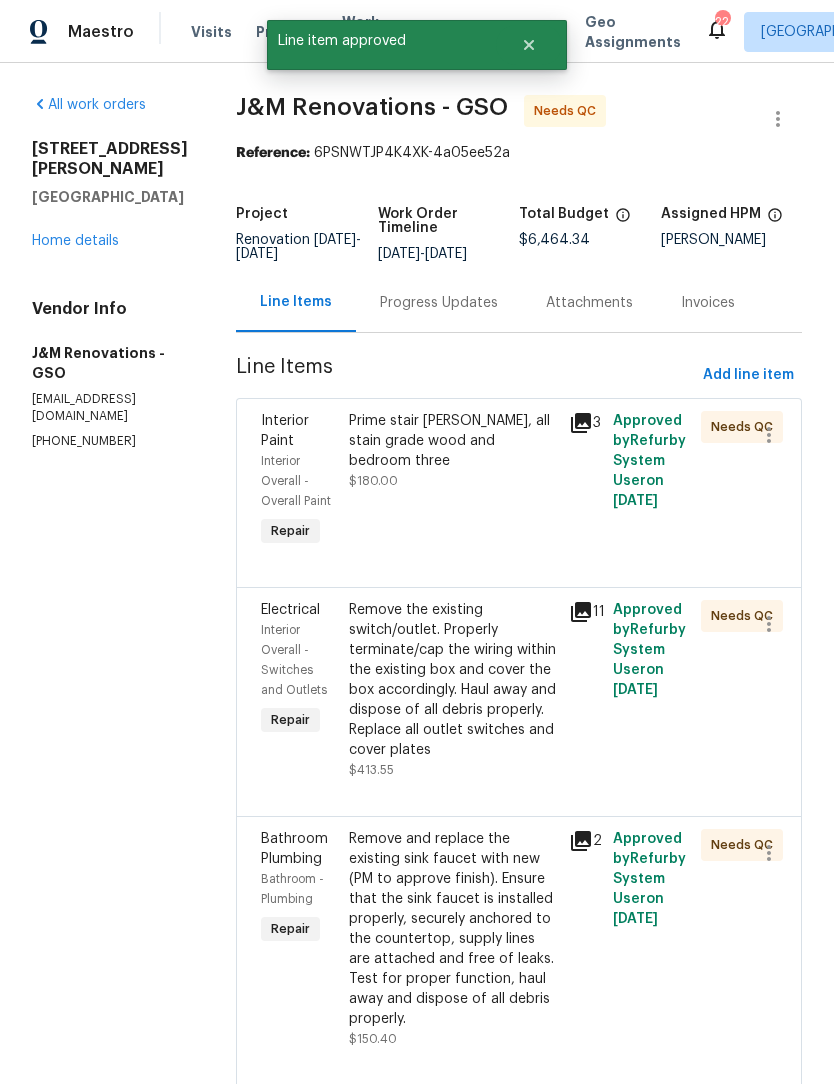 click on "Prime stair banister, all stain grade wood and bedroom three" at bounding box center [453, 441] 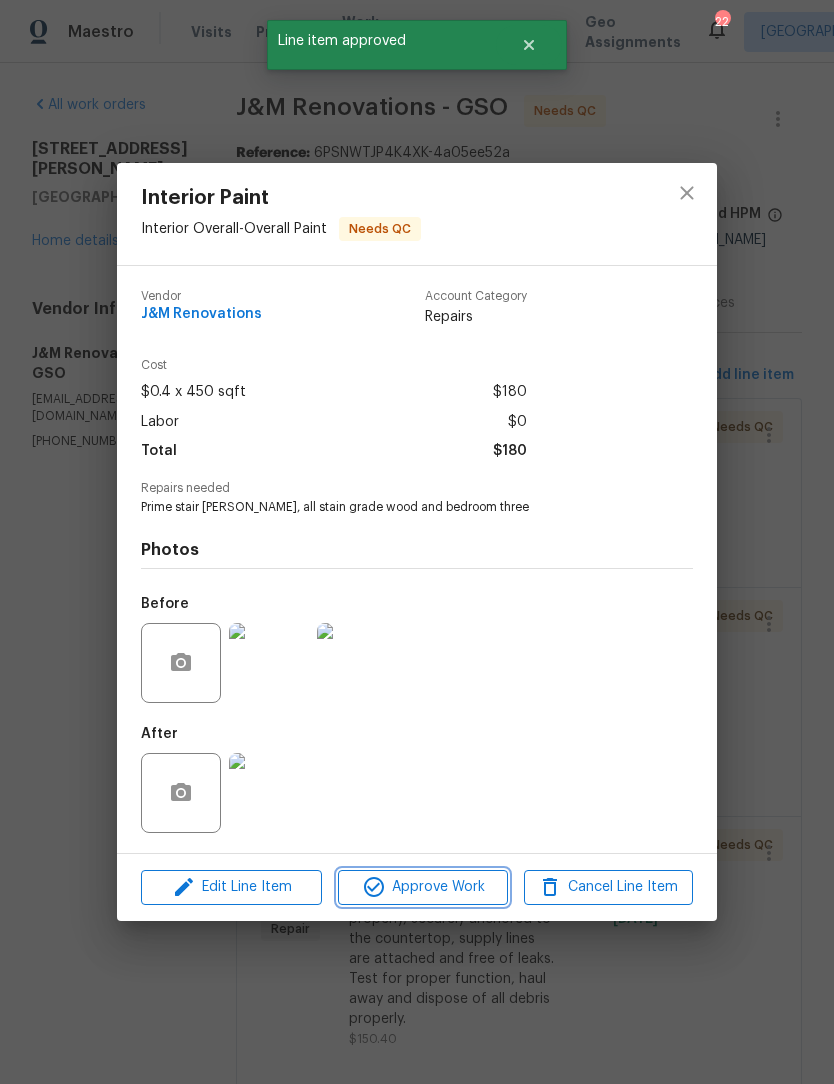 click on "Approve Work" at bounding box center (422, 887) 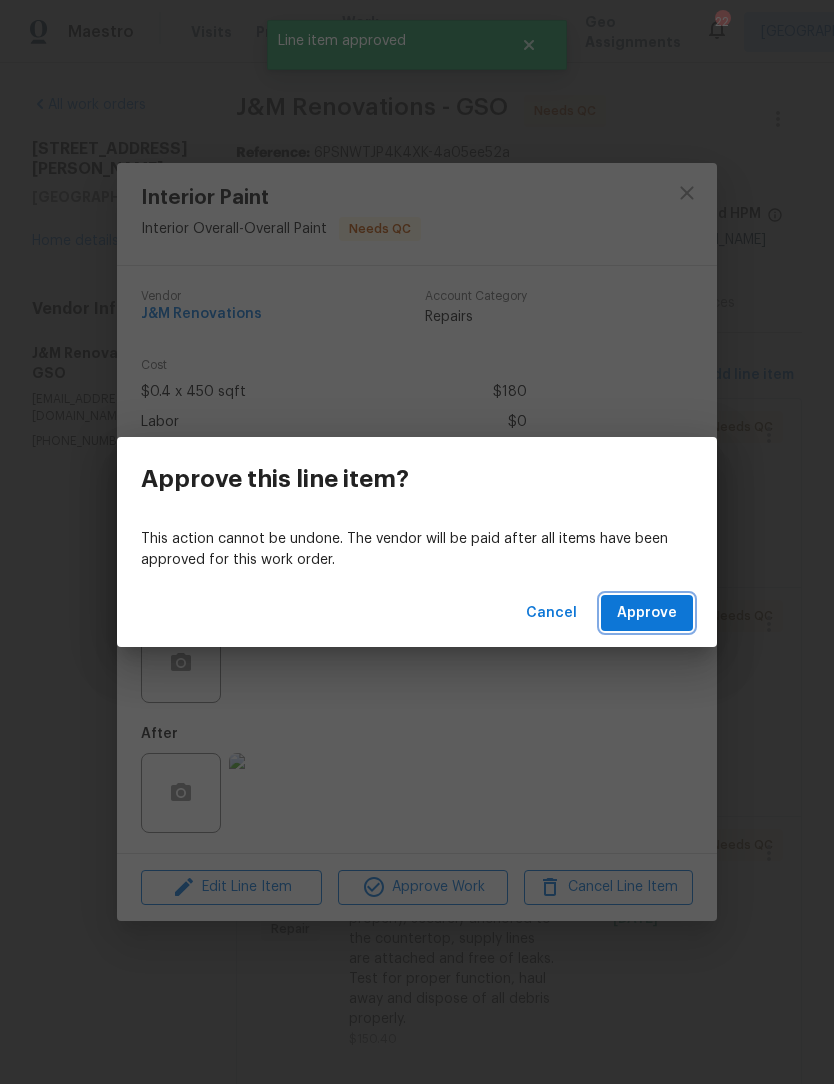 click on "Approve" at bounding box center [647, 613] 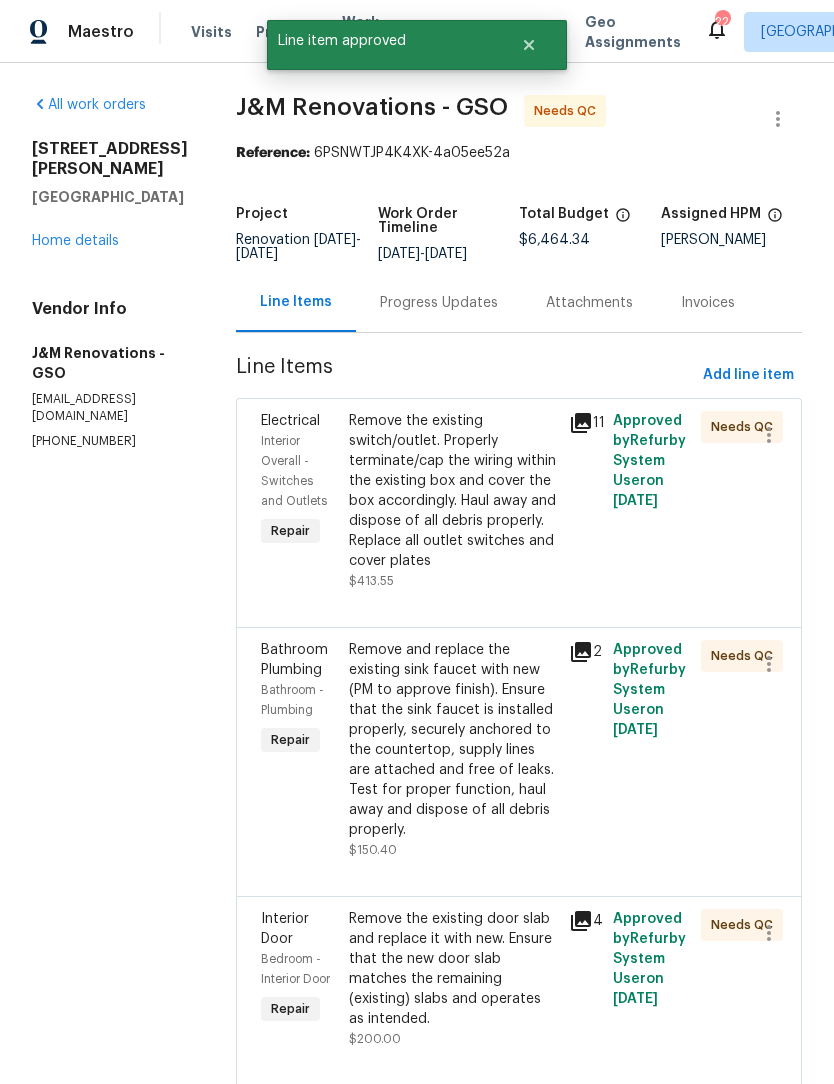 click on "Remove the existing switch/outlet. Properly terminate/cap the wiring within the existing box and cover the box accordingly. Haul away and dispose of all debris properly.
Replace all outlet switches and cover plates" at bounding box center [453, 491] 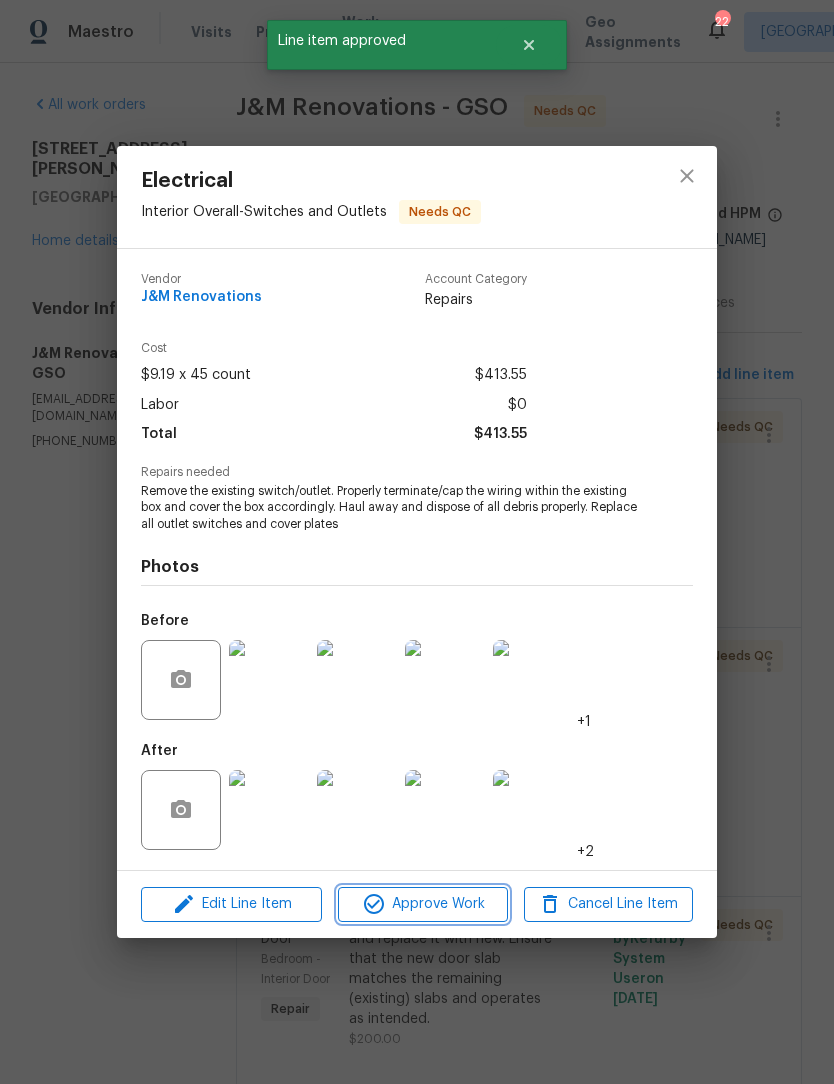 click on "Approve Work" at bounding box center (422, 904) 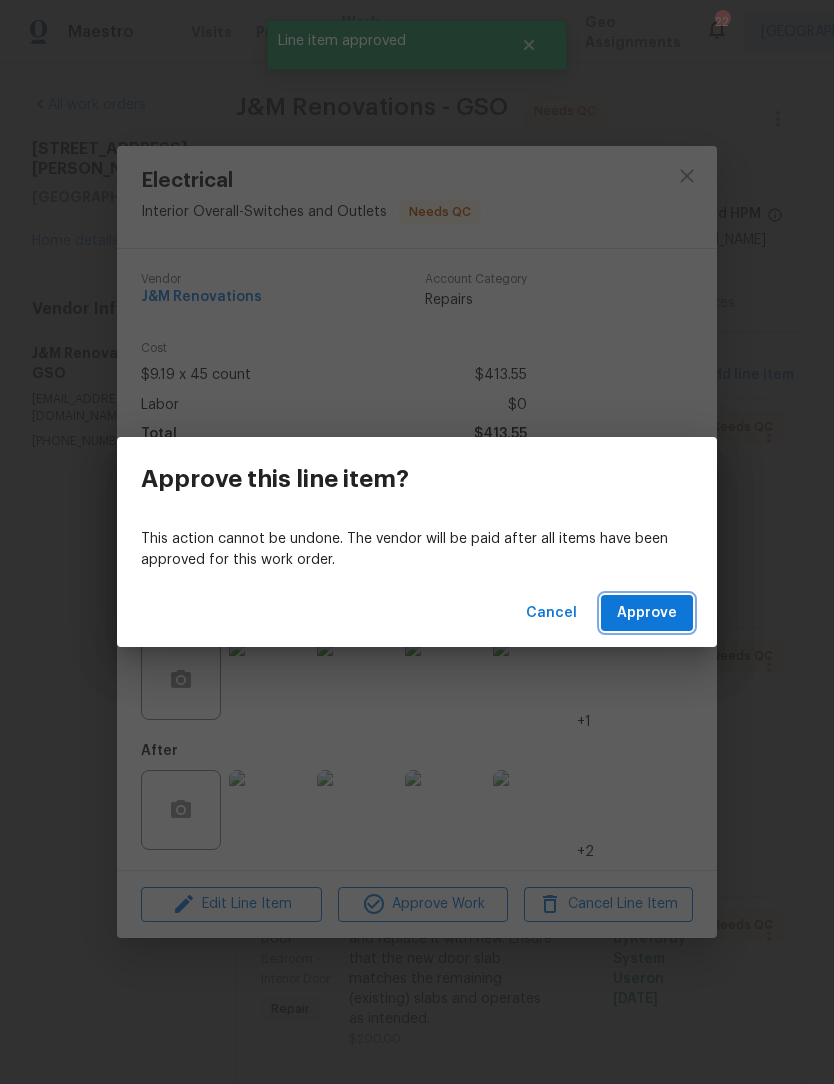 click on "Approve" at bounding box center (647, 613) 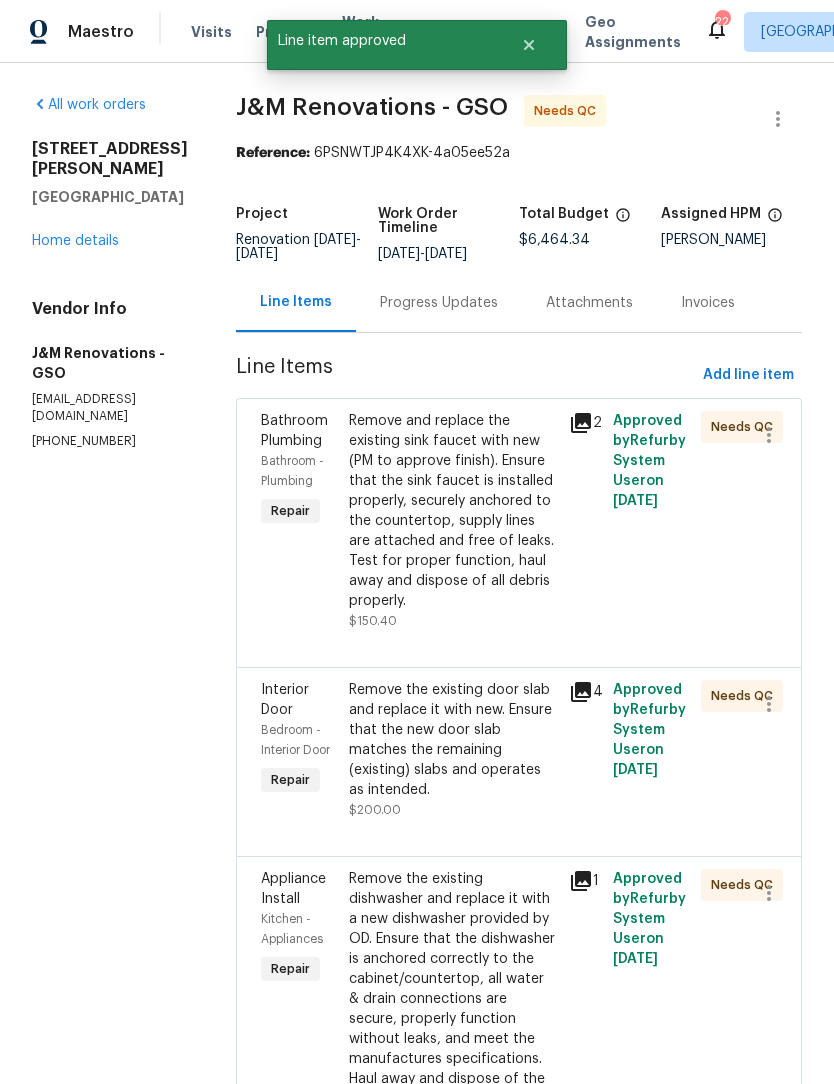 click on "Remove and replace the existing sink faucet with new (PM to approve finish). Ensure that the sink faucet is installed properly, securely anchored to the countertop, supply lines are attached and free of leaks. Test for proper function, haul away and dispose of all debris properly." at bounding box center (453, 511) 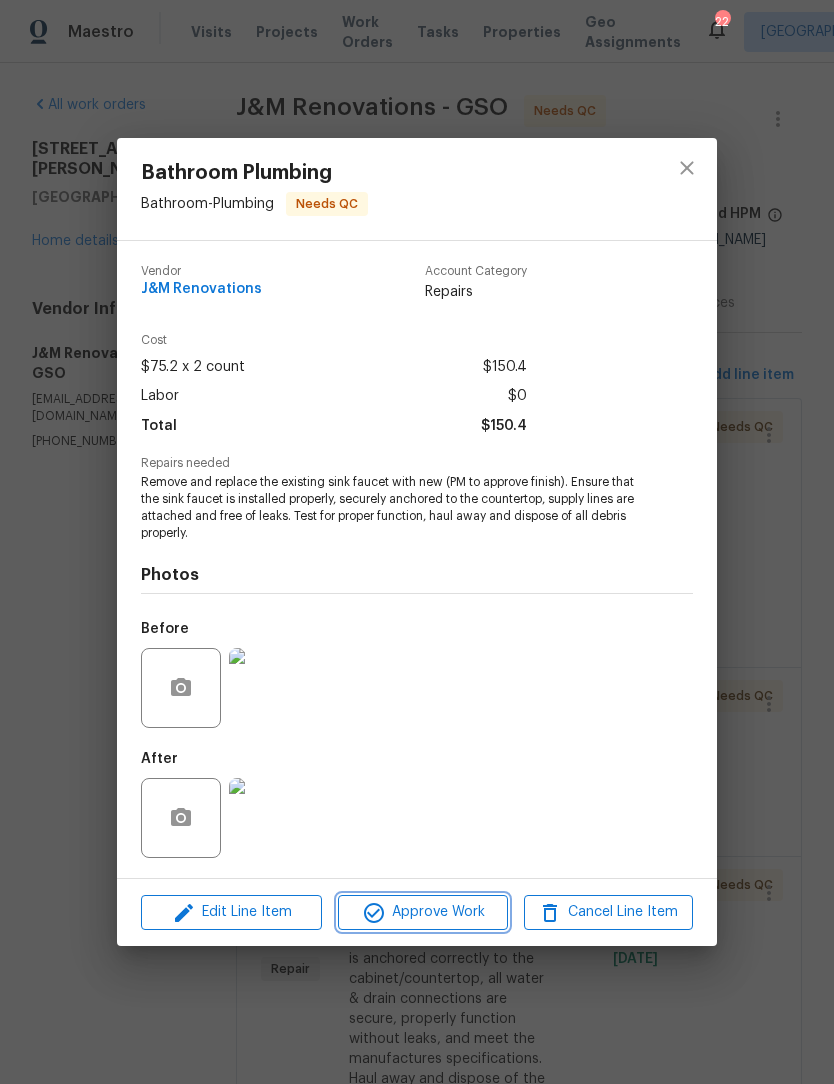 click on "Approve Work" at bounding box center (422, 912) 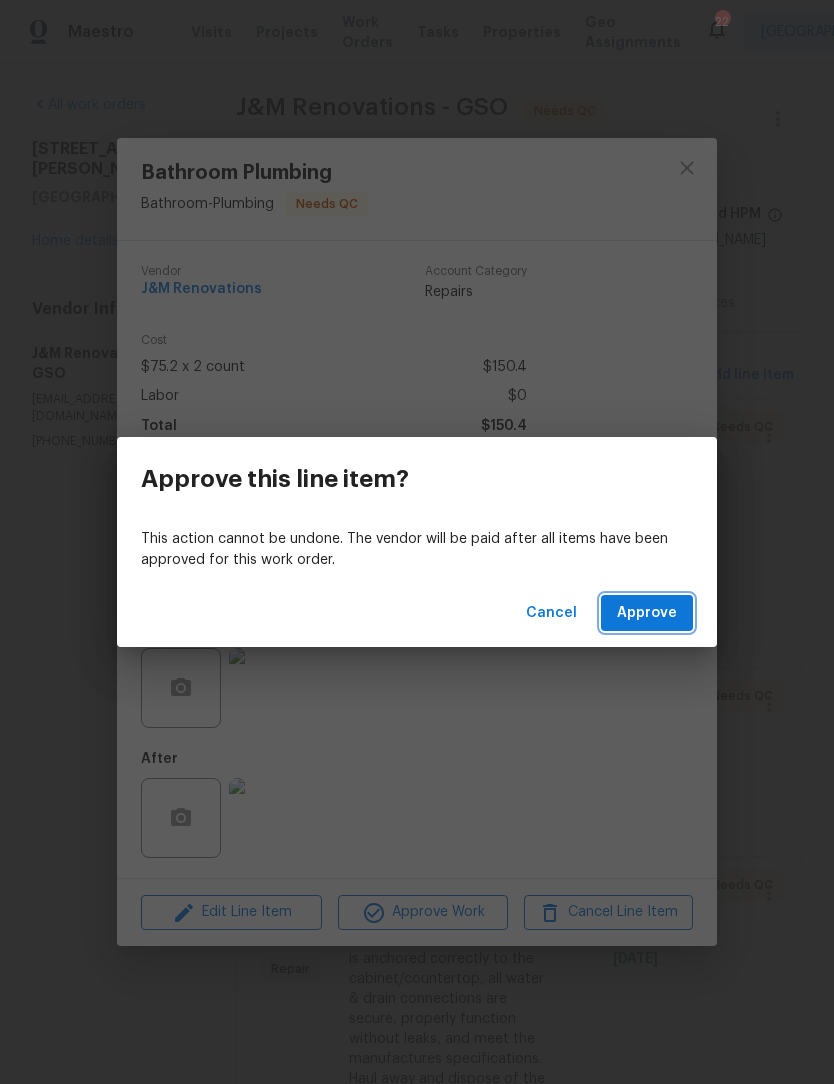click on "Approve" at bounding box center (647, 613) 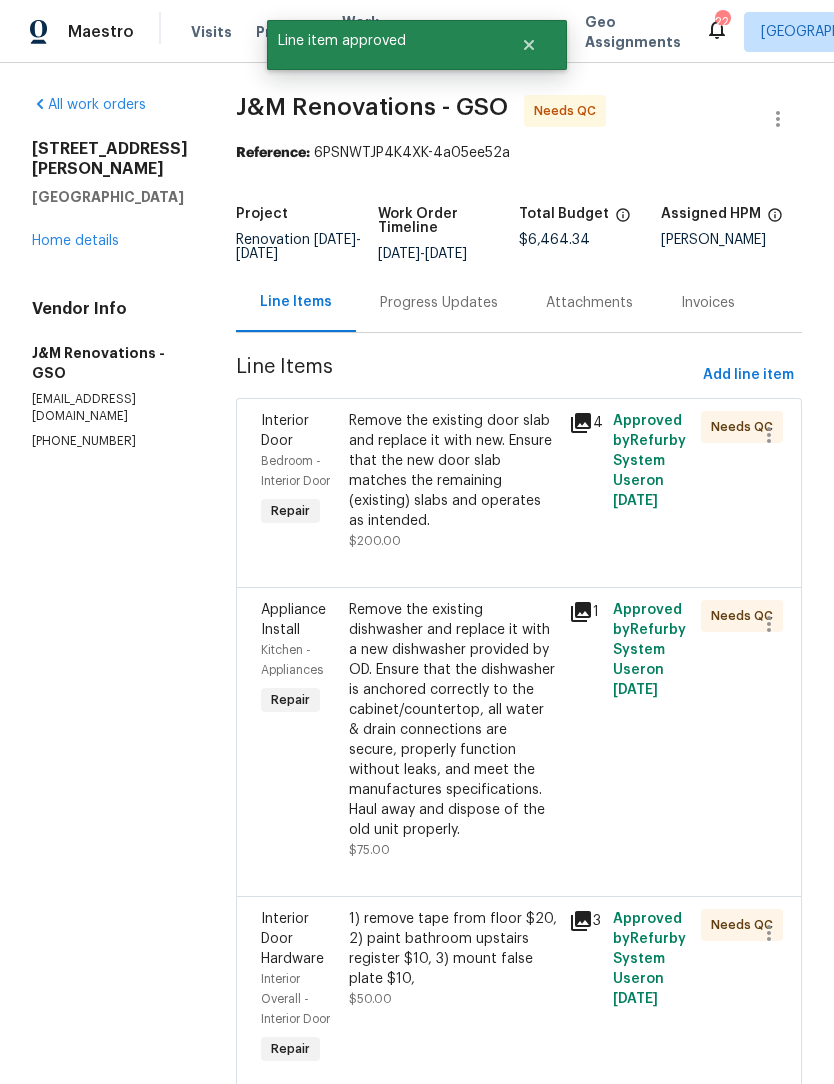 click on "Remove the existing door slab and replace it with new. Ensure that the new door slab matches the remaining (existing) slabs and operates as intended." at bounding box center (453, 471) 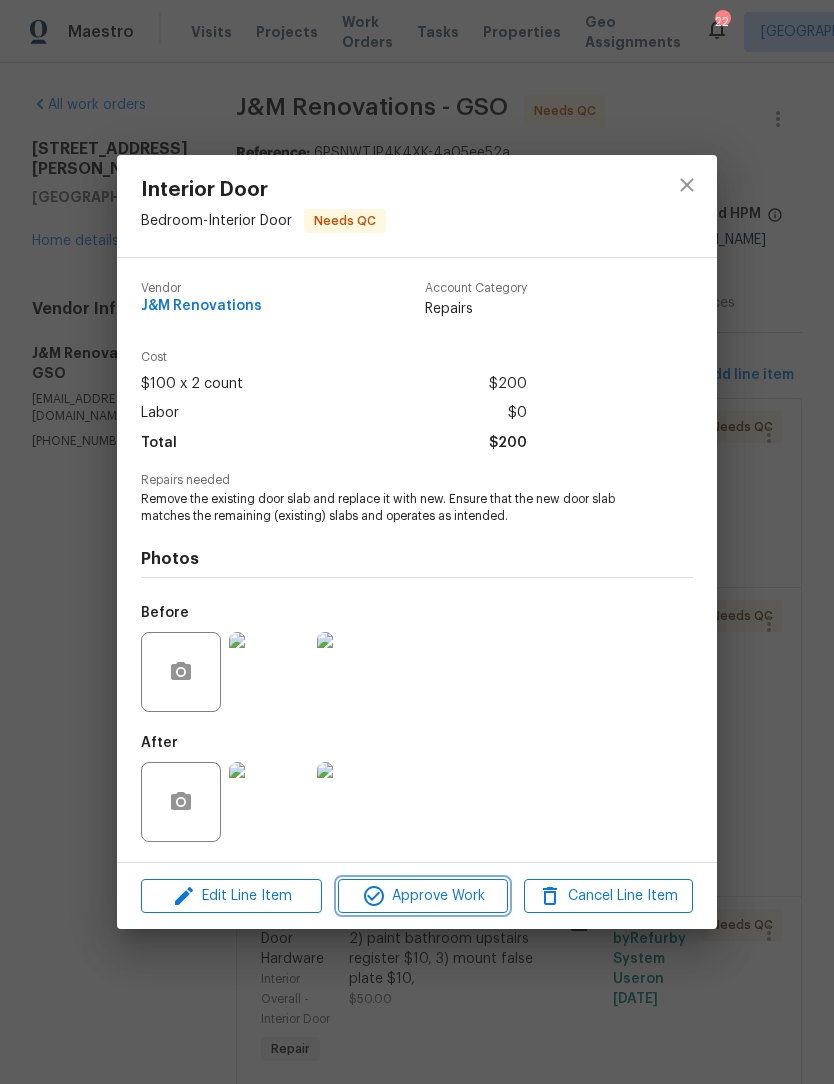 click on "Approve Work" at bounding box center (422, 896) 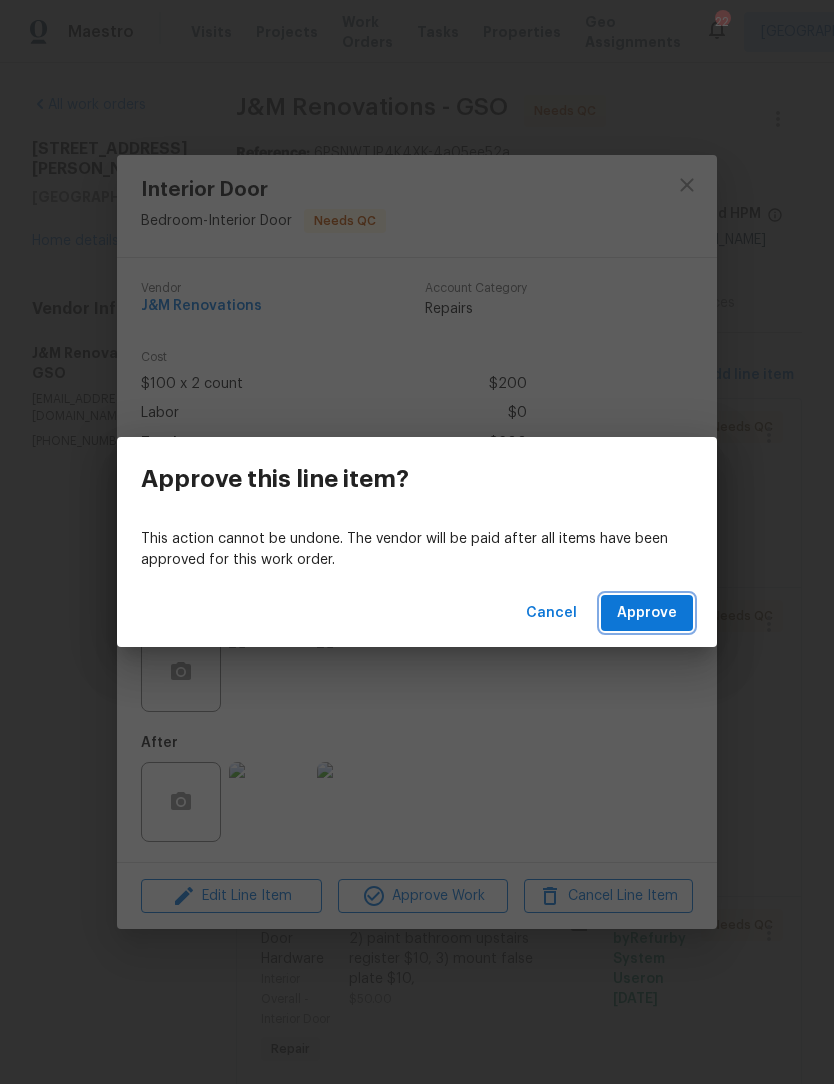 click on "Approve" at bounding box center [647, 613] 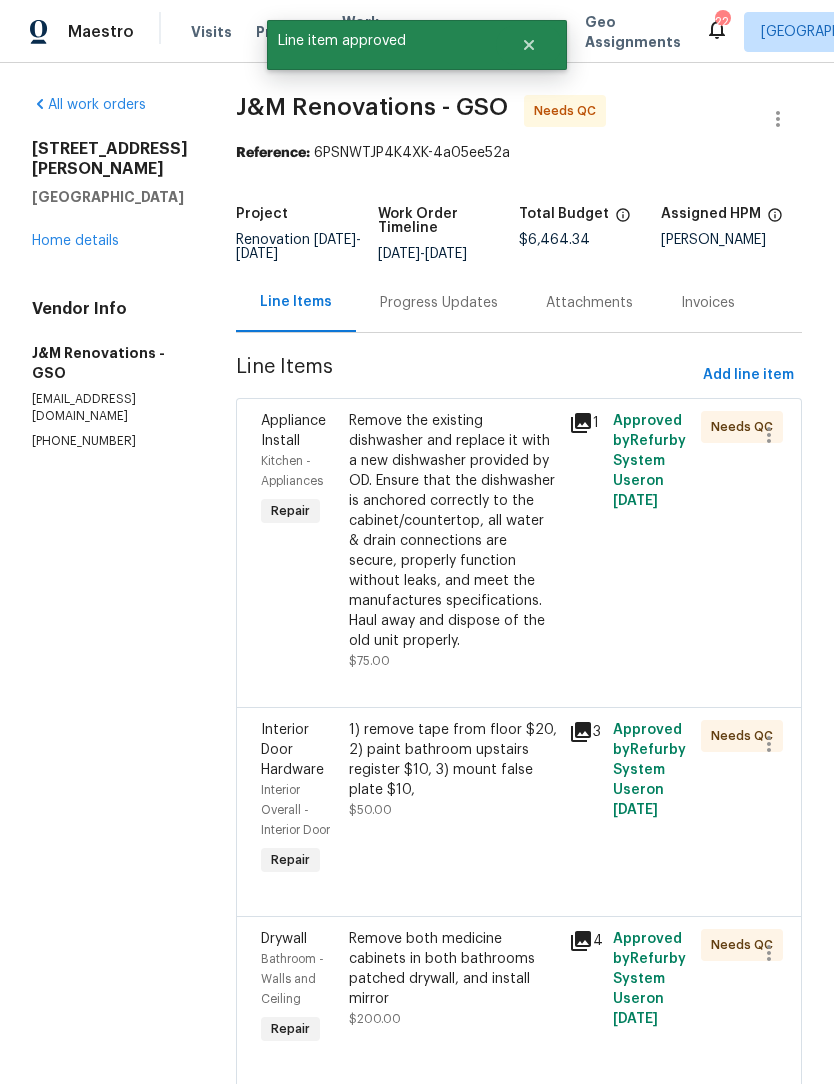 click on "Remove the existing dishwasher and replace it with a new dishwasher provided by OD. Ensure that the dishwasher is anchored correctly to the cabinet/countertop, all water & drain connections are secure, properly function without leaks, and meet the manufactures specifications. Haul away and dispose of the old unit properly." at bounding box center (453, 531) 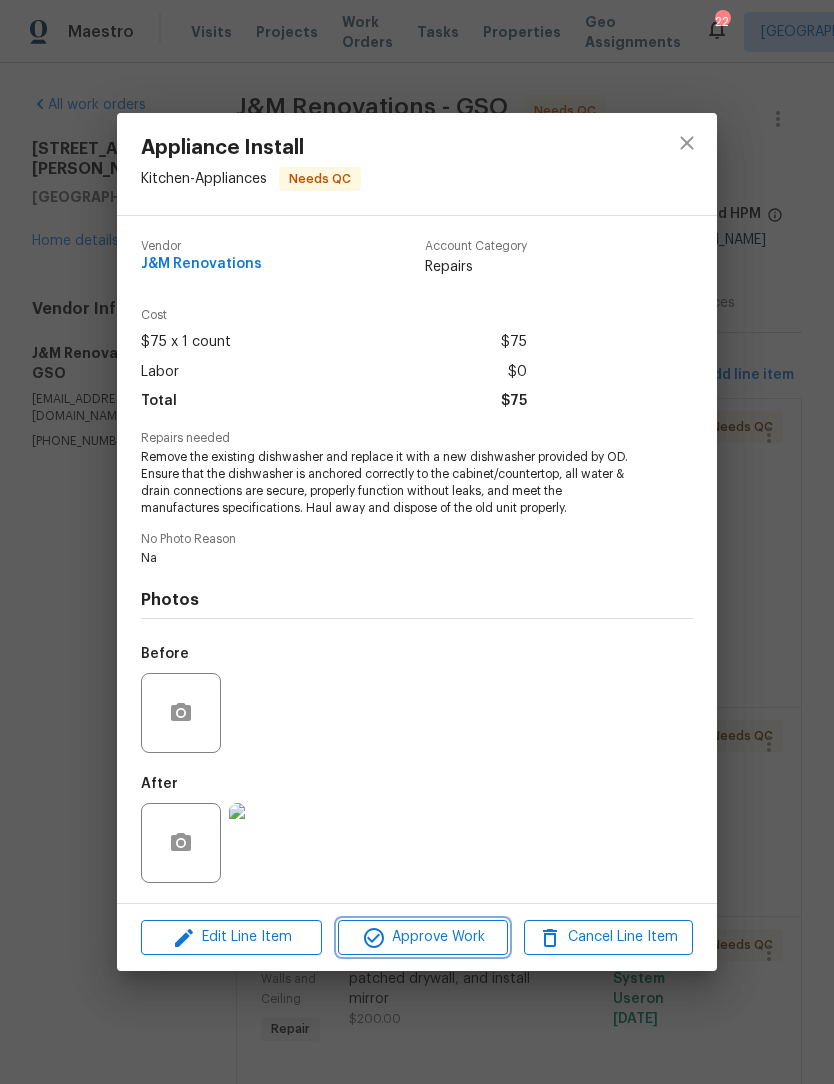 click on "Approve Work" at bounding box center [422, 937] 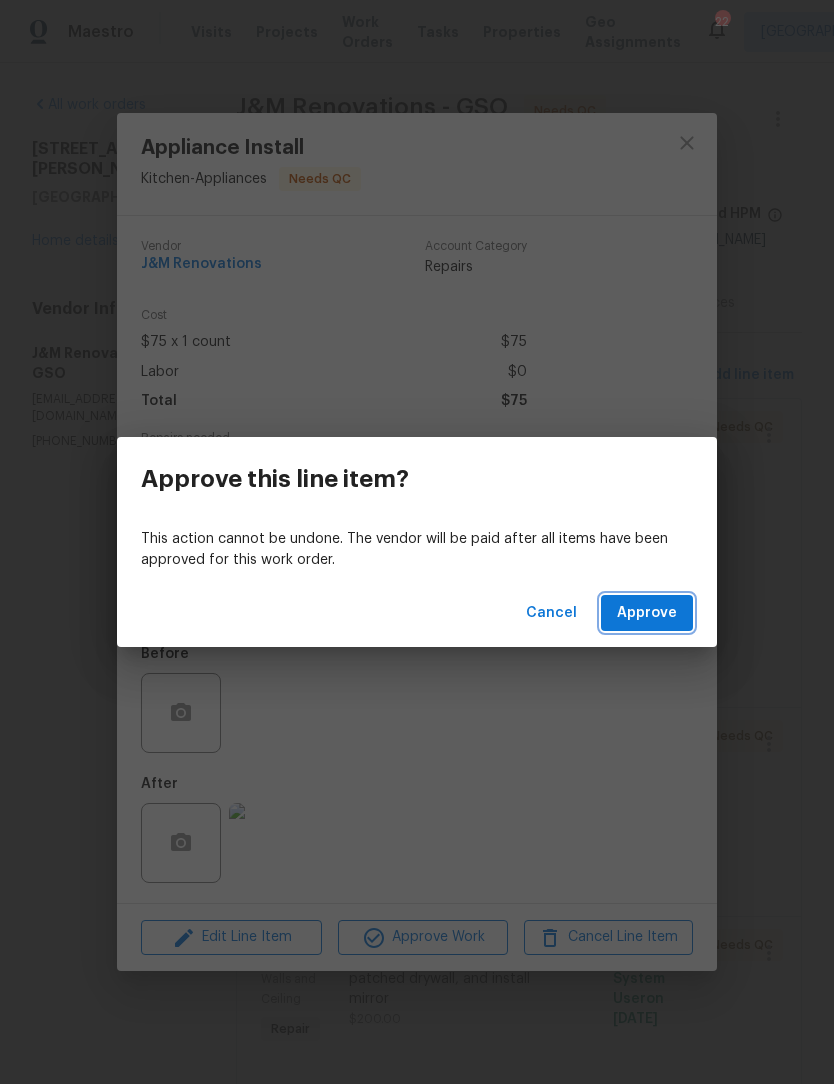 click on "Approve" at bounding box center (647, 613) 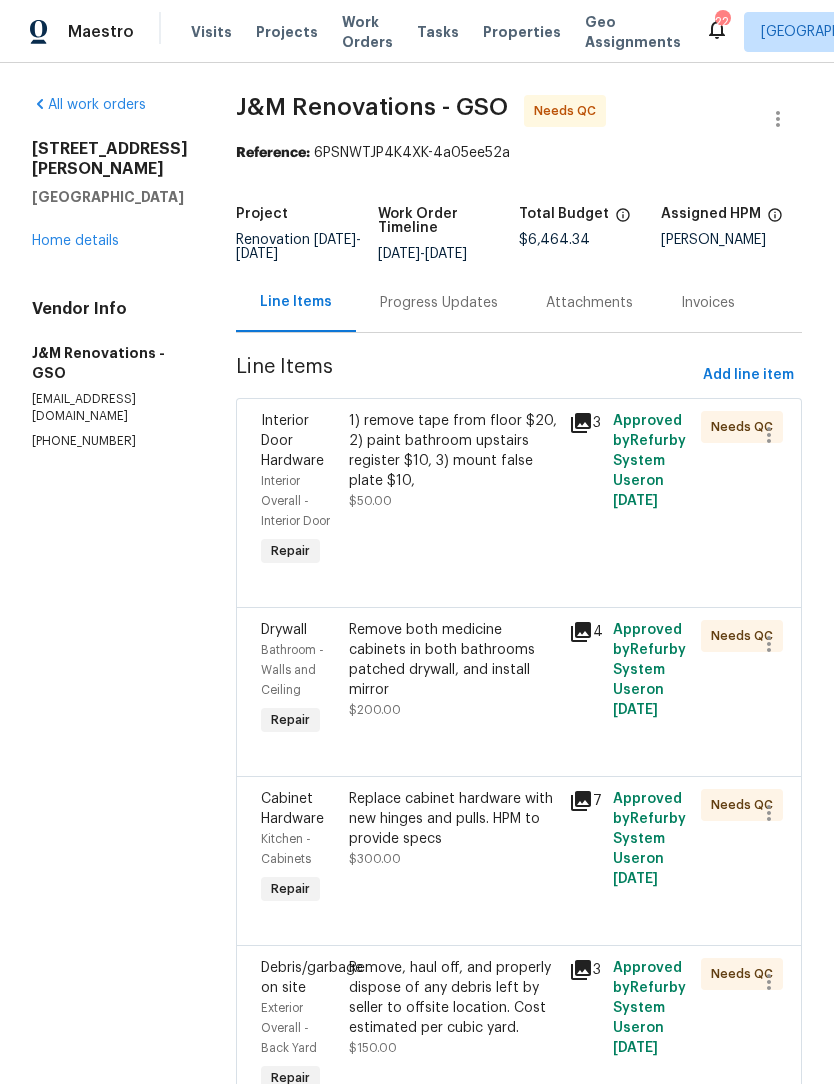 click on "1) remove tape from floor $20, 2) paint bathroom upstairs register $10, 3) mount false plate $10, $50.00" at bounding box center [453, 491] 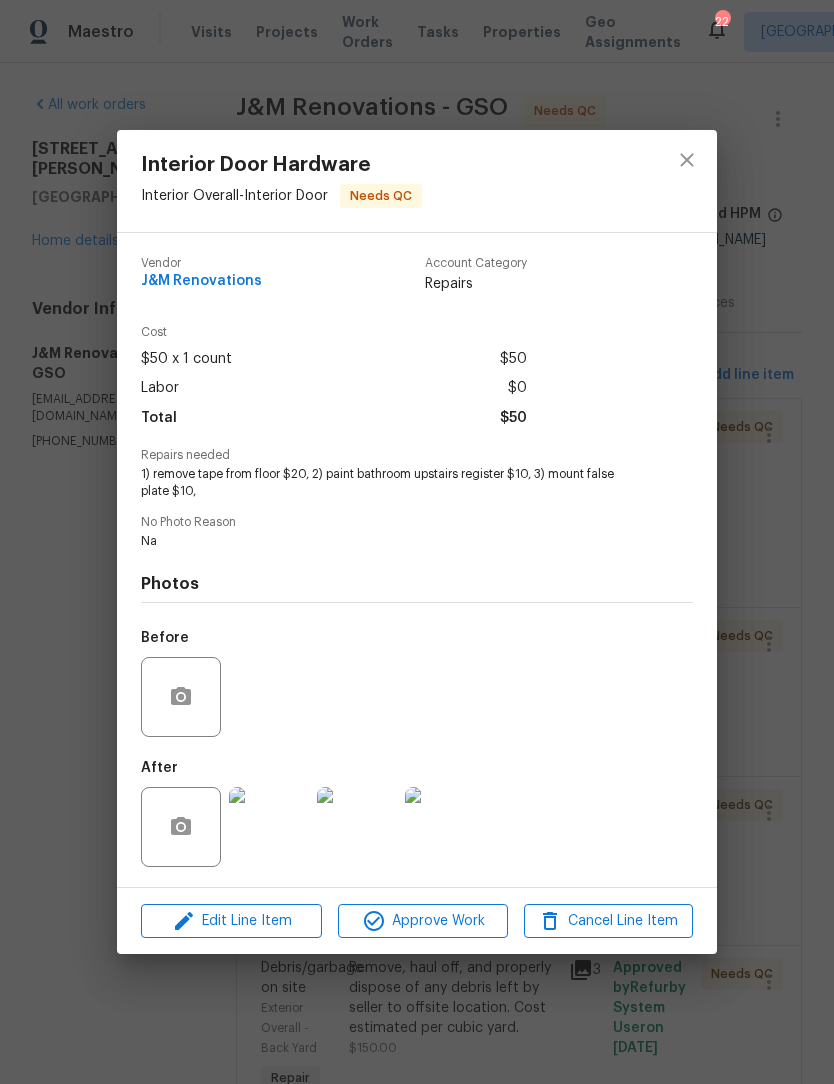 click at bounding box center [269, 827] 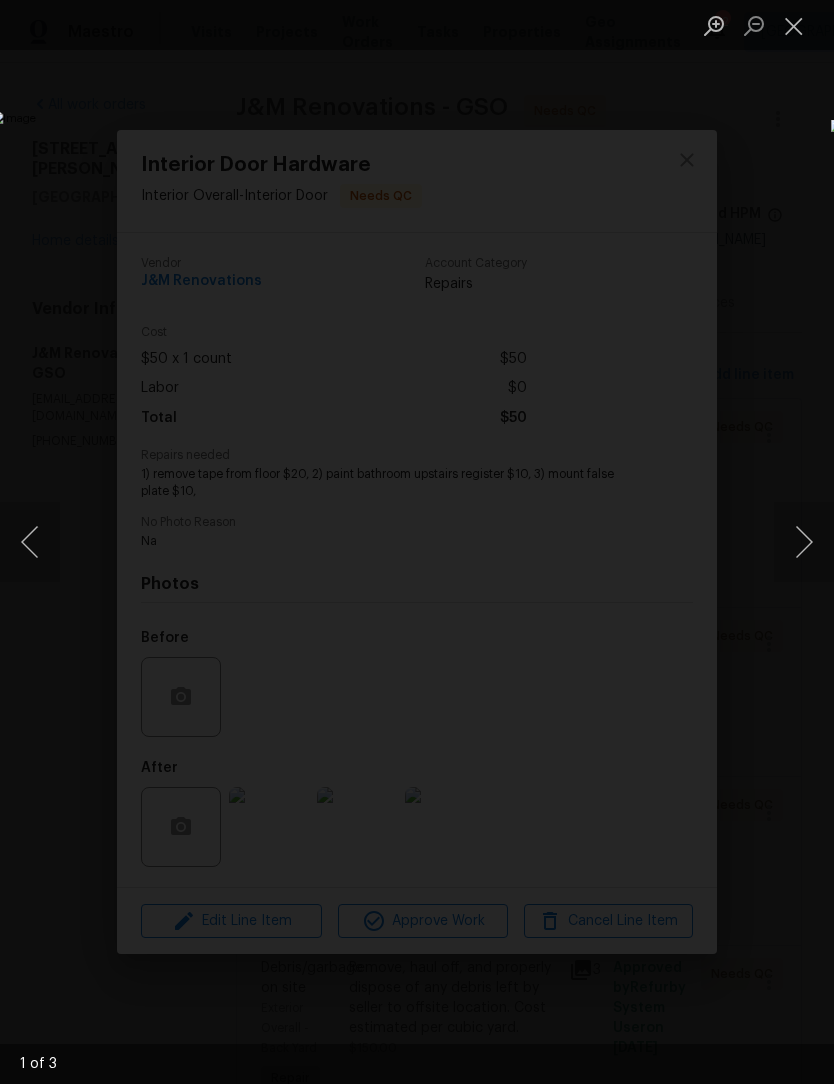 click at bounding box center [804, 542] 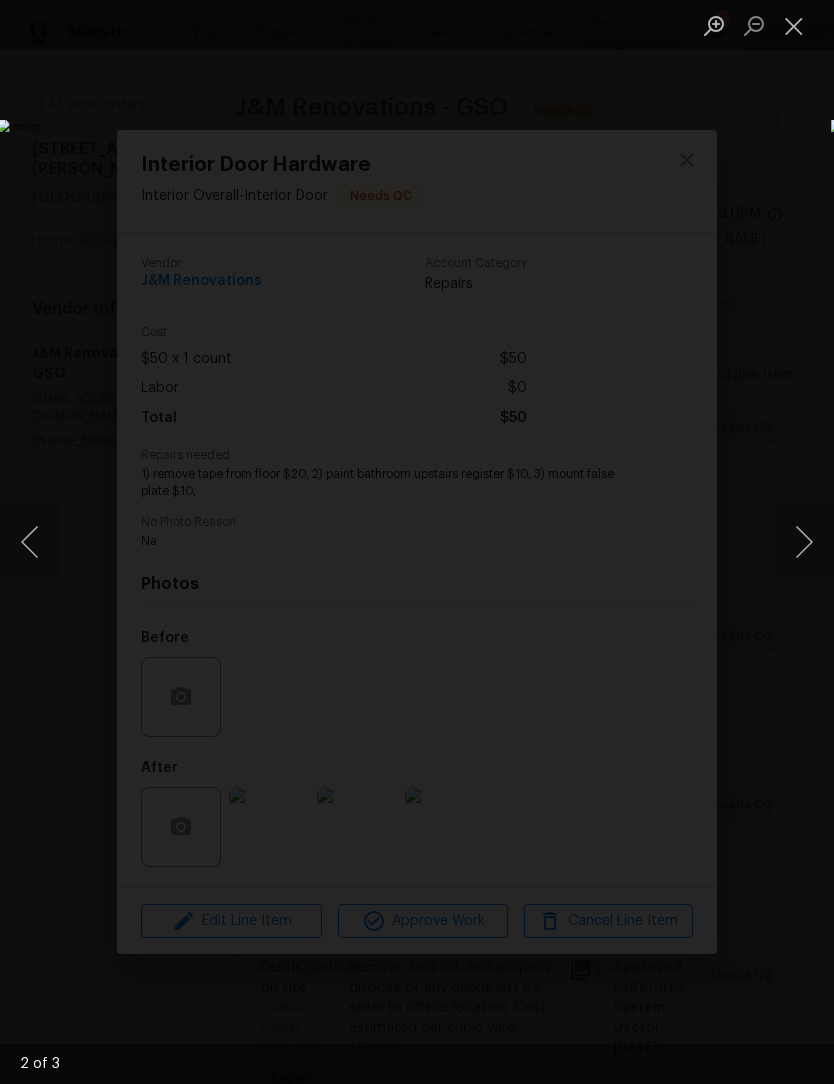 click at bounding box center [804, 542] 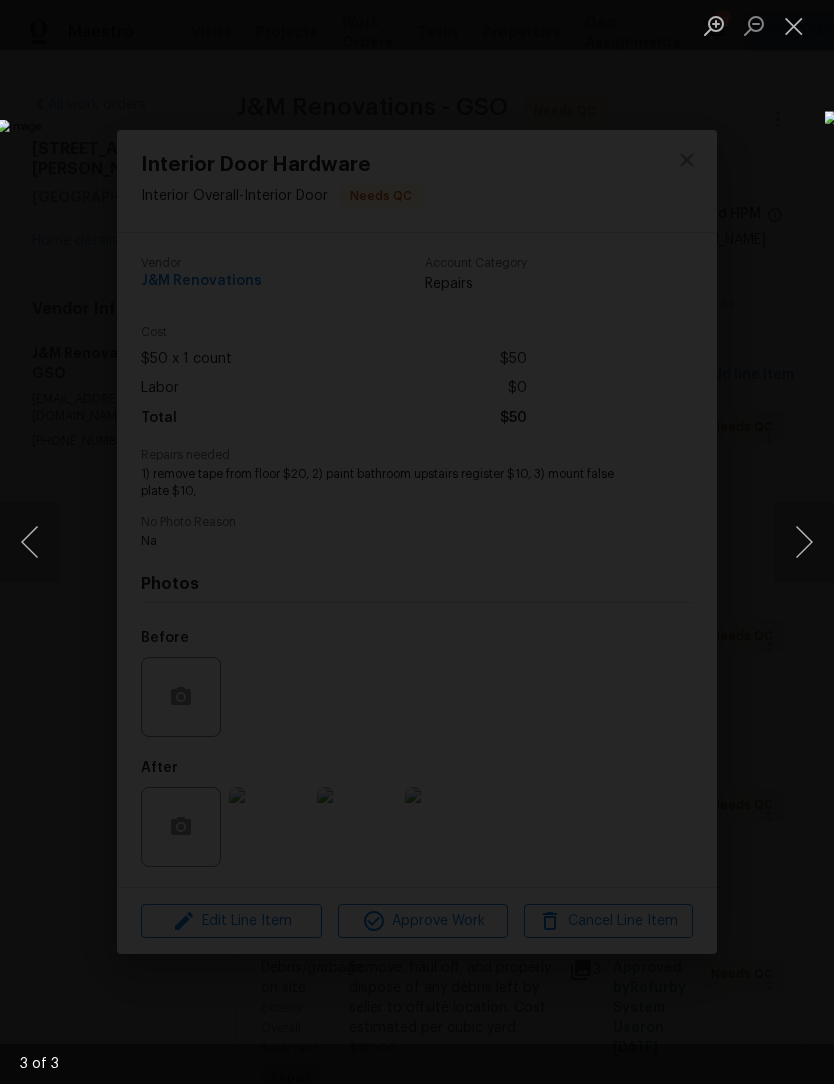 click at bounding box center (804, 542) 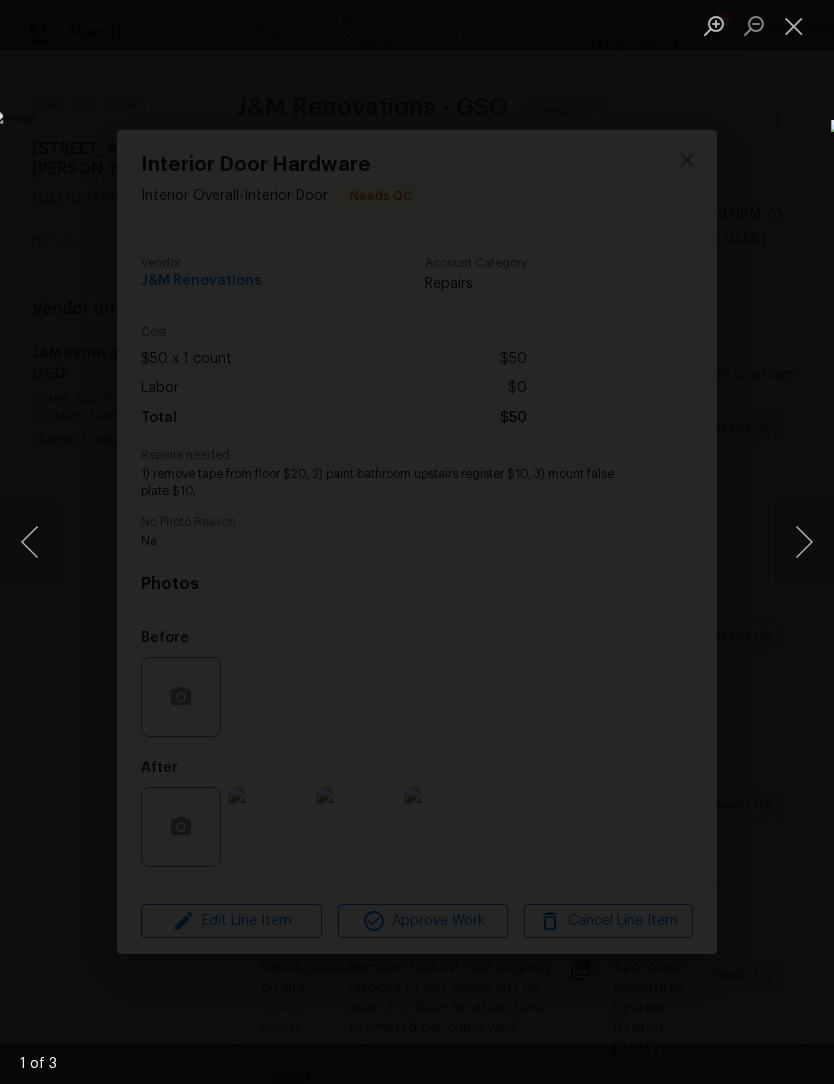 click at bounding box center (794, 25) 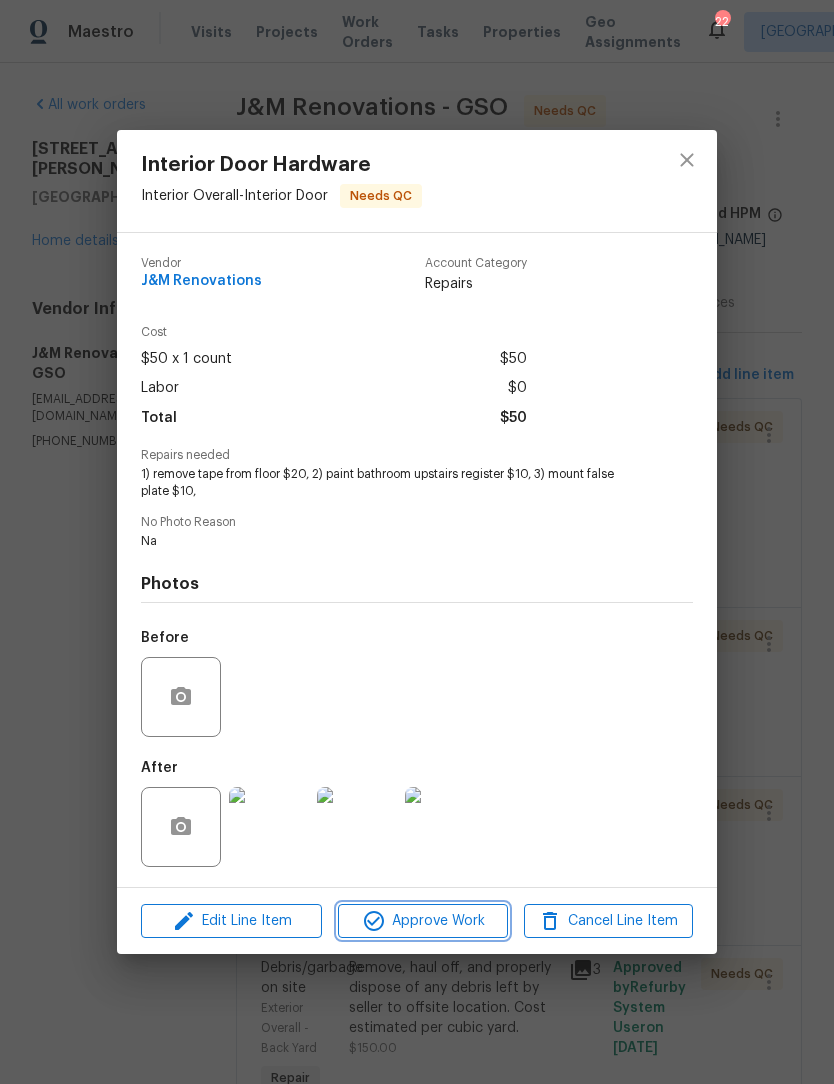 click on "Approve Work" at bounding box center [422, 921] 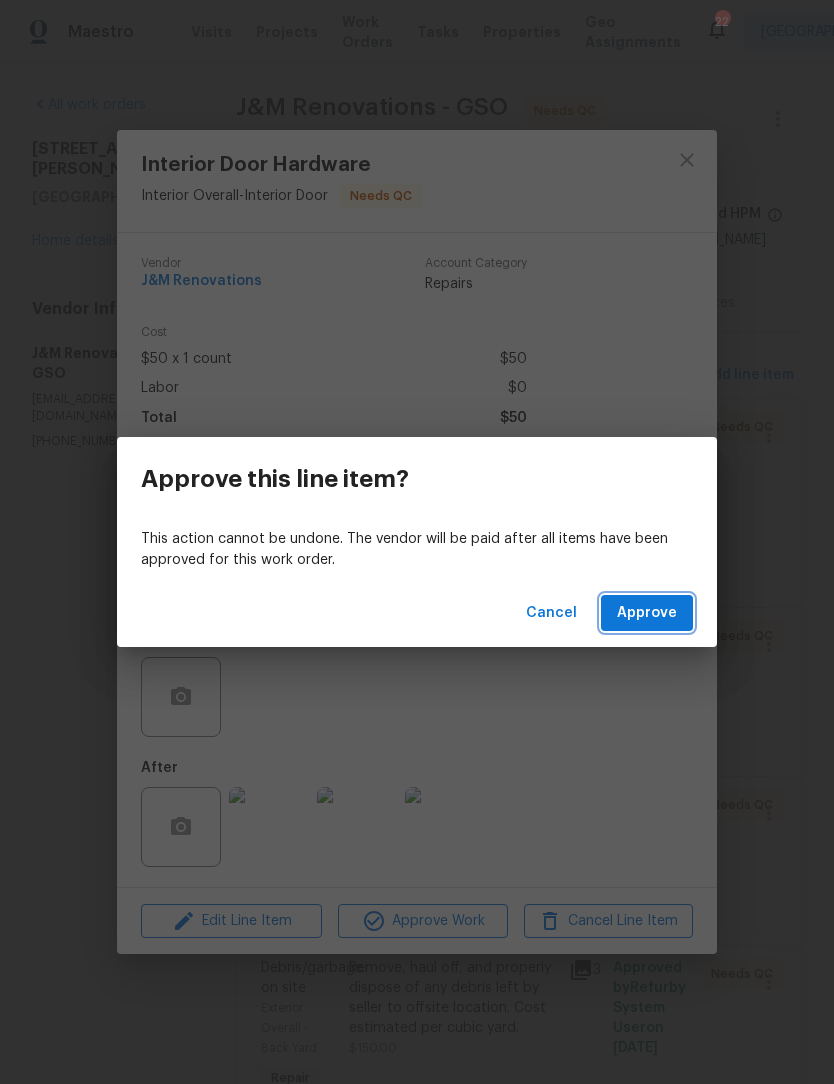 click on "Approve" at bounding box center [647, 613] 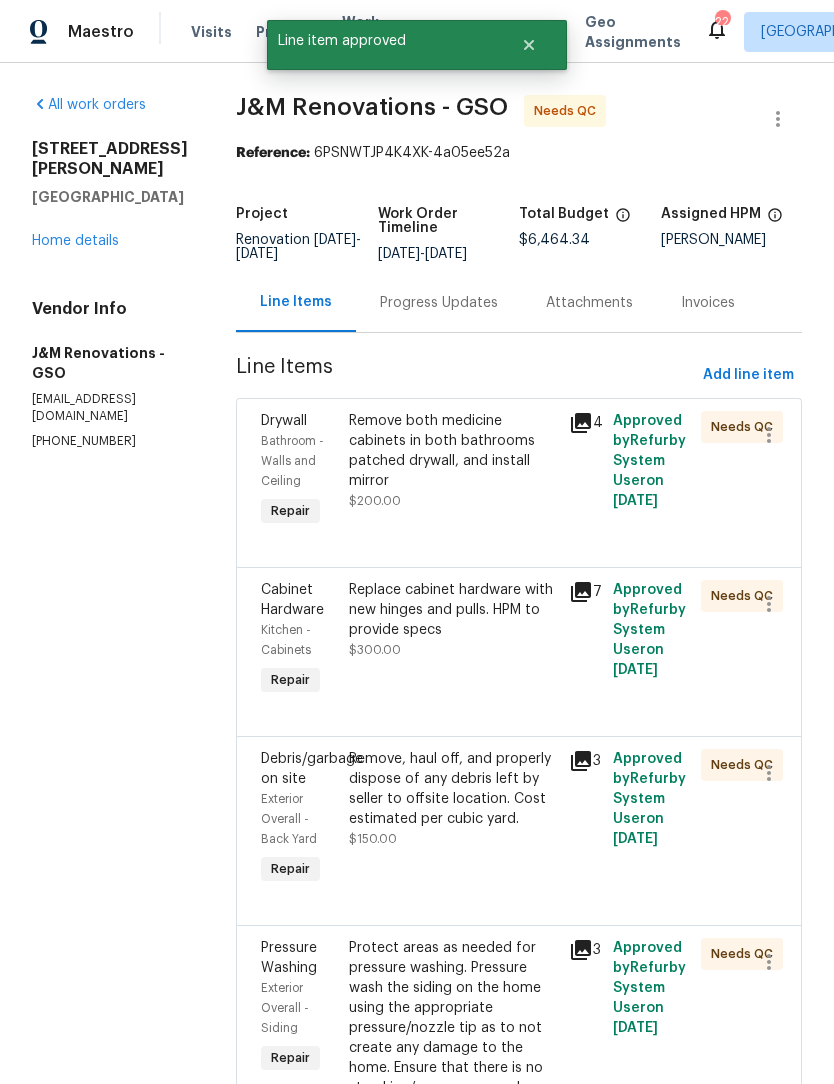 click on "Remove both medicine cabinets in both bathrooms patched drywall, and install mirror" at bounding box center (453, 451) 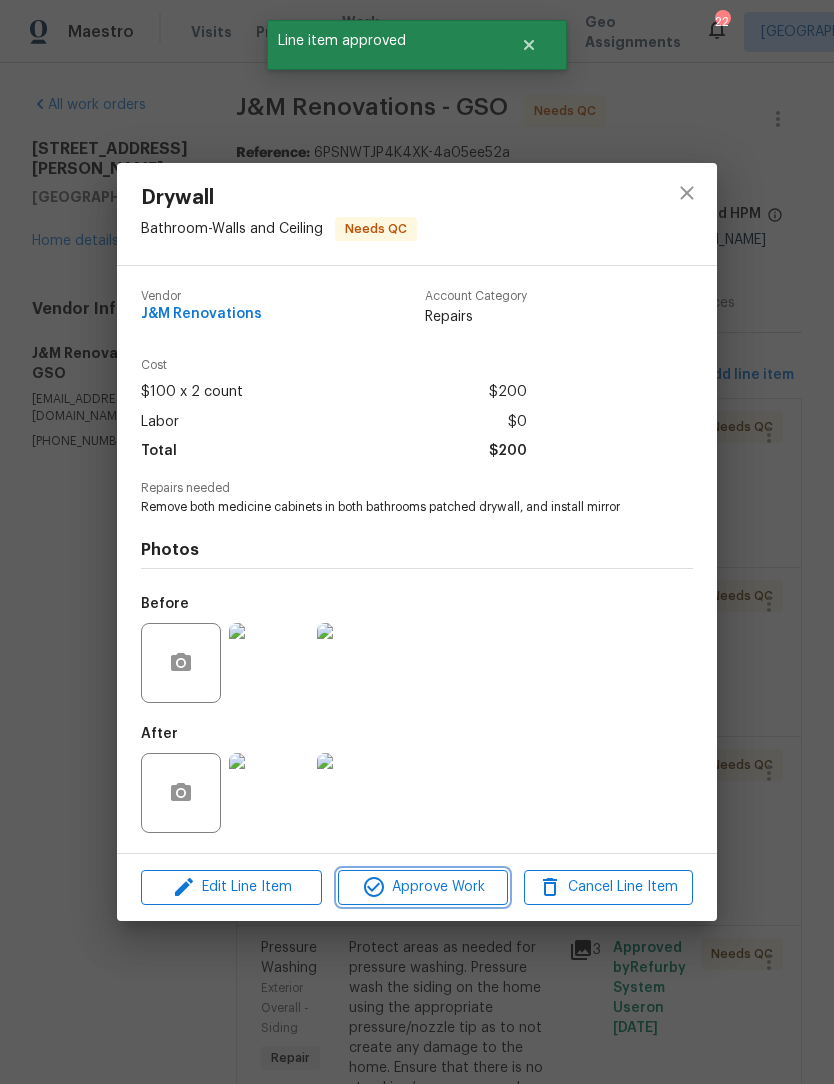 click on "Approve Work" at bounding box center [422, 887] 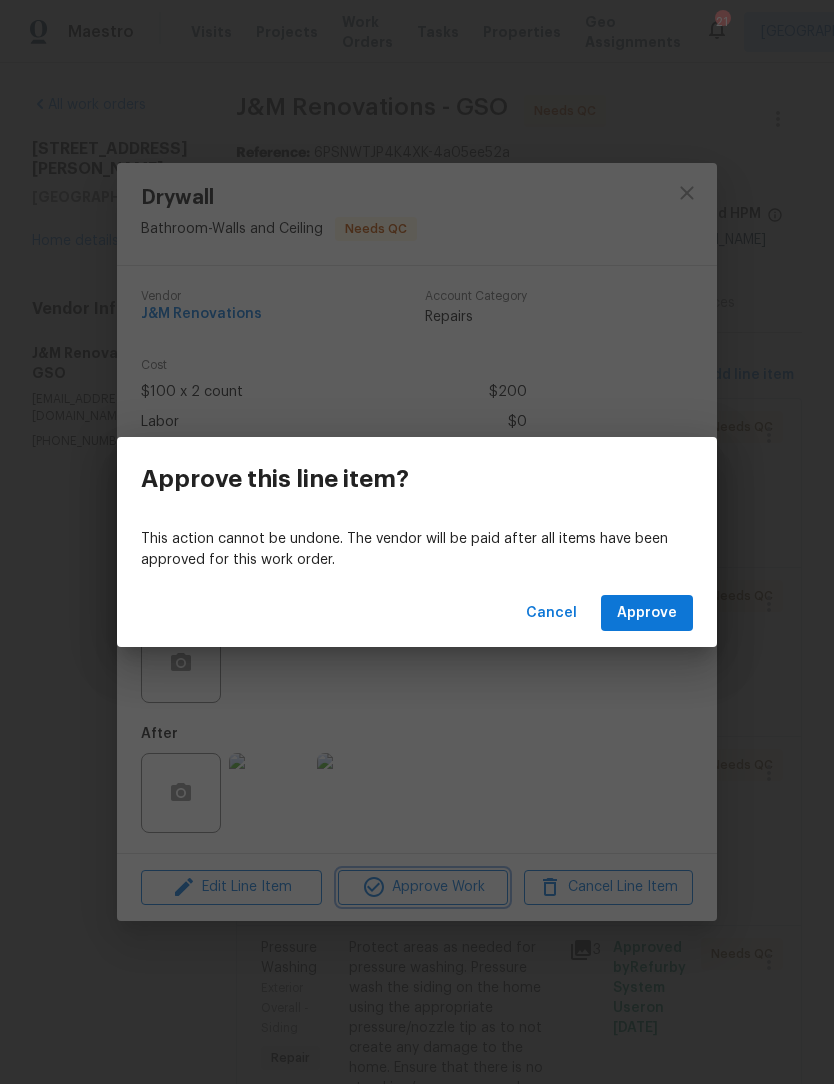 click on "Approve this line item? This action cannot be undone. The vendor will be paid after all items have been approved for this work order. Cancel Approve" at bounding box center (417, 542) 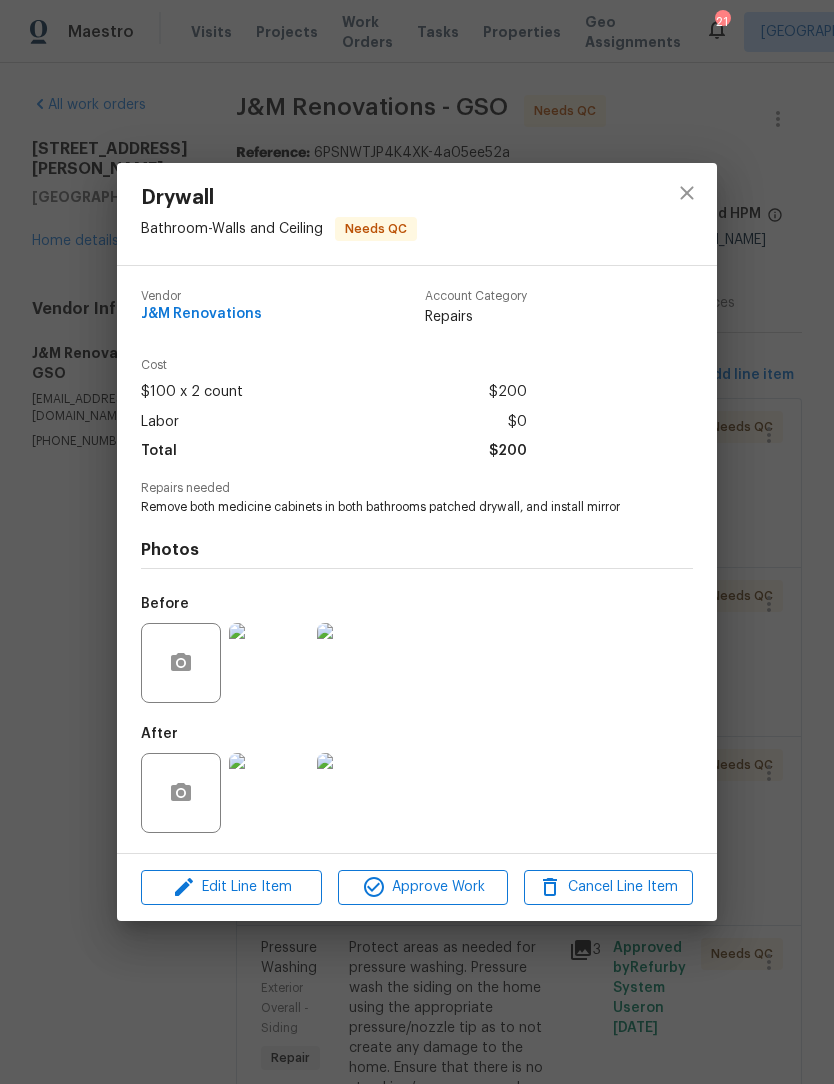 click at bounding box center (269, 793) 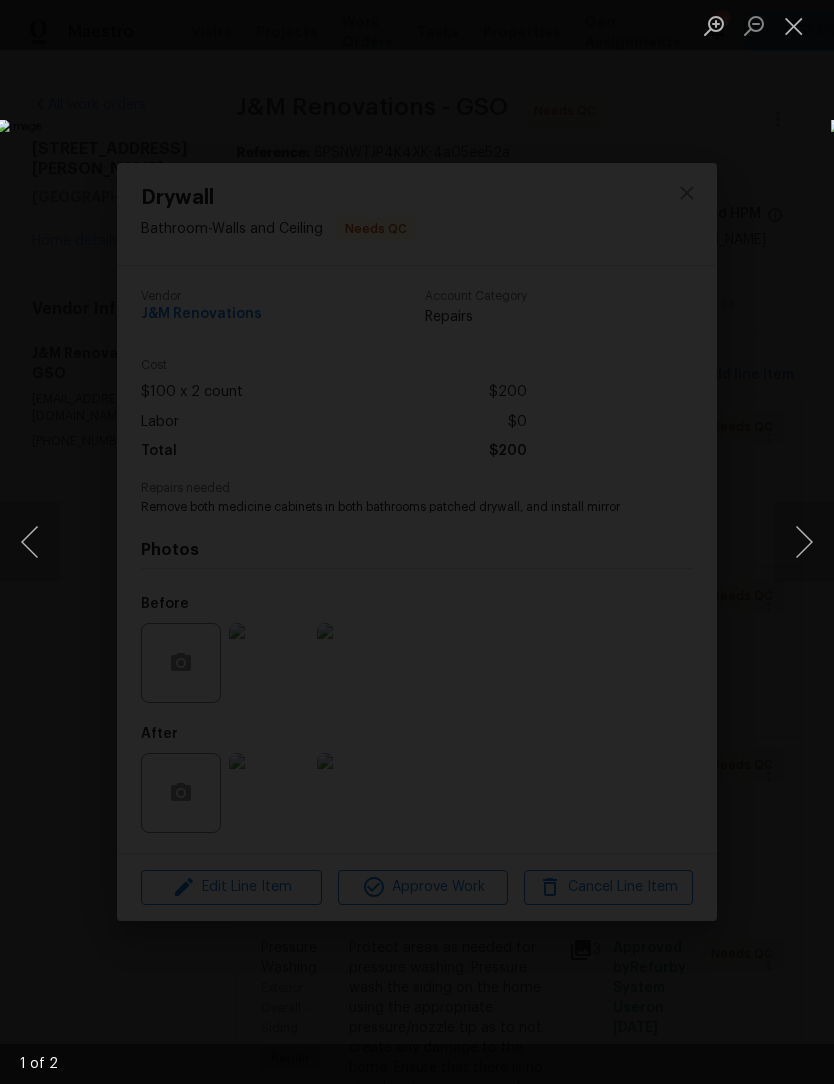 click at bounding box center (804, 542) 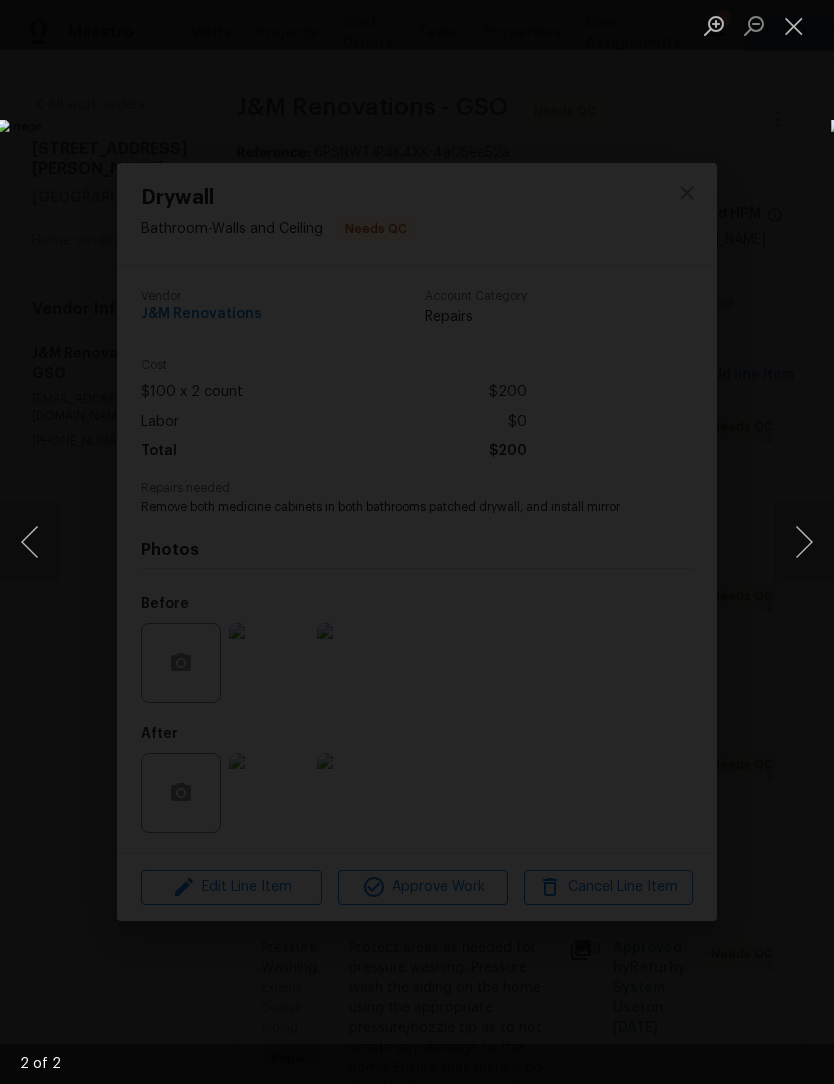 click at bounding box center [794, 25] 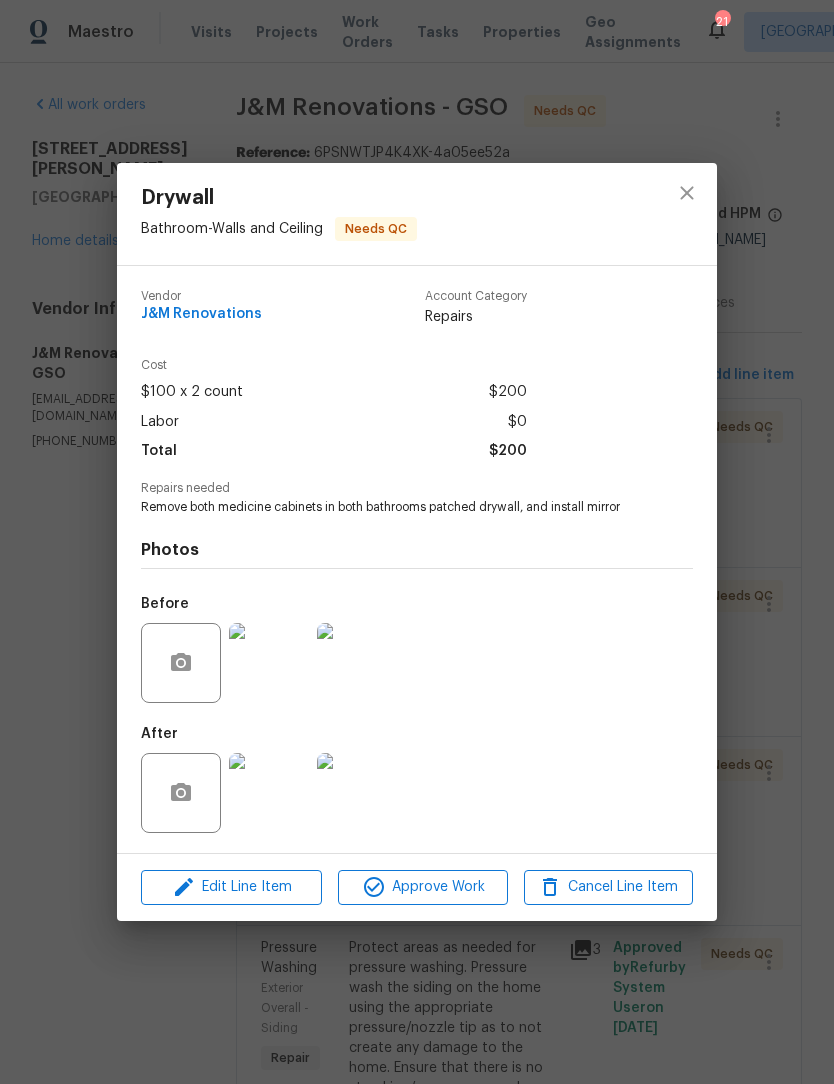 click on "Approve Work" at bounding box center [422, 887] 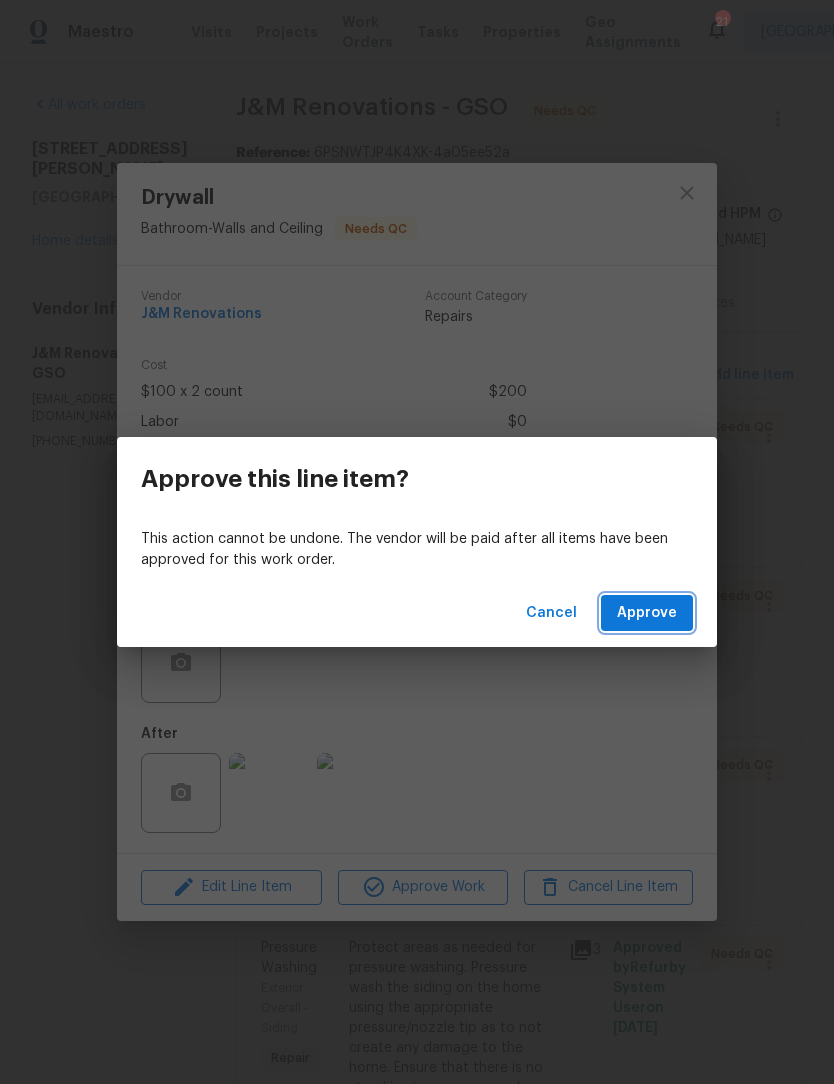 click on "Approve" at bounding box center (647, 613) 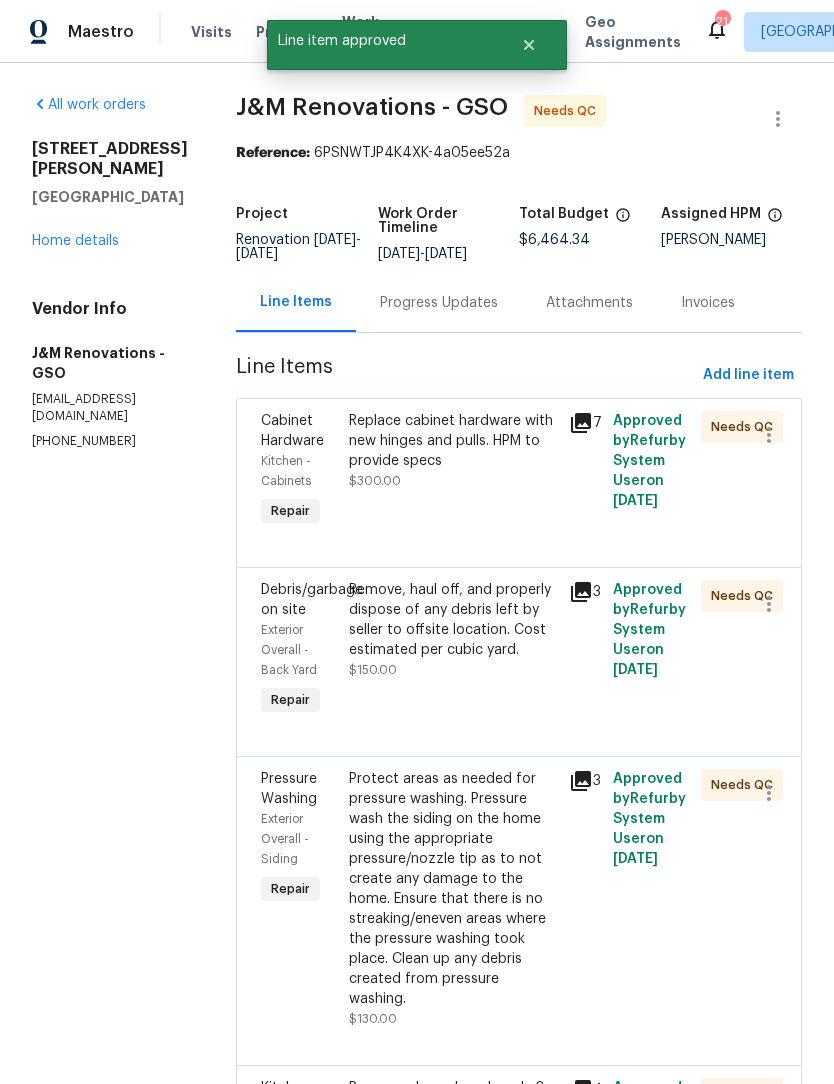 click on "Replace cabinet hardware with new hinges and pulls. HPM to provide specs" at bounding box center [453, 441] 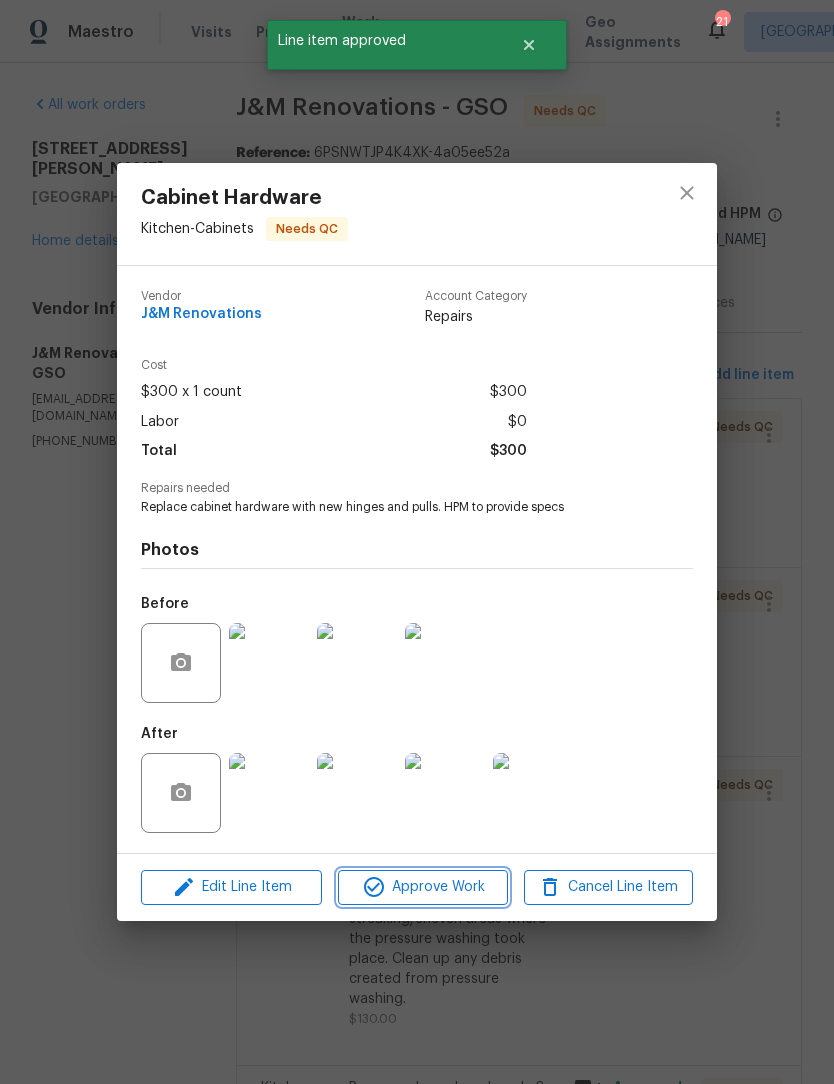 click on "Approve Work" at bounding box center (422, 887) 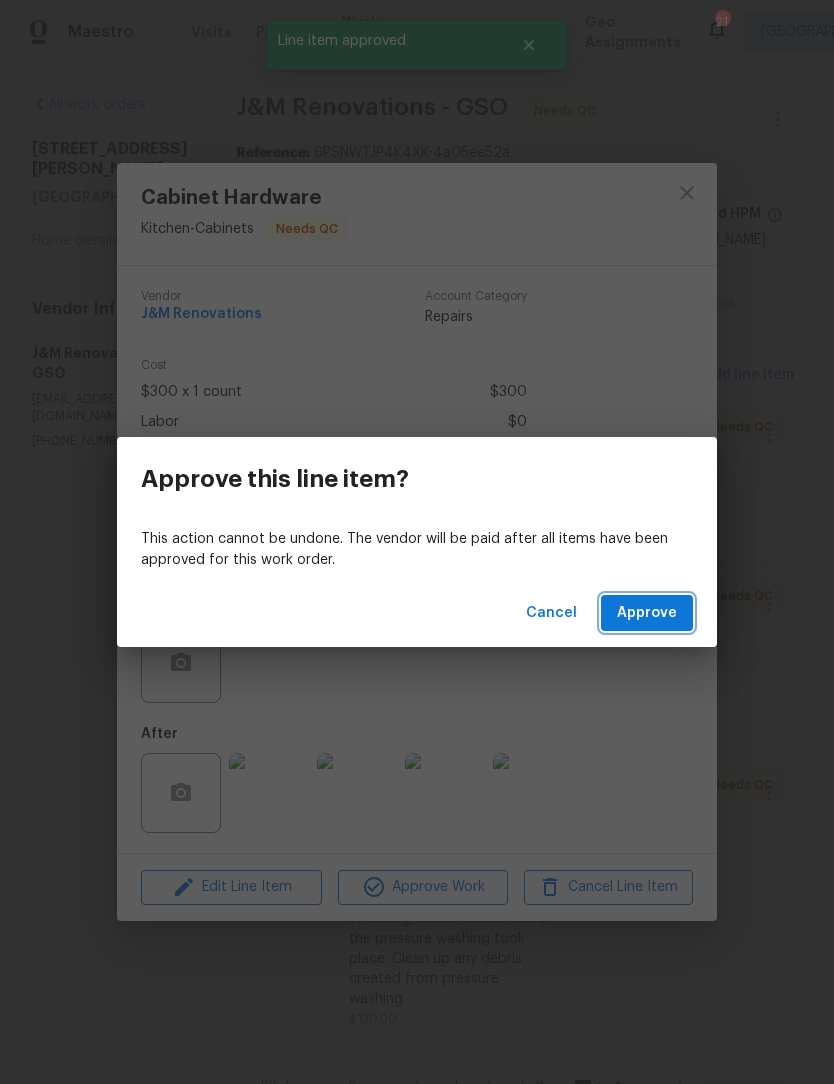 click on "Approve" at bounding box center [647, 613] 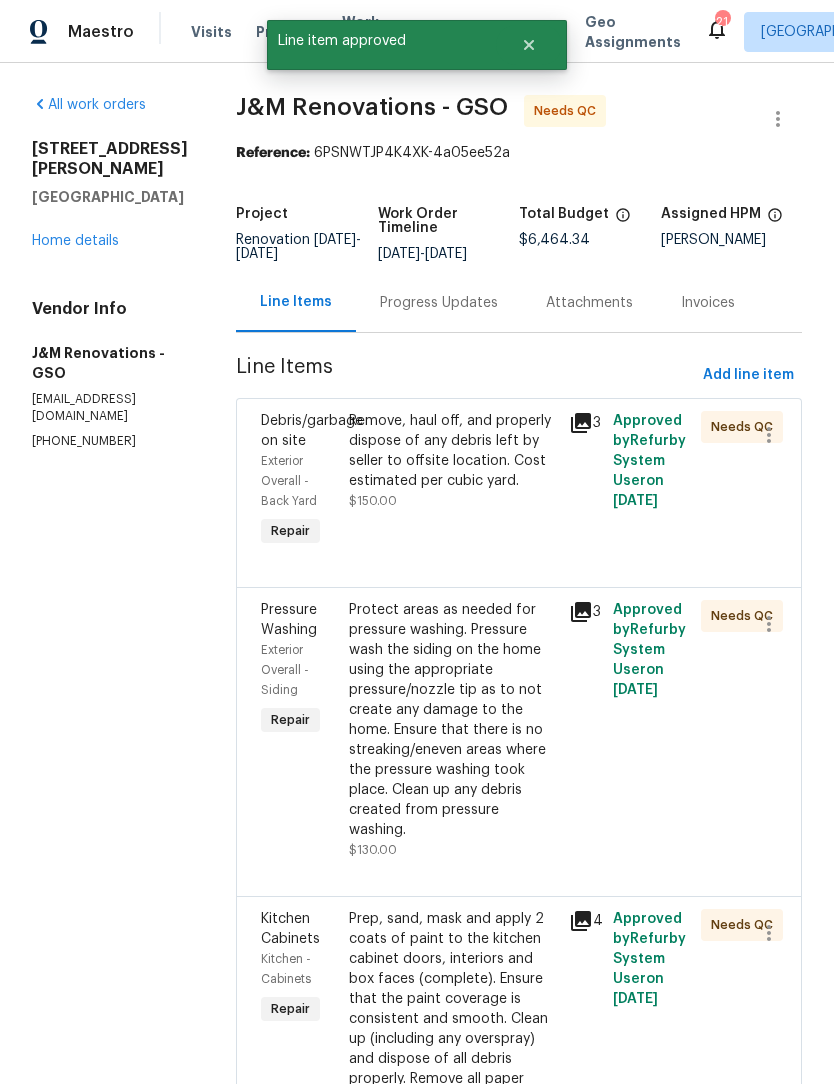 click on "Remove, haul off, and properly dispose of any debris left by seller to offsite location. Cost estimated per cubic yard." at bounding box center [453, 451] 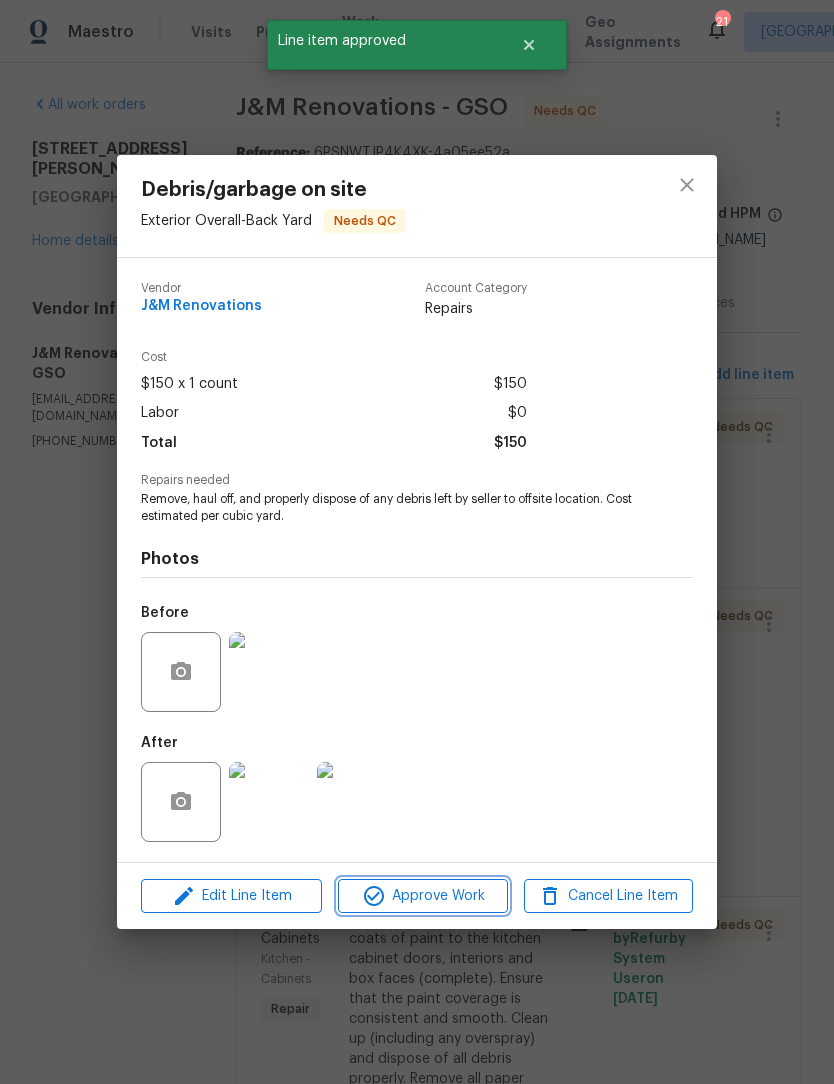 click on "Approve Work" at bounding box center (422, 896) 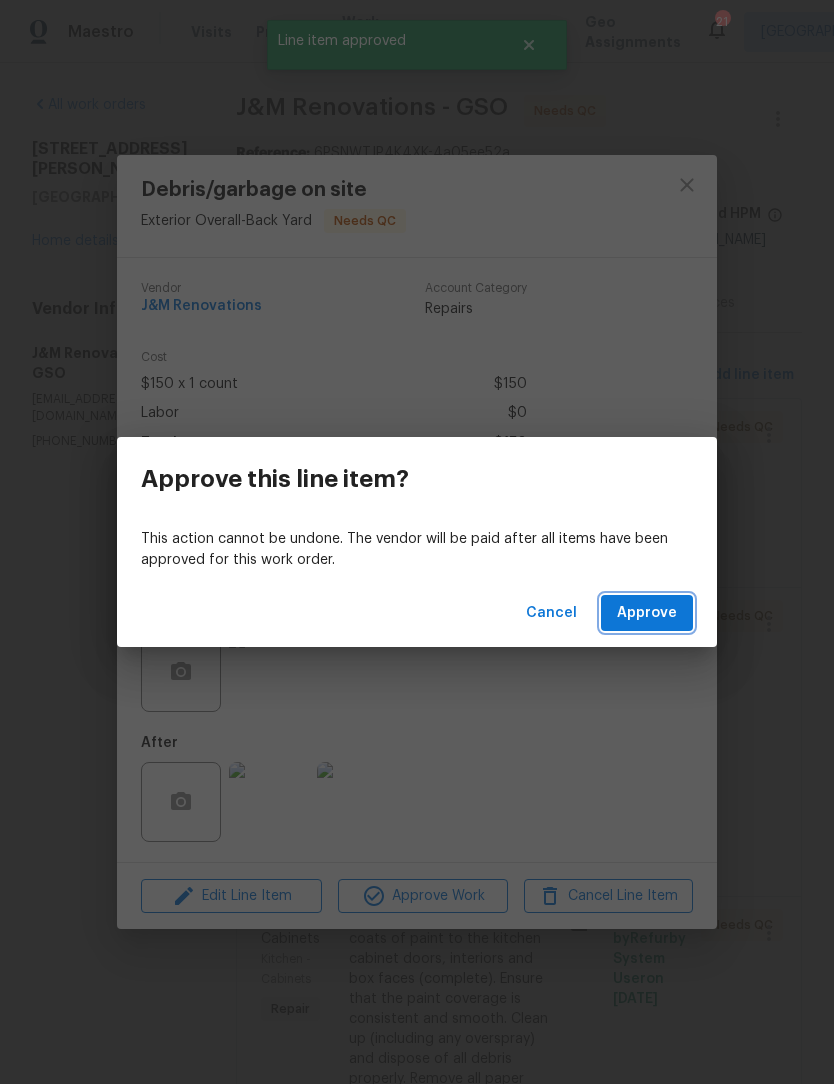 click on "Approve" at bounding box center (647, 613) 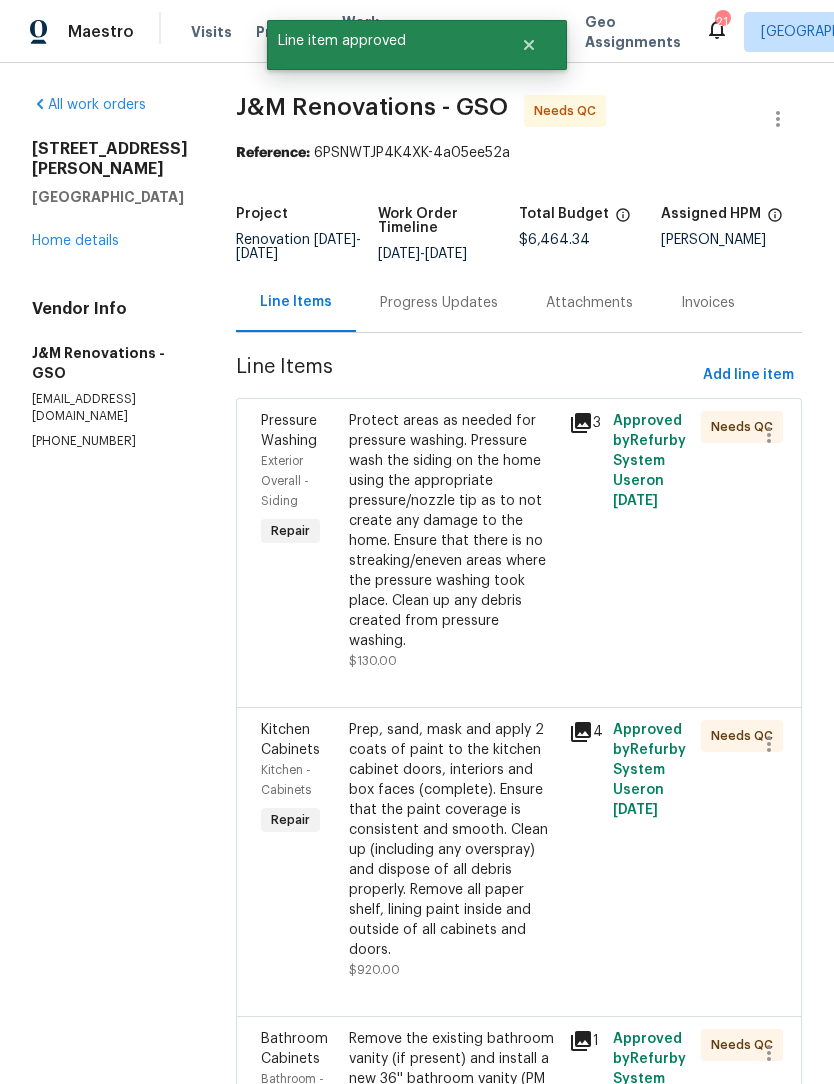 click on "Protect areas as needed for pressure washing. Pressure wash the siding on the home using the appropriate pressure/nozzle tip as to not create any damage to the home. Ensure that there is no streaking/eneven areas where the pressure washing took place. Clean up any debris created from pressure washing." at bounding box center [453, 531] 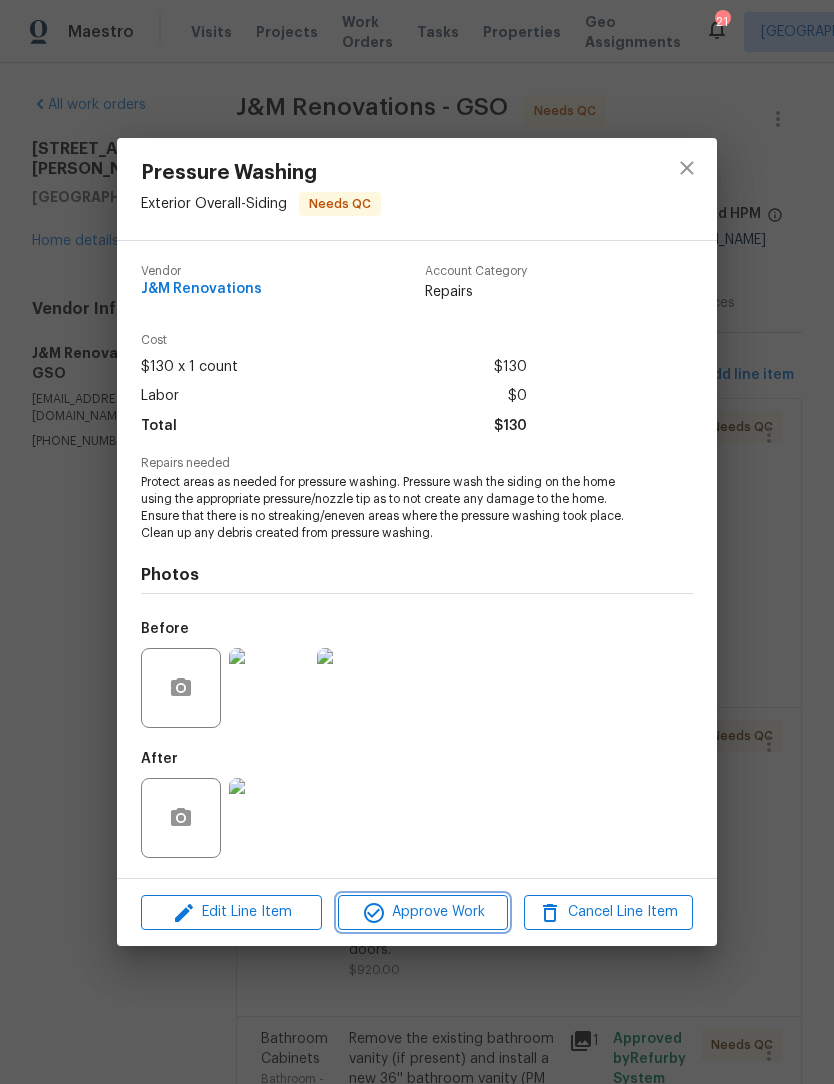click on "Approve Work" at bounding box center [422, 912] 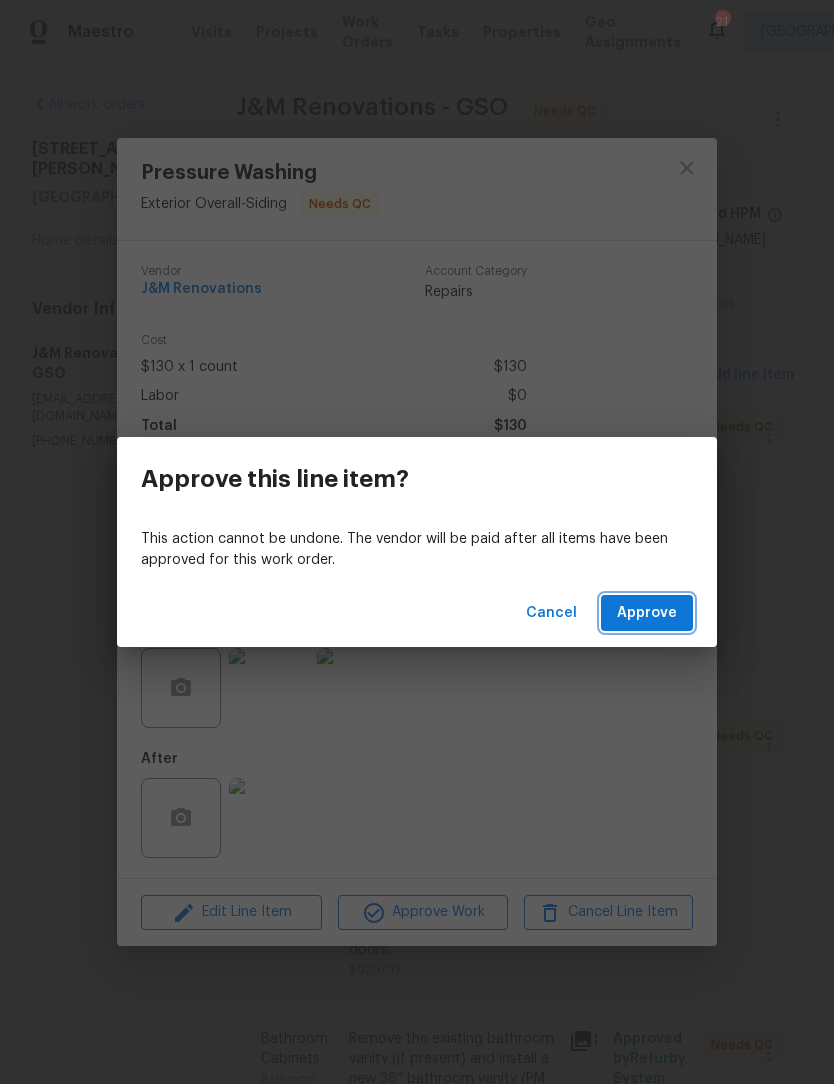 click on "Approve" at bounding box center (647, 613) 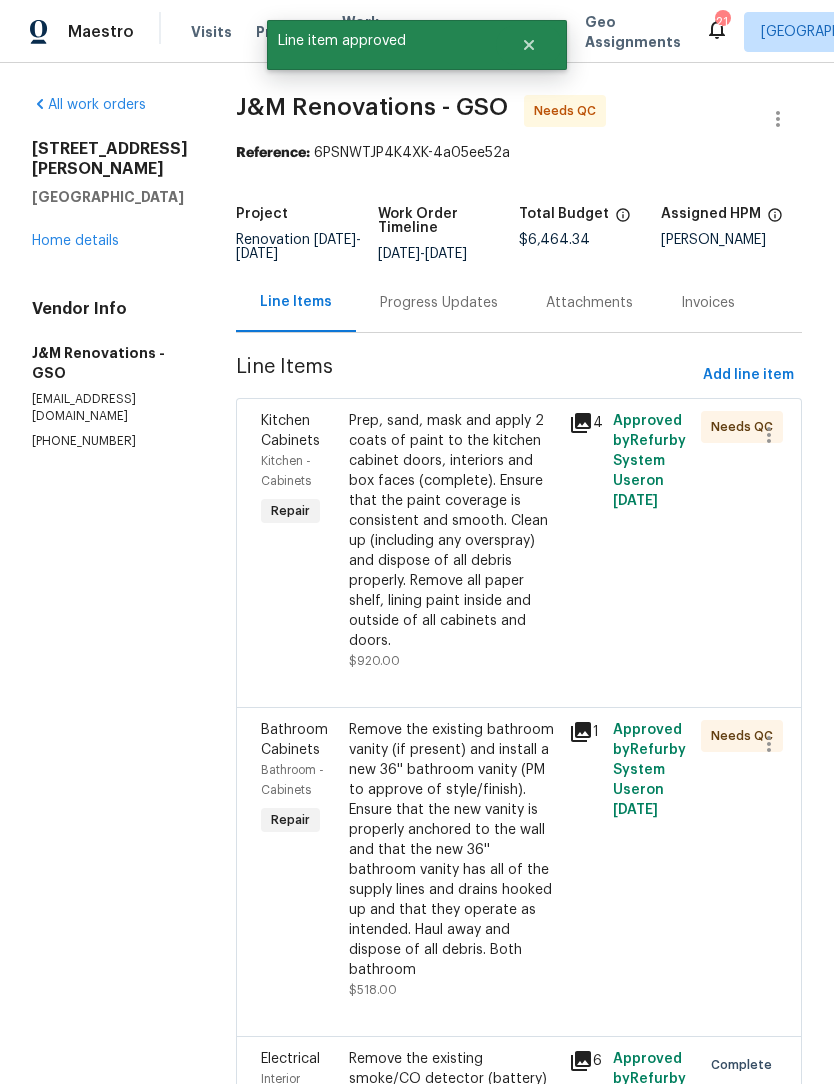 click on "Prep, sand, mask and apply 2 coats of paint to the kitchen cabinet doors, interiors and box faces (complete). Ensure that the paint coverage is consistent and smooth. Clean up (including any overspray) and dispose of all debris properly.
Remove all paper shelf, lining paint inside and outside of all cabinets and doors." at bounding box center (453, 531) 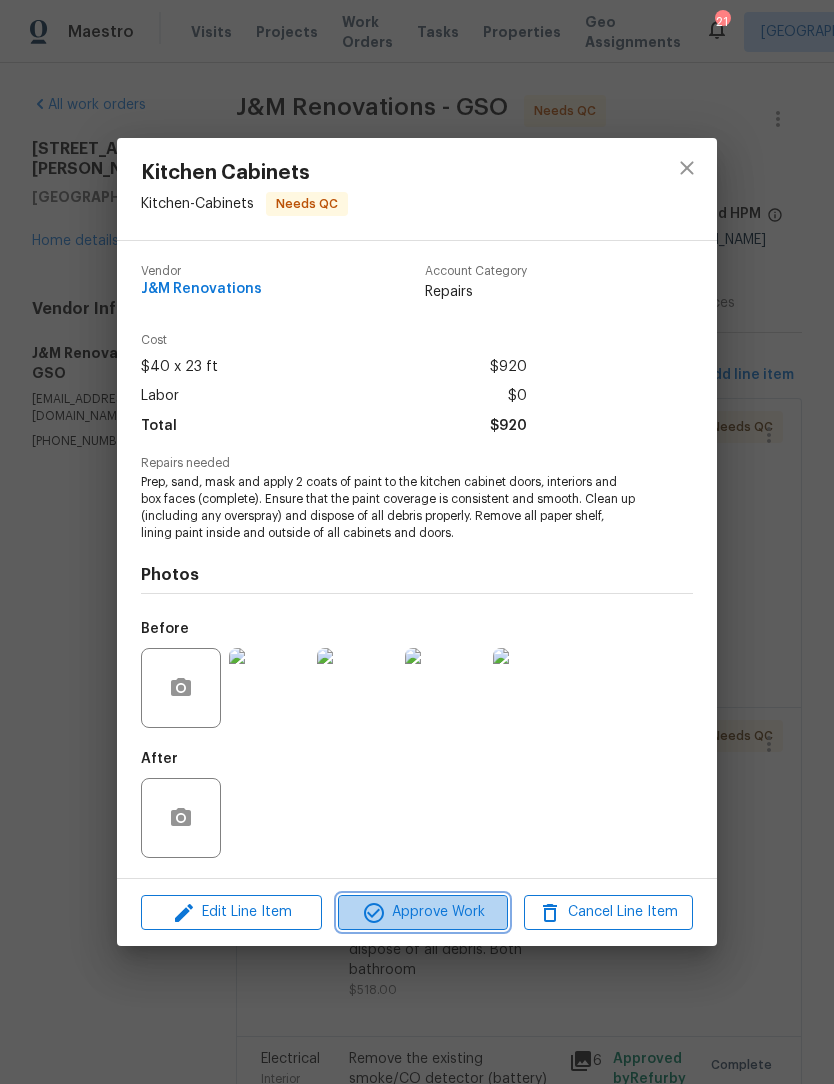 click on "Approve Work" at bounding box center (422, 912) 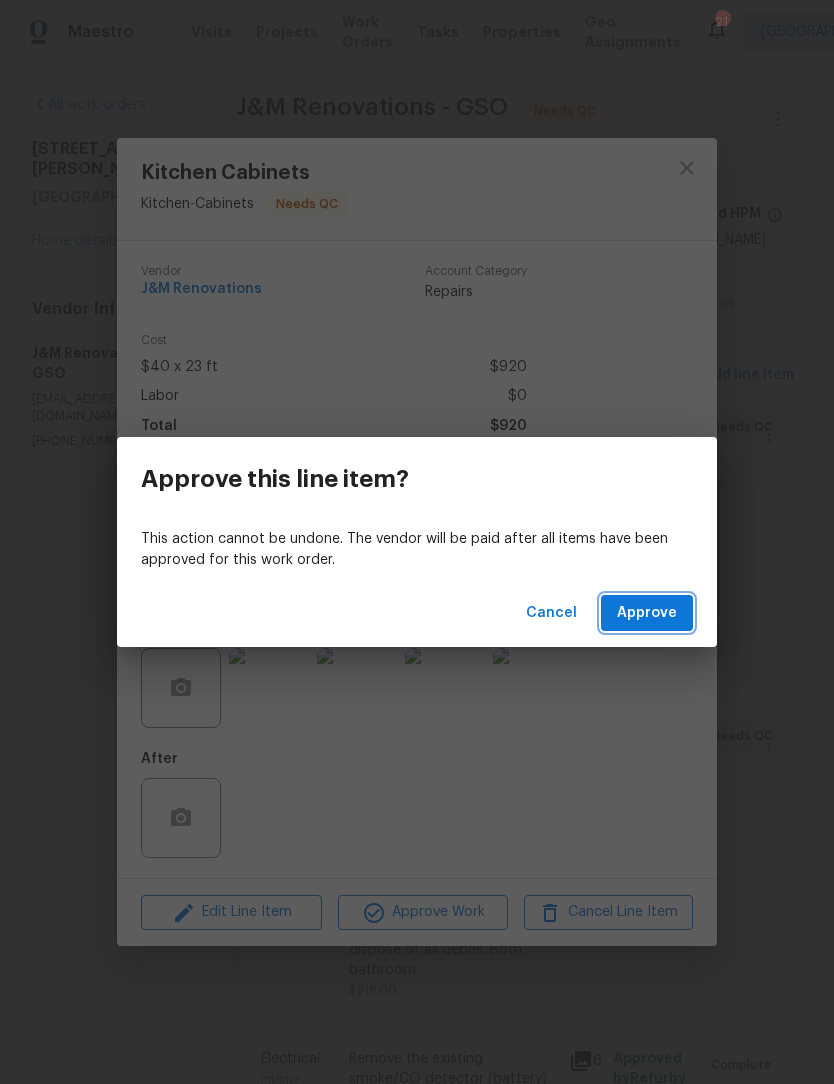 click on "Approve" at bounding box center (647, 613) 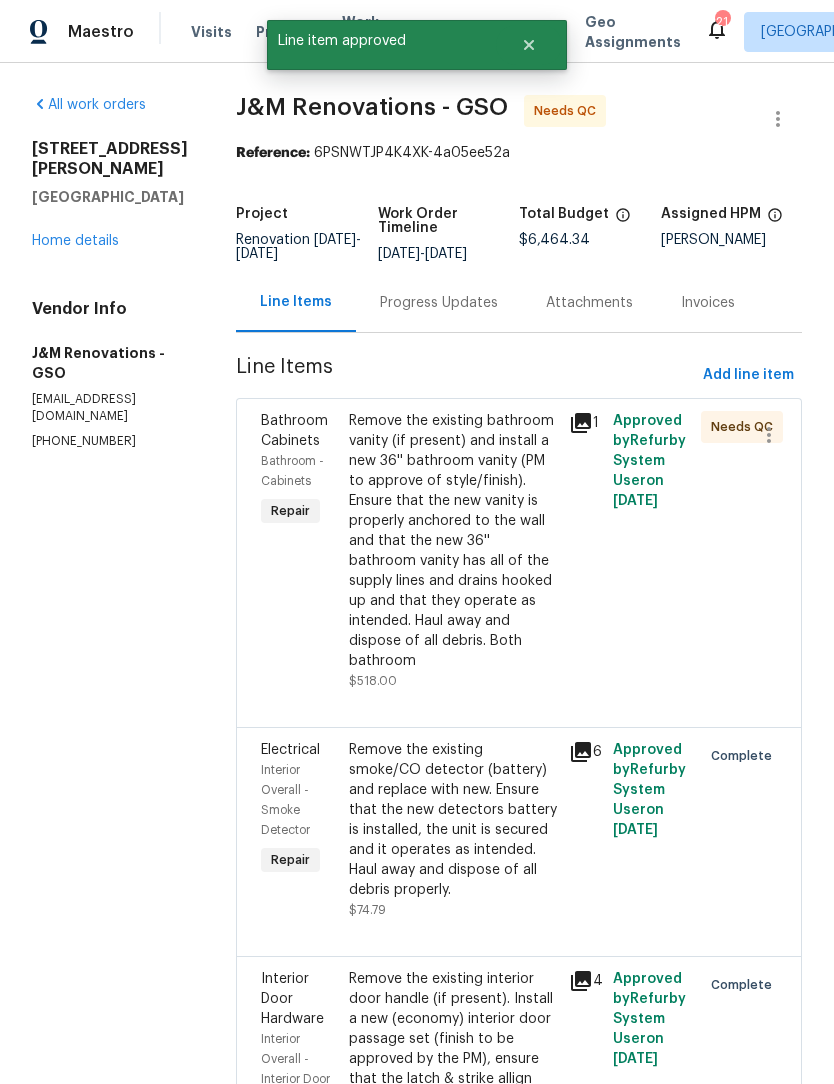 click on "Remove the existing bathroom vanity (if present) and install a new 36'' bathroom vanity (PM to approve of style/finish). Ensure that the new vanity is properly anchored to the wall and that the new 36'' bathroom vanity has all of the supply lines and drains hooked up and that they operate as intended. Haul away and dispose of all debris.
Both bathroom" at bounding box center [453, 541] 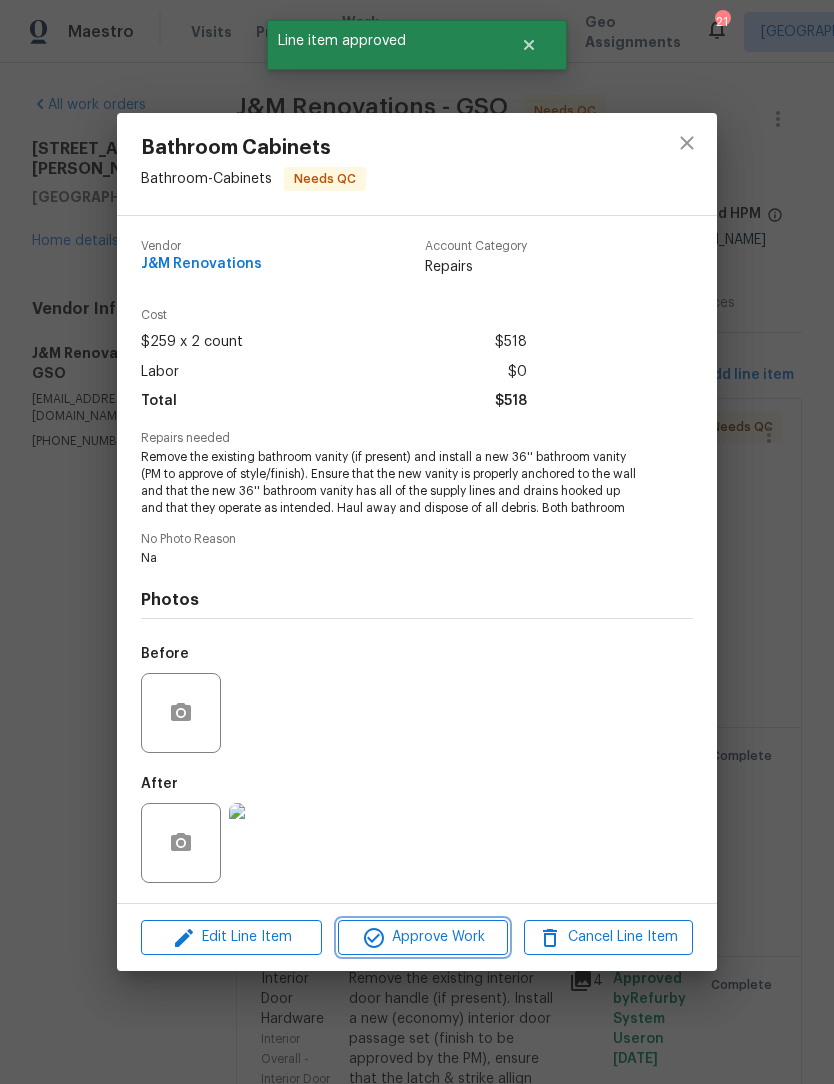 click on "Approve Work" at bounding box center [422, 937] 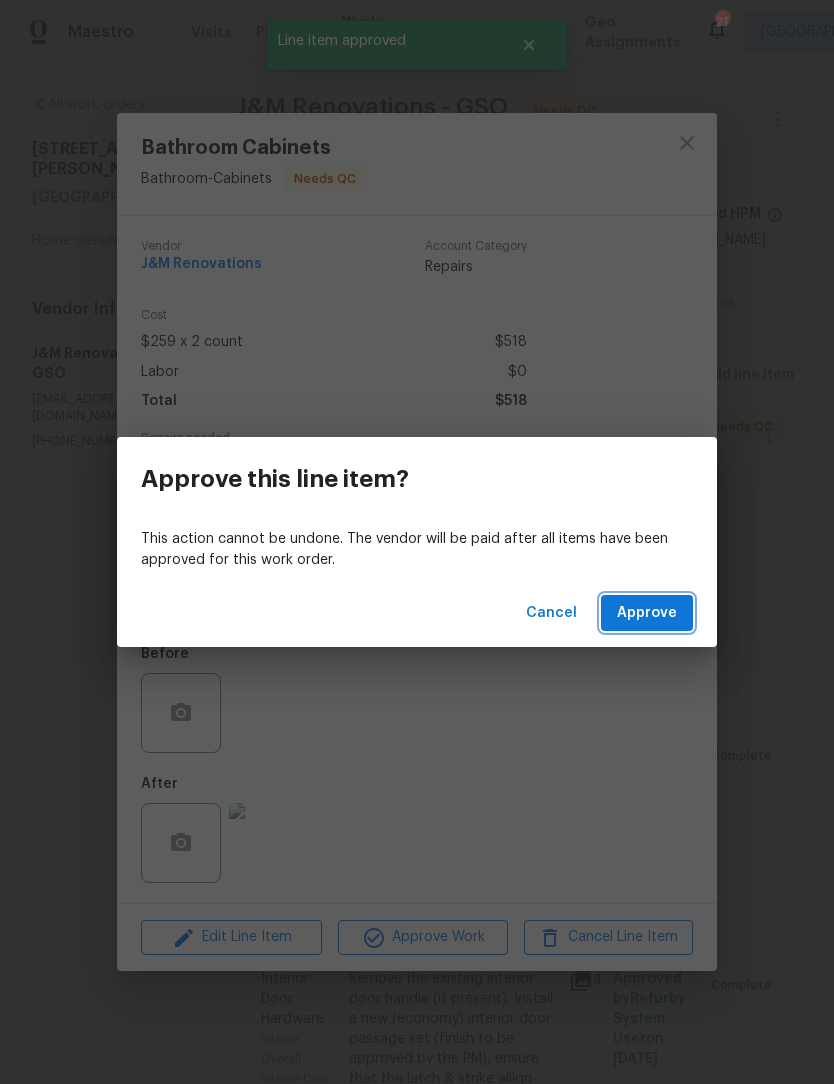 click on "Approve" at bounding box center (647, 613) 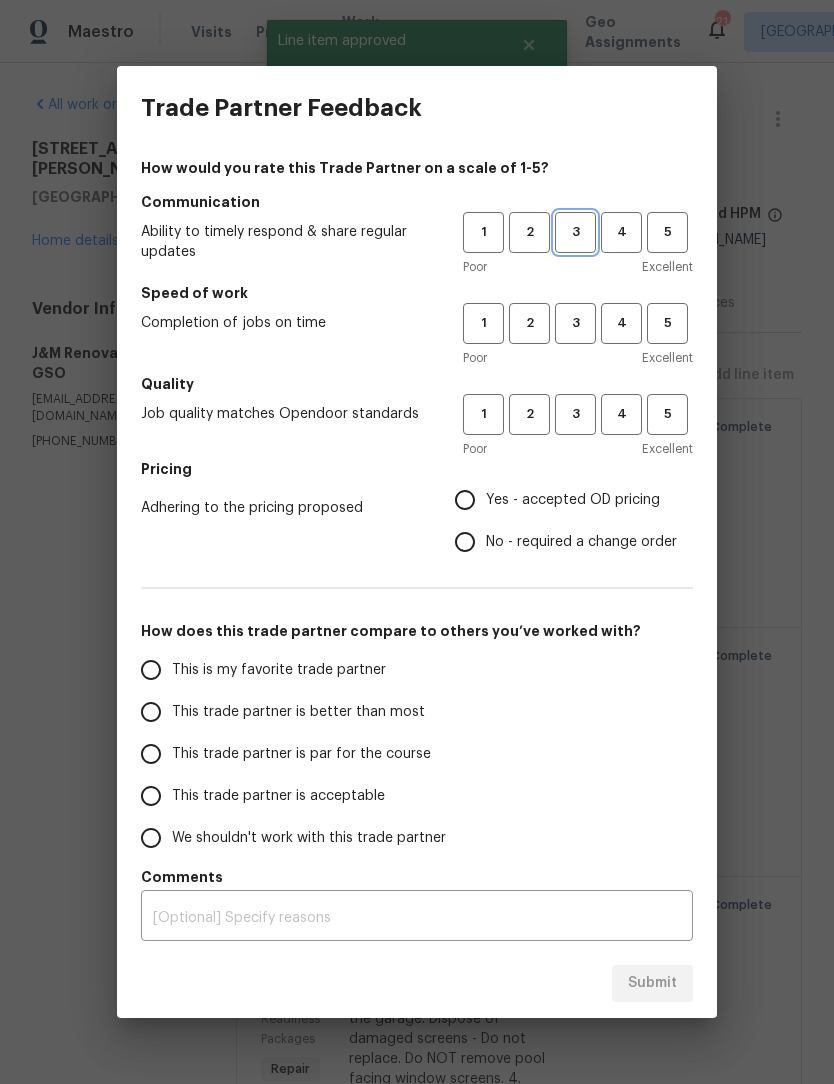 click on "3" at bounding box center (575, 232) 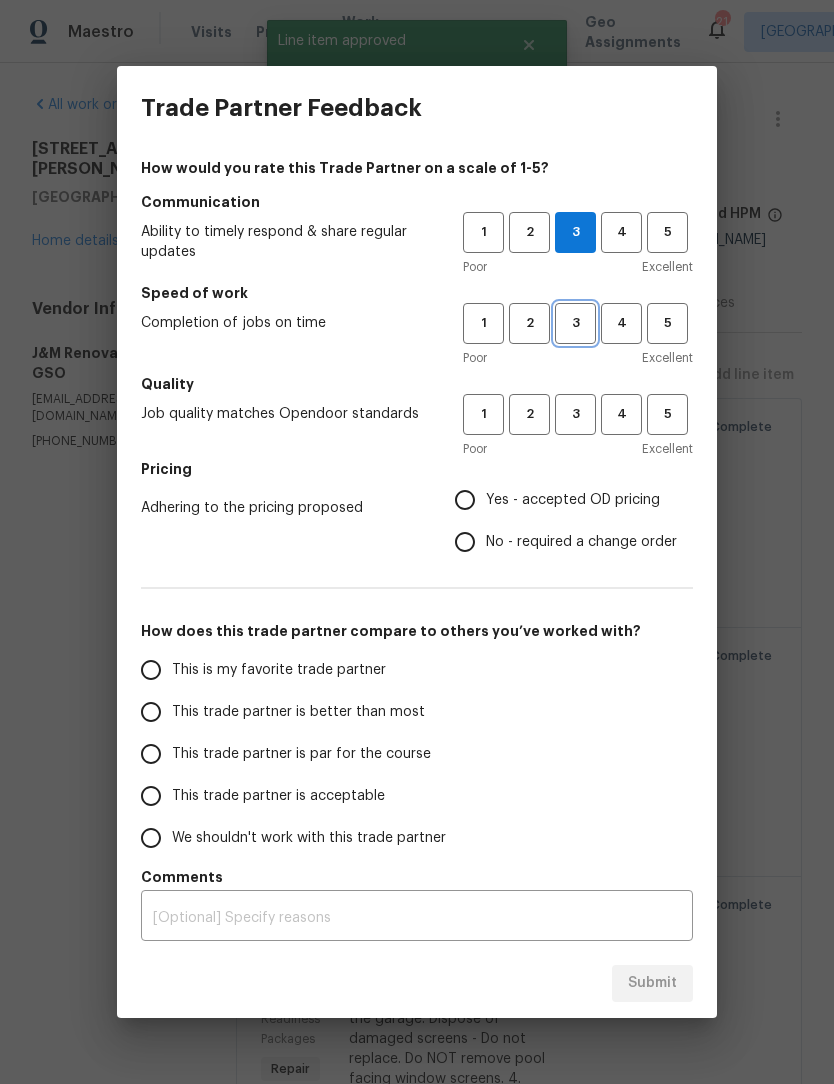 click on "3" at bounding box center (575, 323) 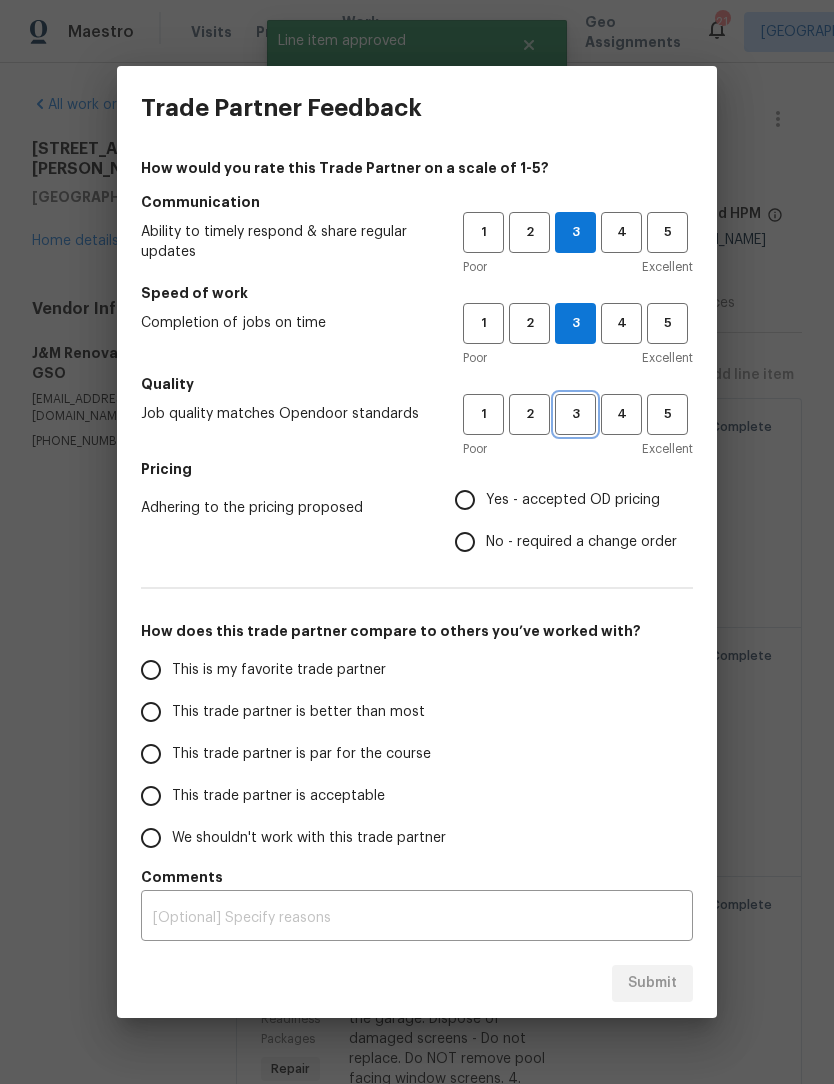 click on "3" at bounding box center (575, 414) 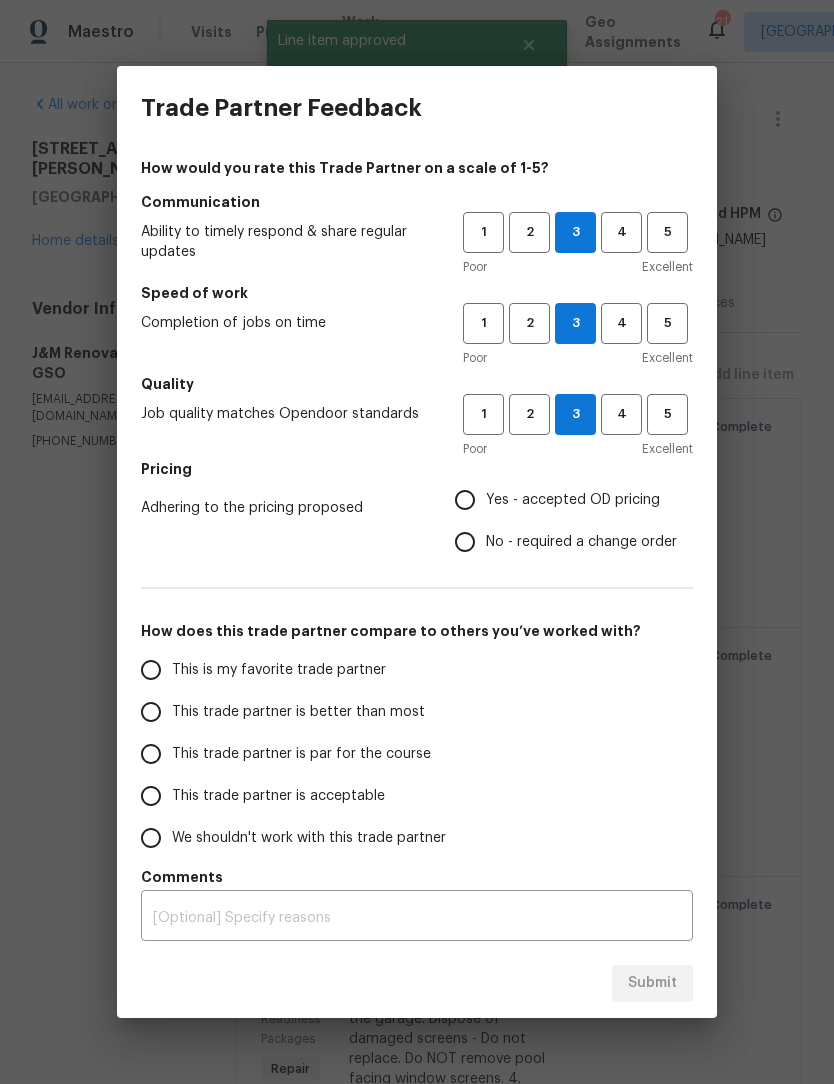 click on "Yes - accepted OD pricing" at bounding box center (465, 500) 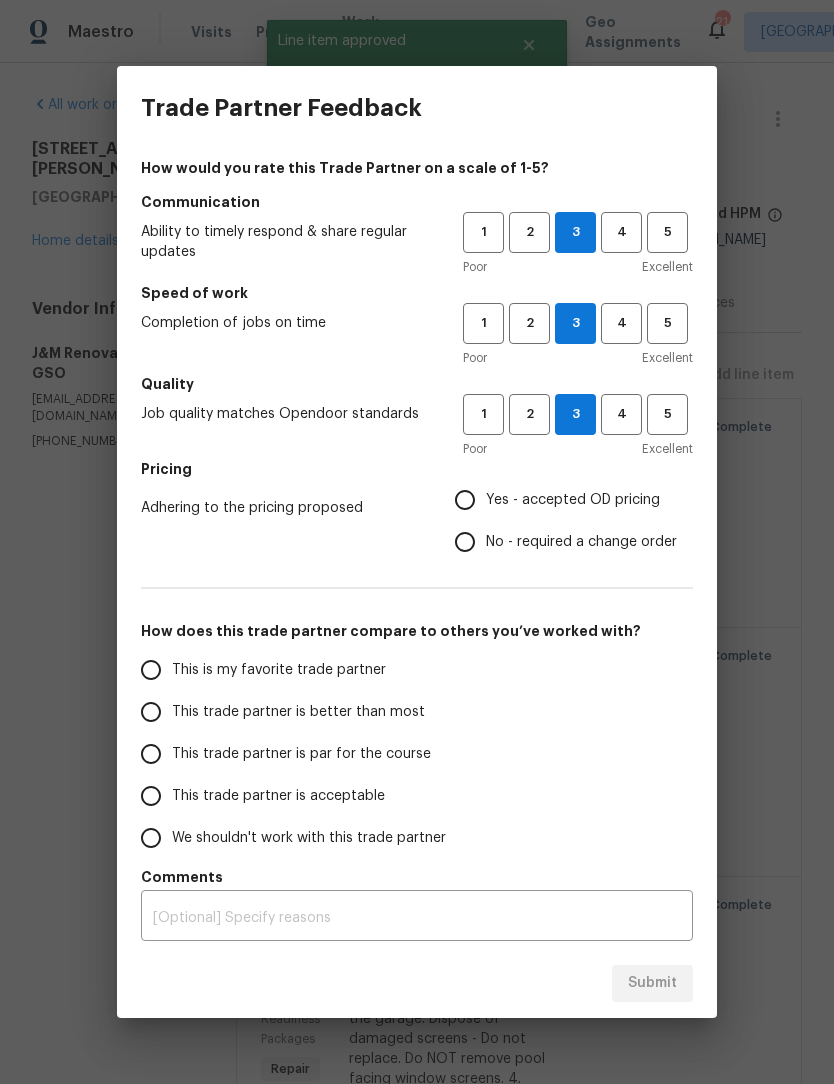 radio on "true" 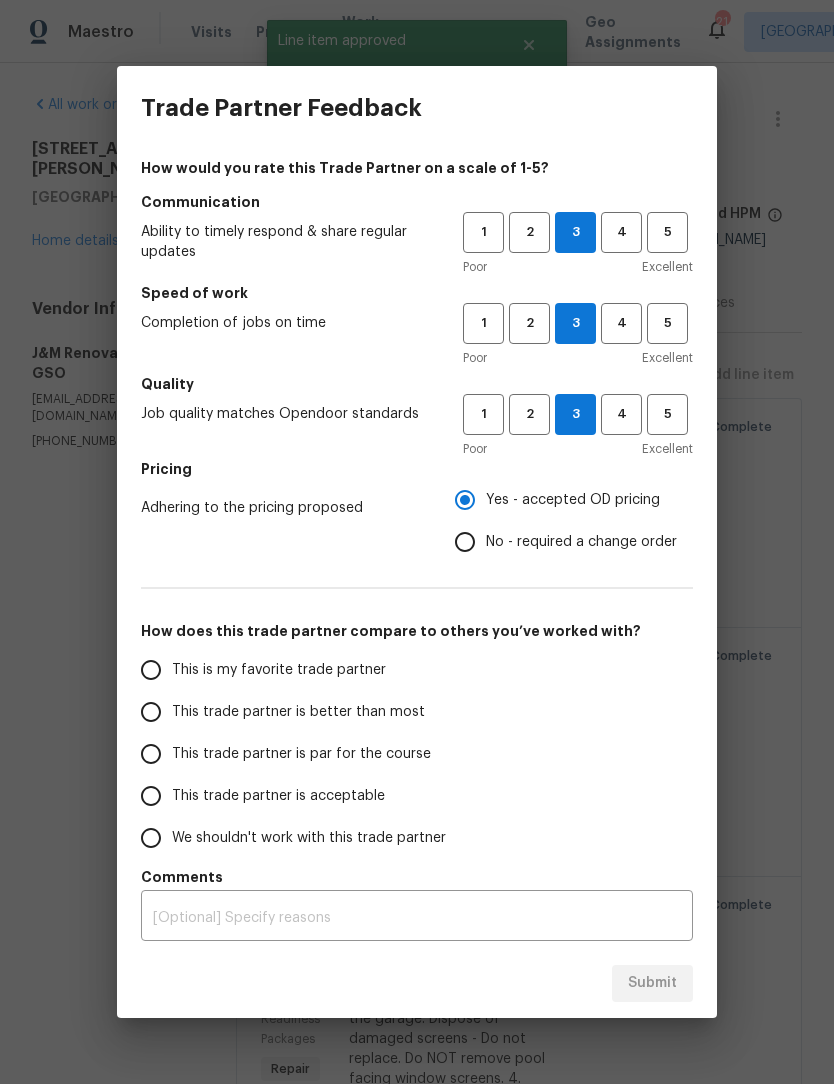 click on "This trade partner is better than most" at bounding box center (151, 712) 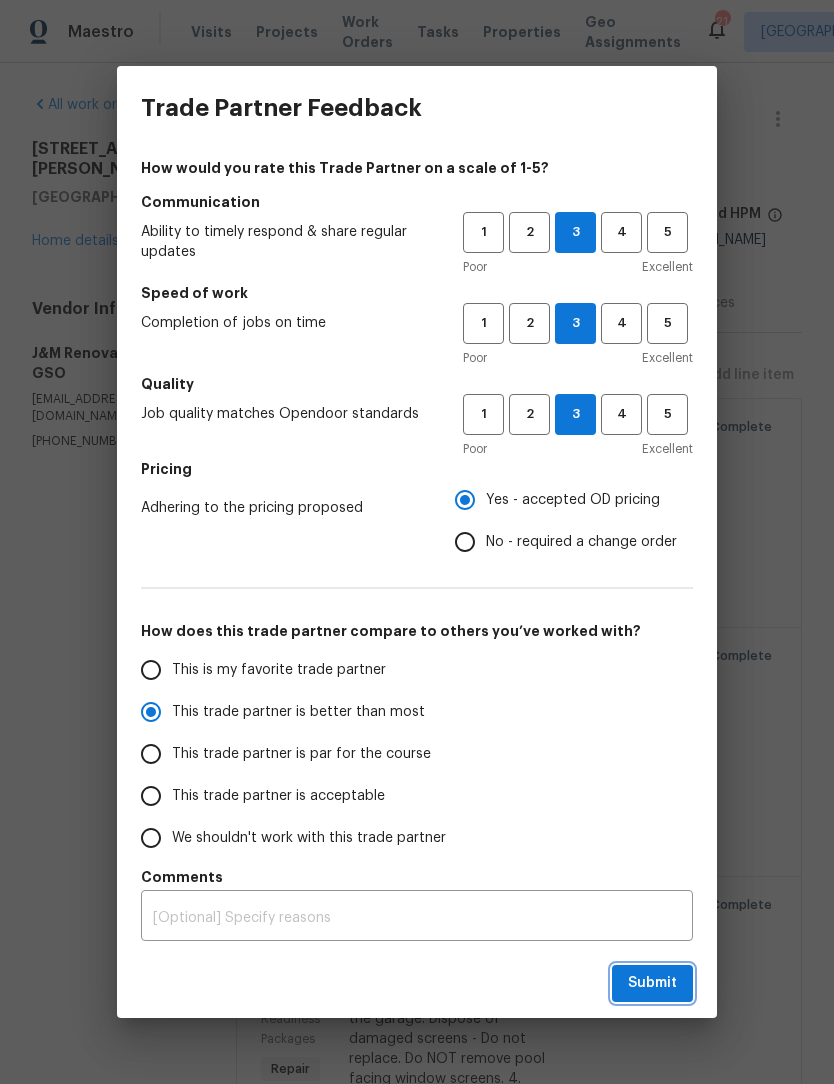 click on "Submit" at bounding box center (652, 983) 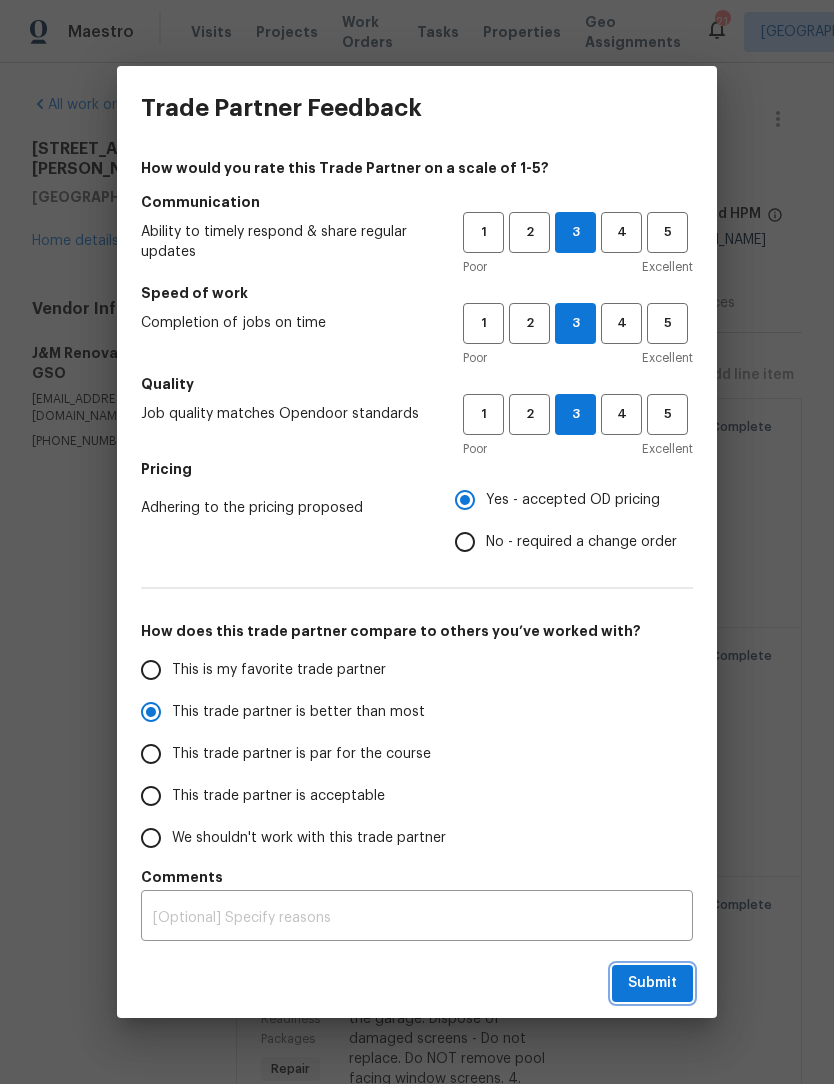 radio on "true" 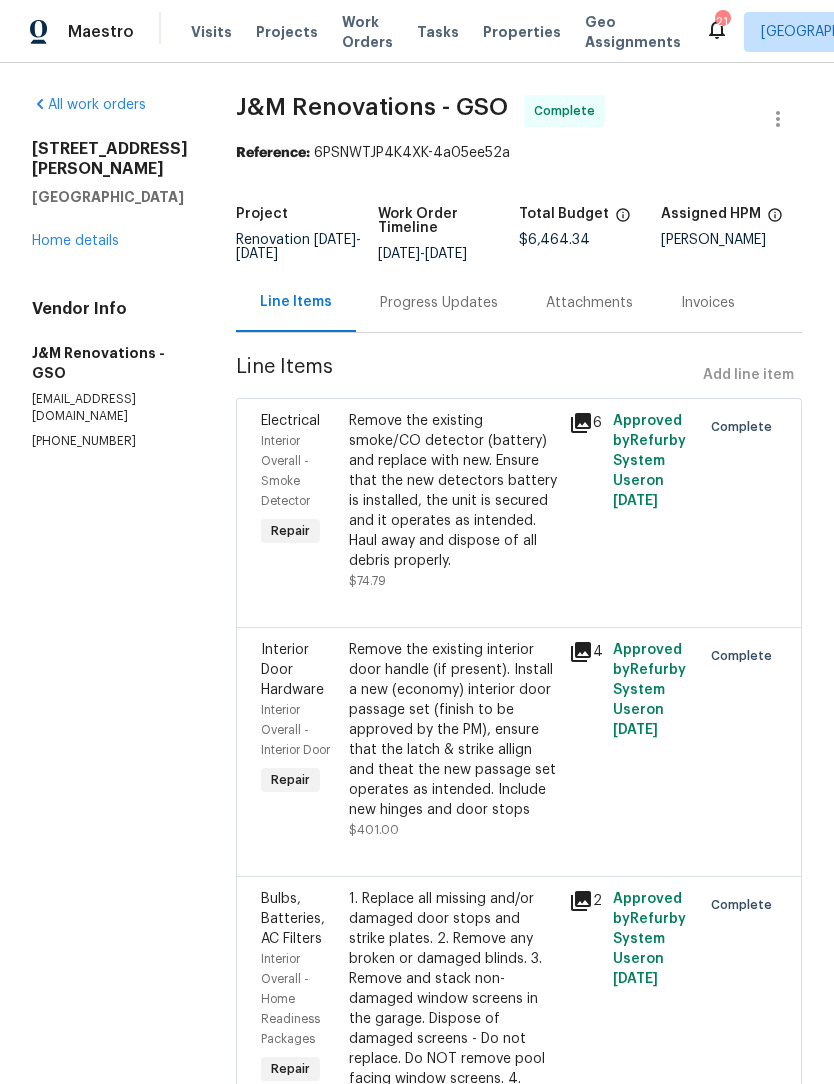radio on "false" 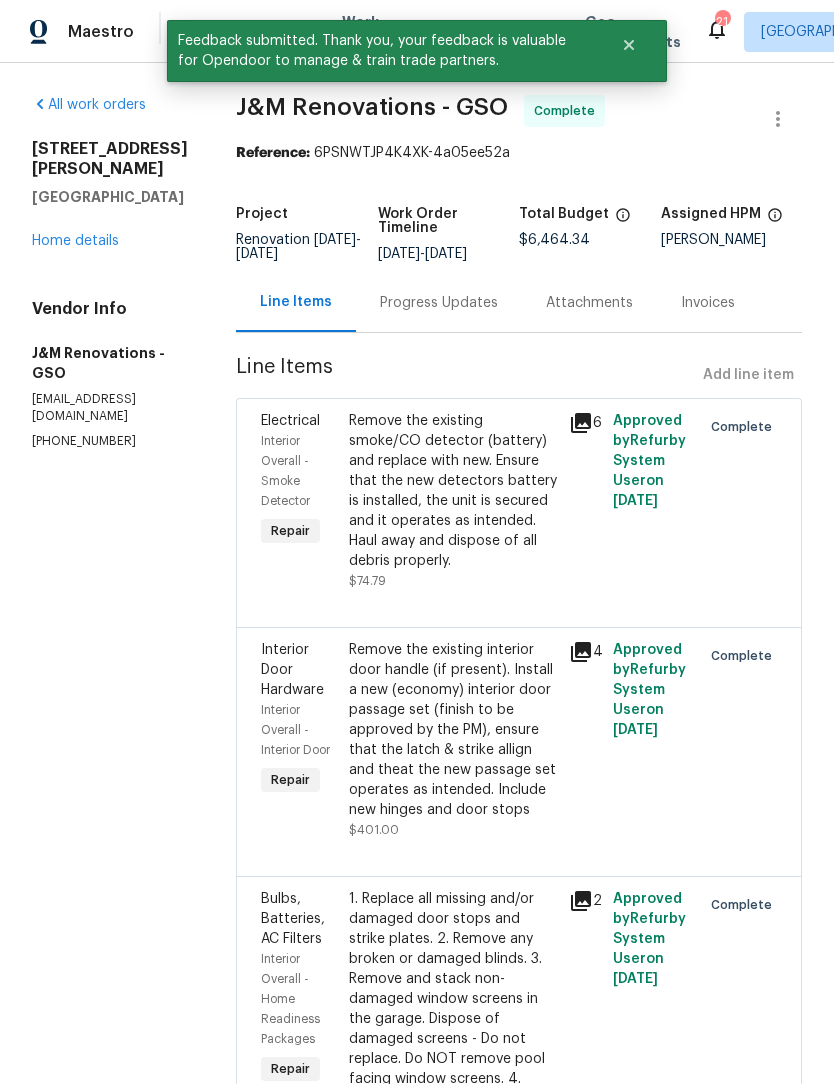 click on "Home details" at bounding box center [75, 241] 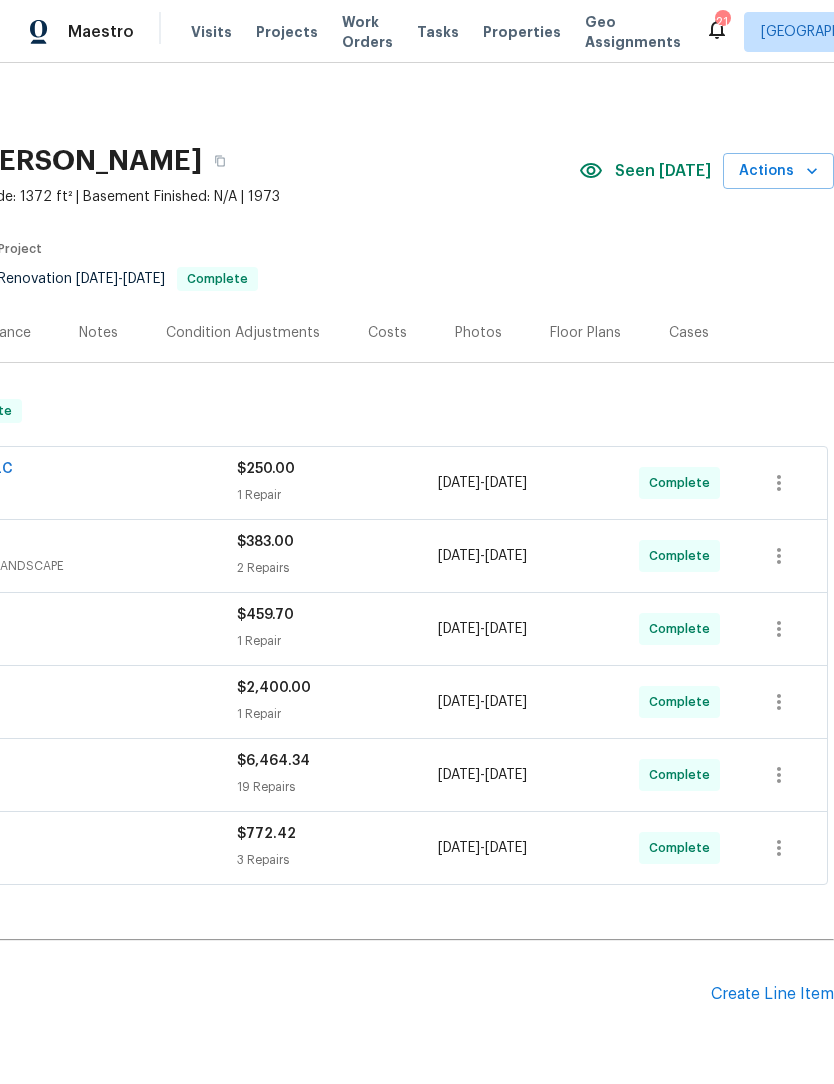 scroll, scrollTop: 0, scrollLeft: 296, axis: horizontal 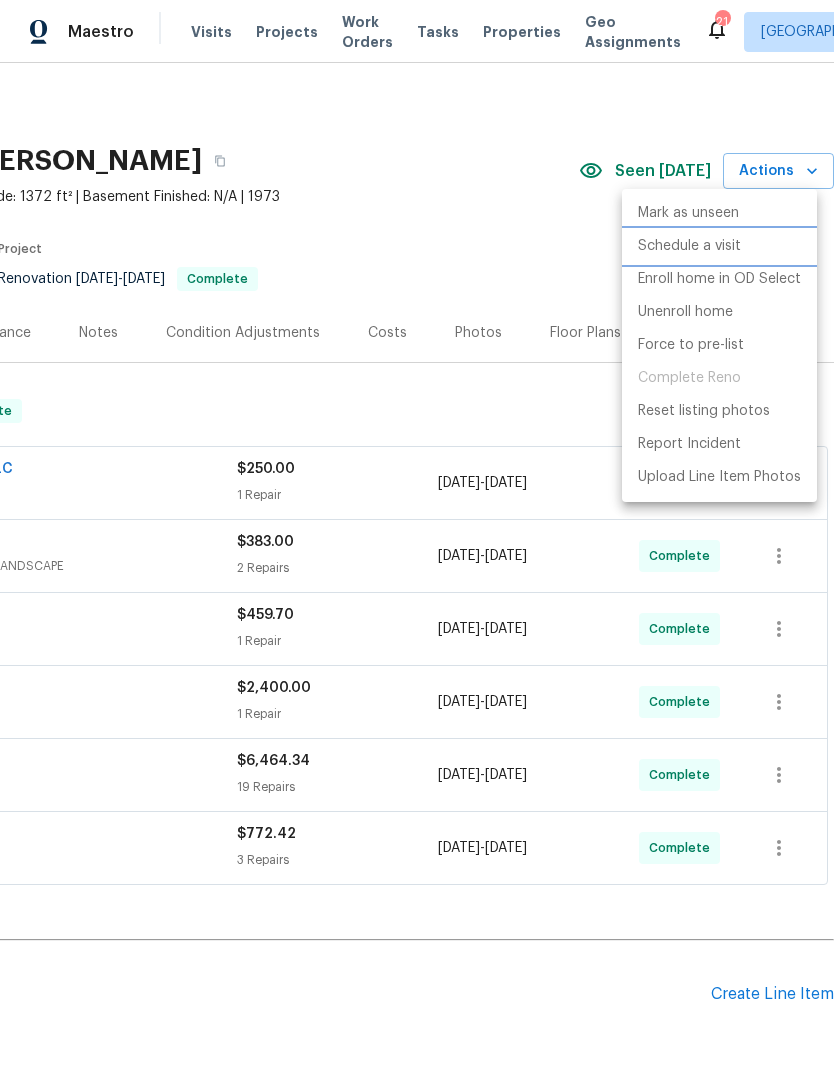 click on "Schedule a visit" at bounding box center (689, 246) 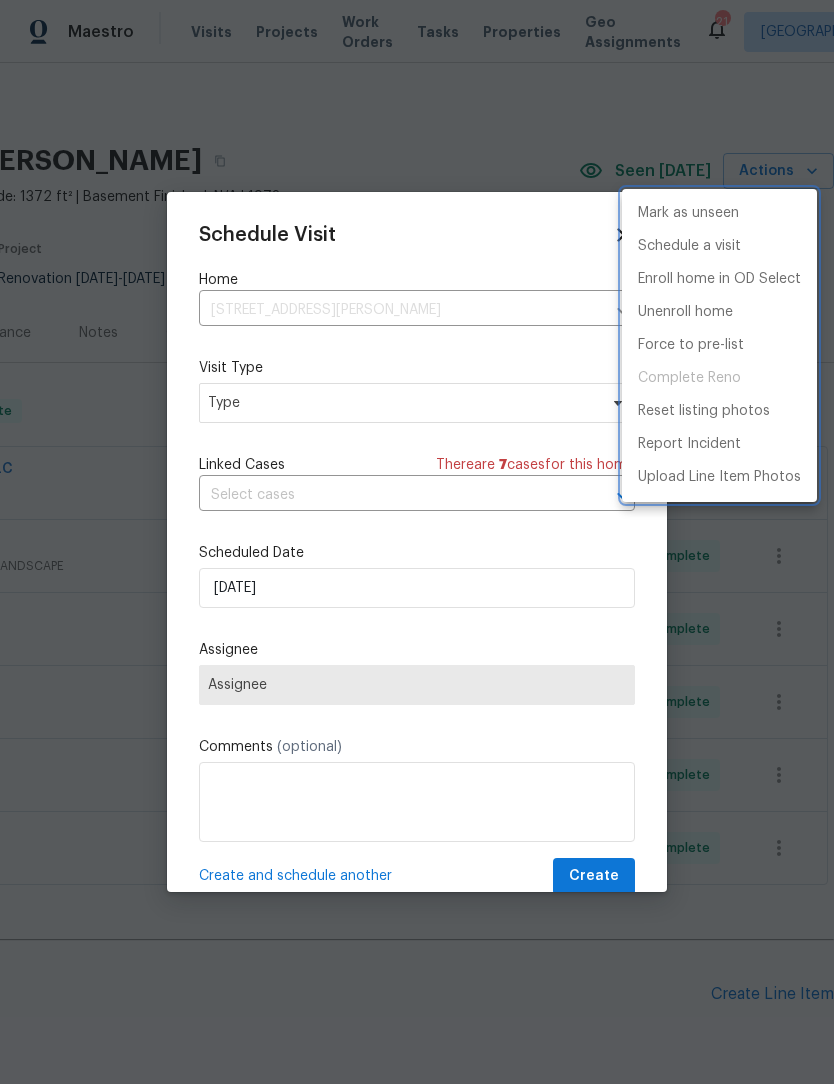click at bounding box center [417, 542] 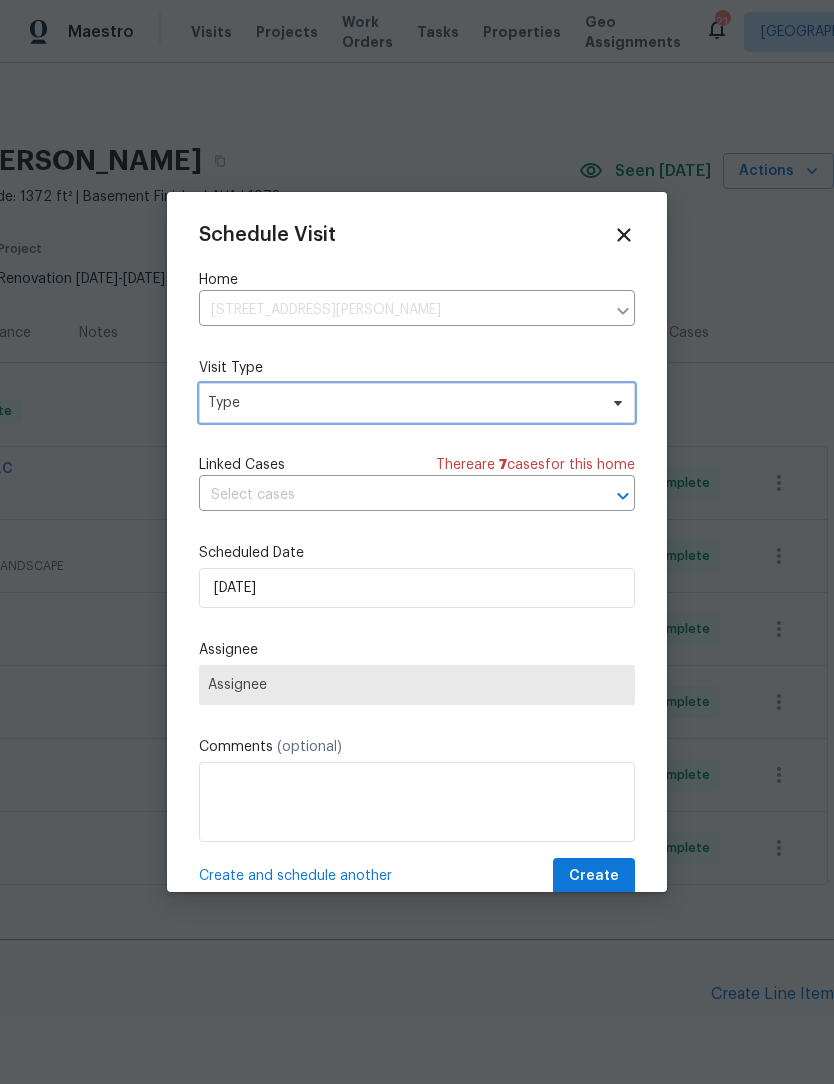 click on "Type" at bounding box center (402, 403) 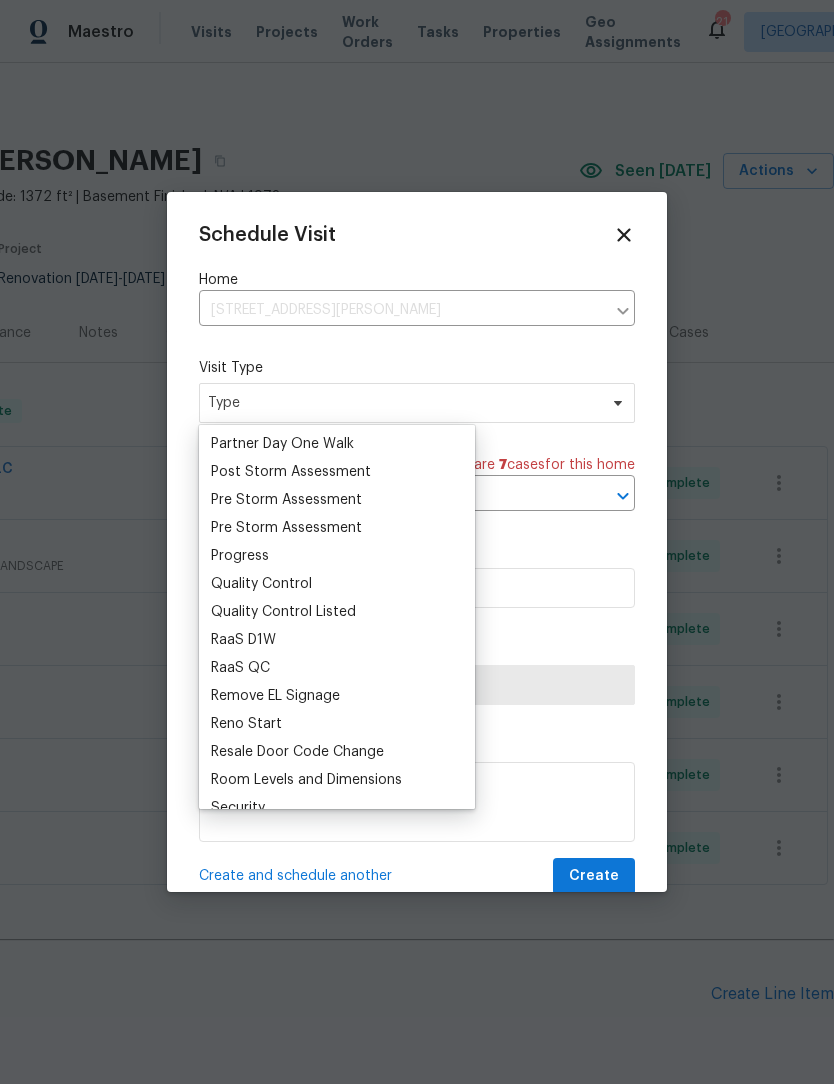 scroll, scrollTop: 1209, scrollLeft: 0, axis: vertical 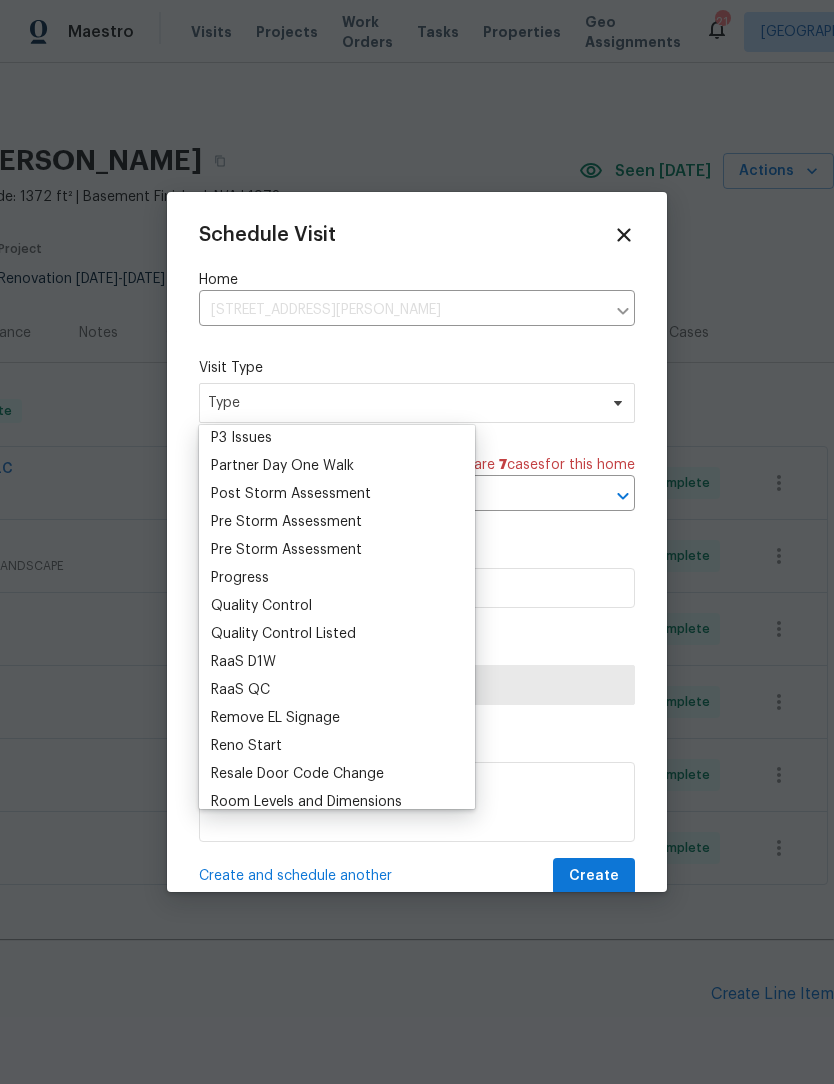 click on "Progress" at bounding box center (240, 578) 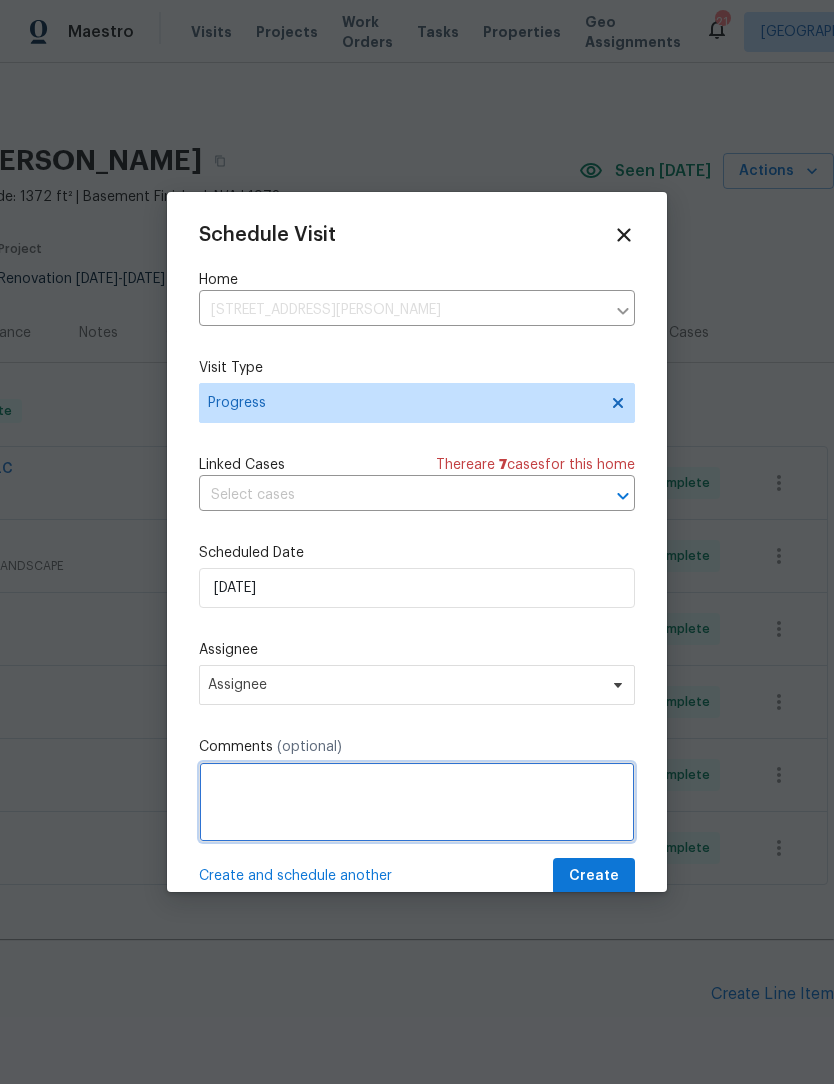 click at bounding box center [417, 802] 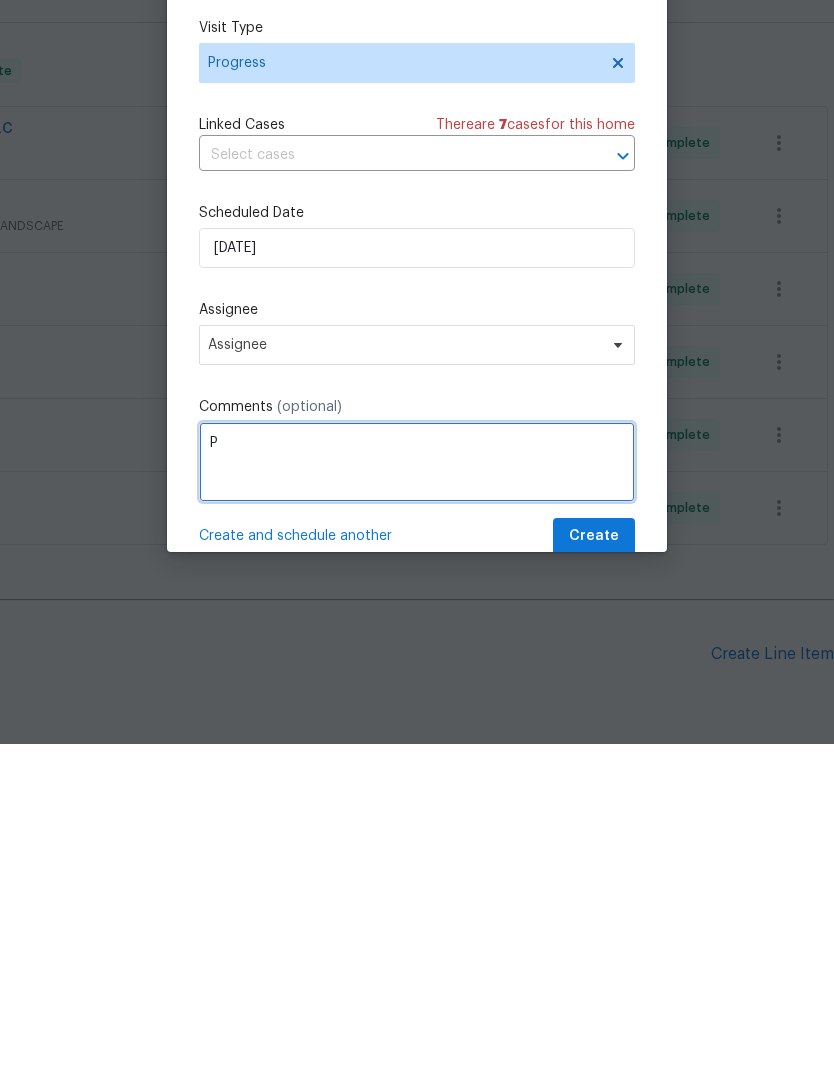 scroll, scrollTop: 66, scrollLeft: 0, axis: vertical 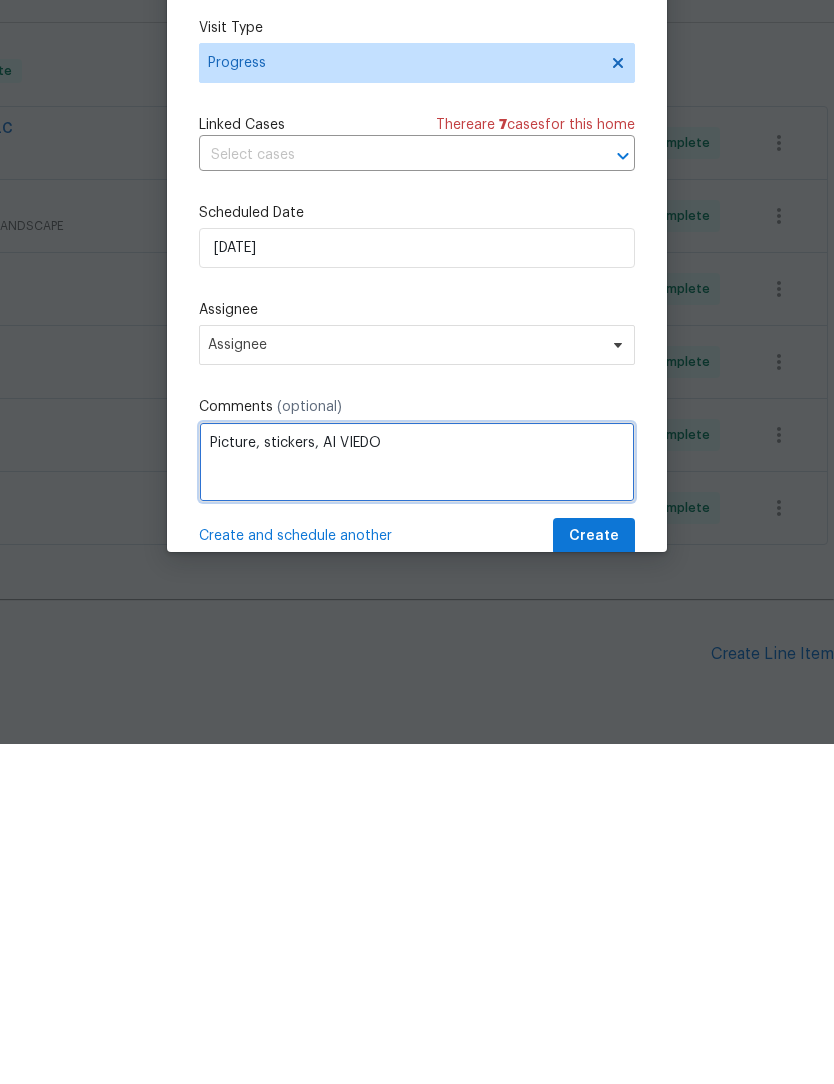 type on "Picture, stickers, AI VIEDO" 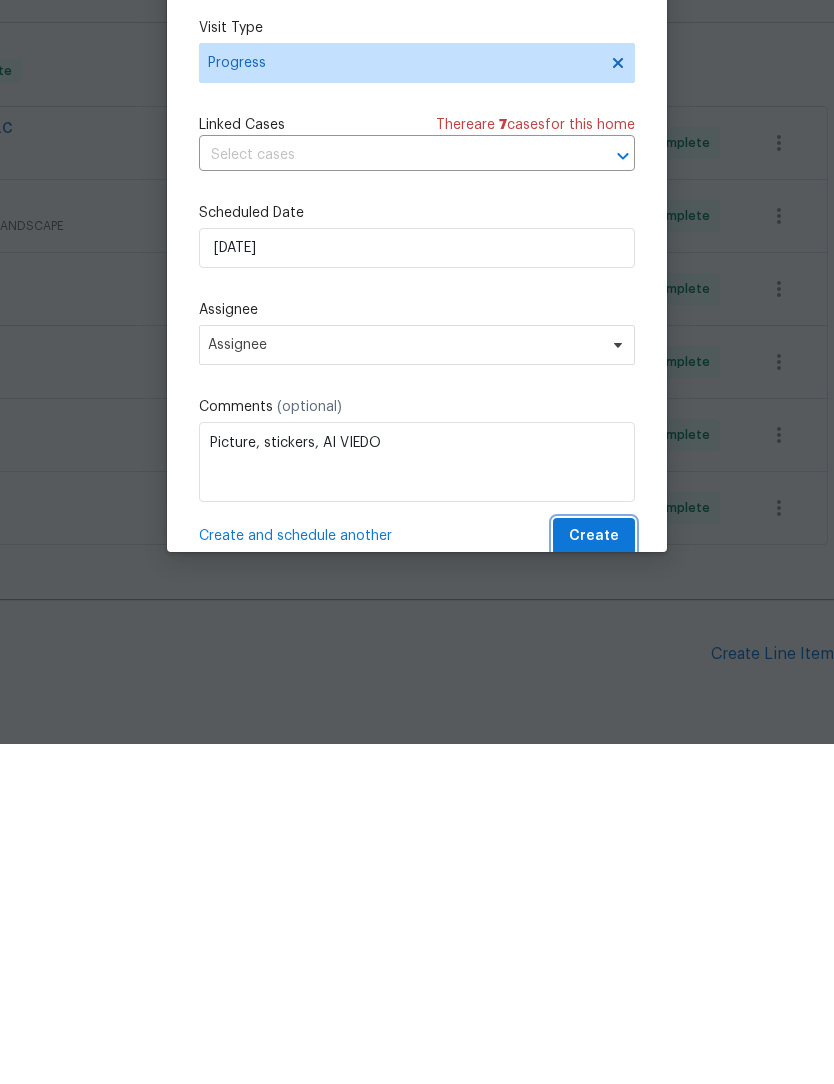 click on "Create" at bounding box center [594, 876] 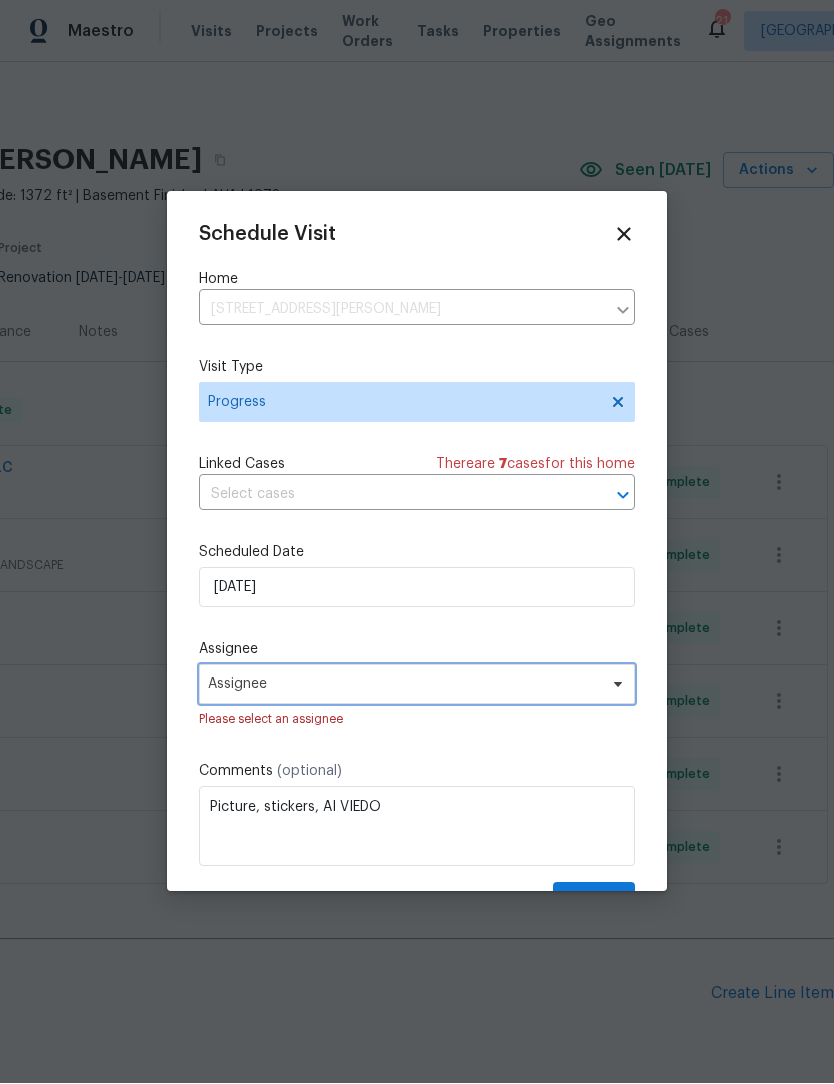 click on "Assignee" at bounding box center [404, 685] 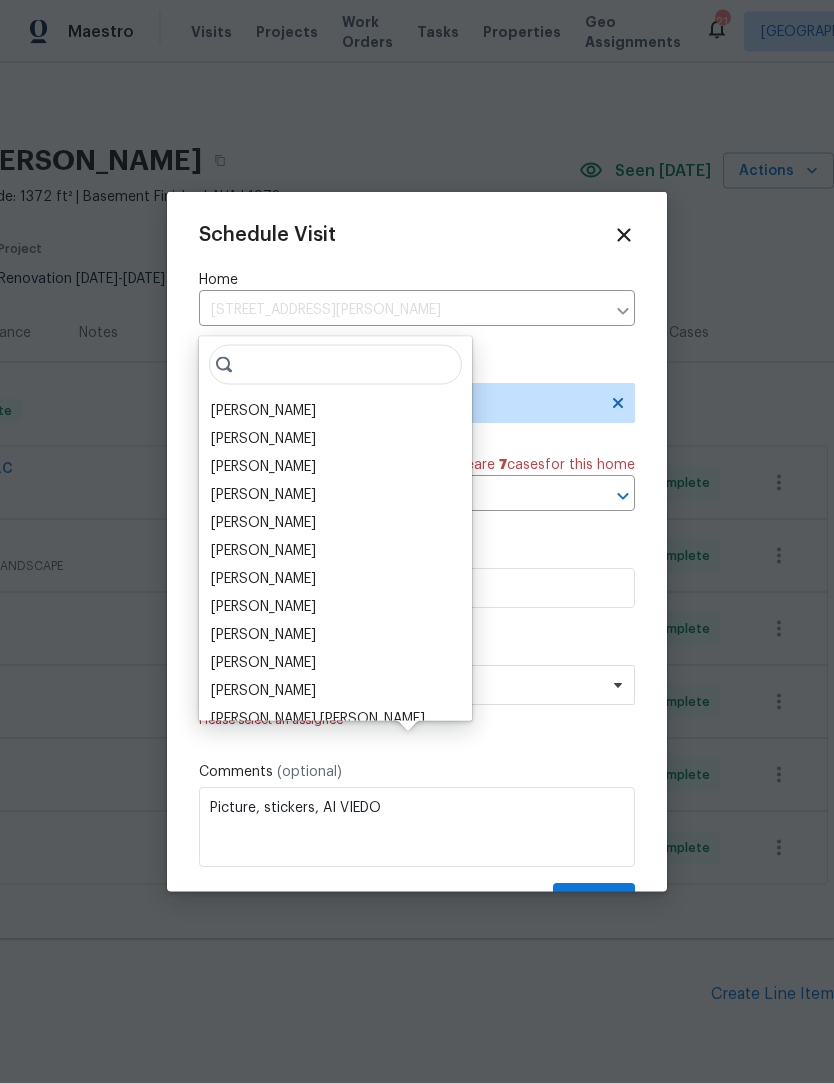 click on "[PERSON_NAME]" at bounding box center (263, 411) 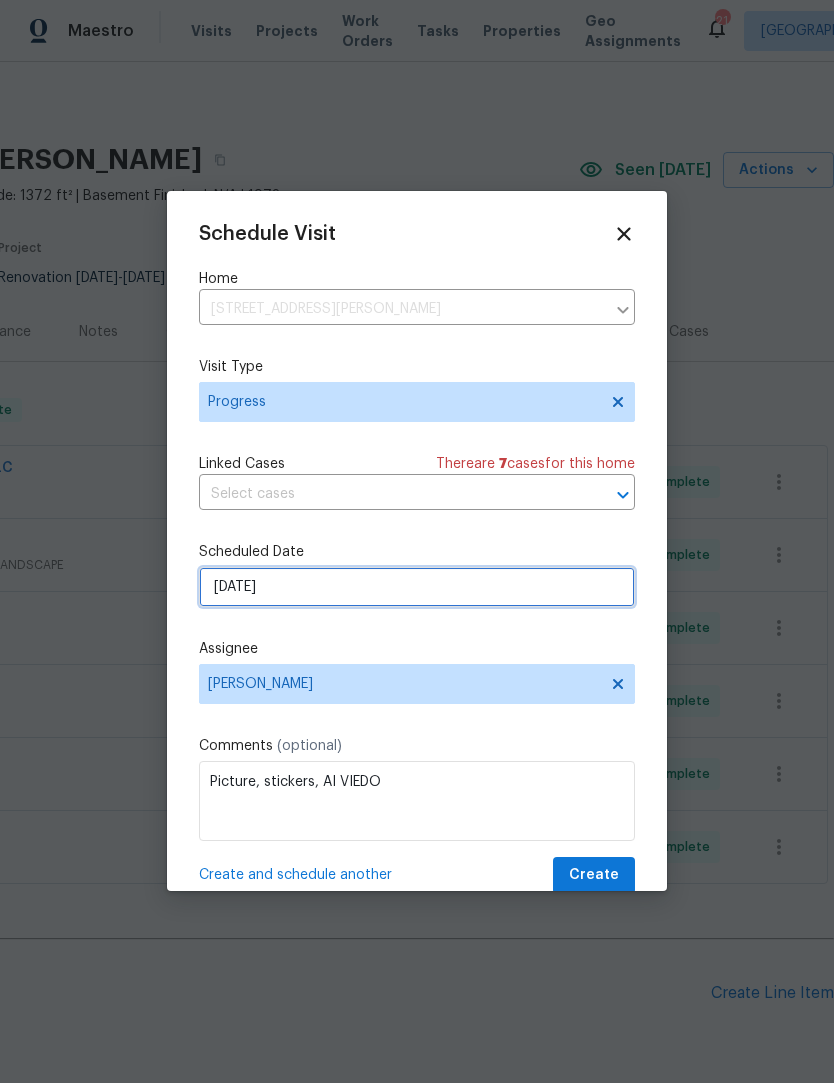 click on "7/9/2025" at bounding box center (417, 588) 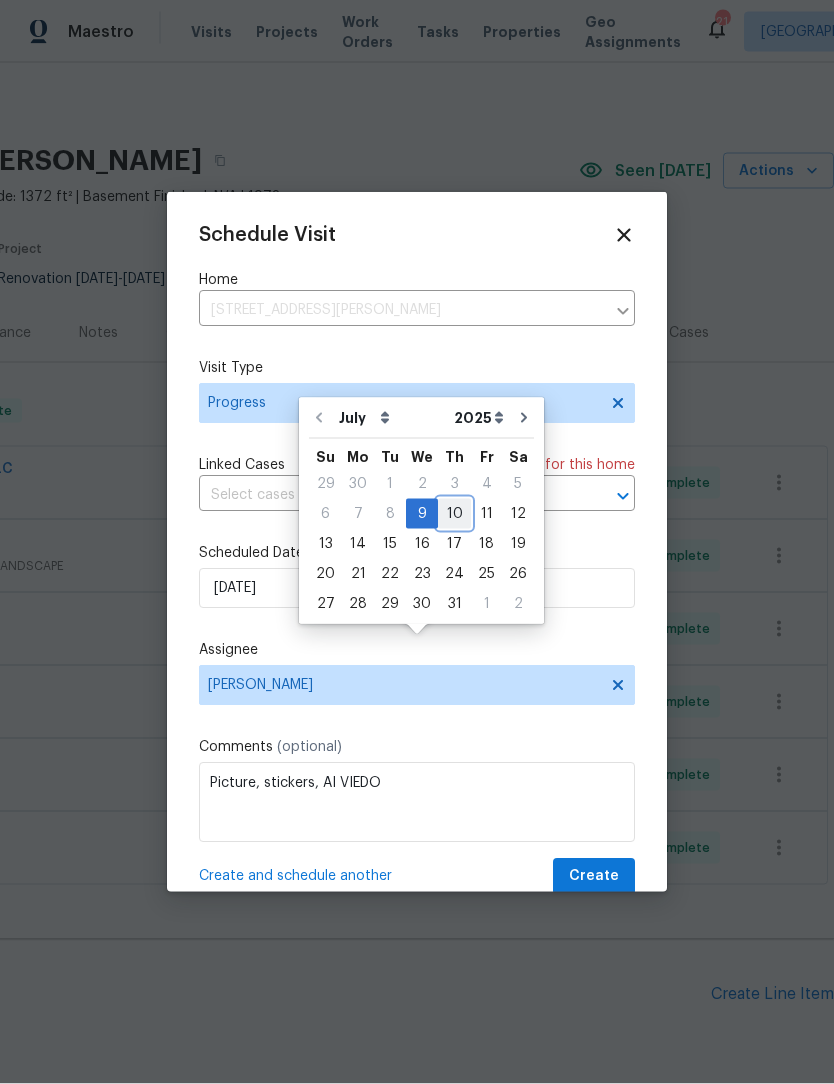 click on "10" at bounding box center (454, 514) 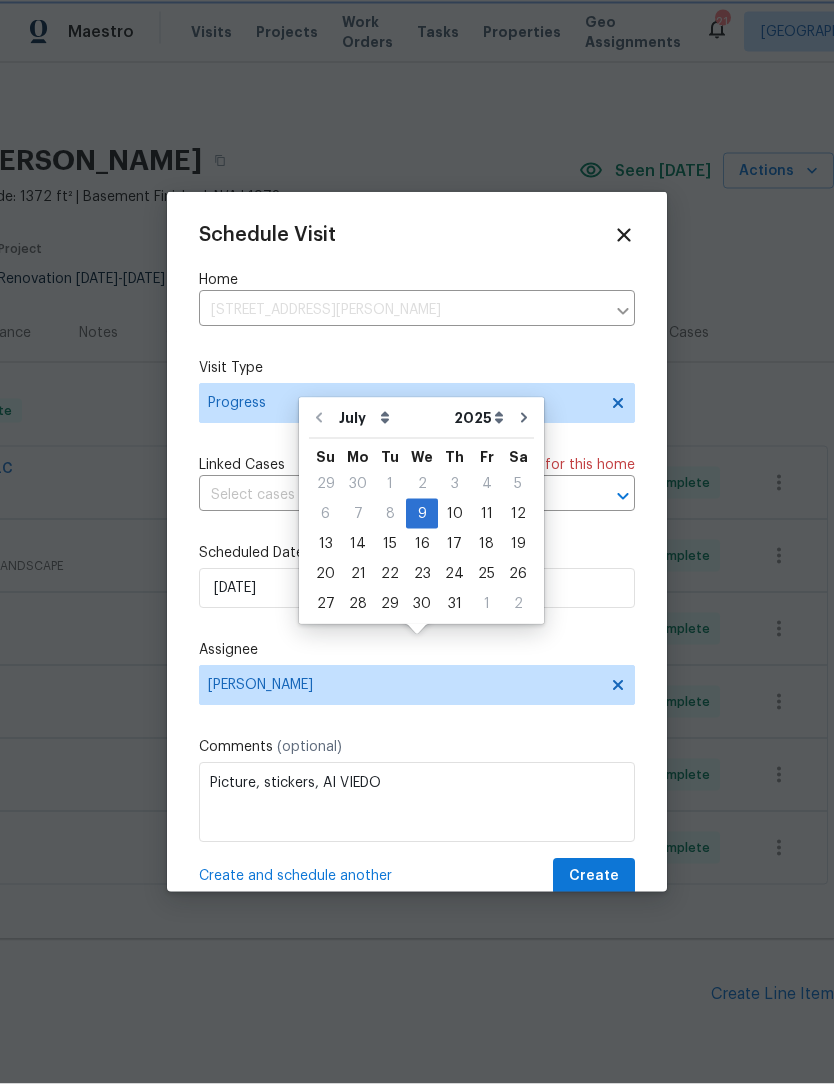 type on "[DATE]" 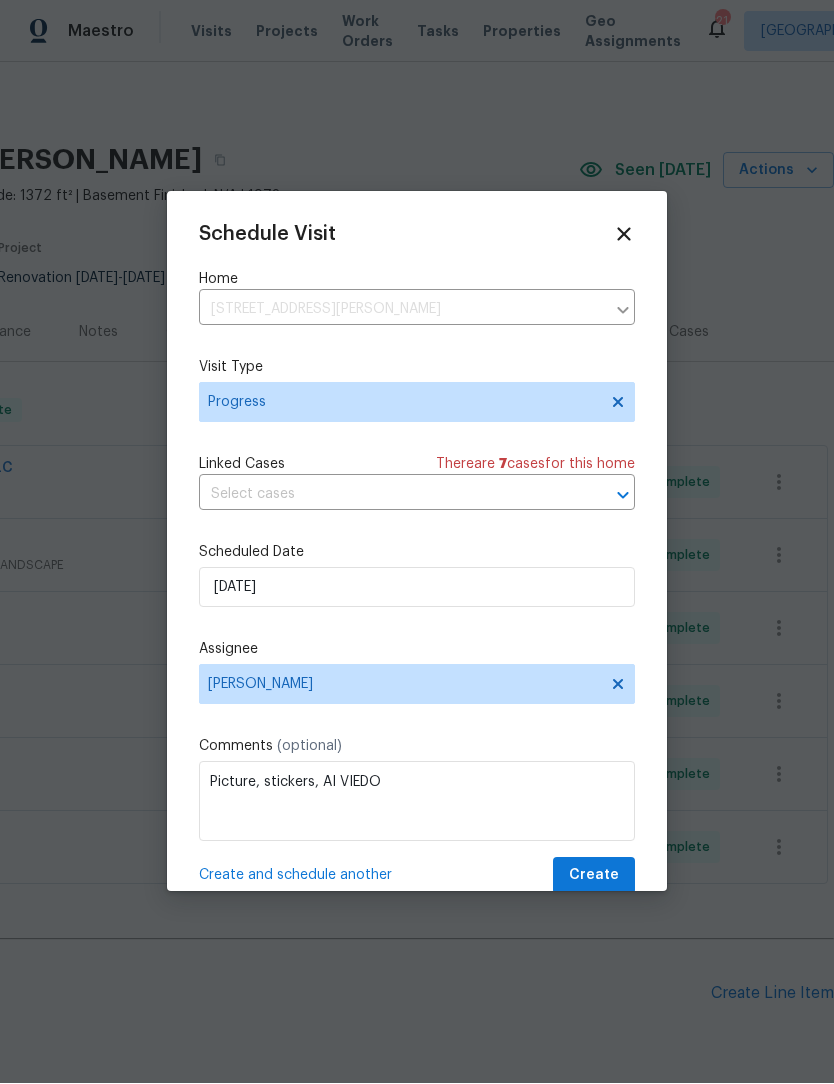 click on "Create" at bounding box center [594, 876] 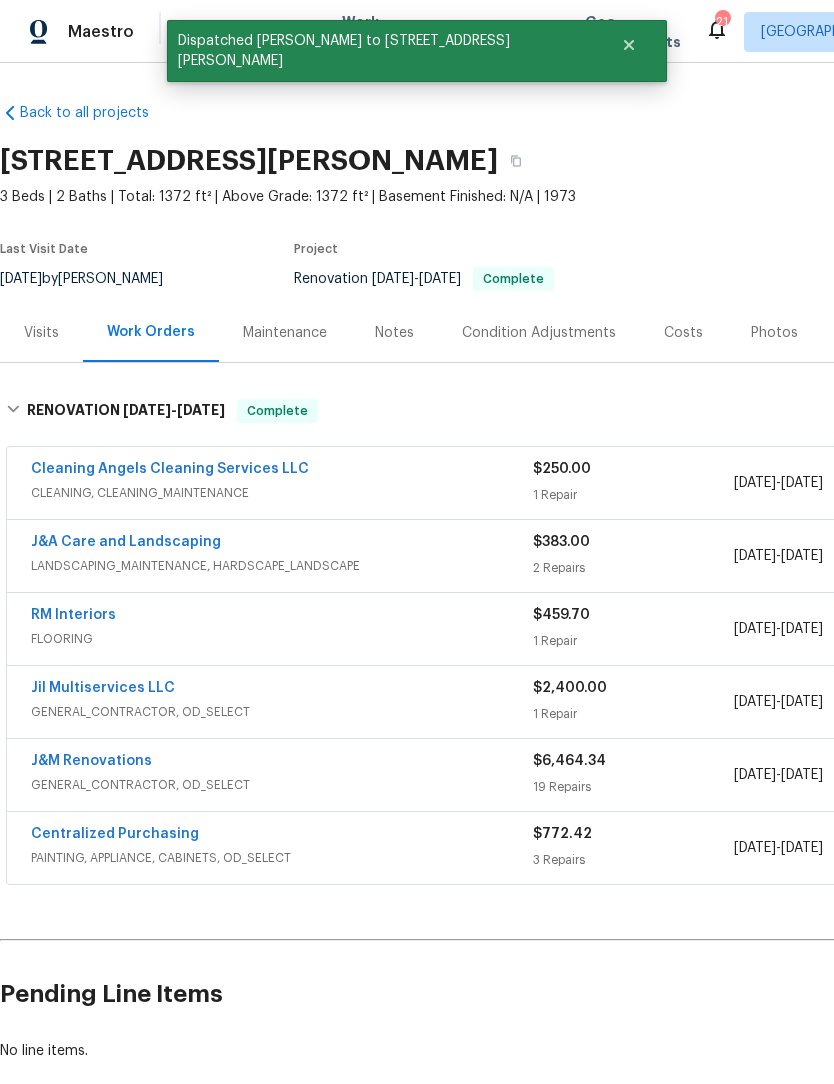 scroll, scrollTop: 0, scrollLeft: 0, axis: both 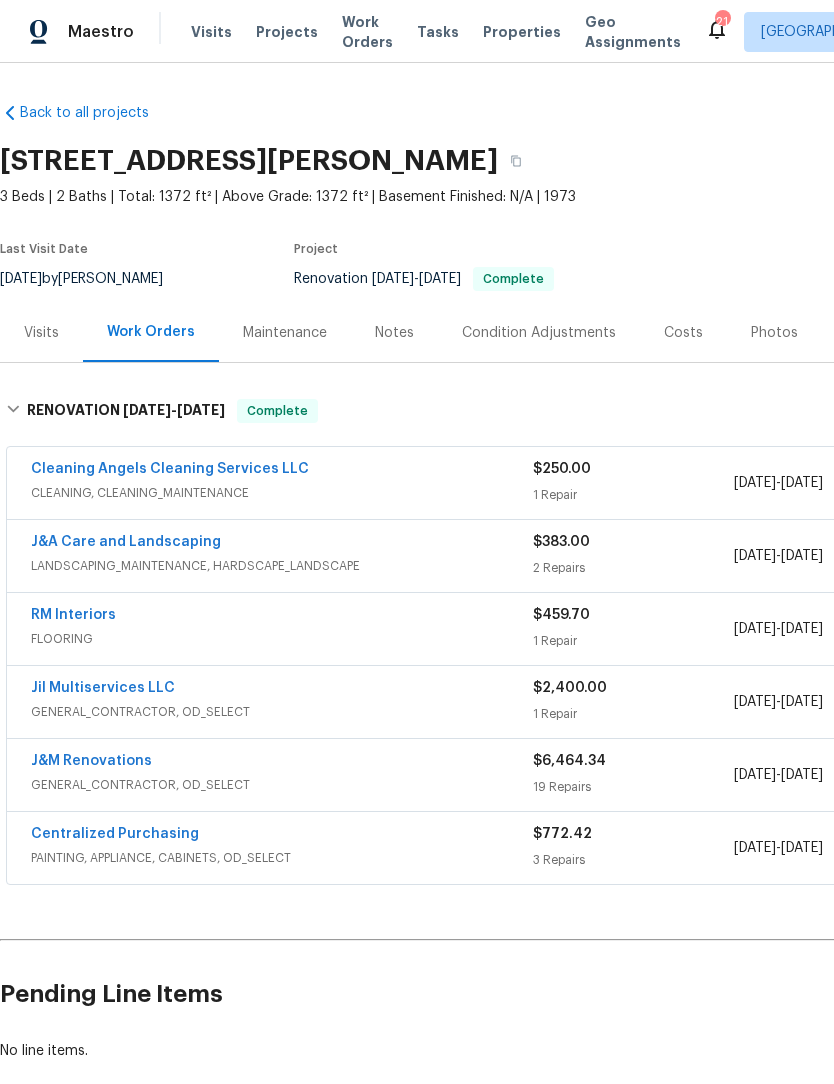 click on "Notes" at bounding box center [394, 333] 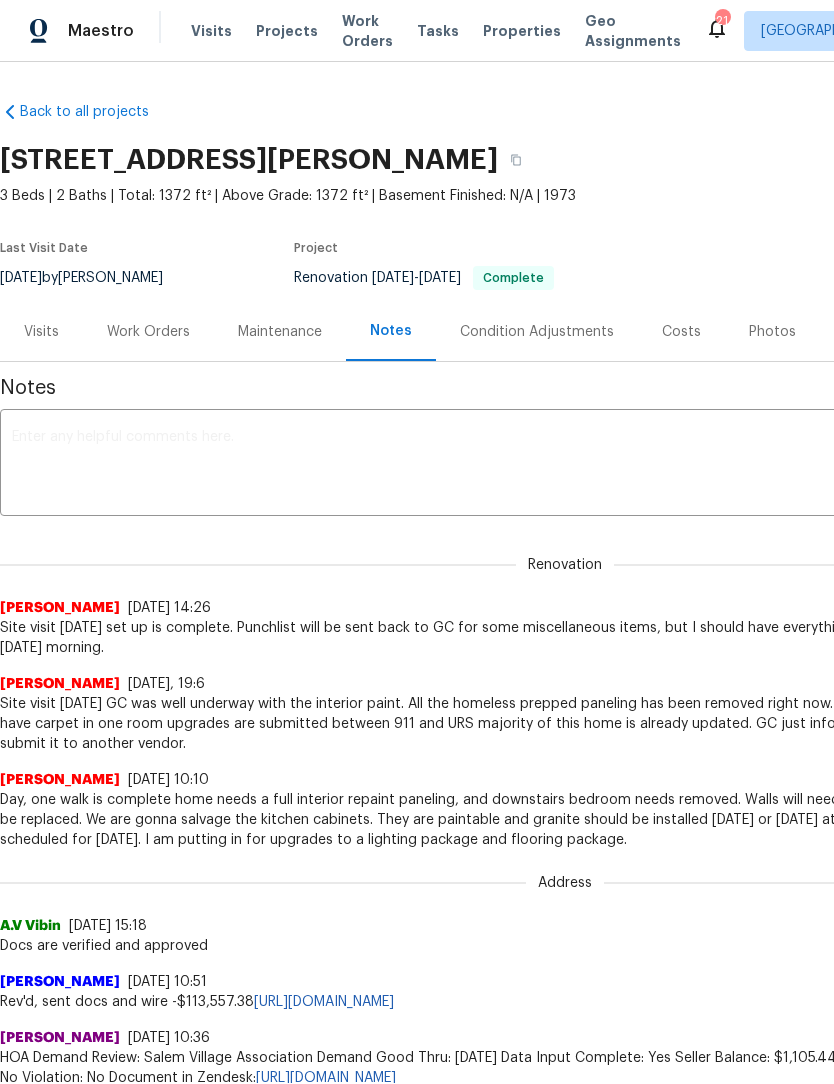 scroll, scrollTop: 1, scrollLeft: 0, axis: vertical 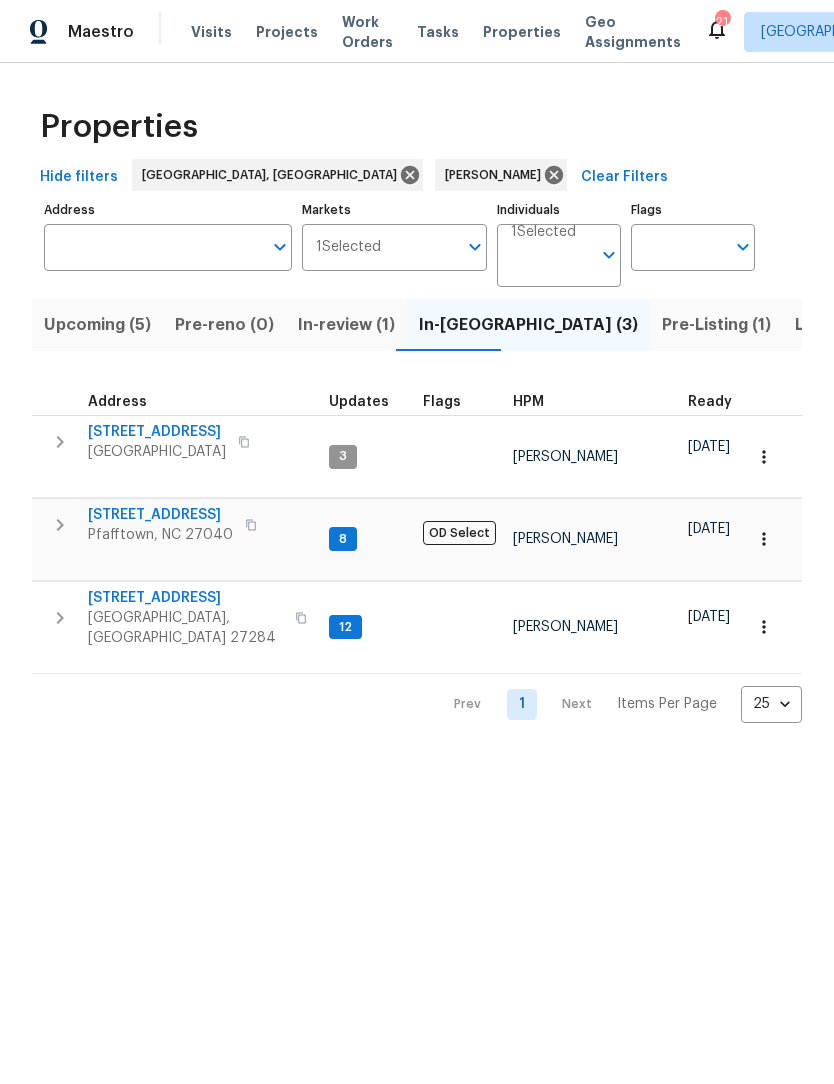 click on "1200 Salem Crossing Rd" at bounding box center [185, 598] 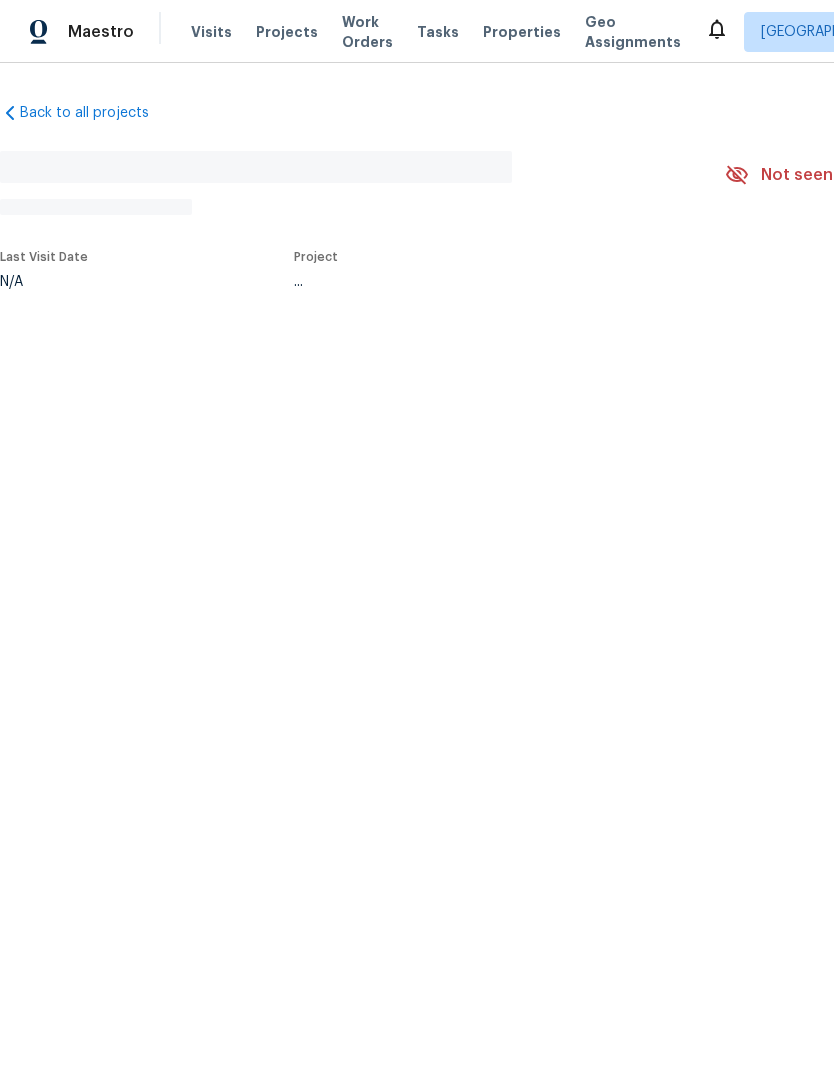 scroll, scrollTop: 0, scrollLeft: 0, axis: both 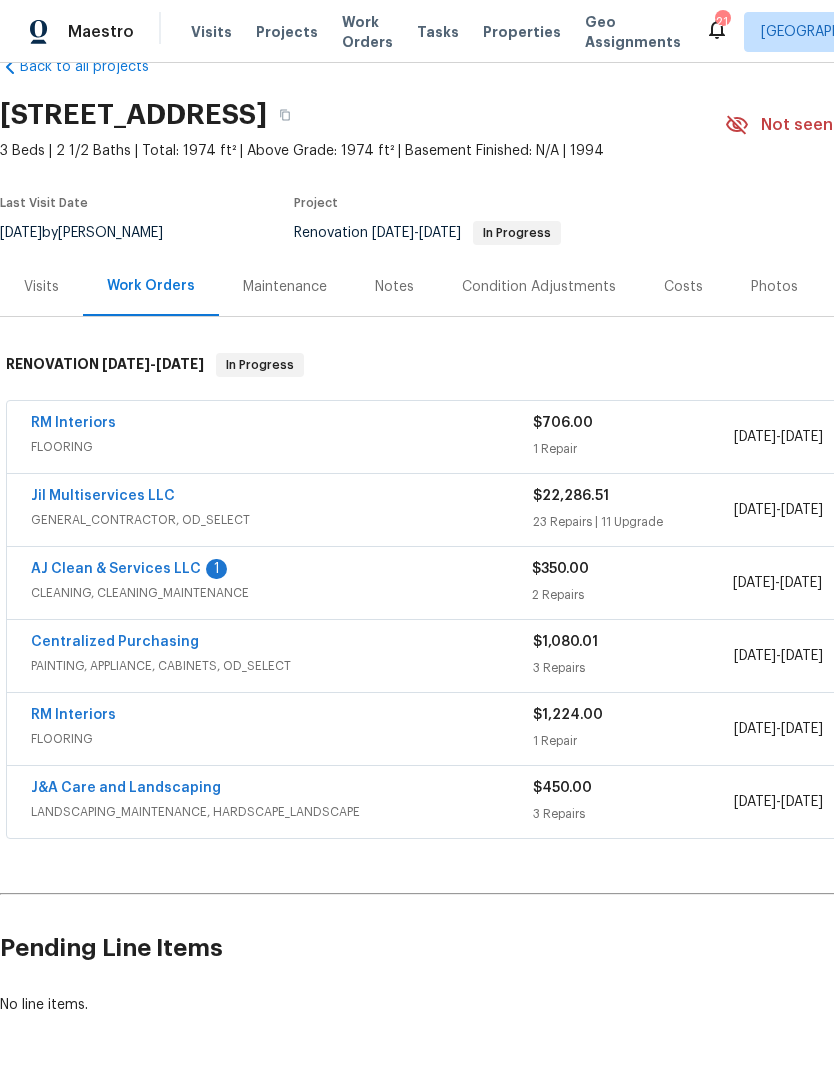 click on "AJ Clean & Services LLC" at bounding box center (116, 569) 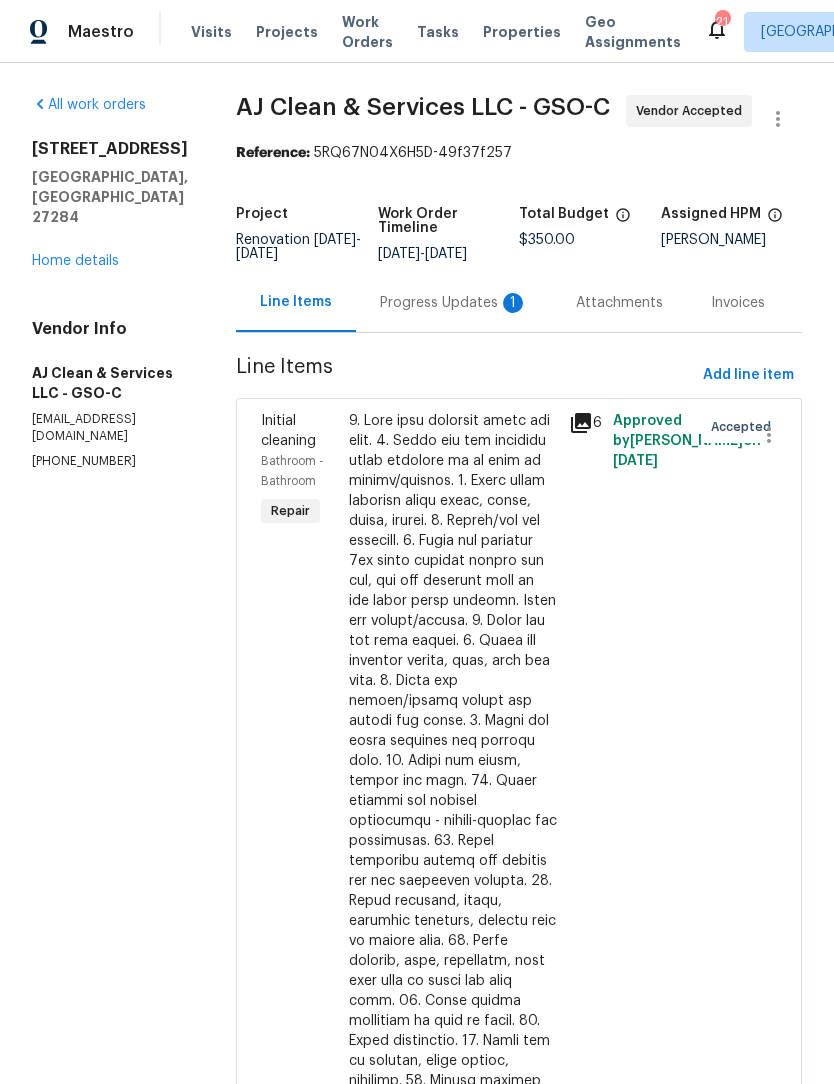 click on "Progress Updates 1" at bounding box center [454, 302] 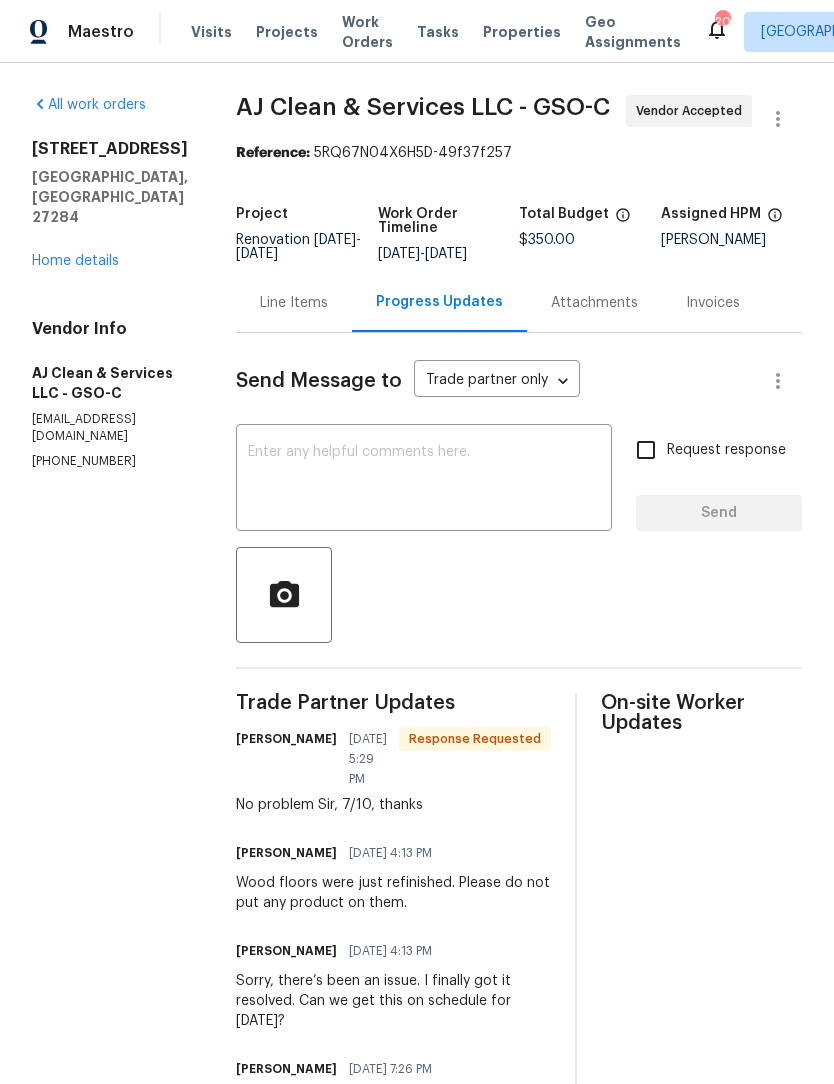 click on "Home details" at bounding box center (75, 261) 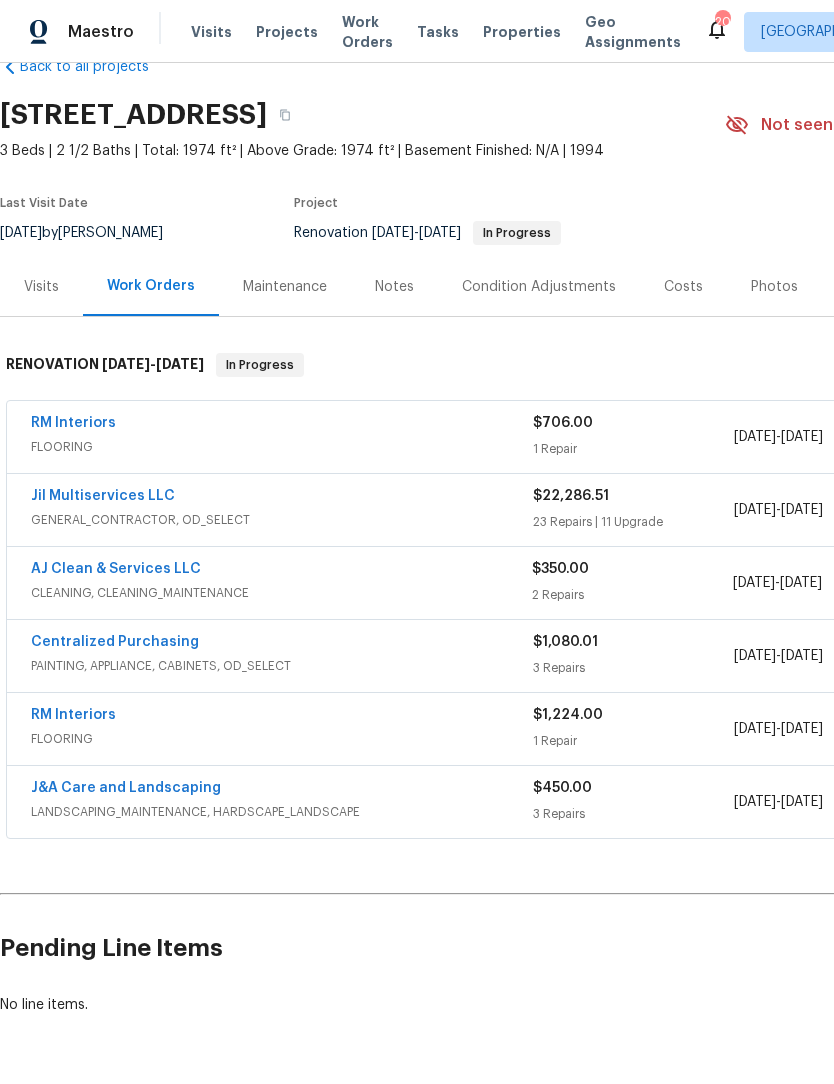 scroll, scrollTop: 46, scrollLeft: 0, axis: vertical 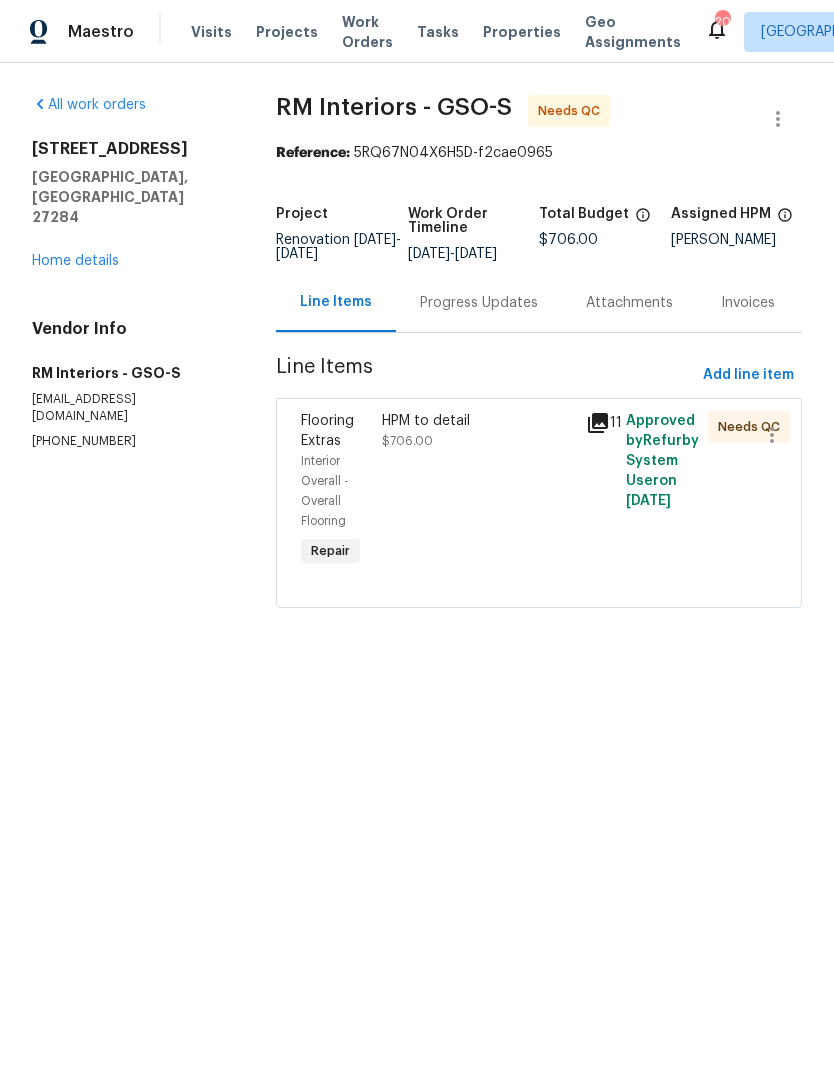 click on "HPM to detail $706.00" at bounding box center [477, 431] 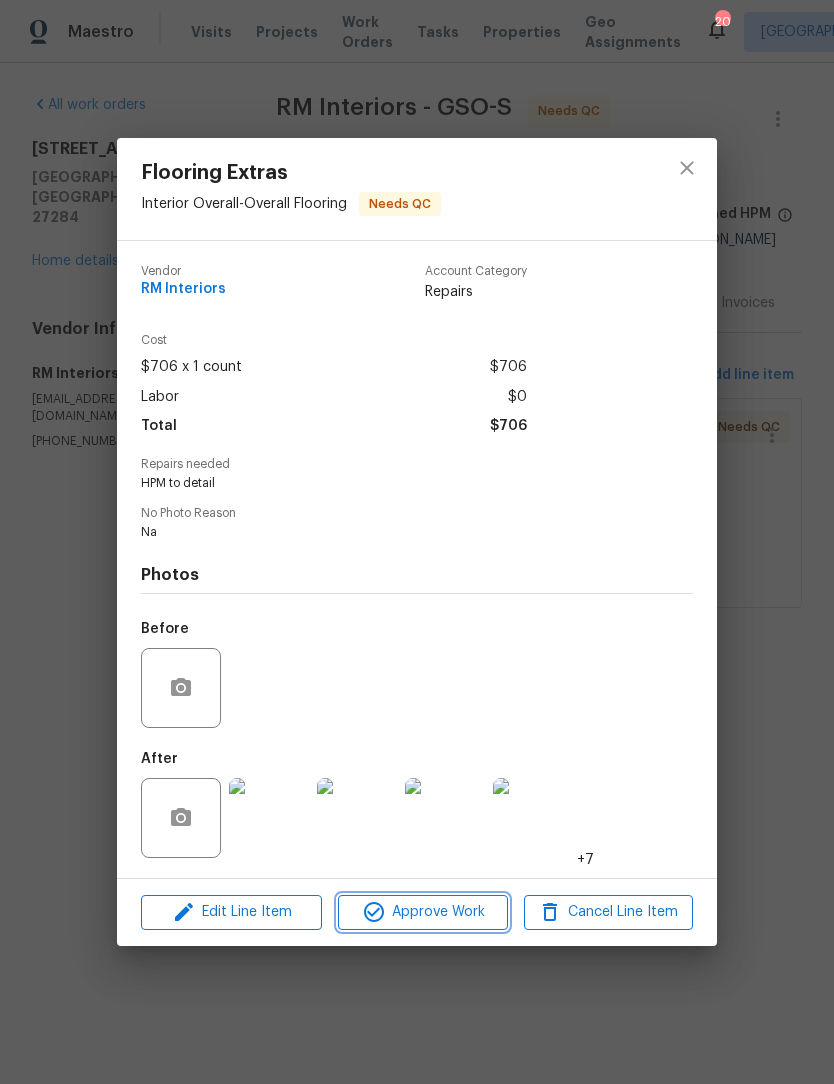 click on "Approve Work" at bounding box center (422, 912) 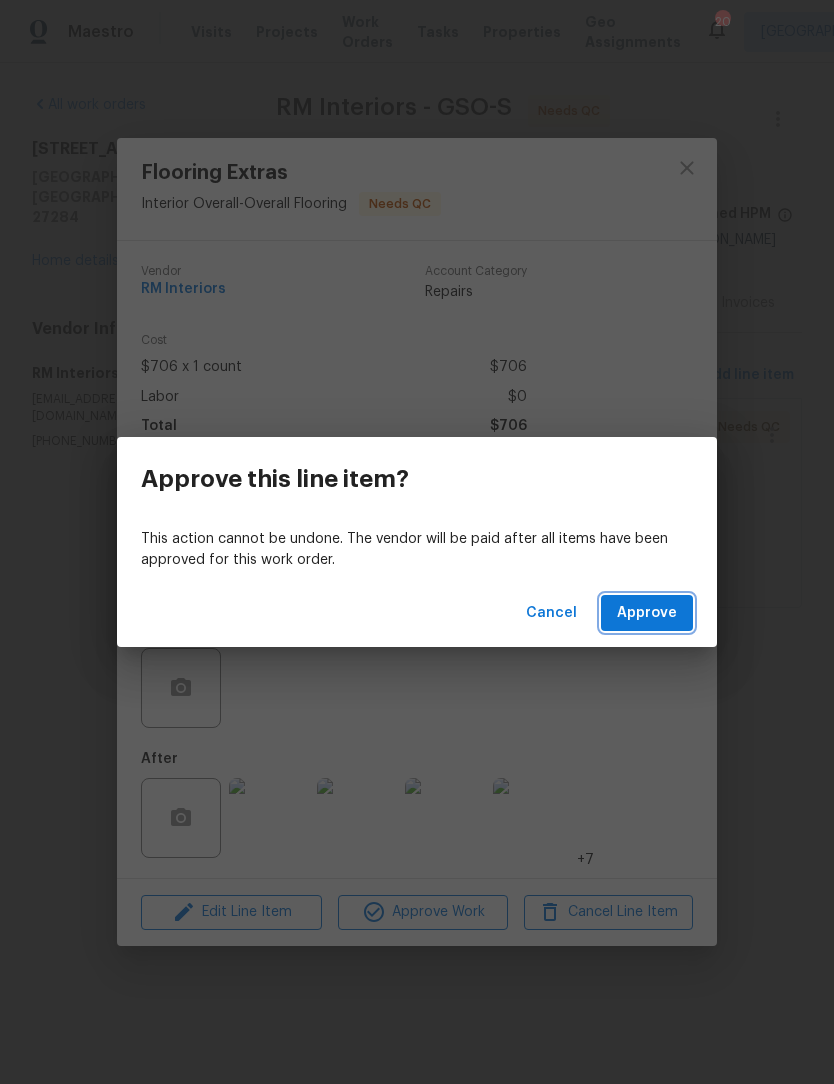 click on "Approve" at bounding box center (647, 613) 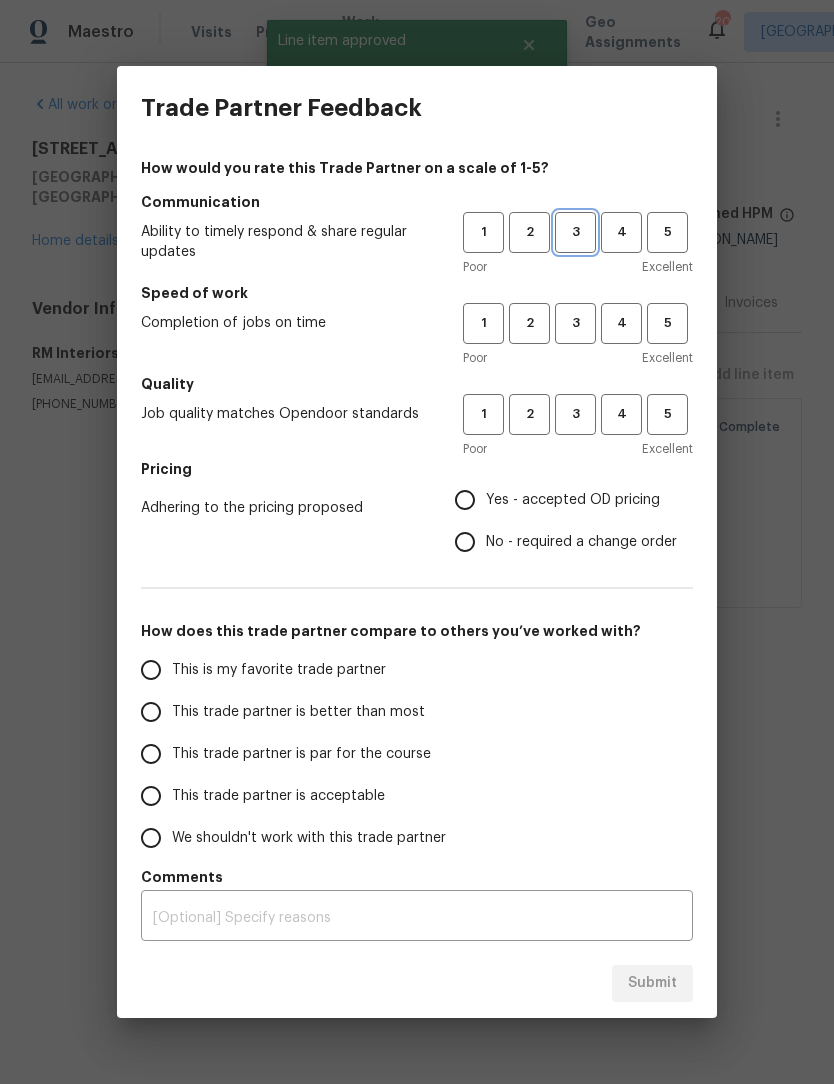 click on "3" at bounding box center [575, 232] 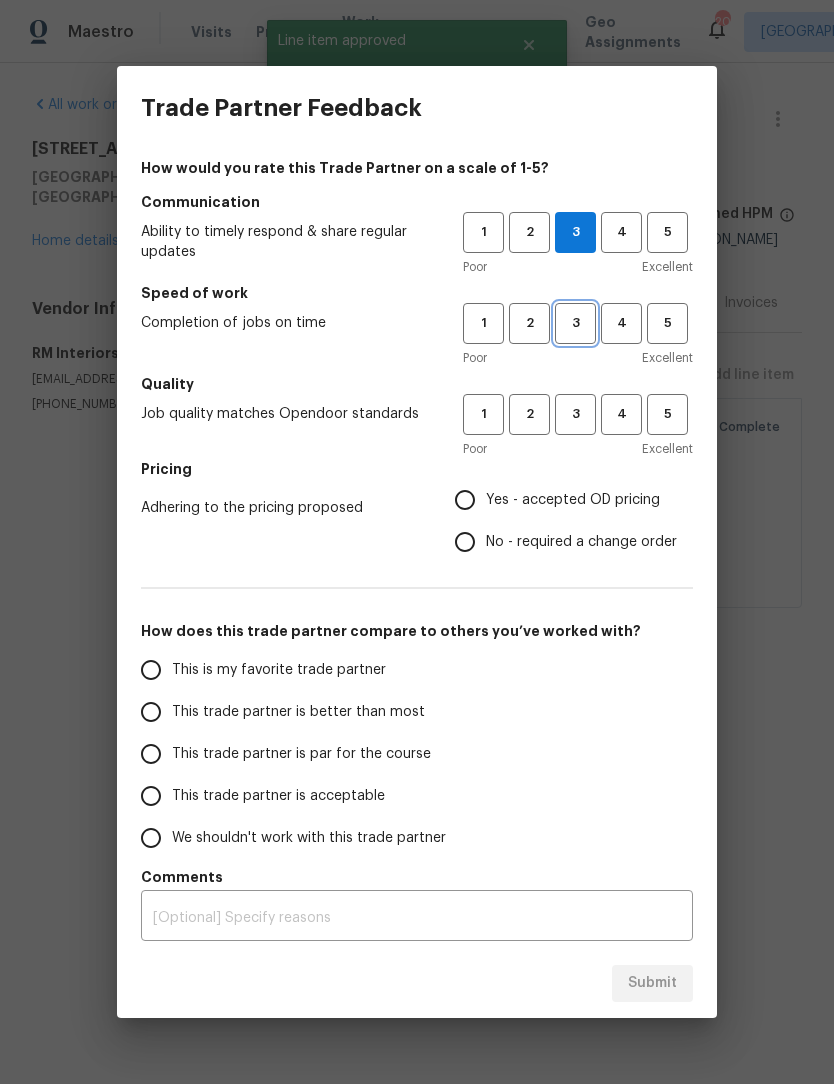 click on "3" at bounding box center [575, 323] 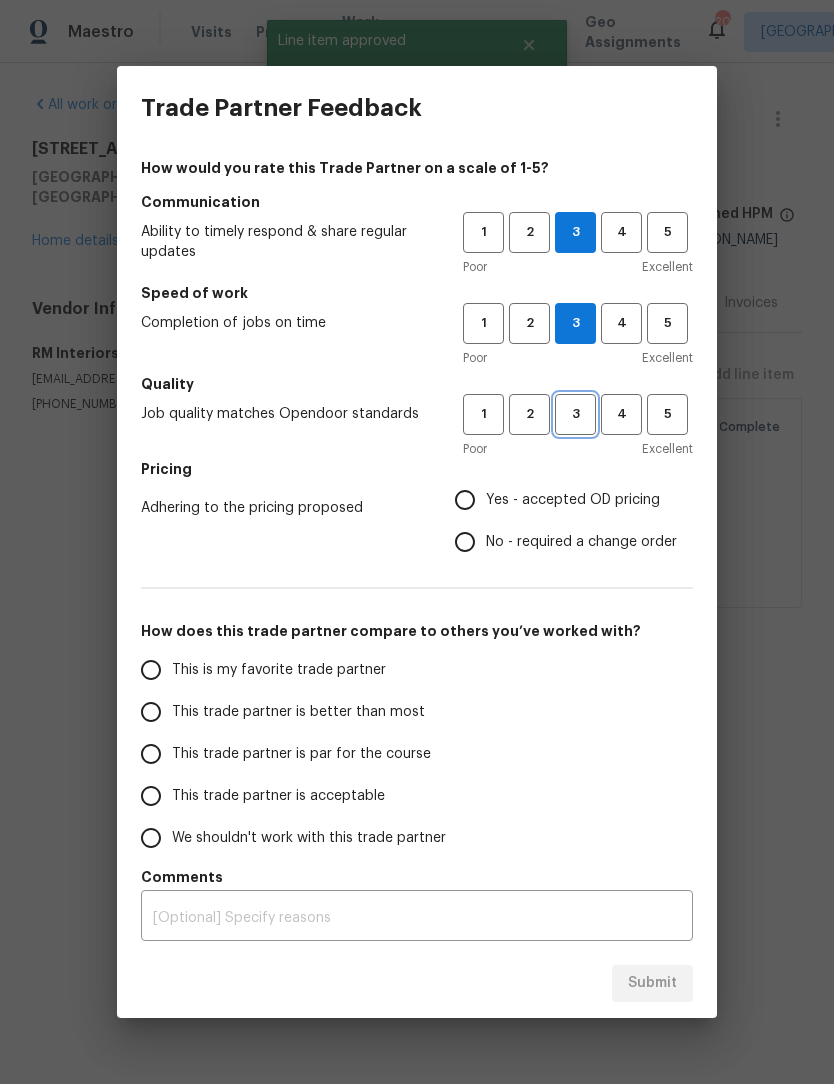 click on "3" at bounding box center (575, 414) 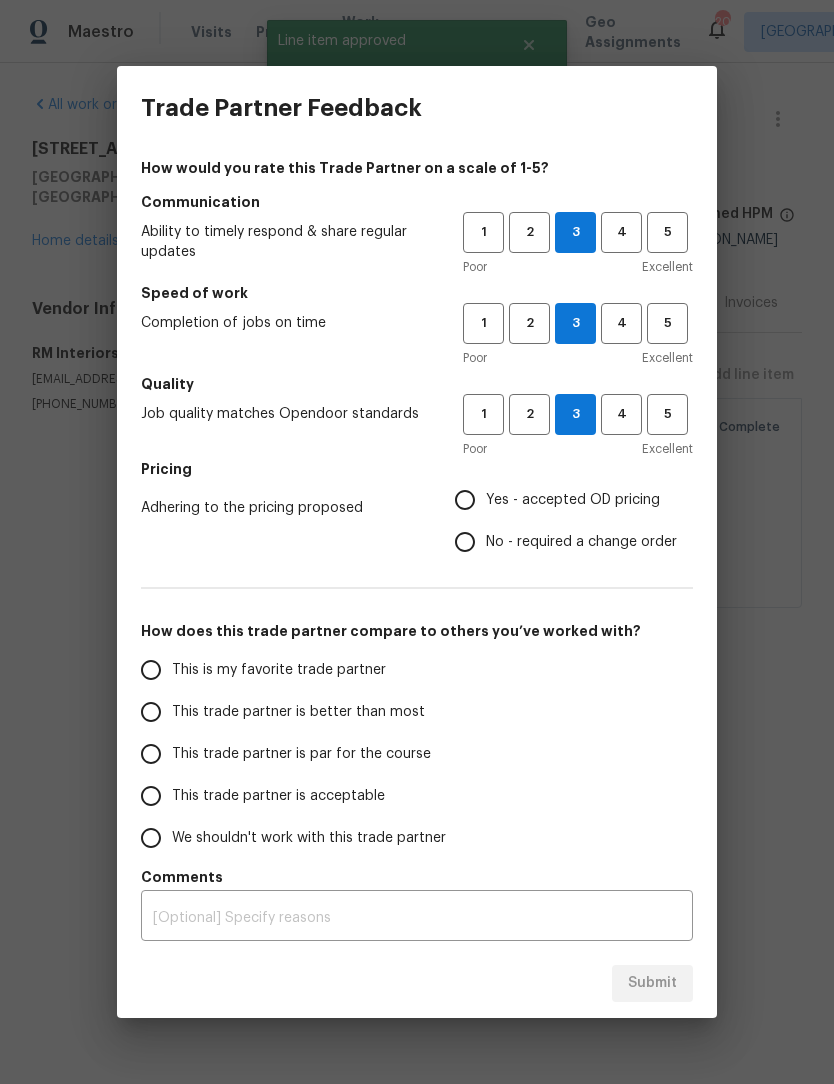 click on "Yes - accepted OD pricing" at bounding box center [465, 500] 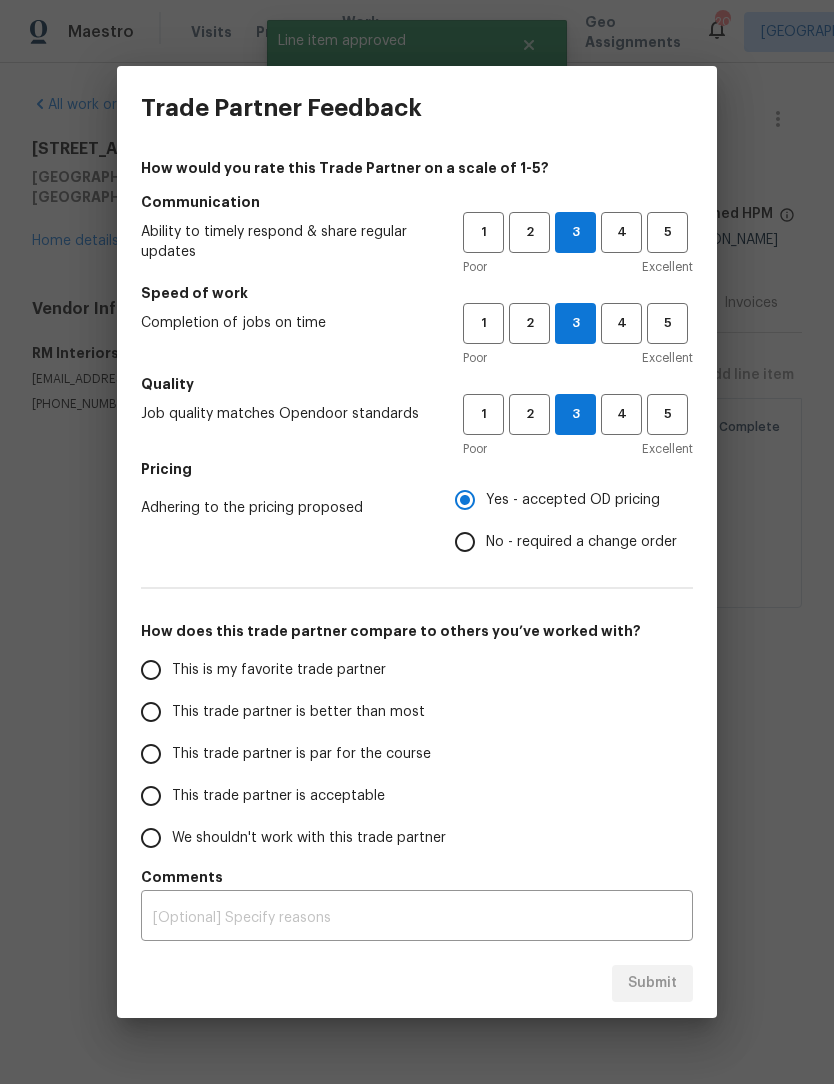 click on "This trade partner is par for the course" at bounding box center [151, 754] 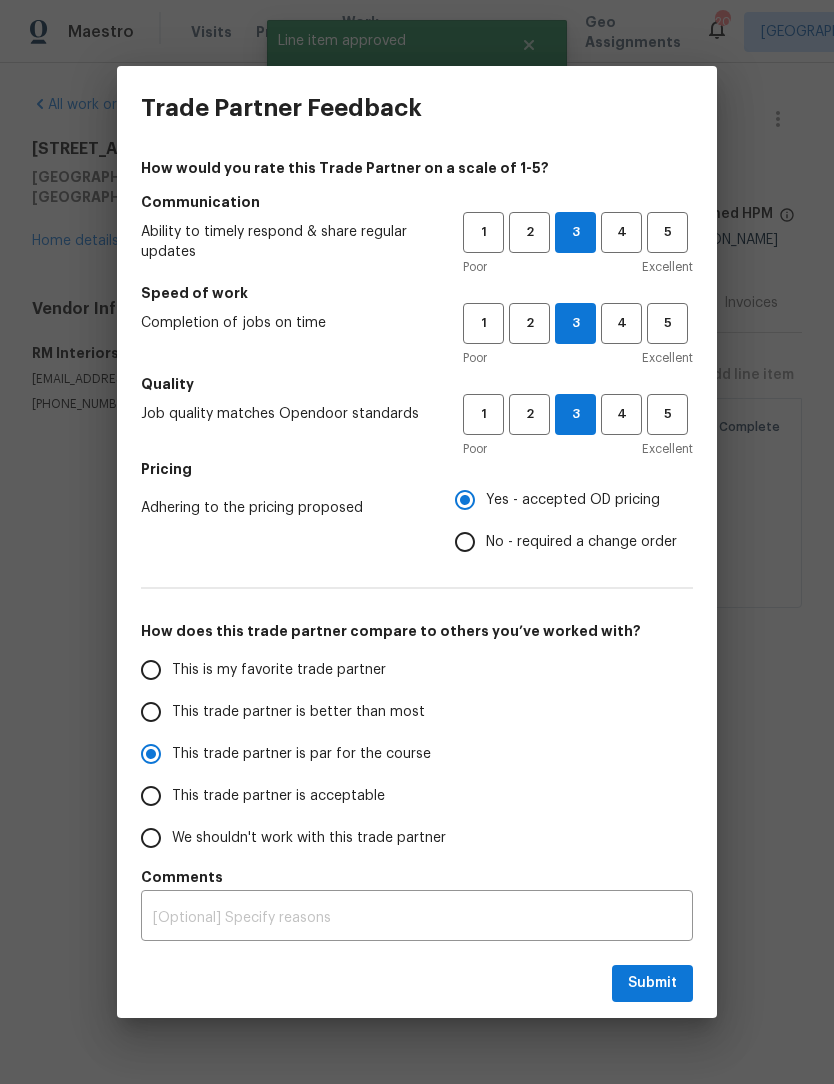 click on "Submit" at bounding box center [417, 983] 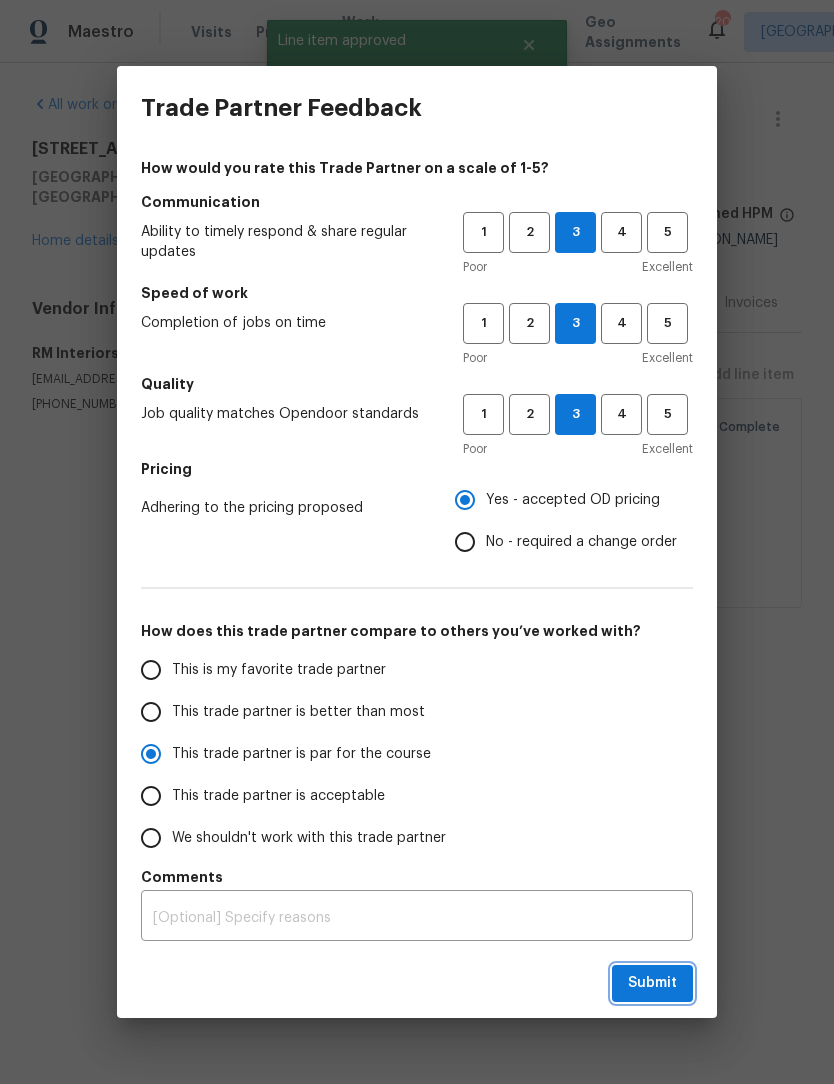 click on "Submit" at bounding box center (652, 983) 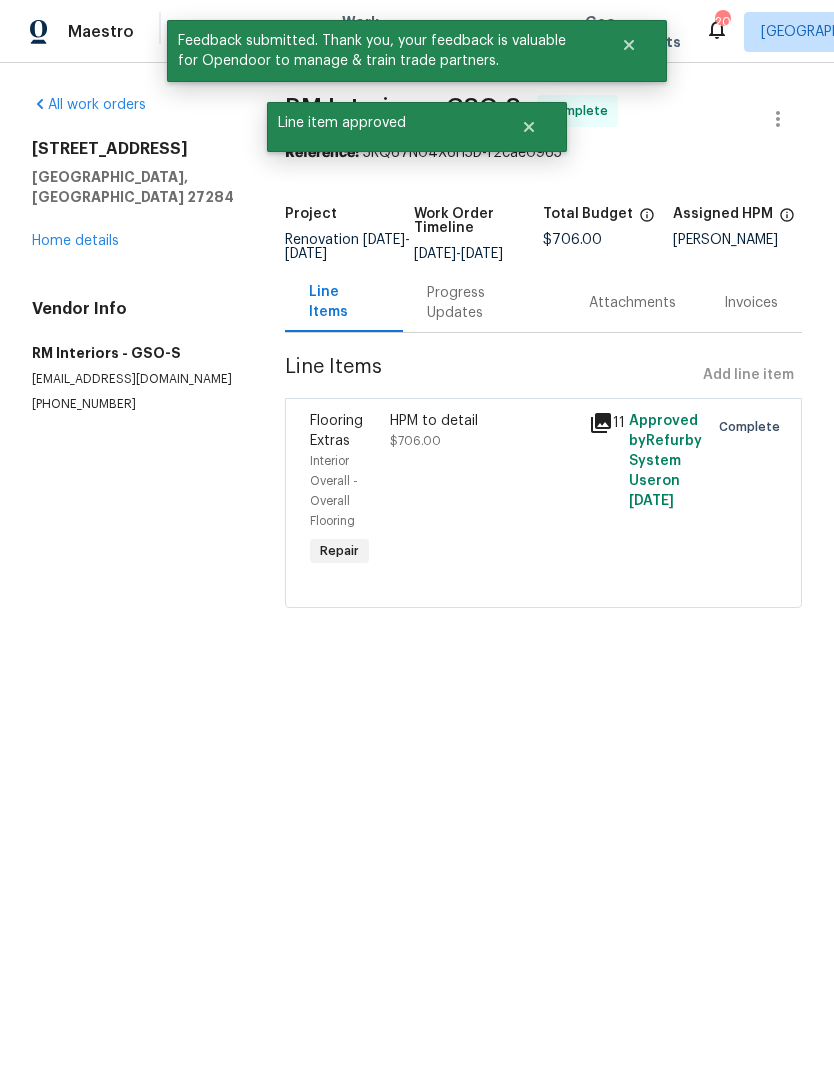 radio on "false" 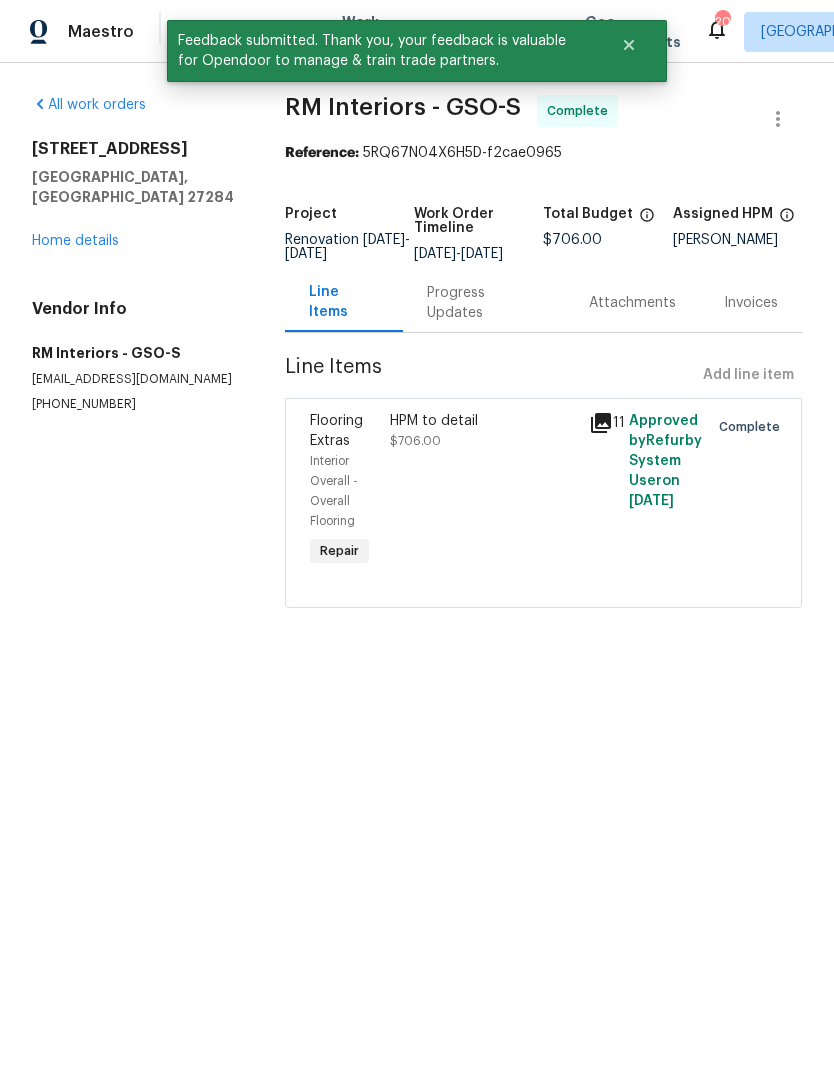 click on "All work orders [STREET_ADDRESS] Home details Vendor Info RM Interiors - GSO-S [EMAIL_ADDRESS][DOMAIN_NAME] [PHONE_NUMBER]" at bounding box center (134, 254) 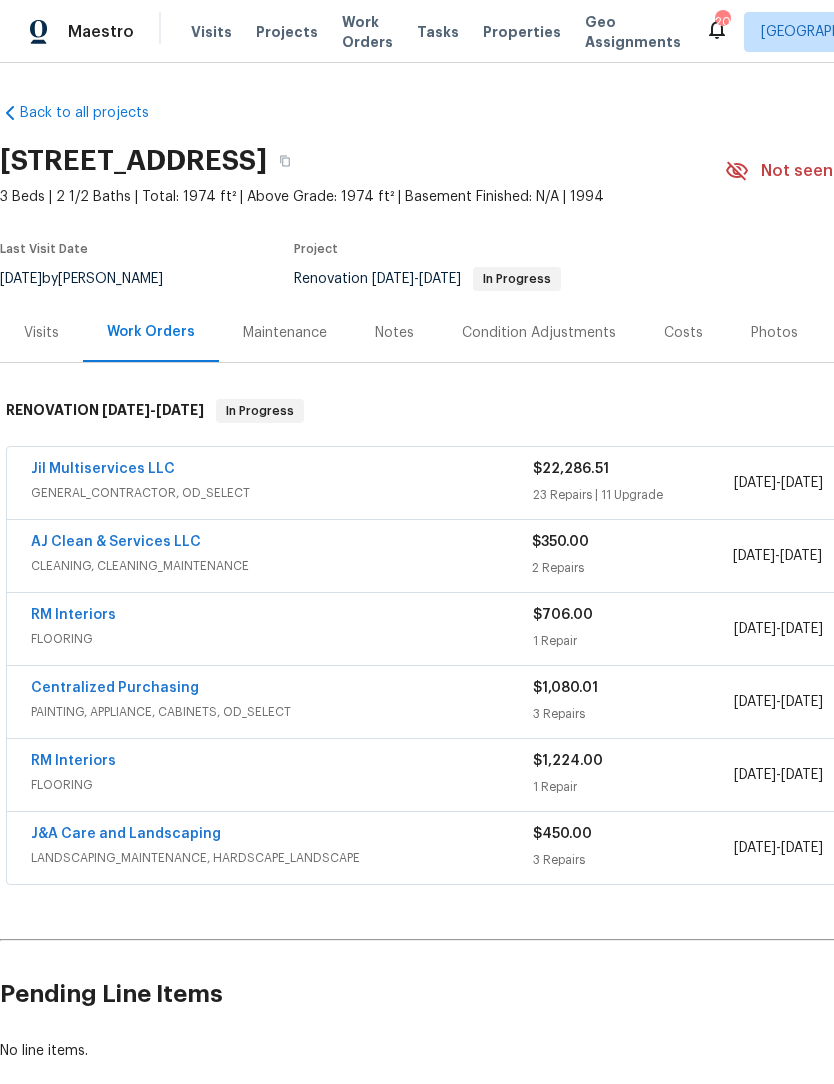 click on "Jil Multiservices LLC" at bounding box center (103, 469) 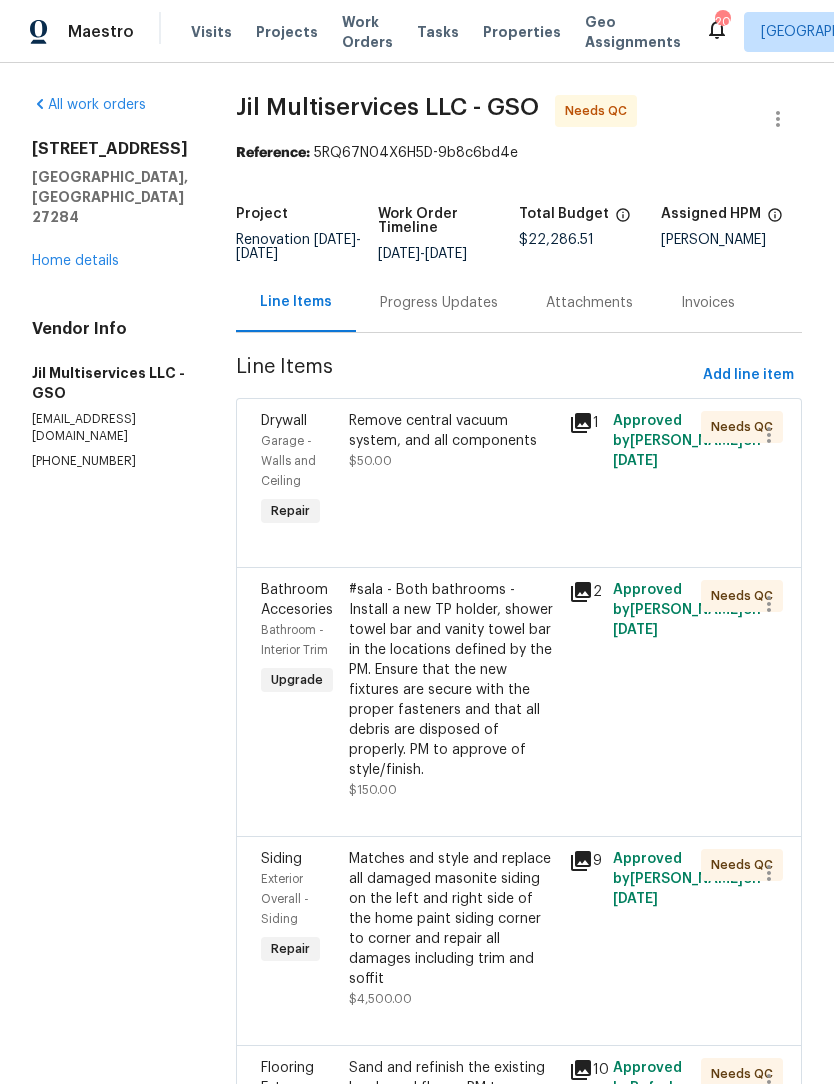 click on "Remove central vacuum system, and all components $50.00" at bounding box center (453, 441) 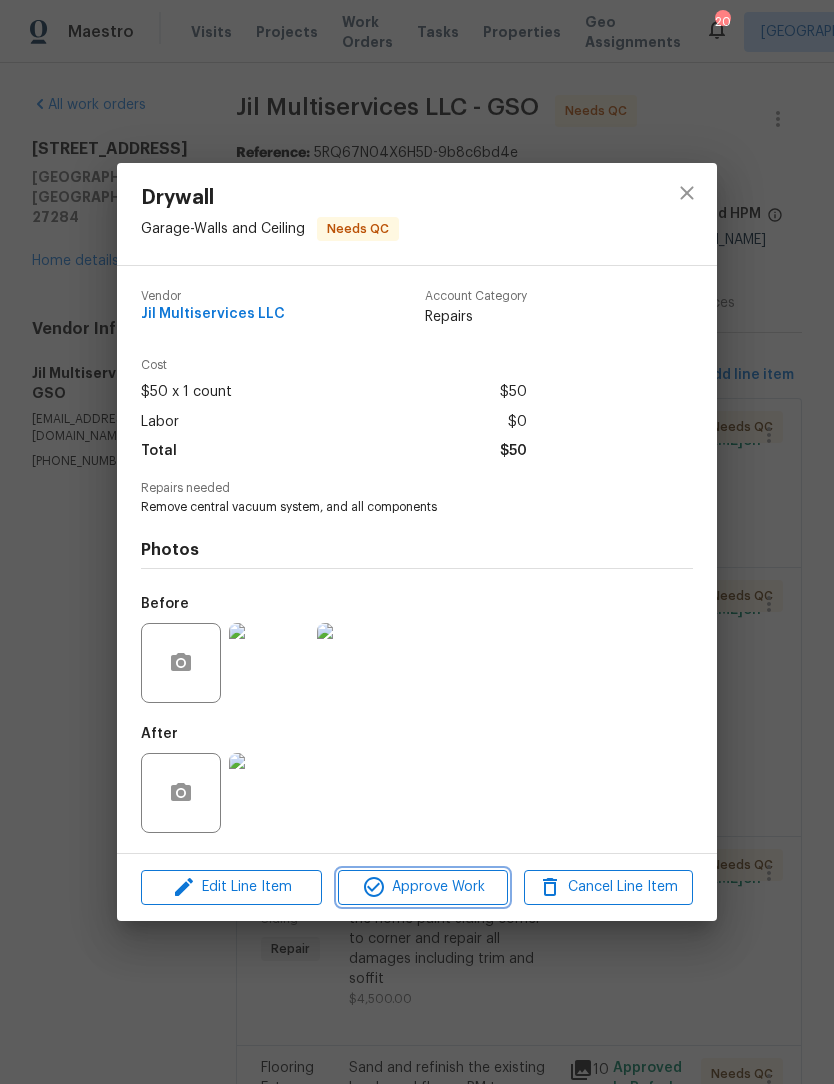 click on "Approve Work" at bounding box center (422, 887) 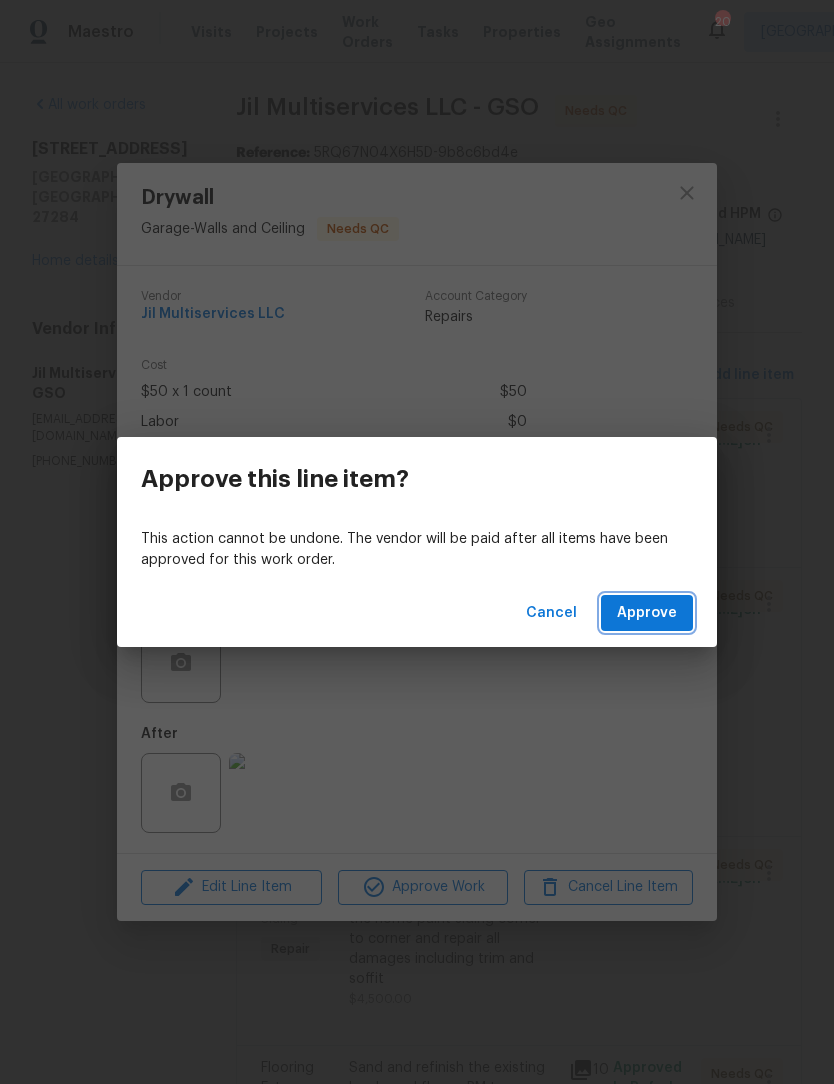 click on "Approve" at bounding box center [647, 613] 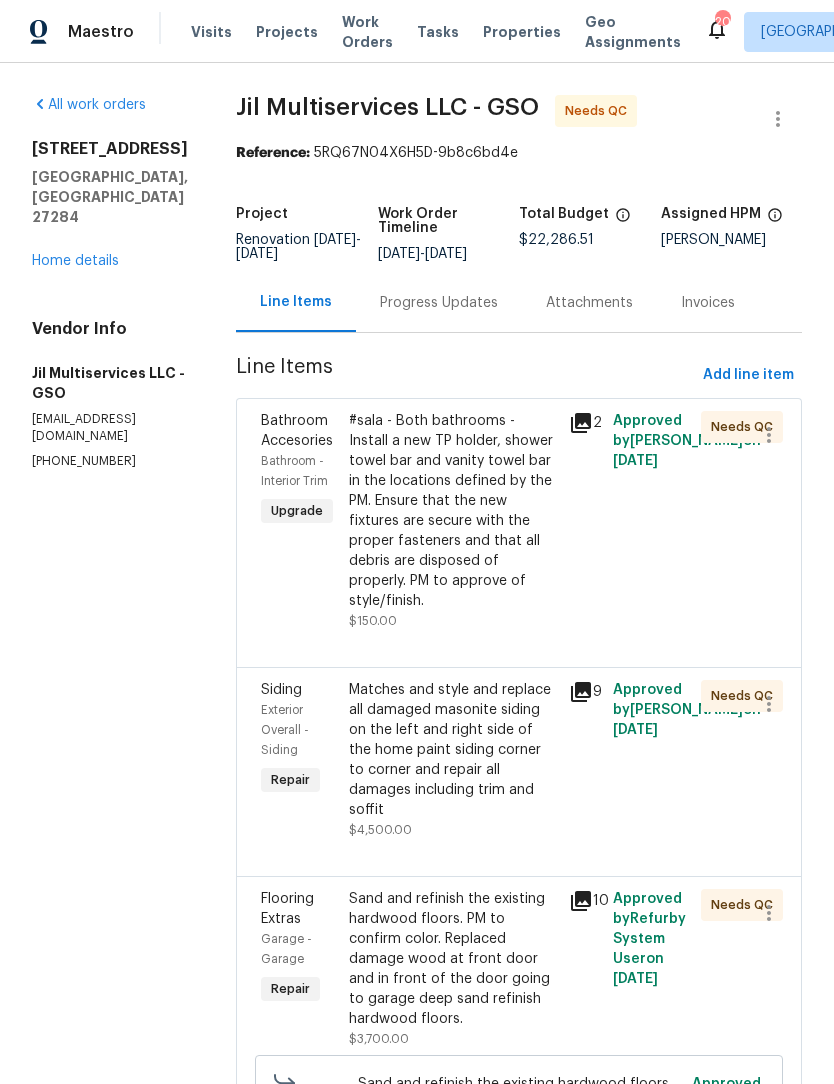 click 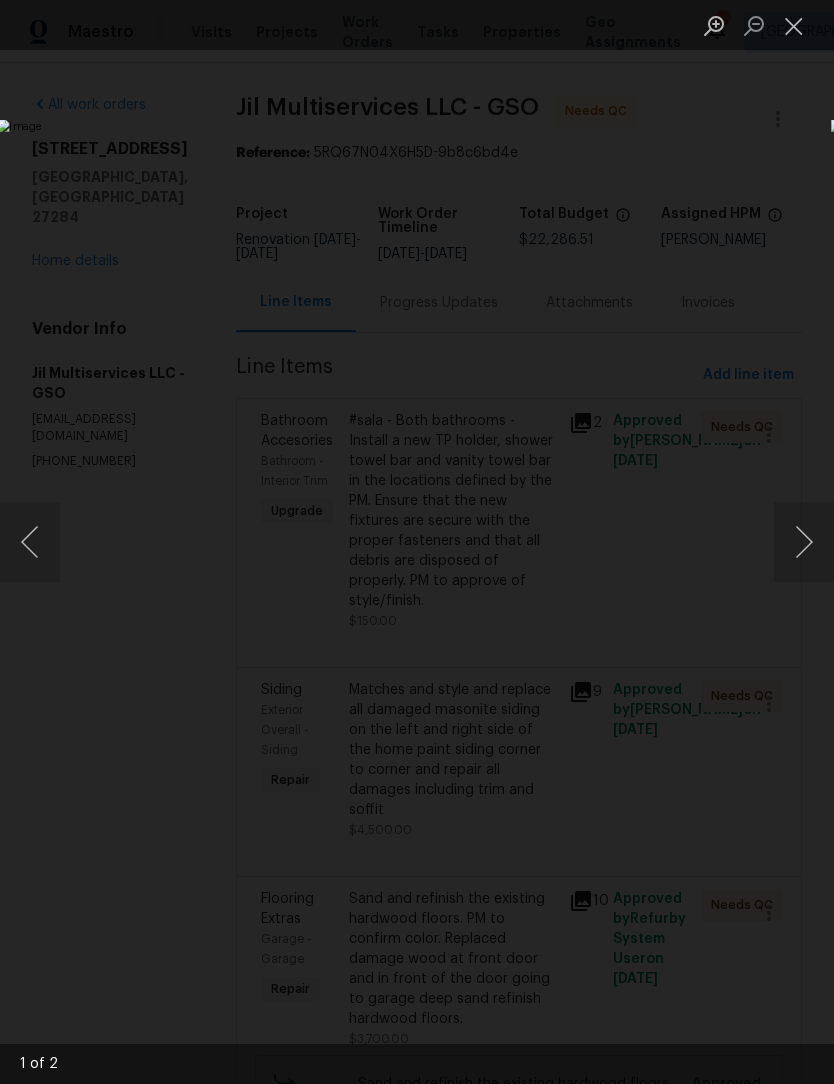 click at bounding box center [804, 542] 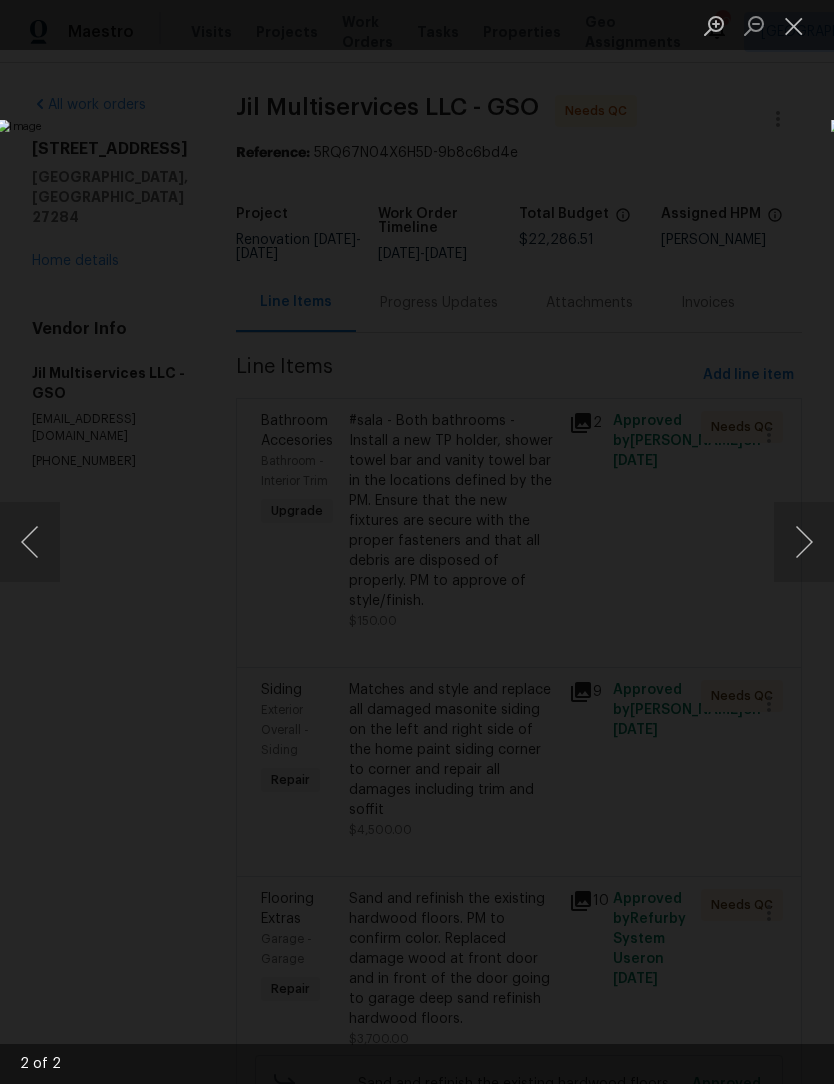 click at bounding box center (804, 542) 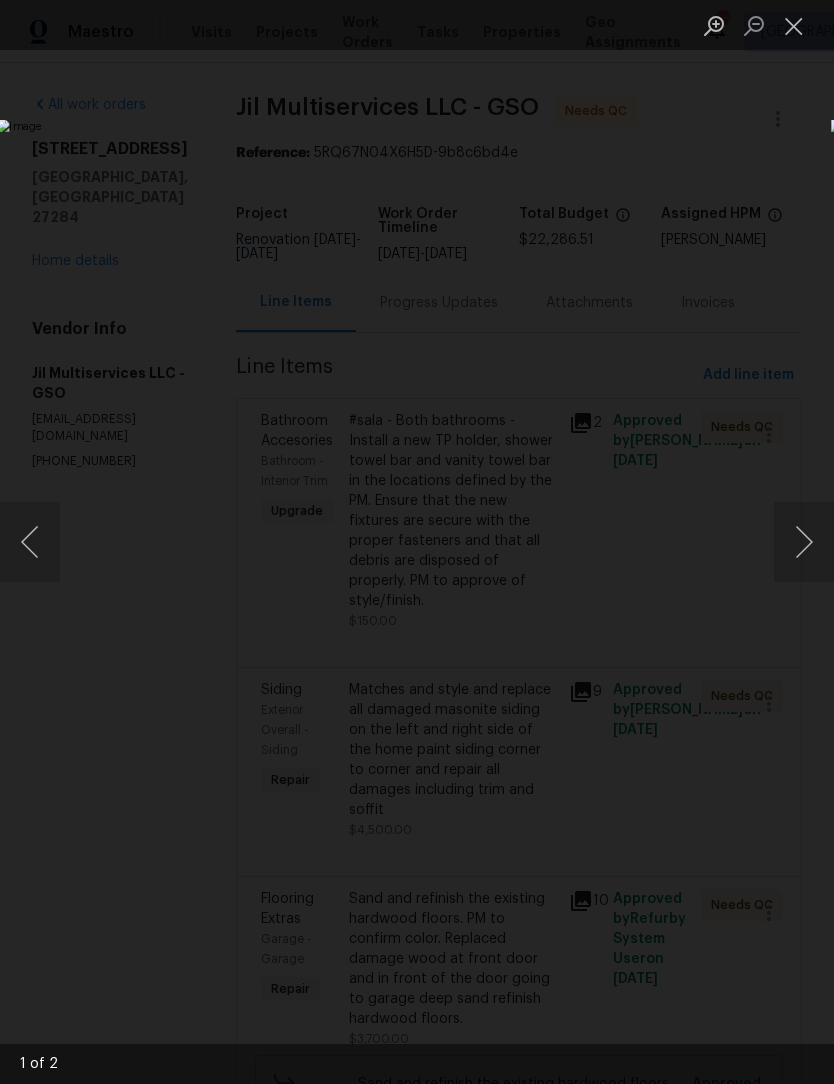 click at bounding box center (804, 542) 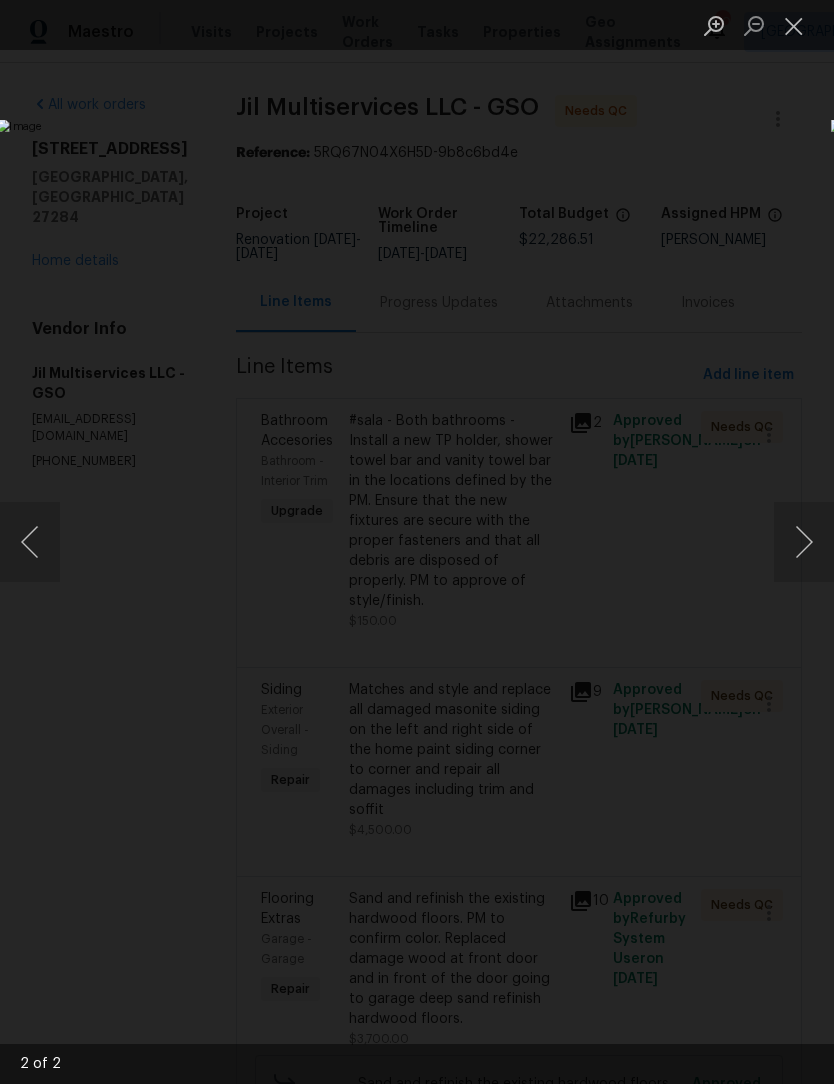 click at bounding box center (794, 25) 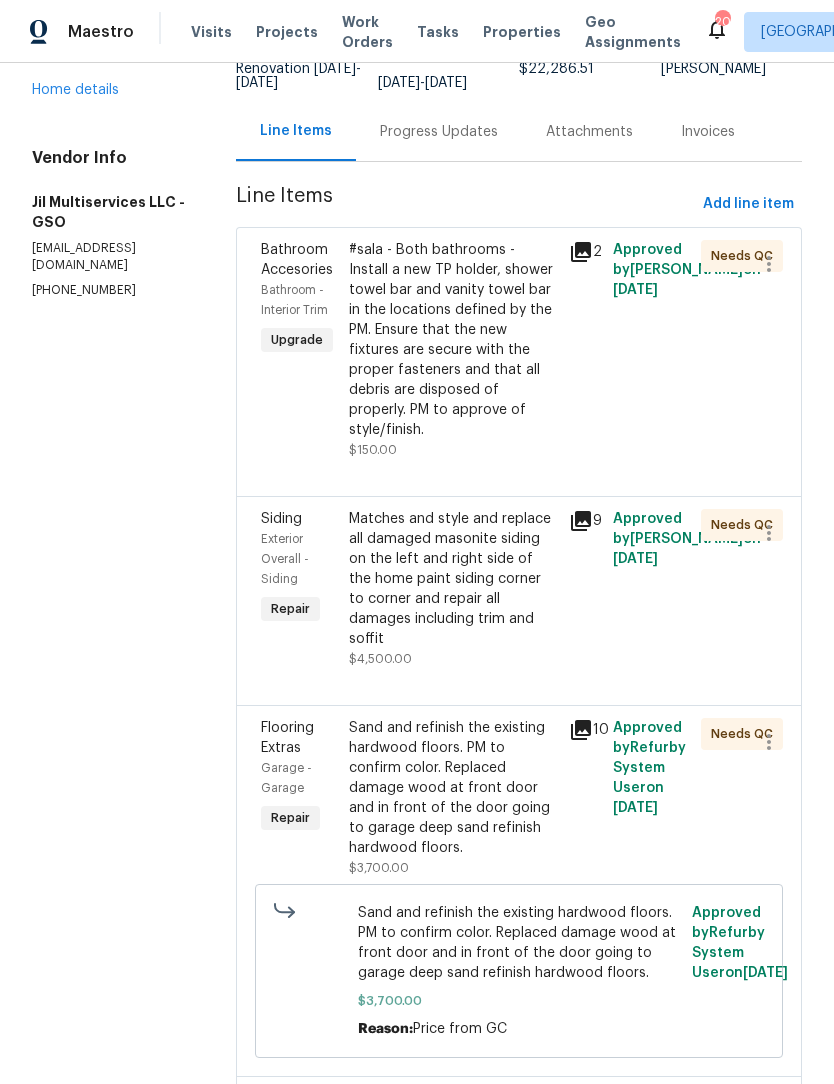 scroll, scrollTop: 175, scrollLeft: 0, axis: vertical 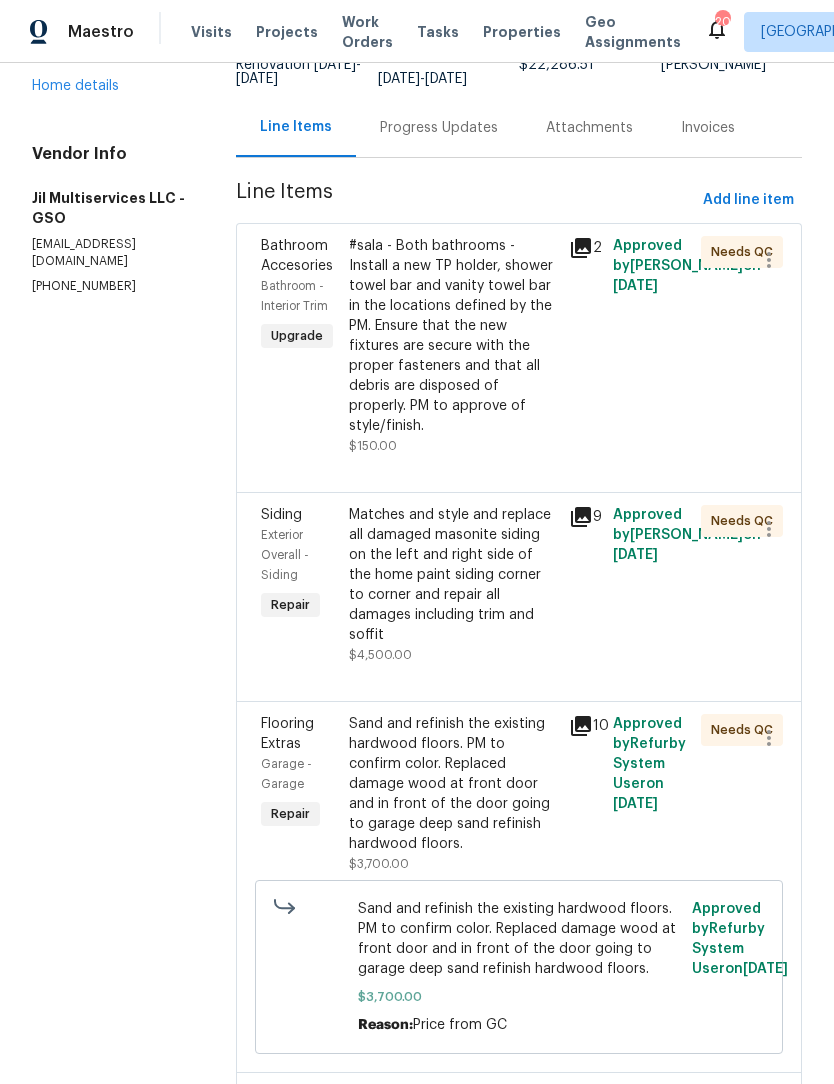 click on "Matches and style and replace all damaged masonite siding on the left and right side of the home paint siding corner to corner and repair all damages including trim and soffit" at bounding box center [453, 575] 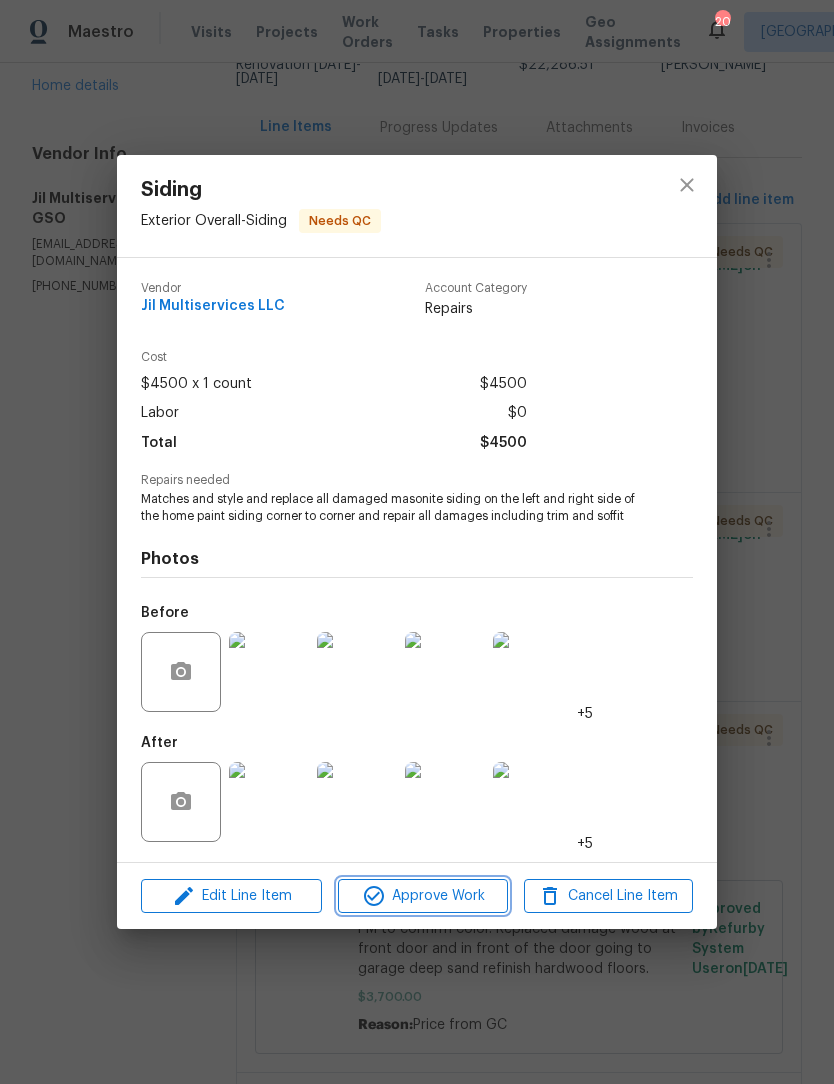 click on "Approve Work" at bounding box center [422, 896] 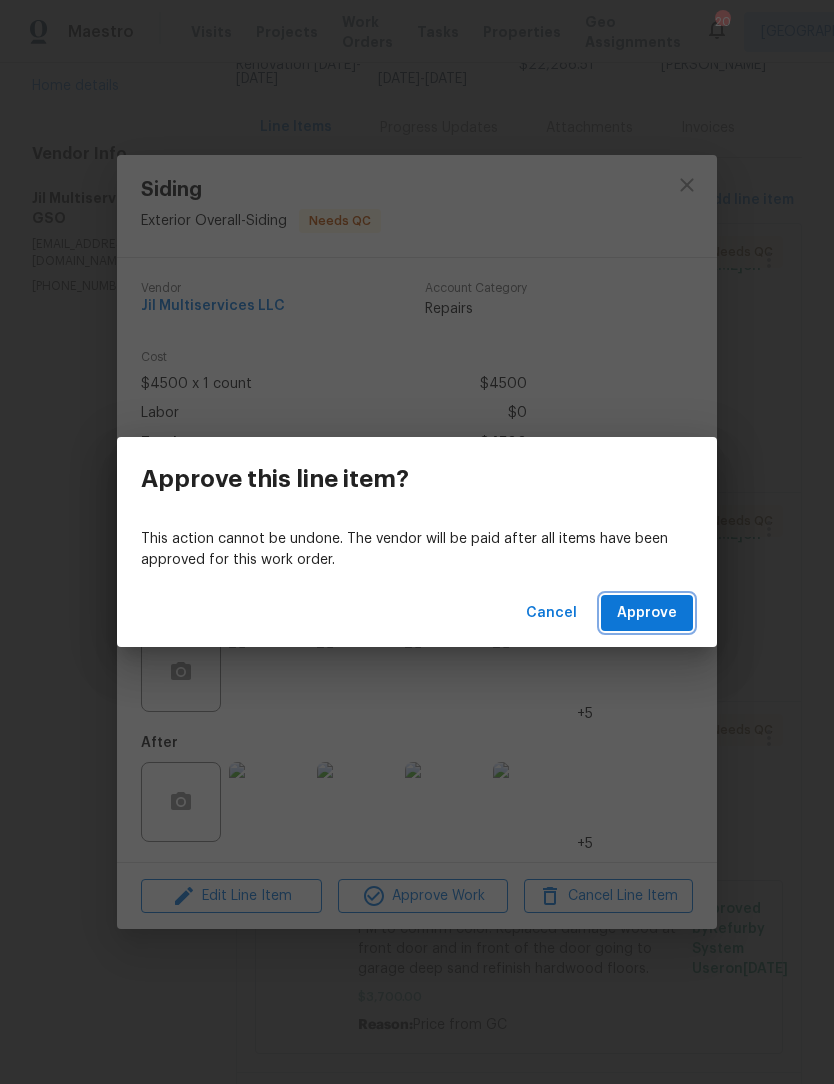 click on "Approve" at bounding box center (647, 613) 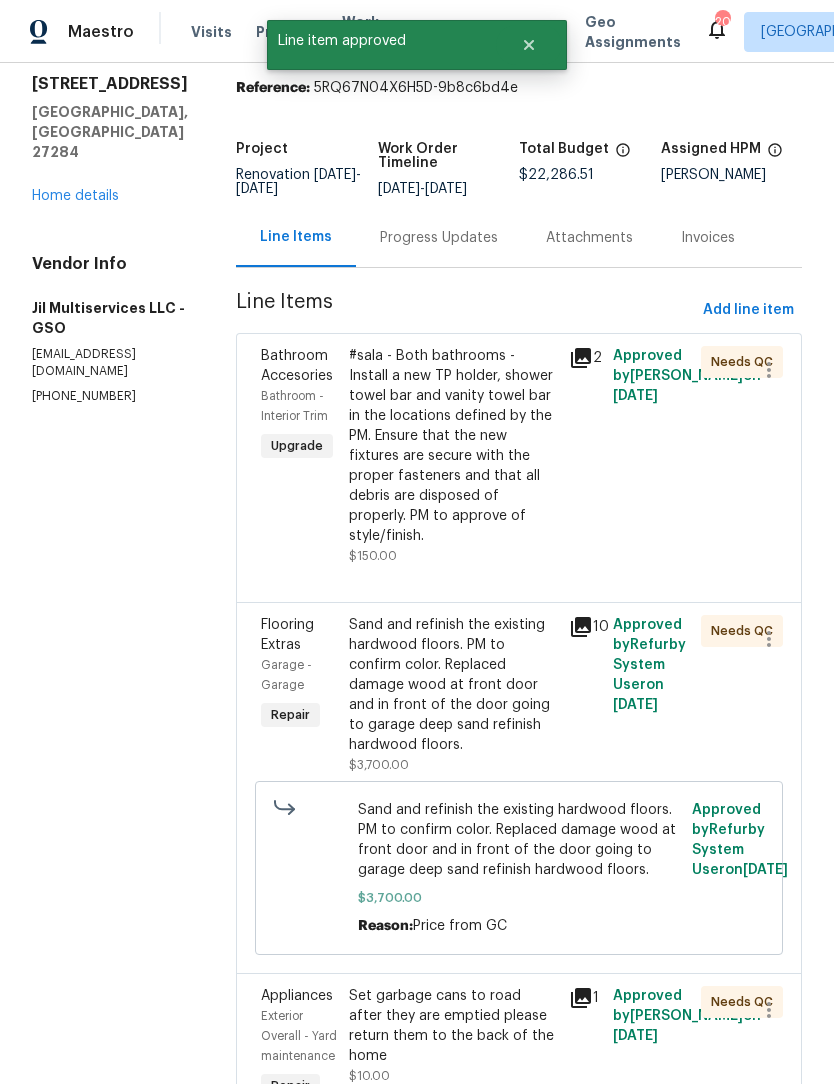 scroll, scrollTop: 76, scrollLeft: 0, axis: vertical 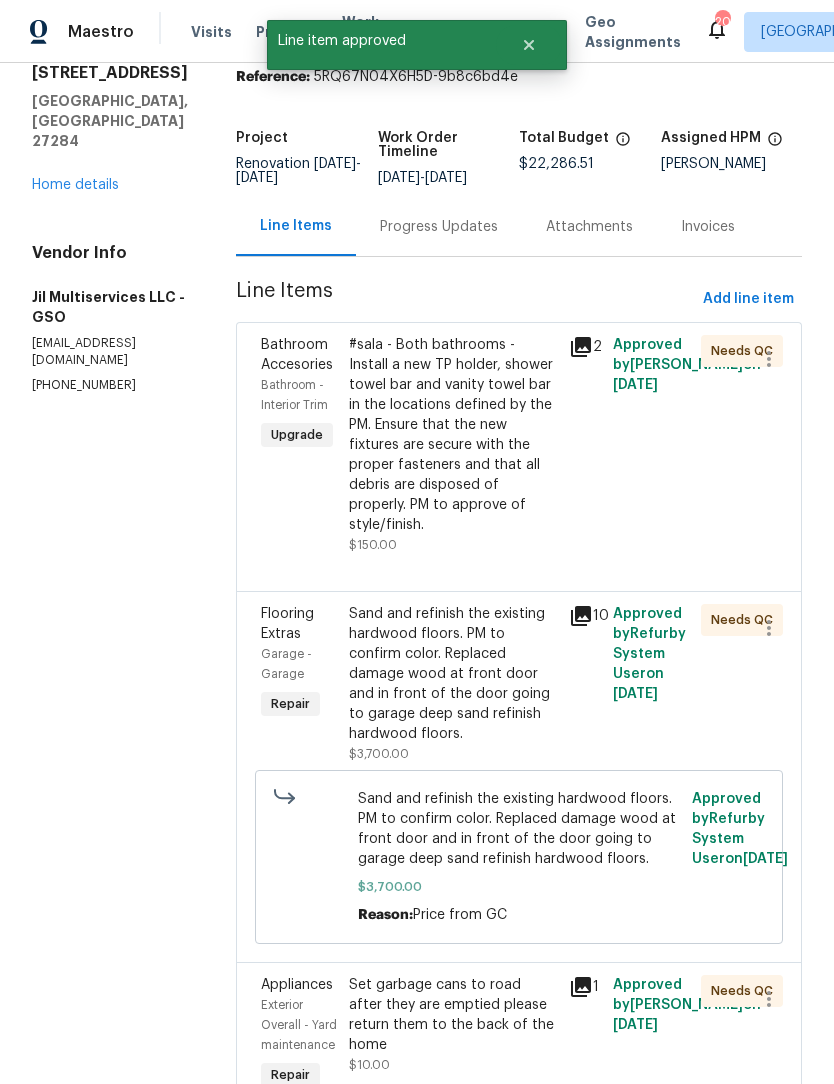 click on "Sand and refinish the existing hardwood floors. PM to confirm color. Replaced damage wood at front door and in front of the door going to garage deep sand refinish hardwood floors." at bounding box center (453, 674) 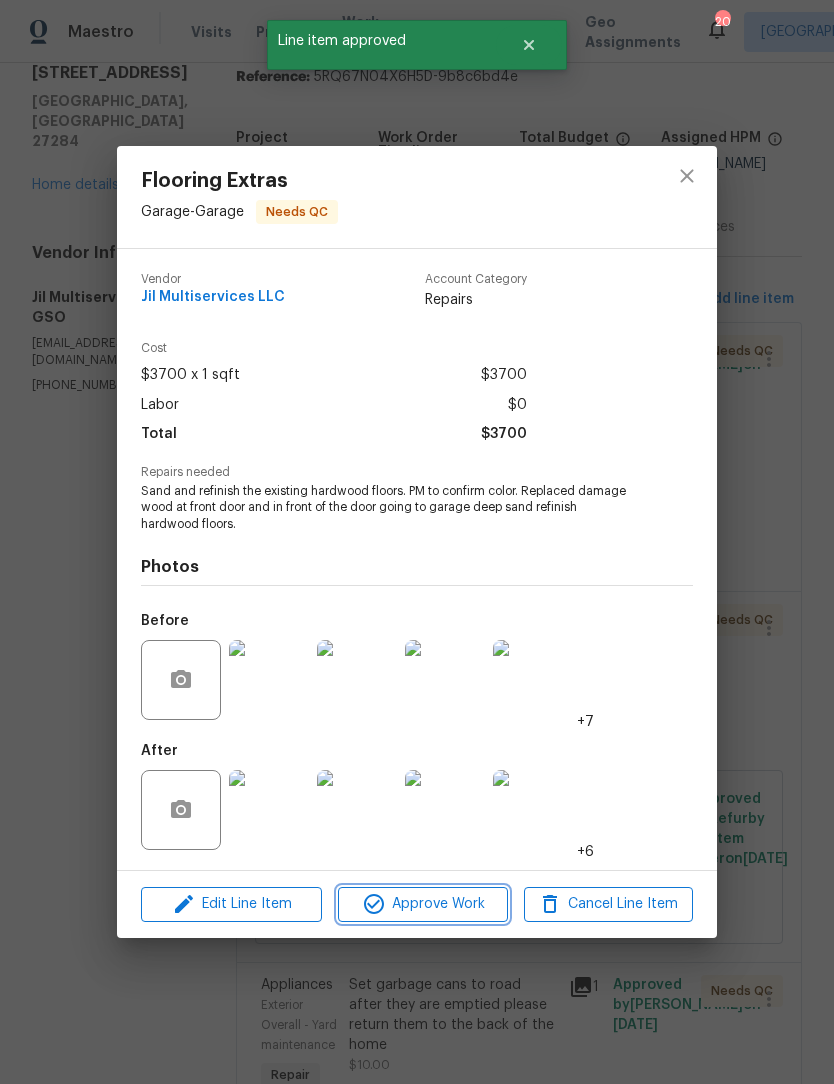 click on "Approve Work" at bounding box center (422, 904) 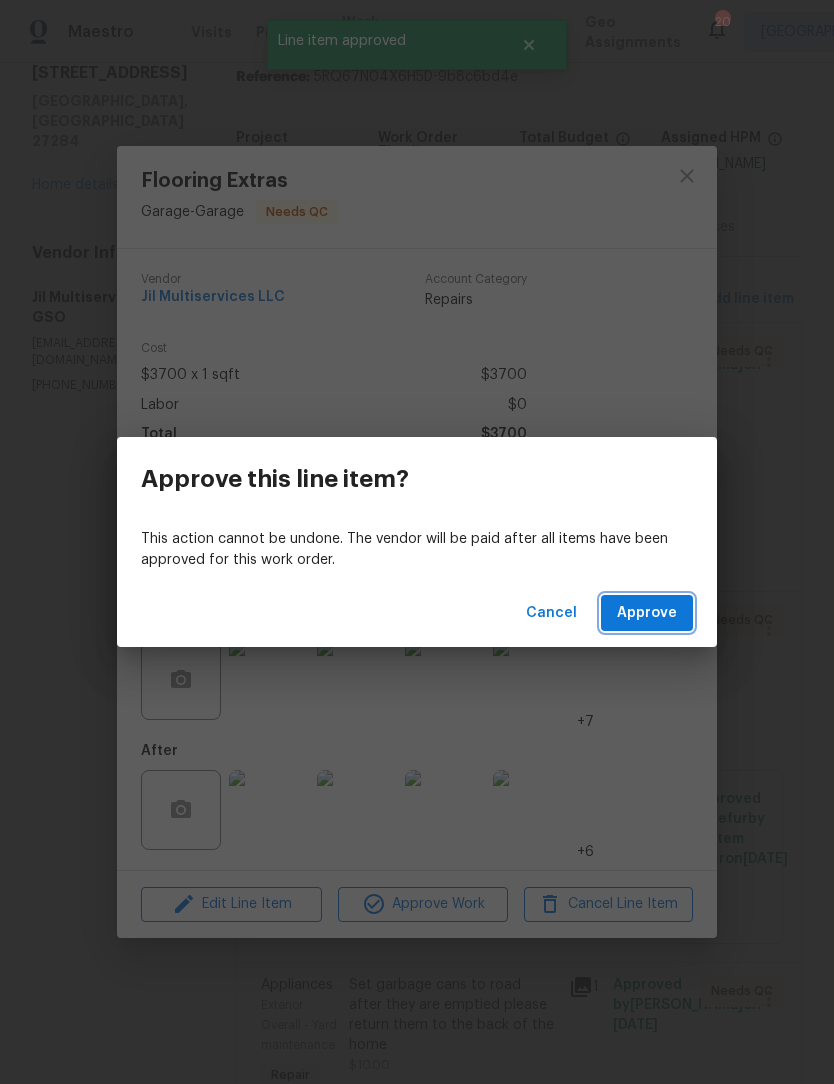 click on "Approve" at bounding box center [647, 613] 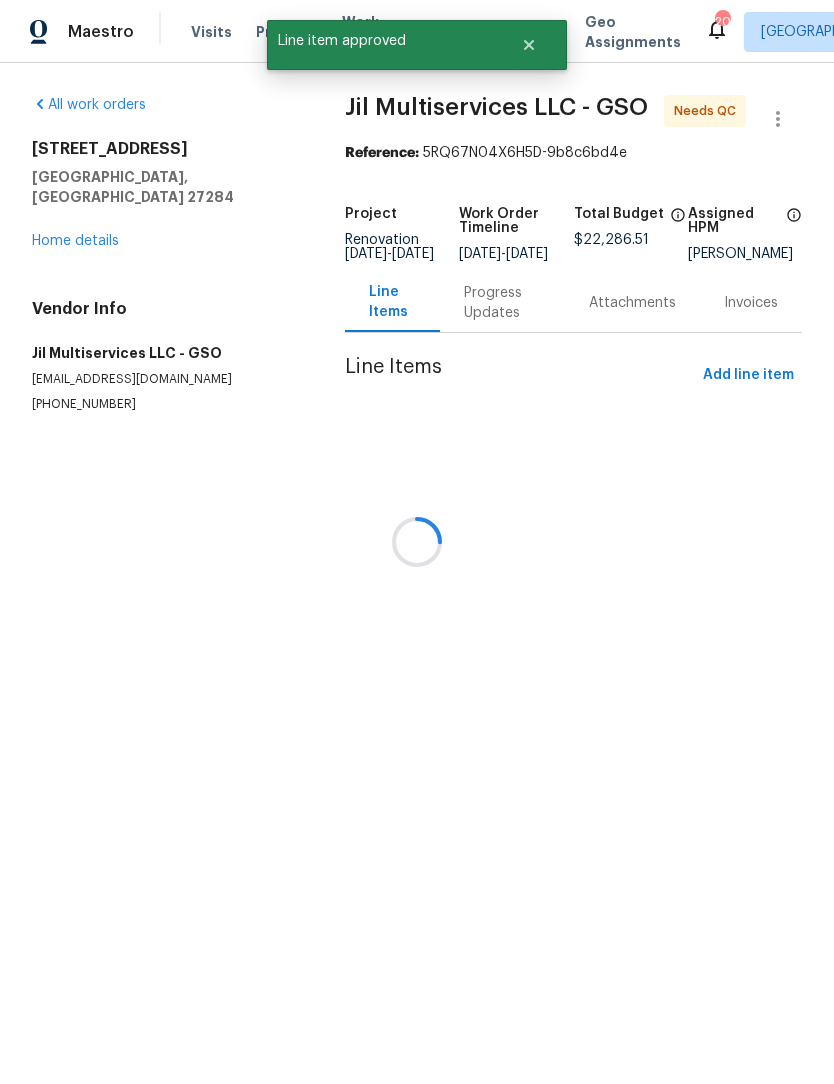 scroll, scrollTop: 0, scrollLeft: 0, axis: both 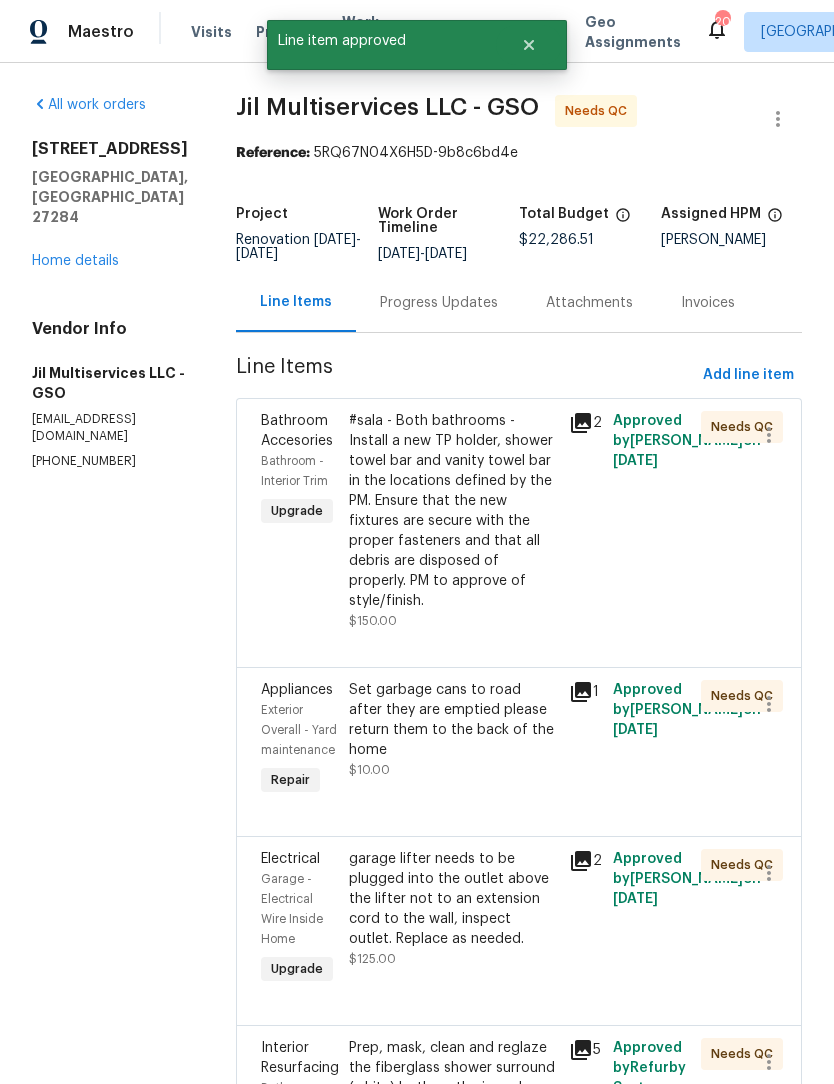 click on "Set garbage cans to road after they are emptied please return them to the back of the home" at bounding box center [453, 720] 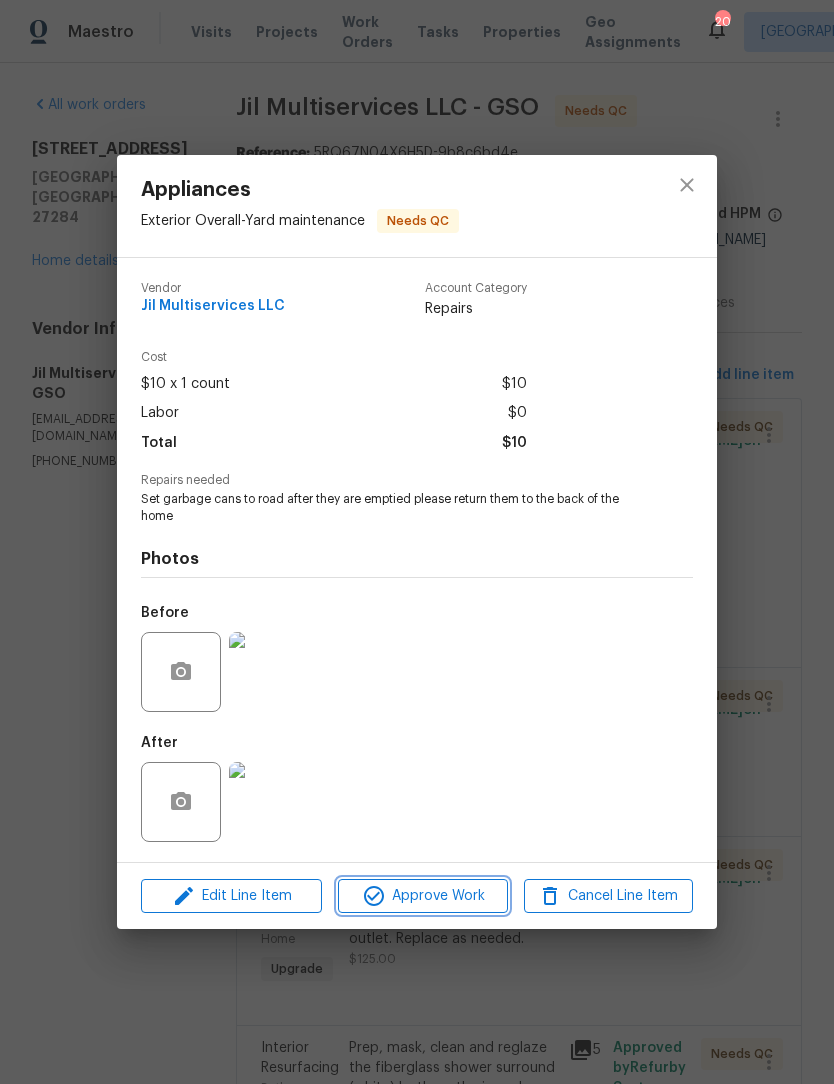 click on "Approve Work" at bounding box center [422, 896] 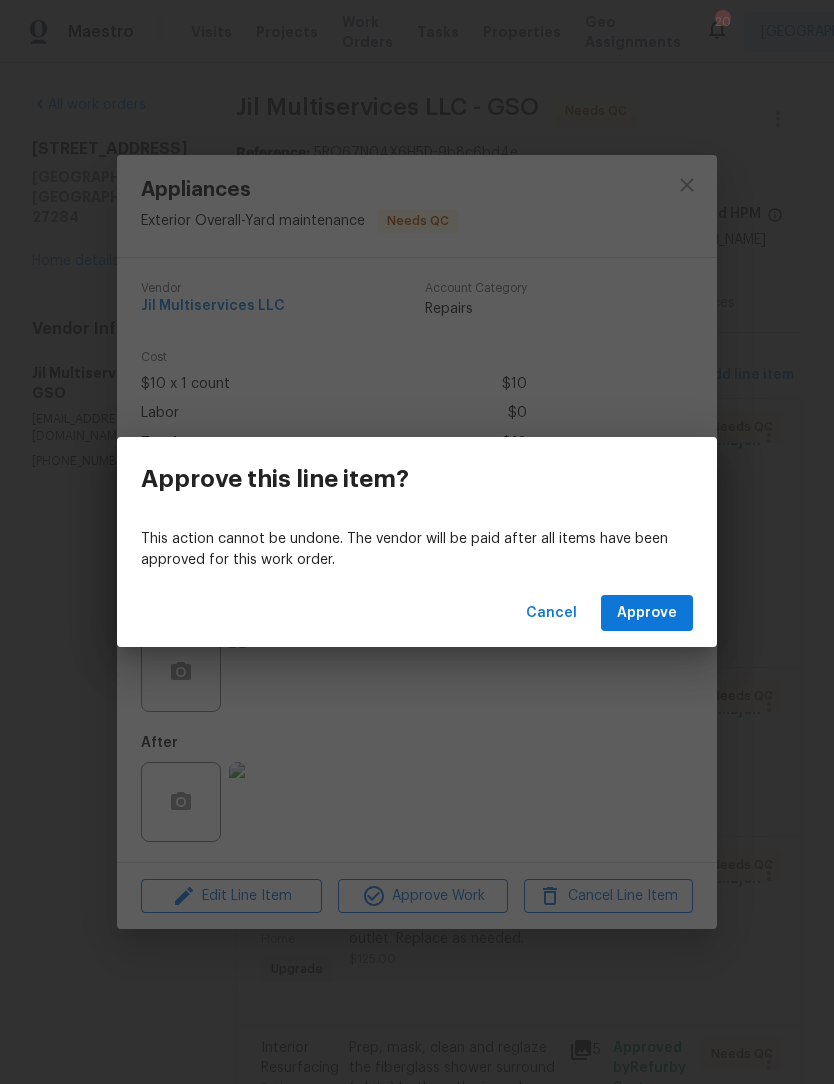 click on "Approve" at bounding box center [647, 613] 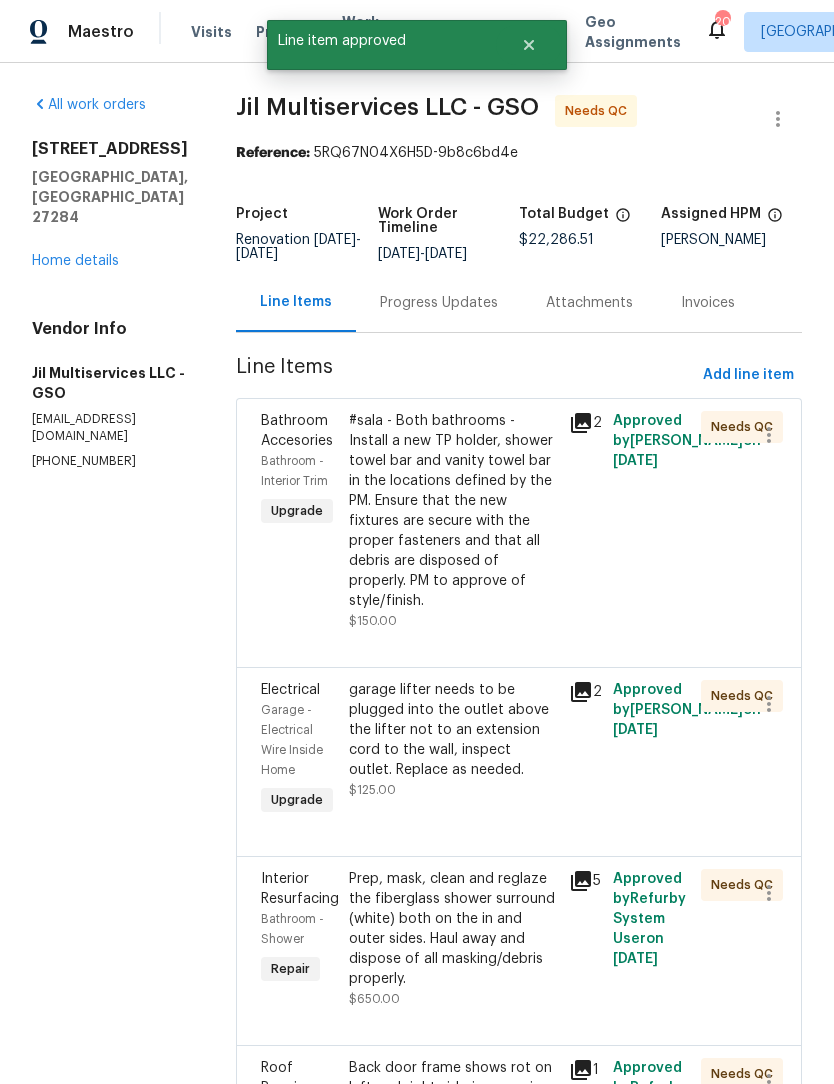 click on "garage lifter needs to be plugged into the outlet above the lifter not to an extension cord to the wall, inspect outlet. Replace as needed." at bounding box center (453, 730) 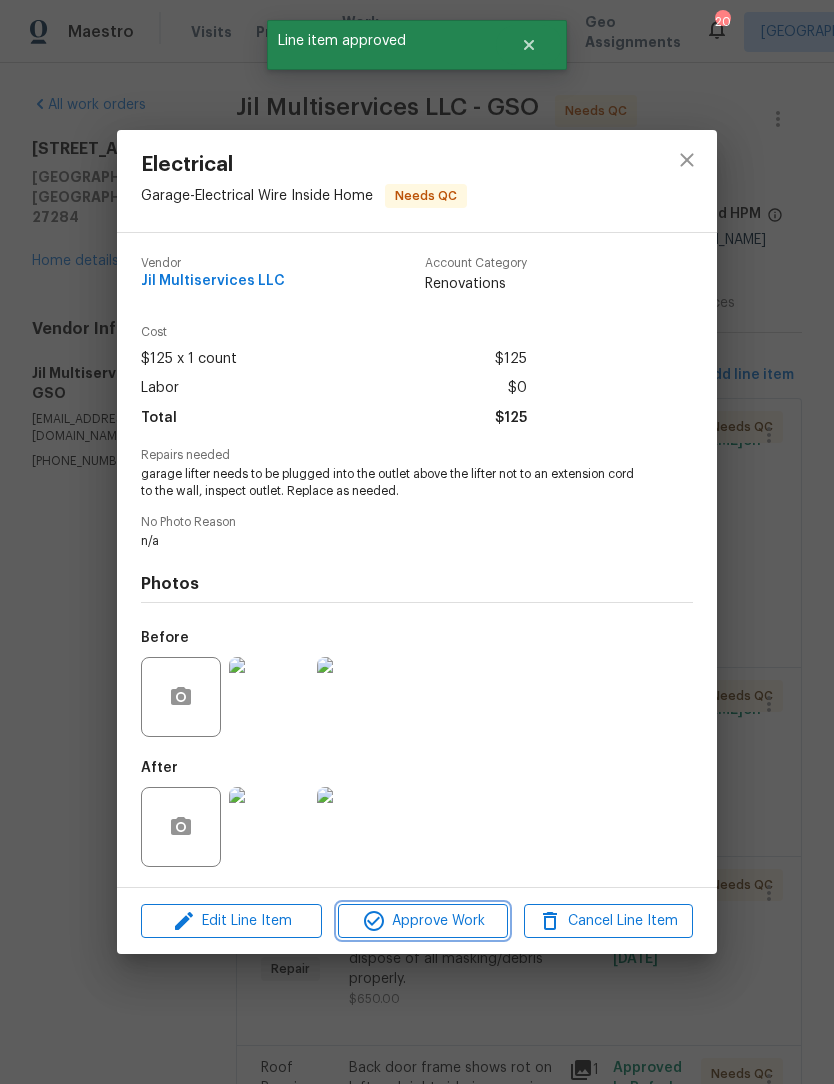 click on "Approve Work" at bounding box center (422, 921) 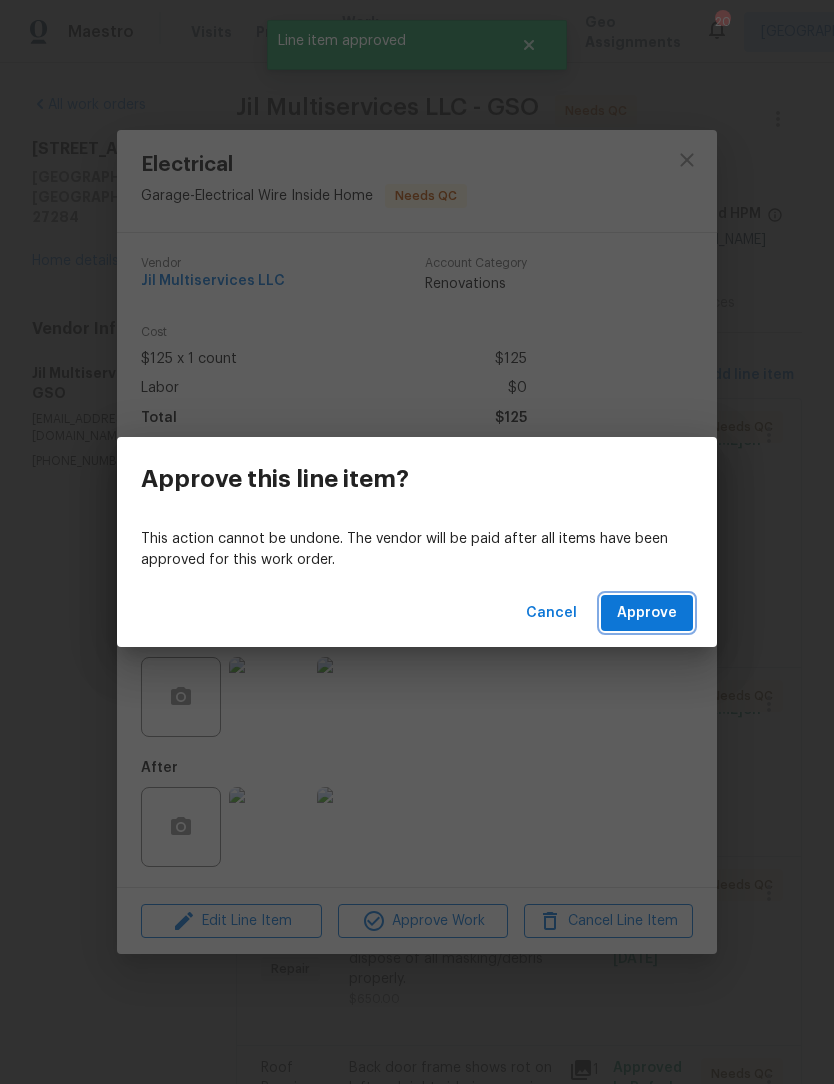 click on "Approve" at bounding box center [647, 613] 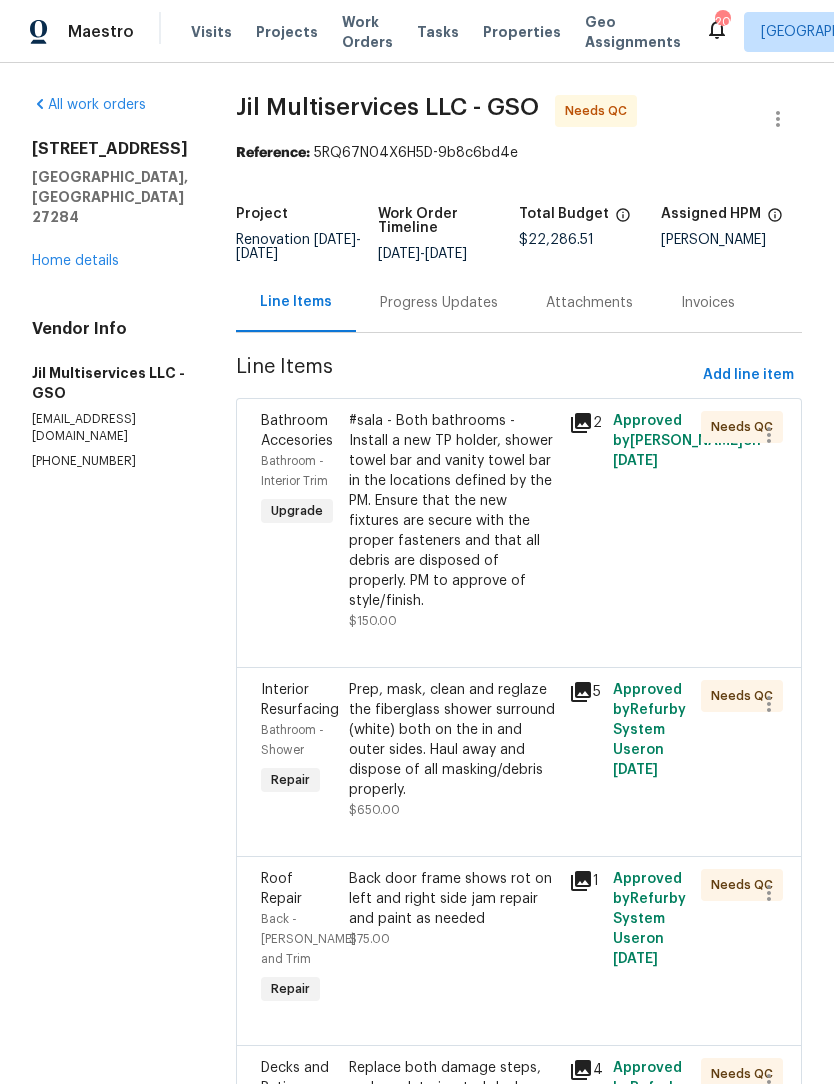 click on "Prep, mask, clean and reglaze the fiberglass shower surround (white) both on the in and outer sides. Haul away and dispose of all masking/debris properly." at bounding box center (453, 740) 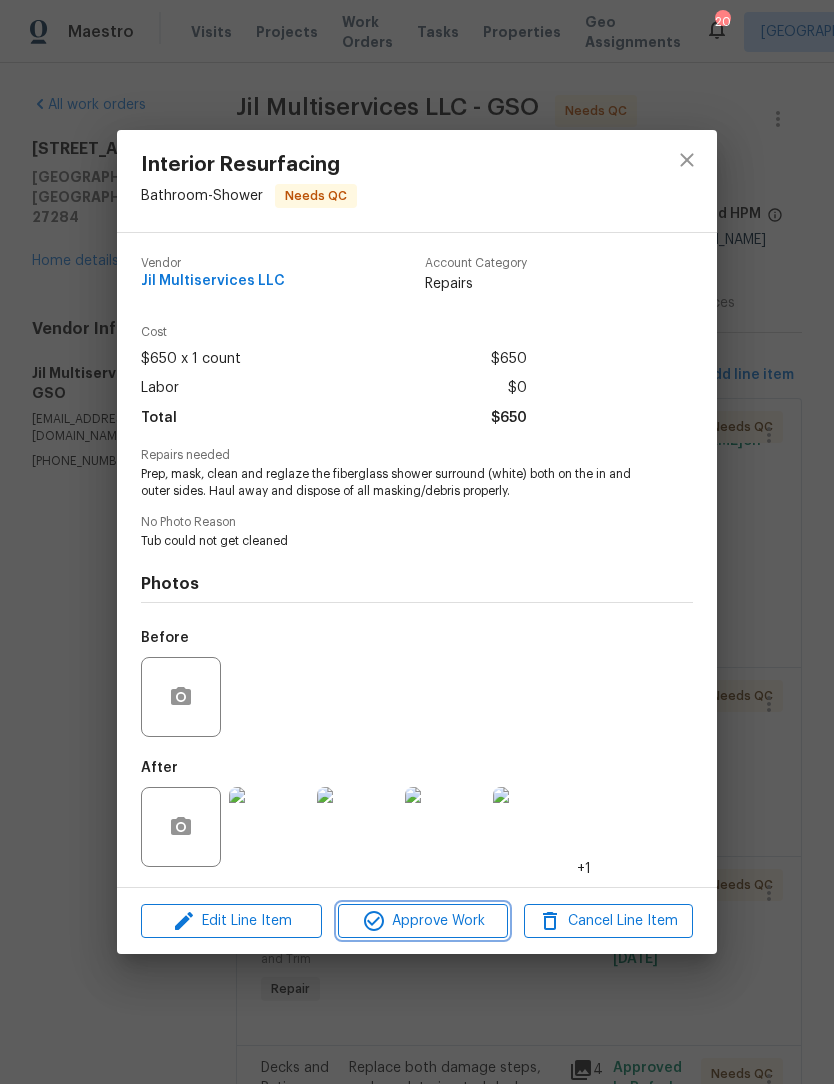click on "Approve Work" at bounding box center (422, 921) 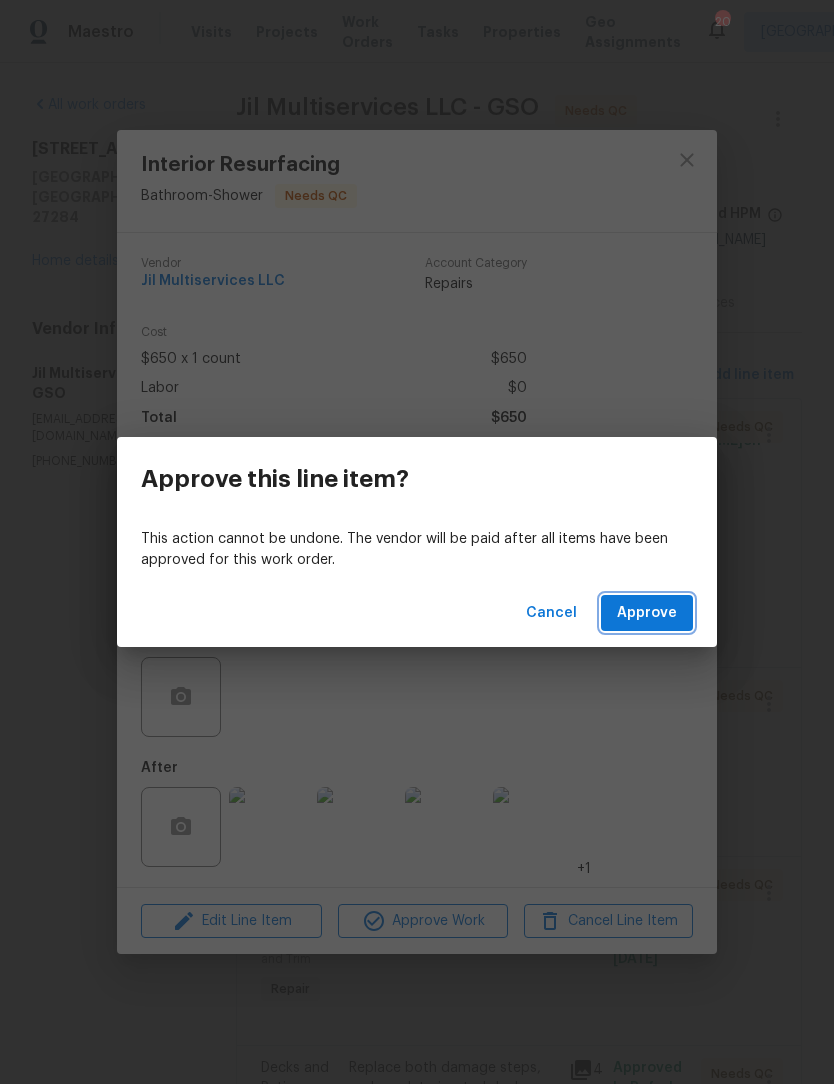 click on "Approve" at bounding box center (647, 613) 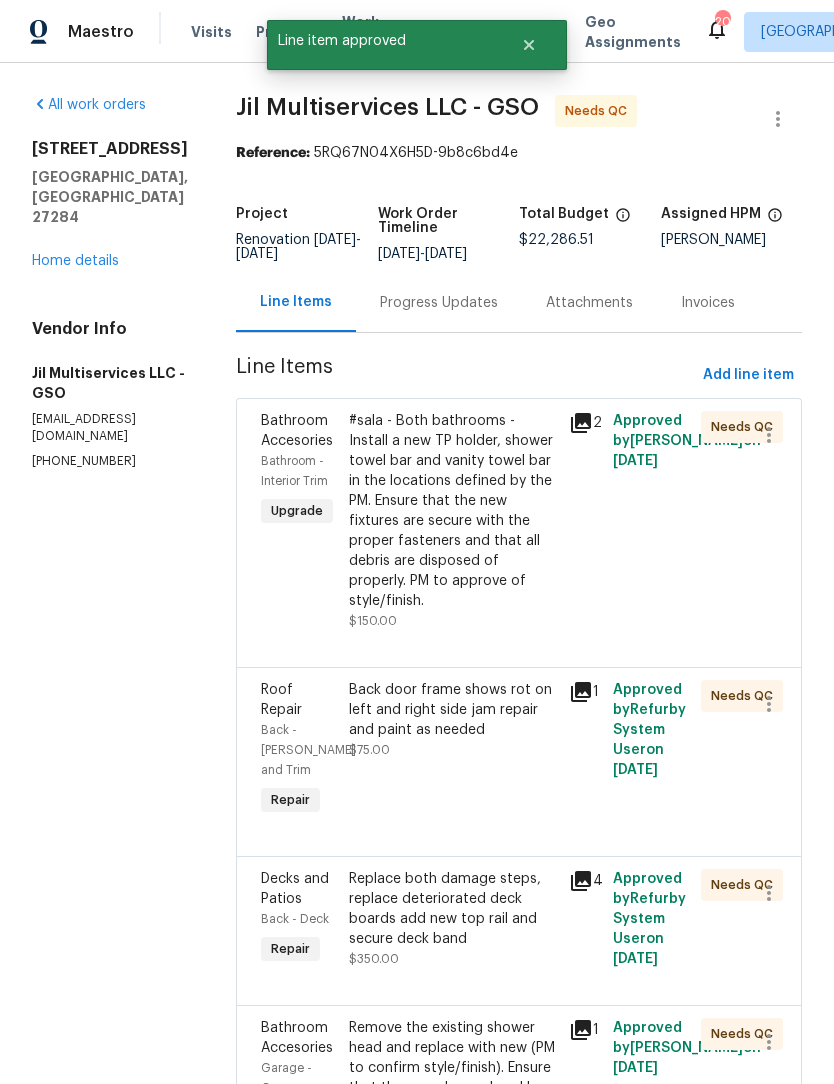 click on "Back door frame shows rot on left and right side jam repair and paint as needed" at bounding box center [453, 710] 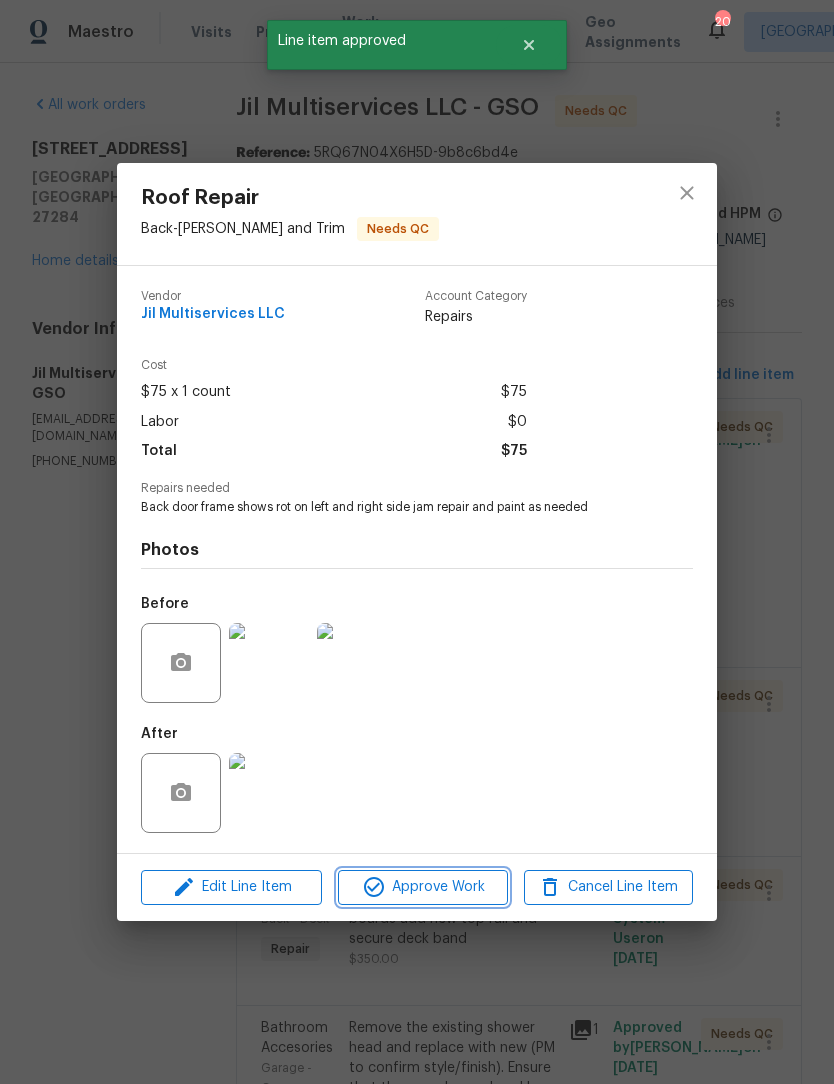 click on "Approve Work" at bounding box center [422, 887] 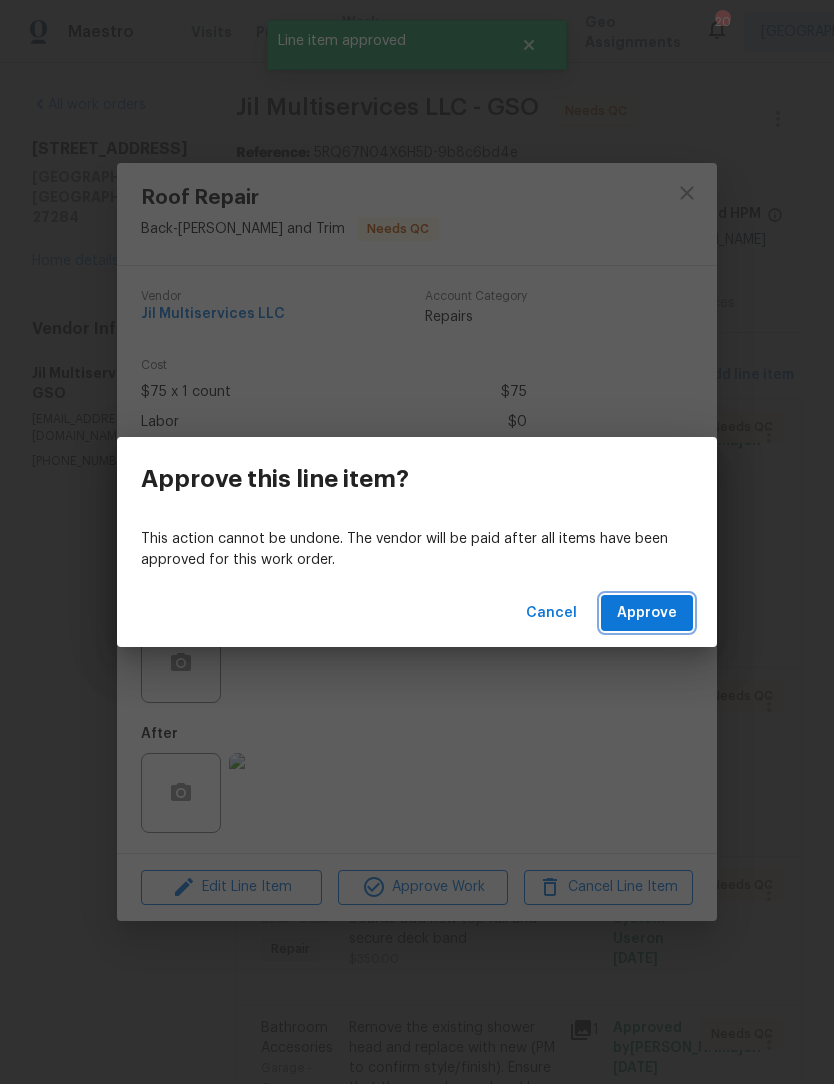 click on "Approve" at bounding box center [647, 613] 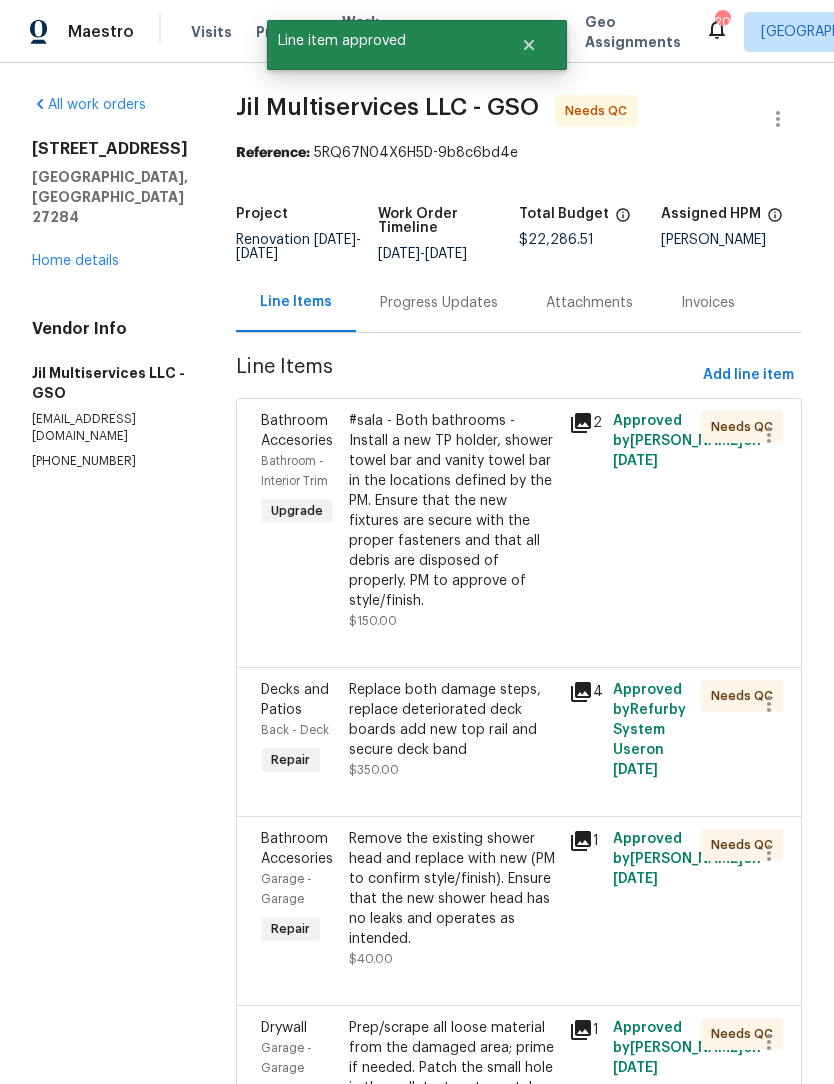 click on "Replace both damage steps, replace deteriorated deck boards add new top rail and secure deck band" at bounding box center (453, 720) 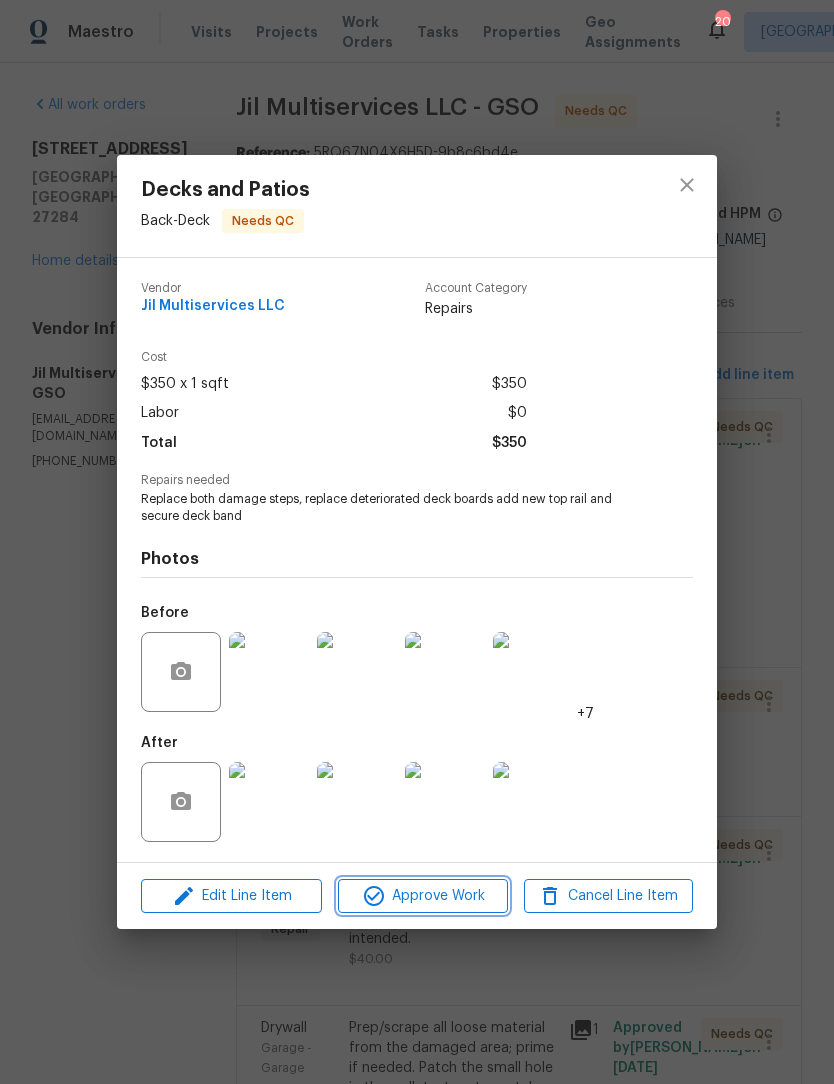 click on "Approve Work" at bounding box center (422, 896) 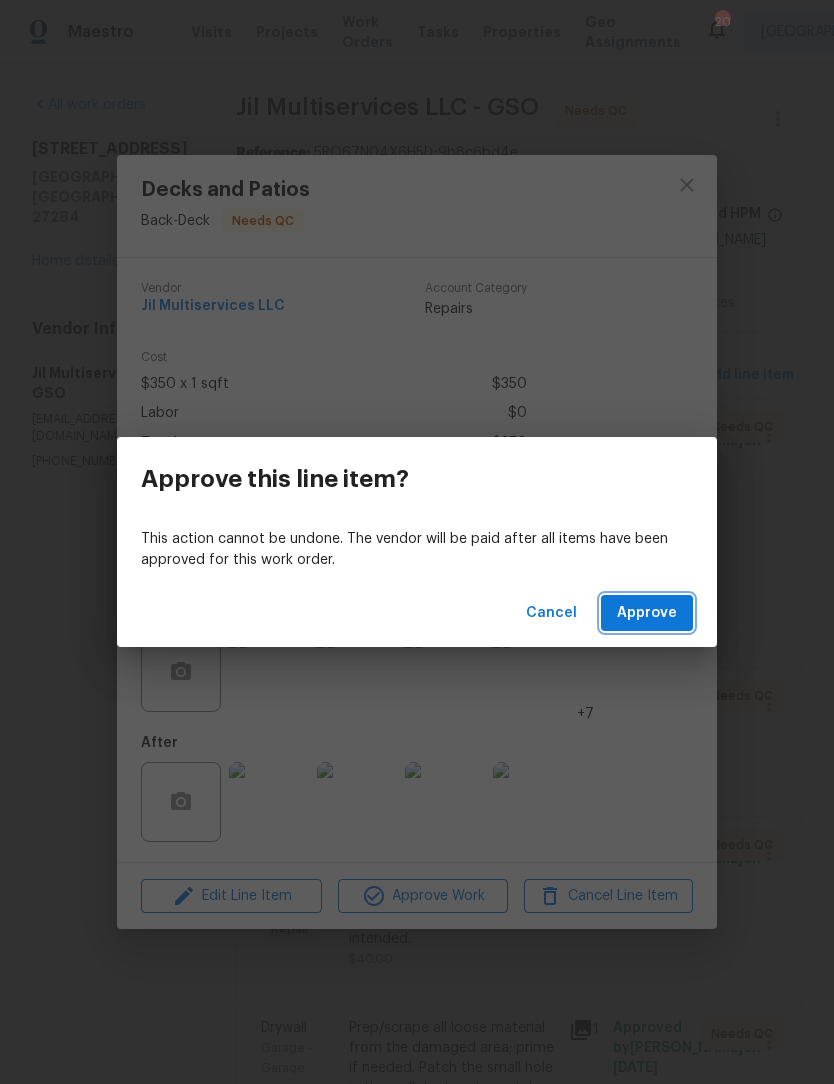 click on "Approve" at bounding box center [647, 613] 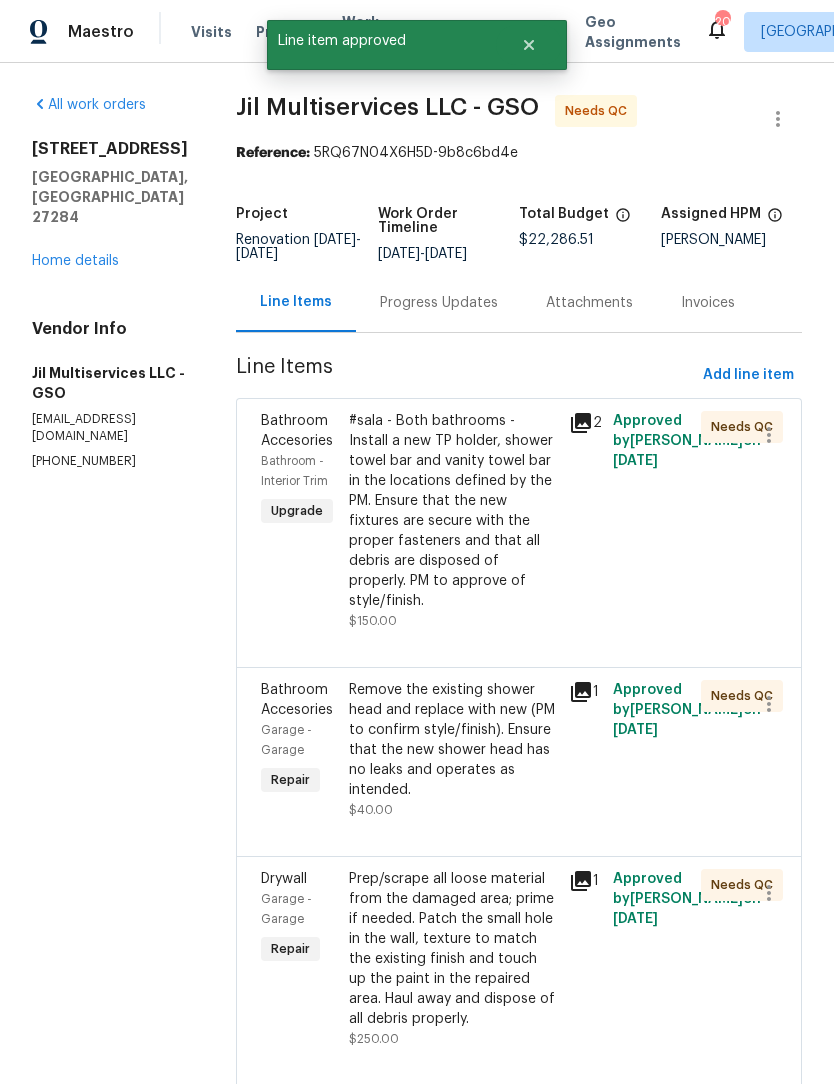 click on "Remove the existing shower head and replace with new (PM to confirm style/finish). Ensure that the new shower head has no leaks and operates as intended." at bounding box center (453, 740) 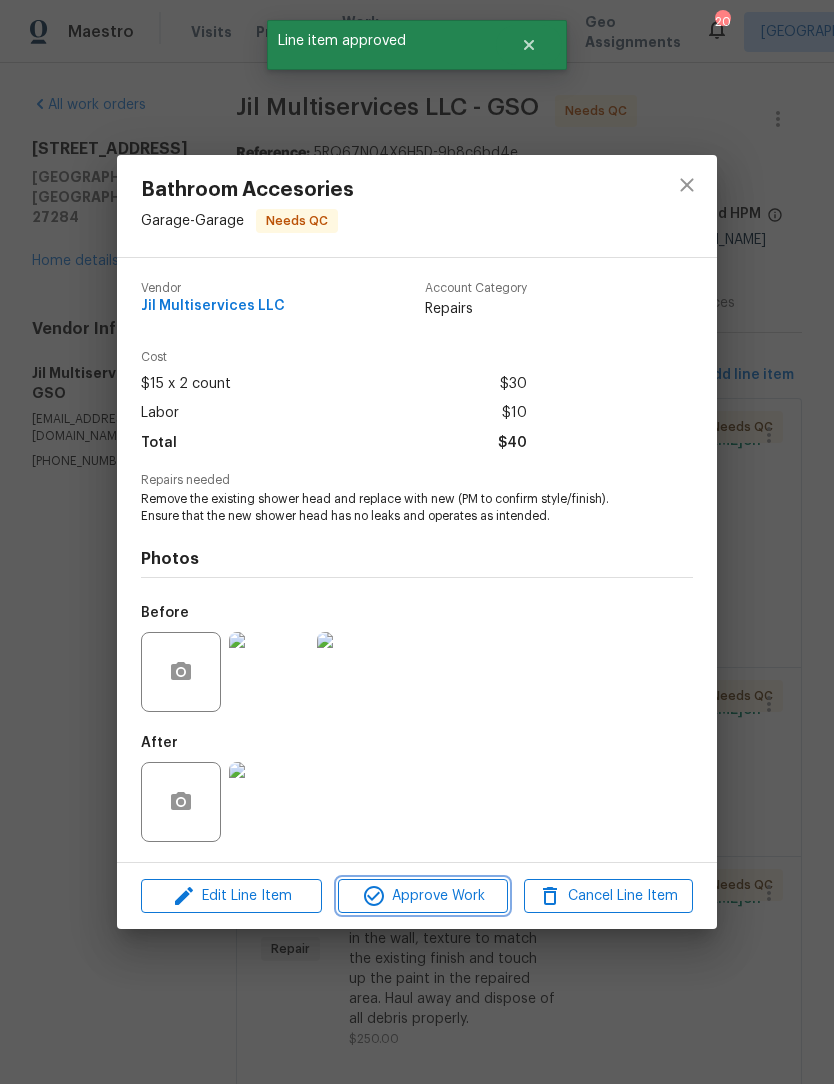 click on "Approve Work" at bounding box center (422, 896) 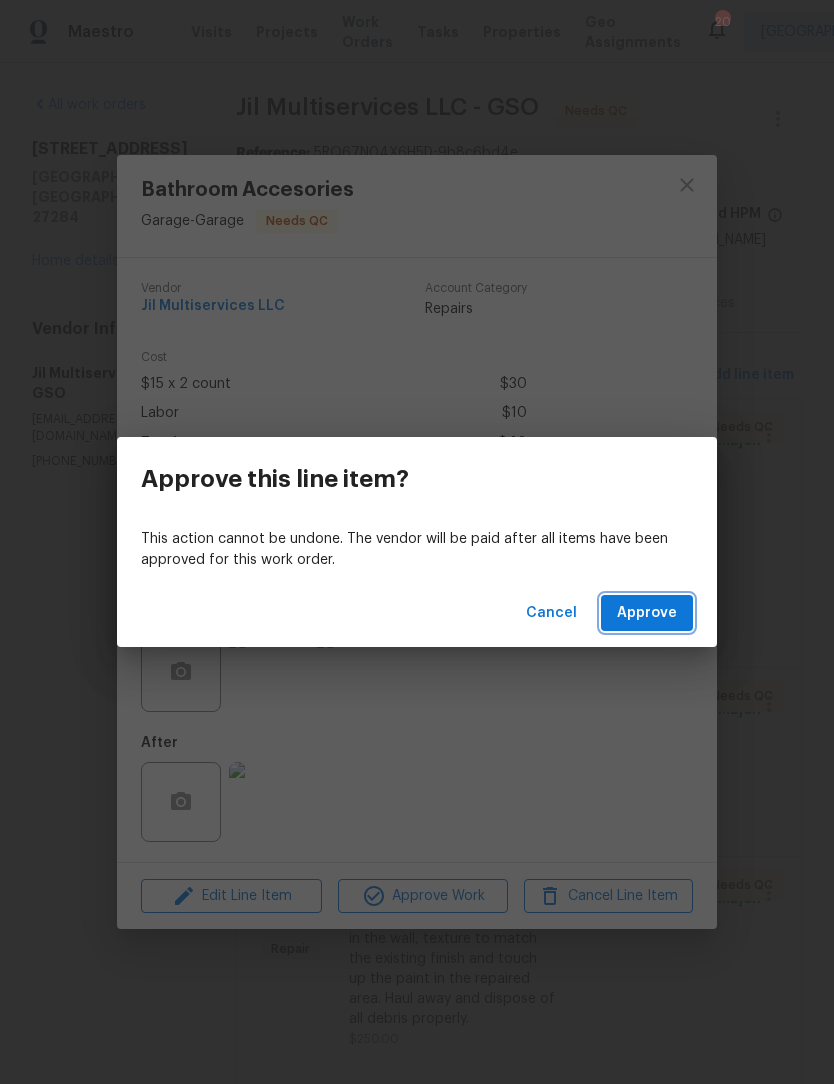 click on "Approve" at bounding box center (647, 613) 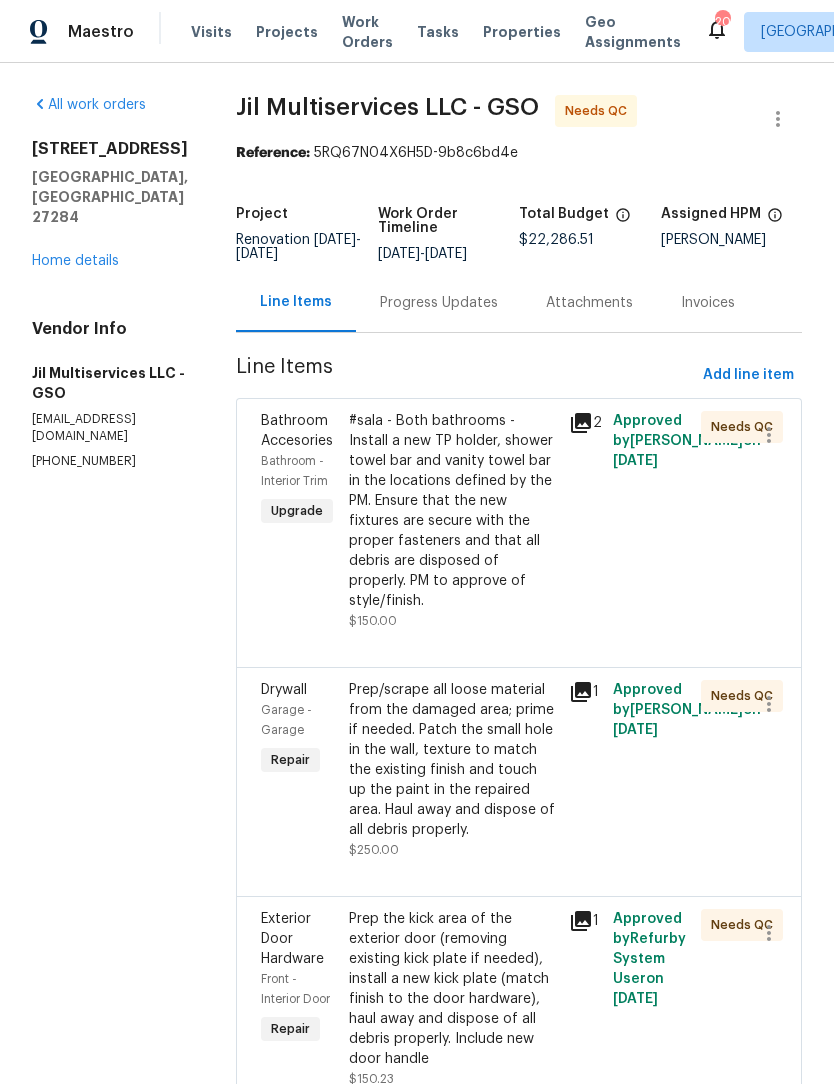 click 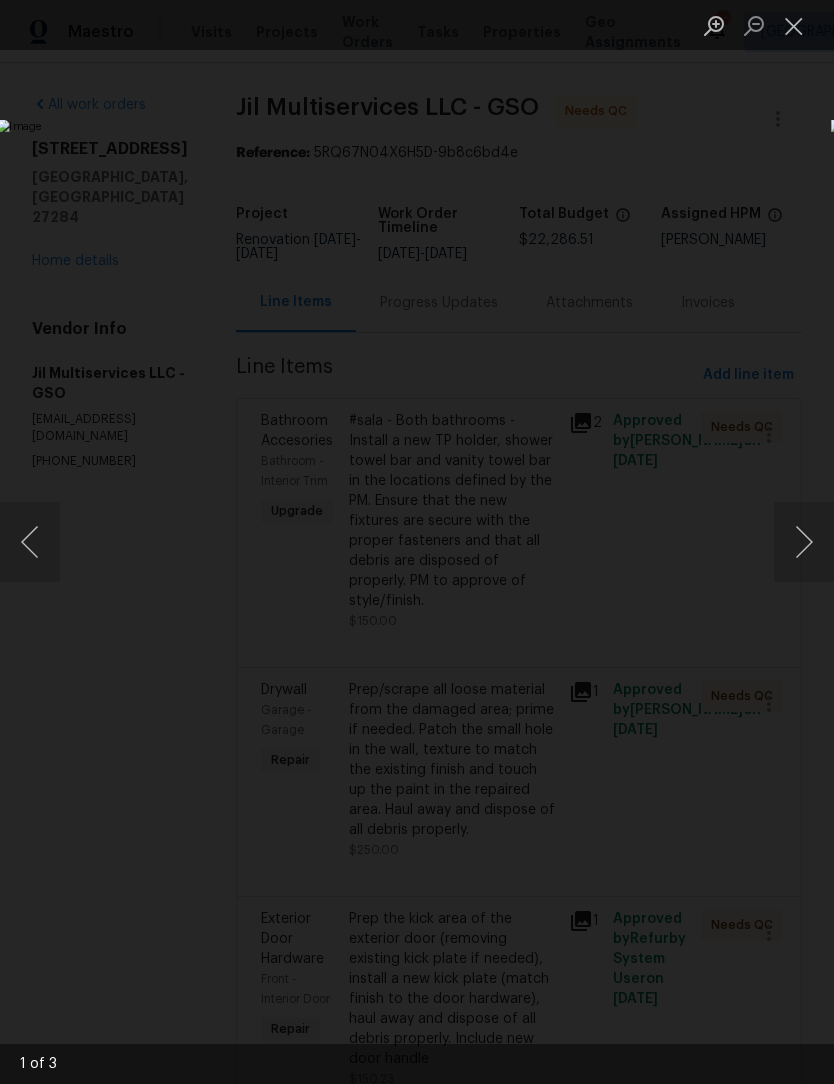 click at bounding box center [794, 25] 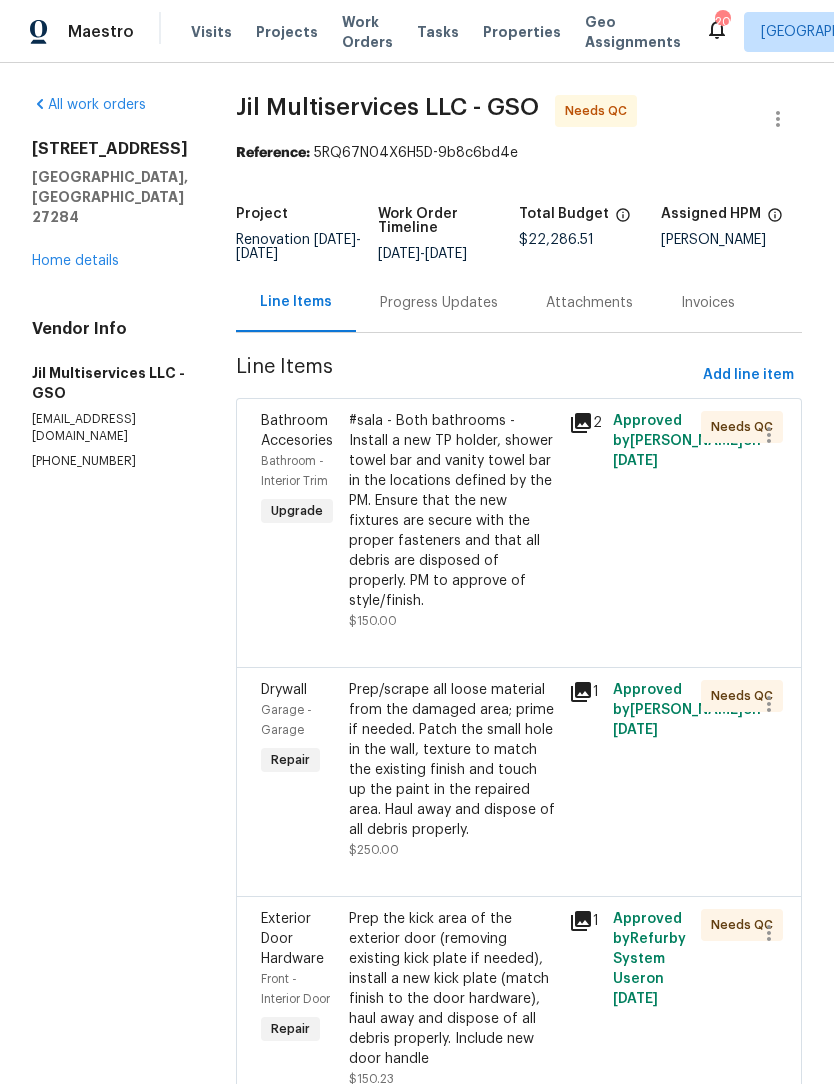 click on "Prep/scrape all loose material from the damaged area; prime if needed. Patch the small hole in the wall, texture to match the existing finish and touch up the paint in the repaired area. Haul away and dispose of all debris properly." at bounding box center (453, 760) 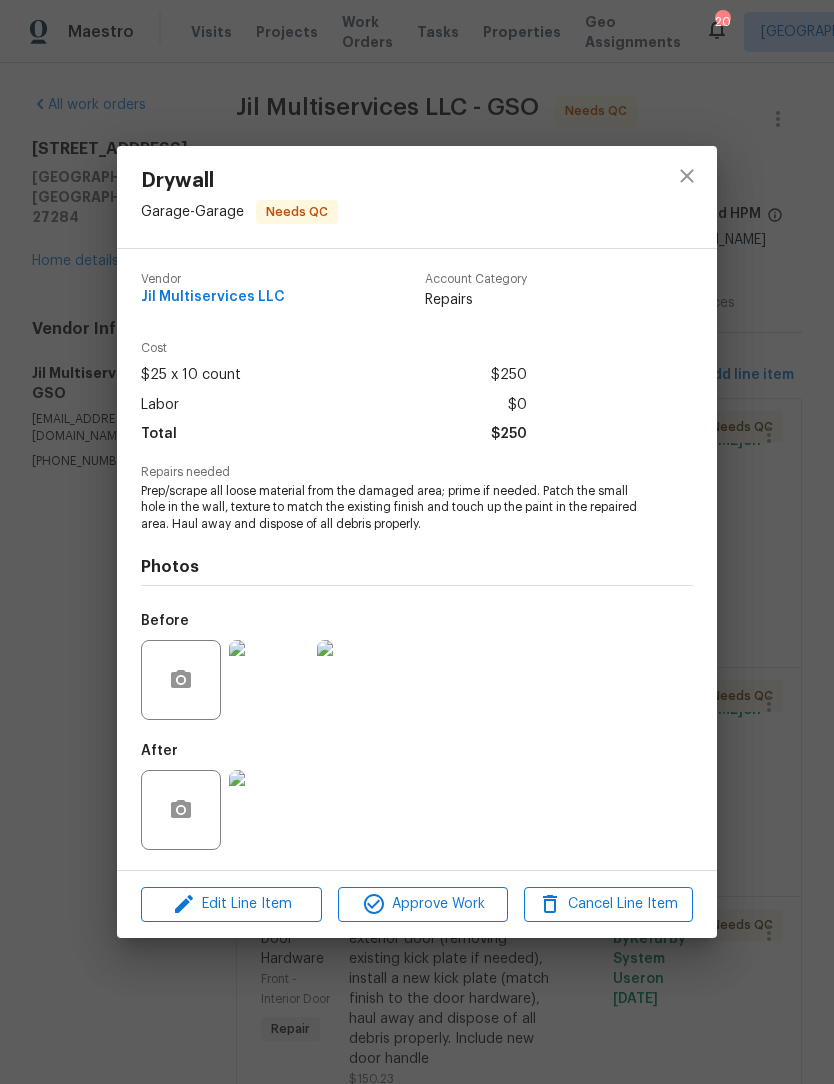 click at bounding box center [269, 680] 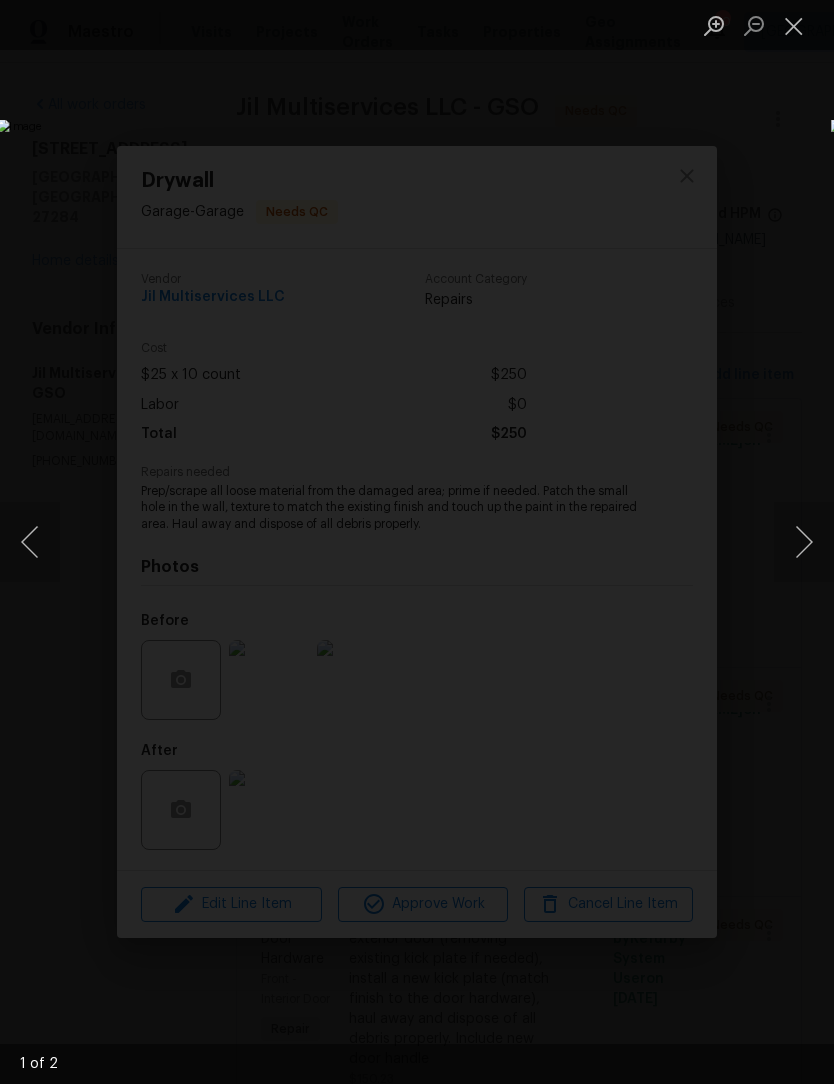 click at bounding box center [804, 542] 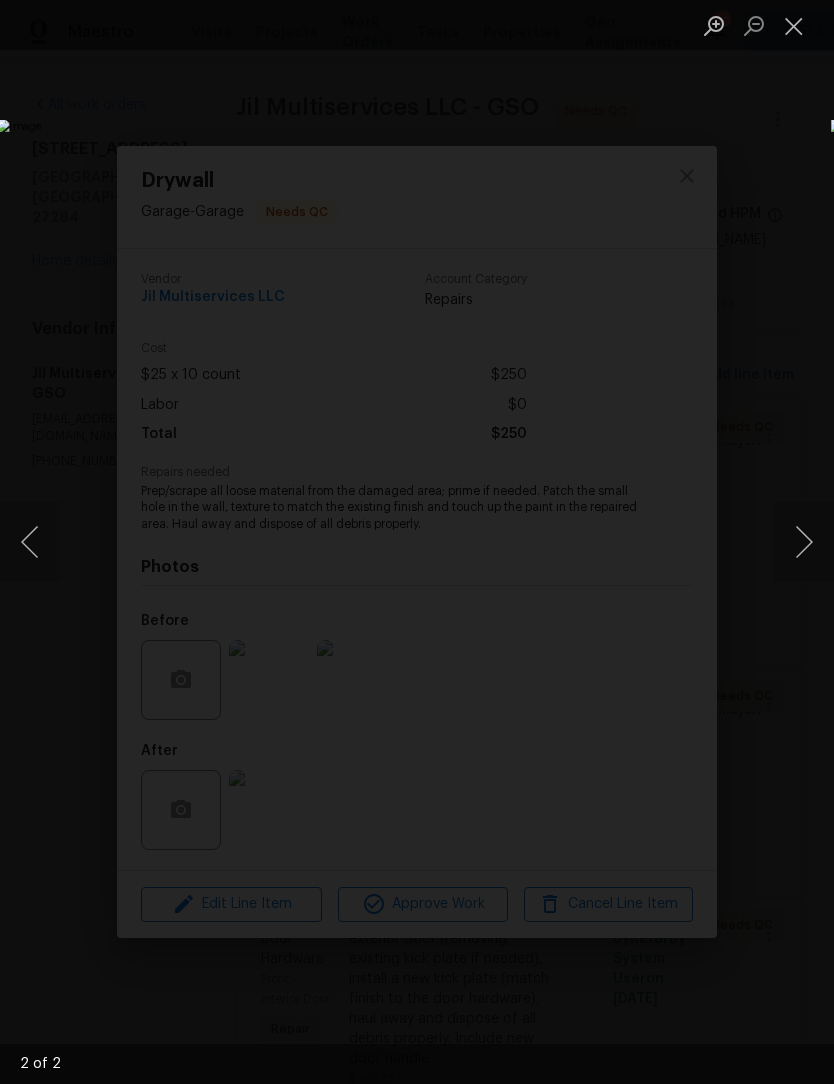 click at bounding box center [804, 542] 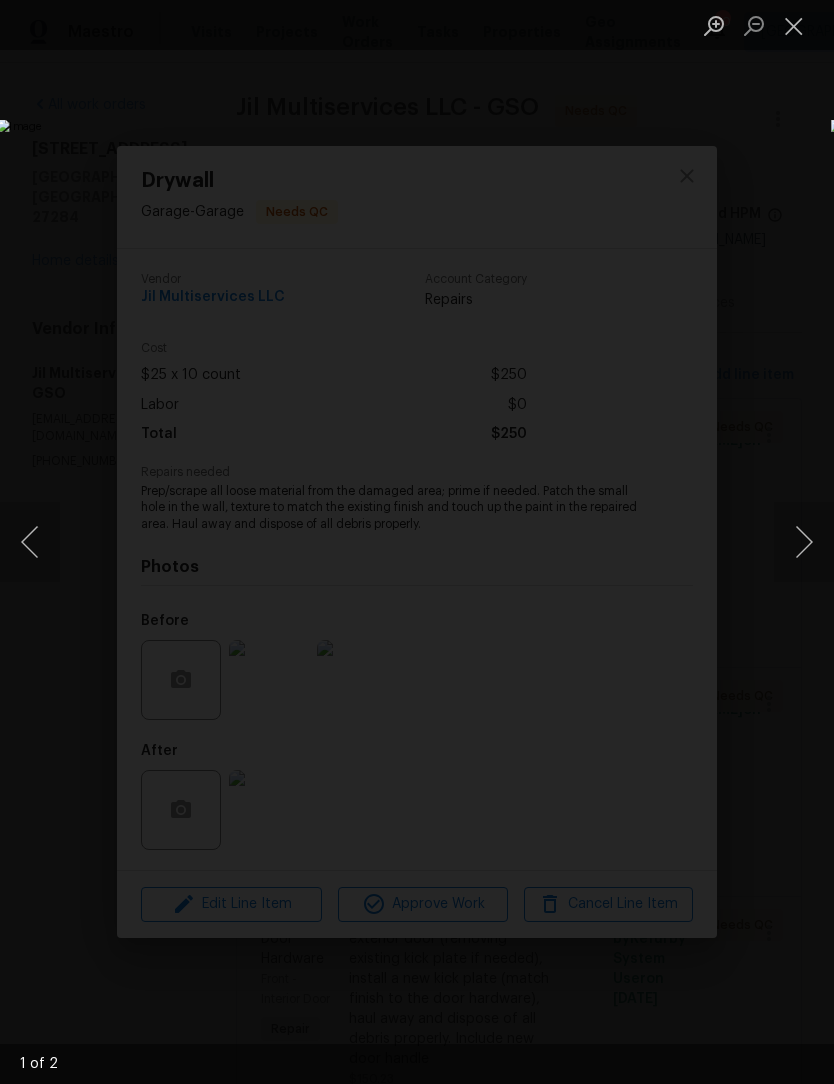 click at bounding box center [794, 25] 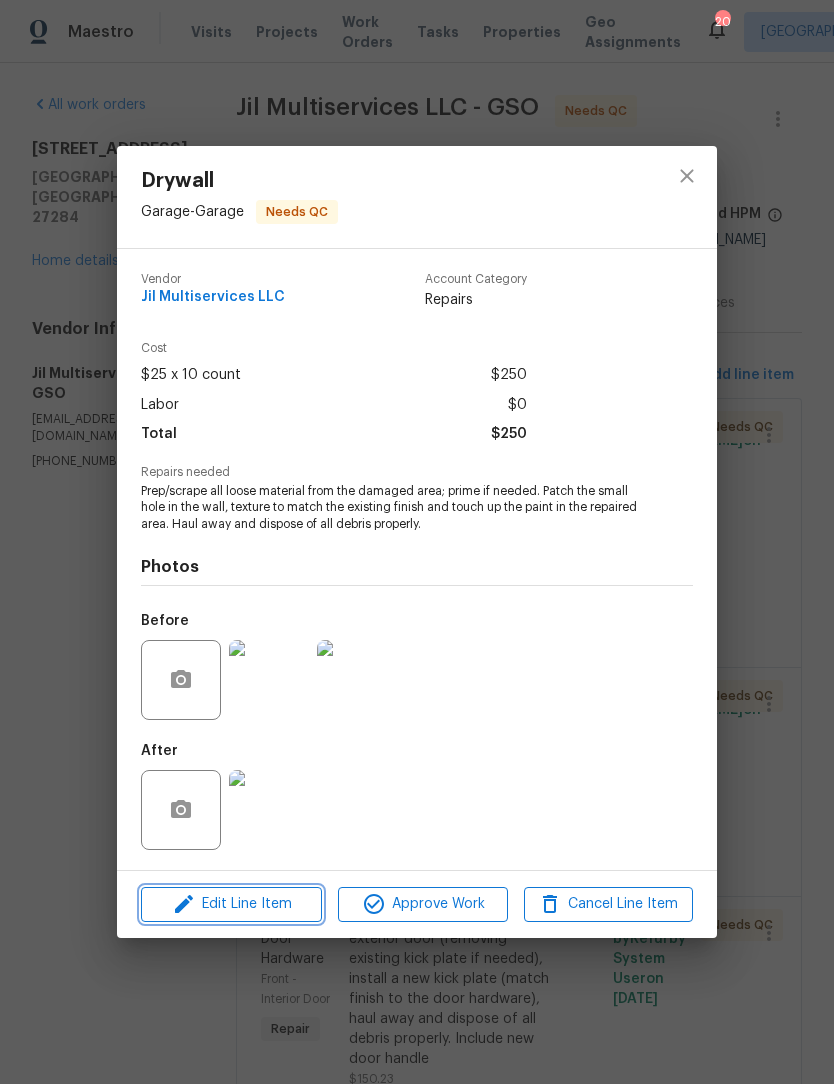 click on "Edit Line Item" at bounding box center [231, 904] 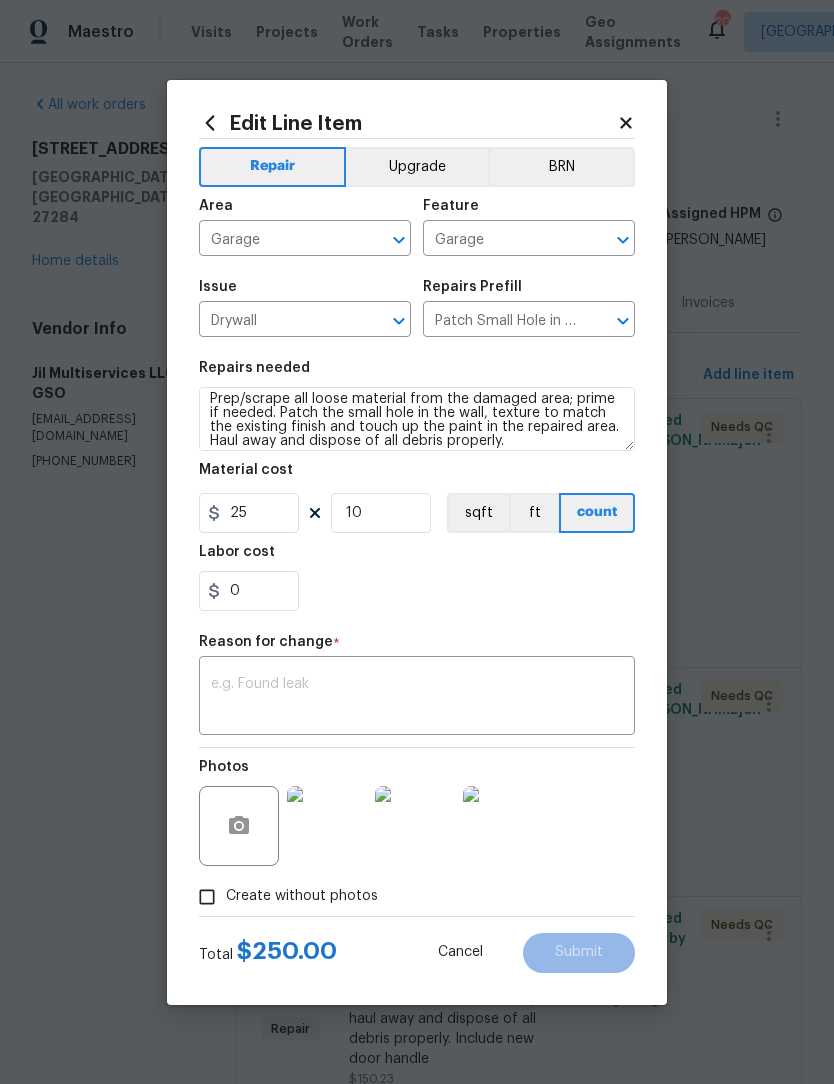 scroll, scrollTop: 5, scrollLeft: 0, axis: vertical 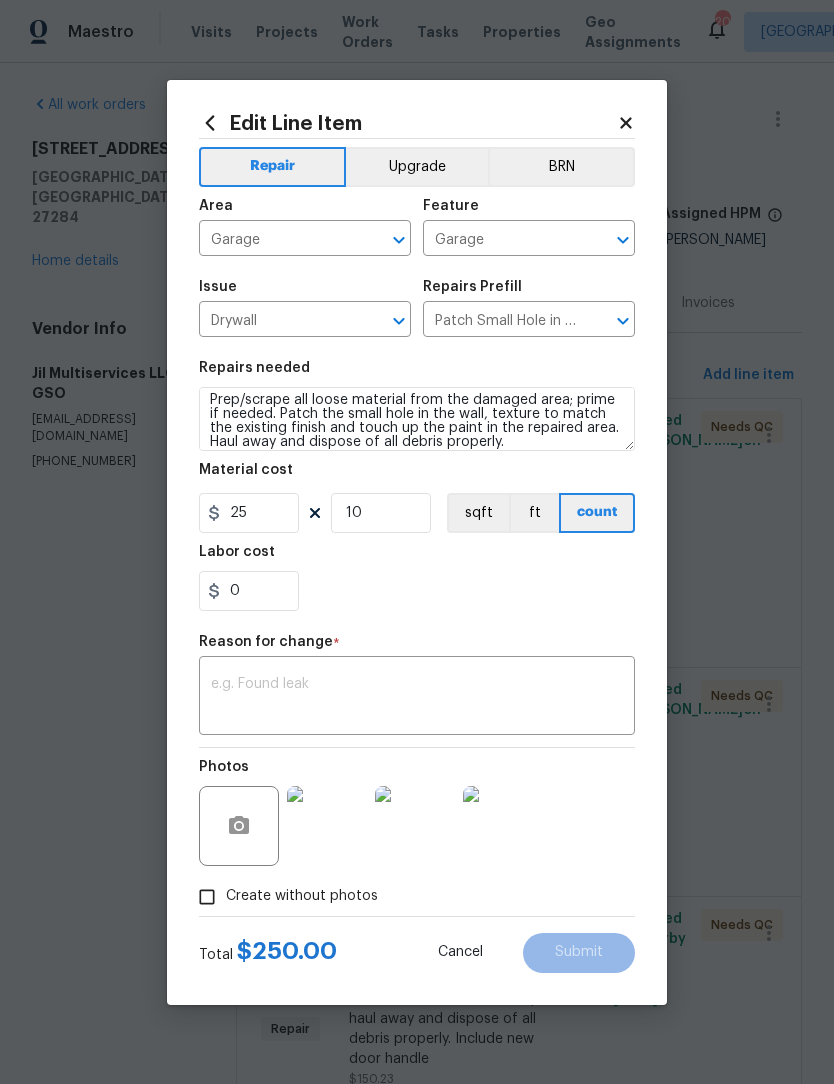 click on "Garage" at bounding box center [277, 240] 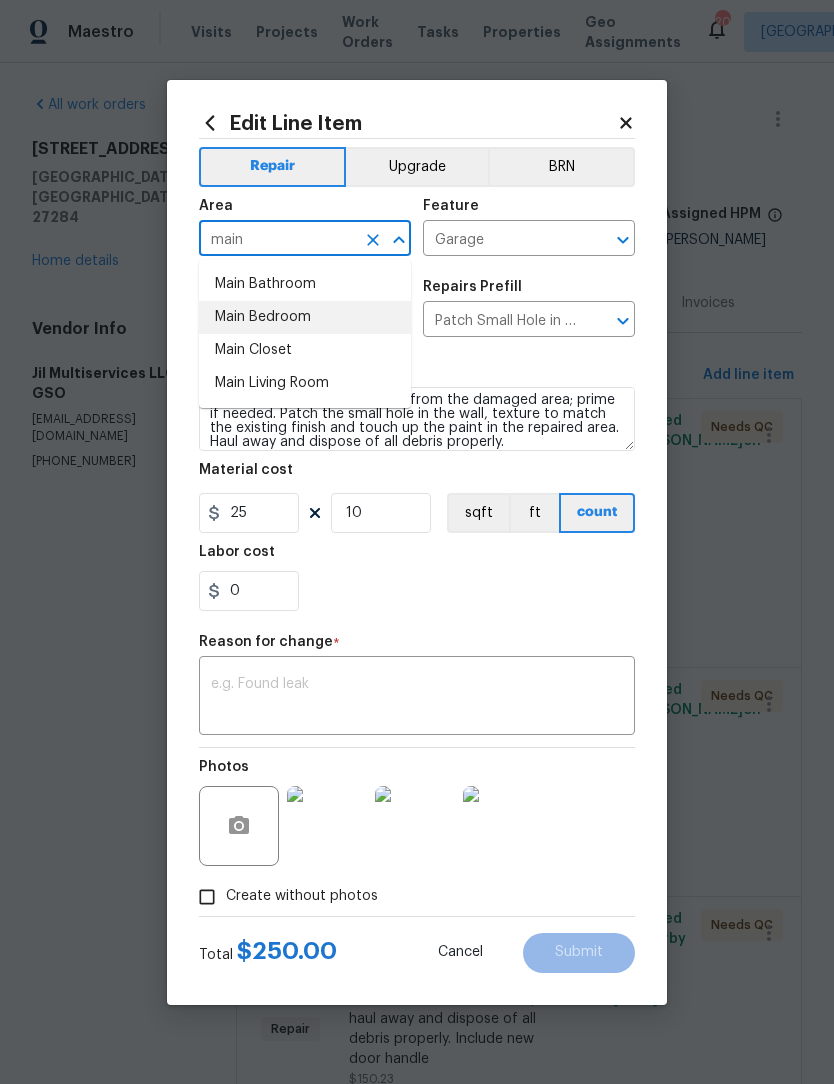 click on "Main Bedroom" at bounding box center (305, 317) 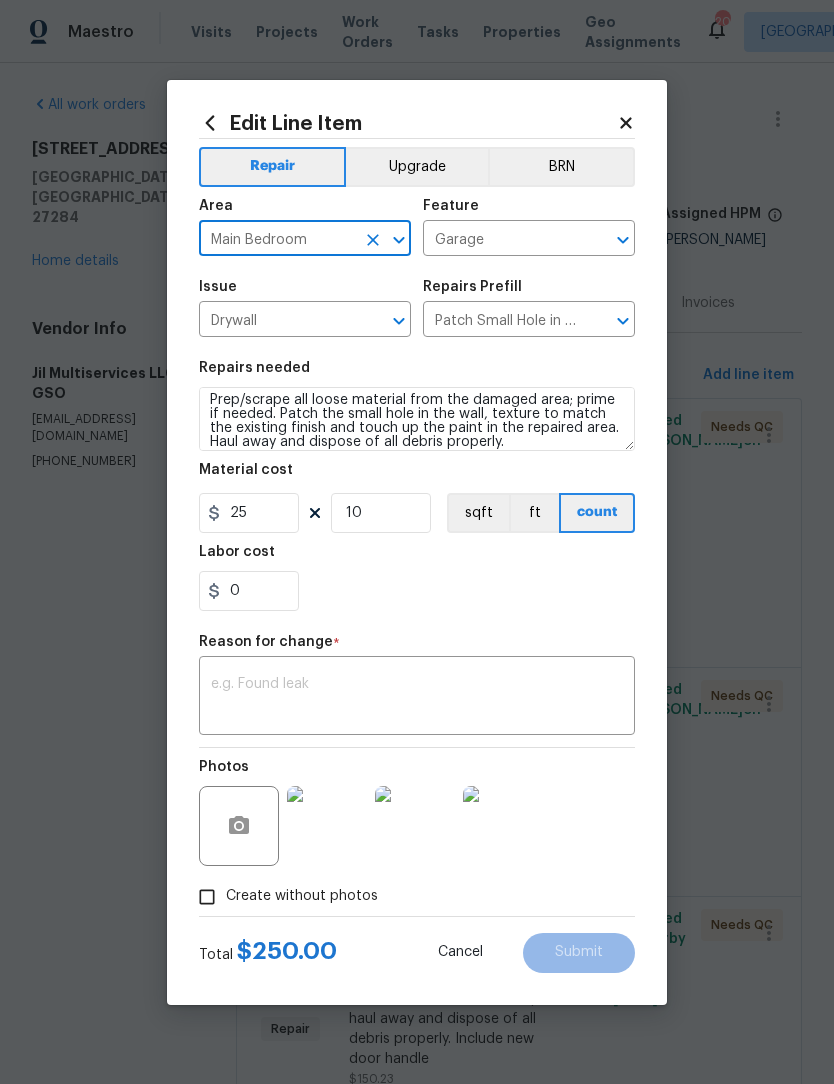click on "Garage" at bounding box center (501, 240) 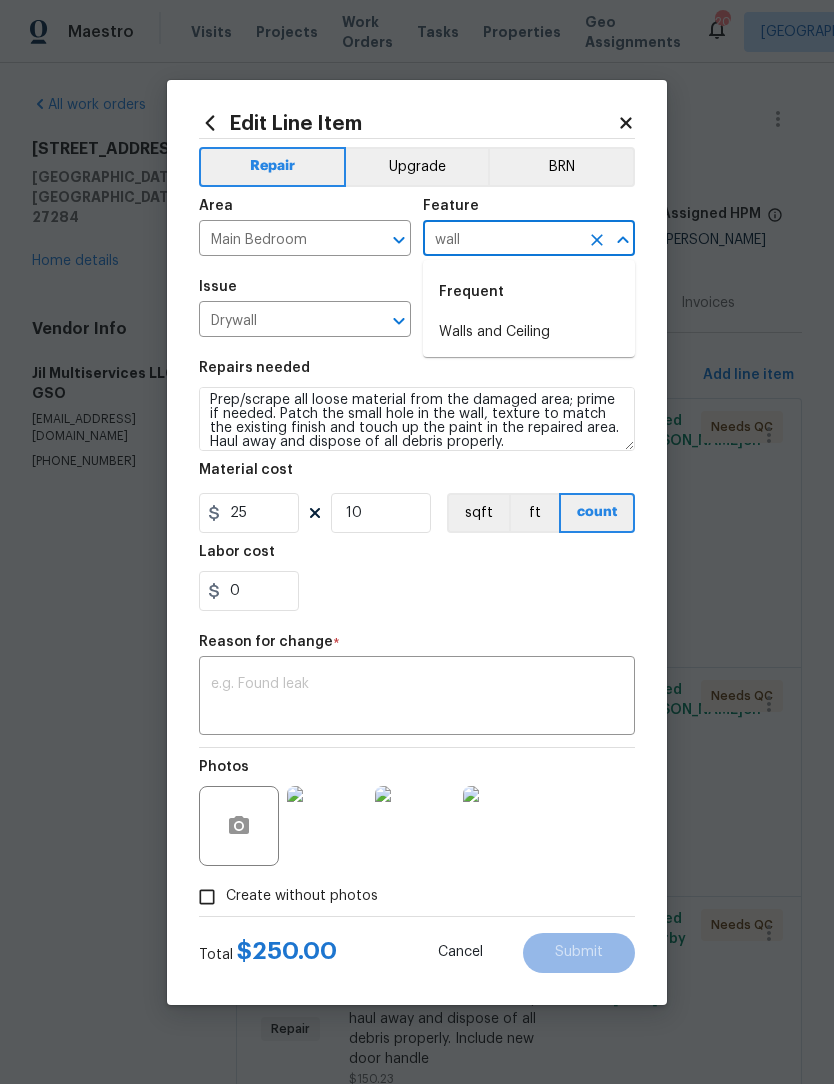 click on "Walls and Ceiling" at bounding box center (529, 332) 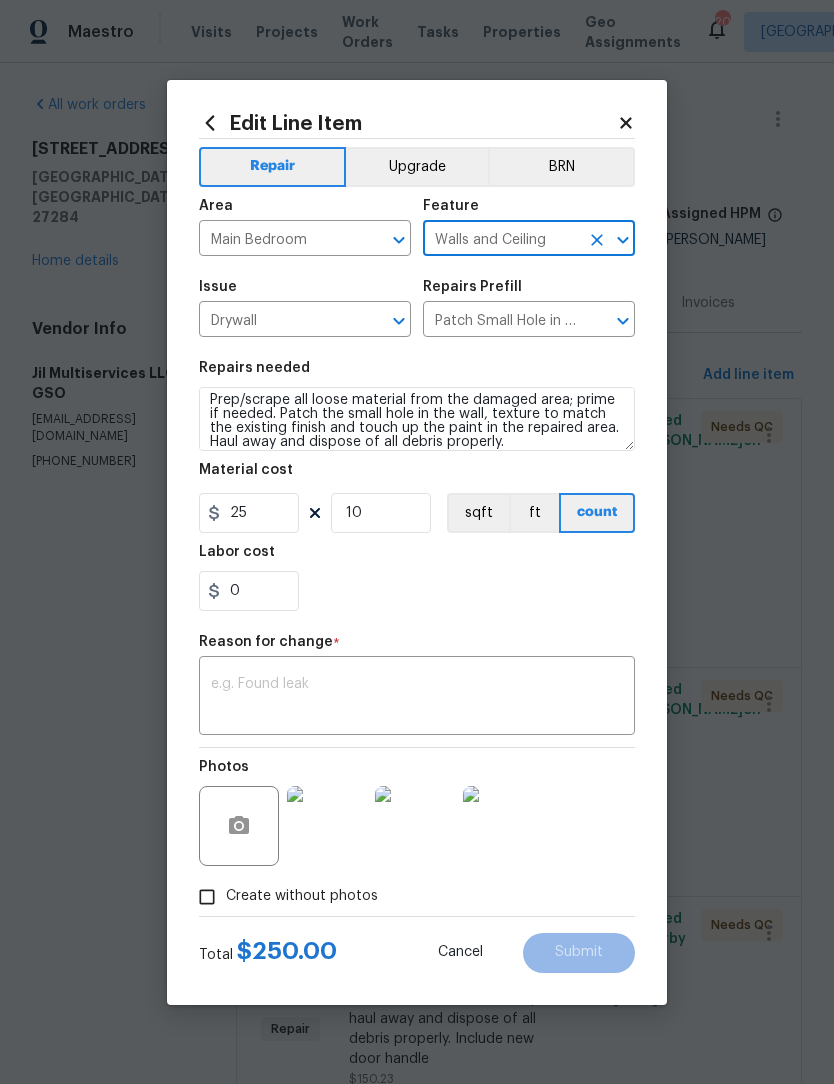 click at bounding box center [417, 698] 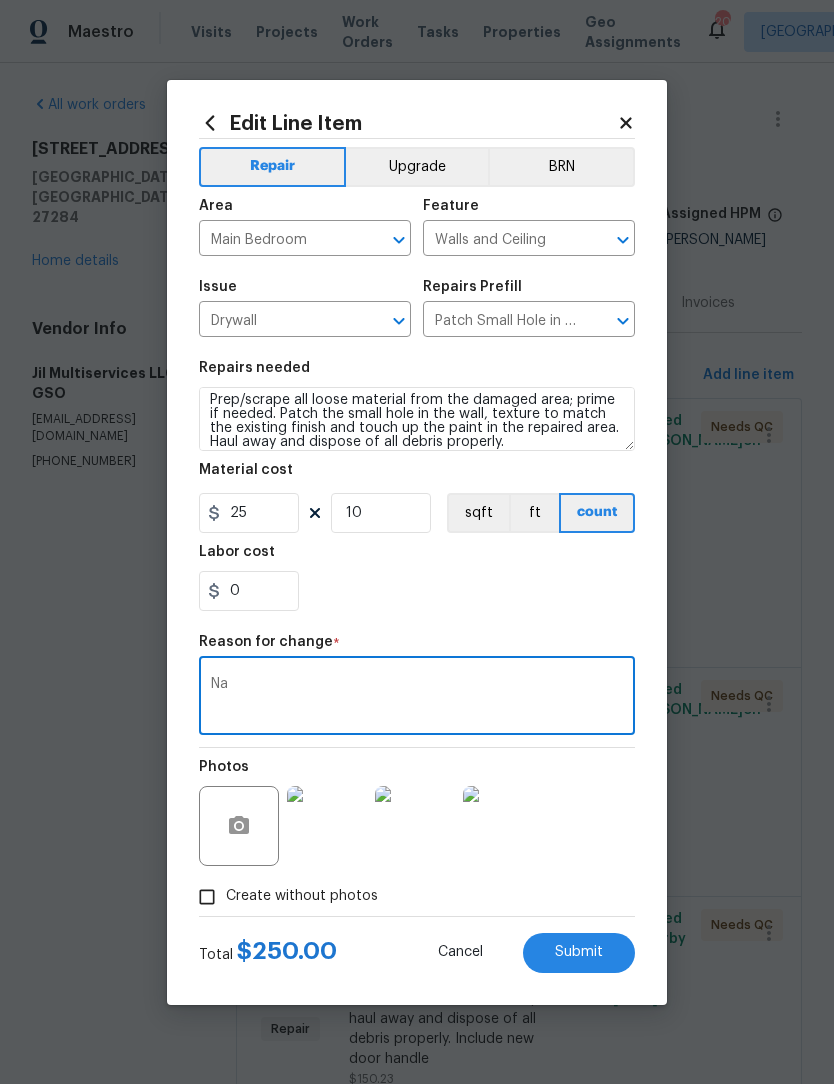 type on "Na" 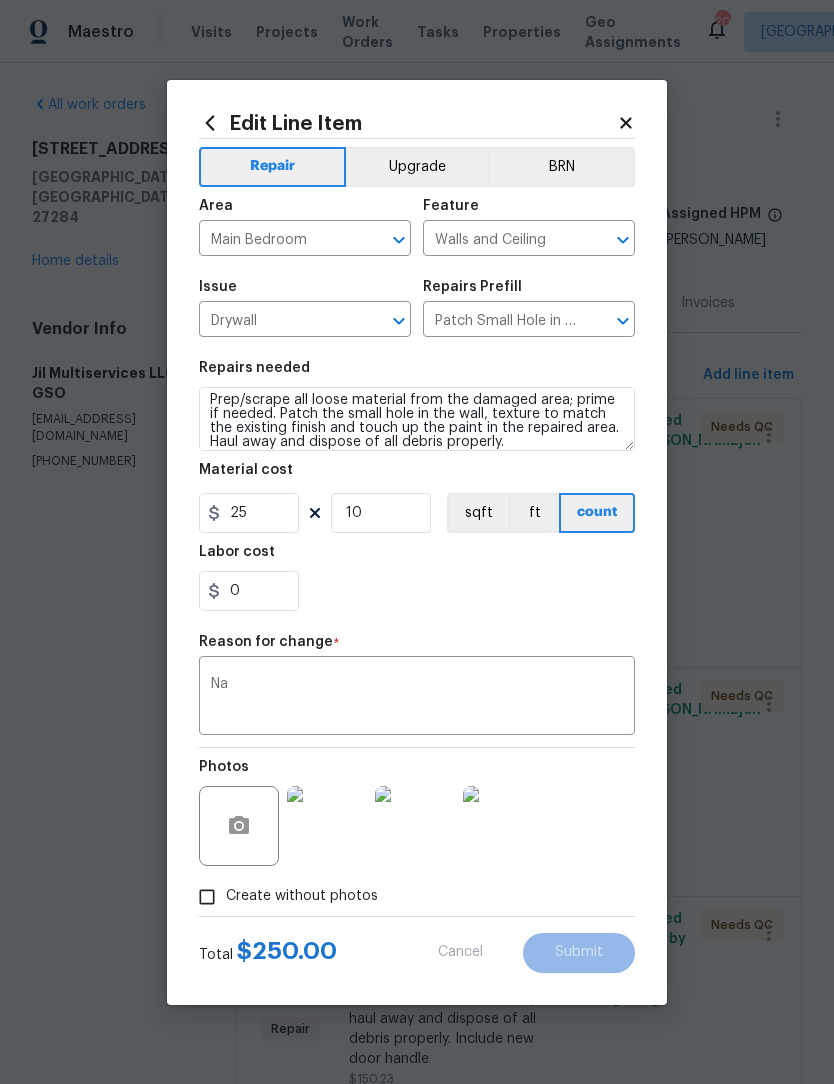 type on "Garage" 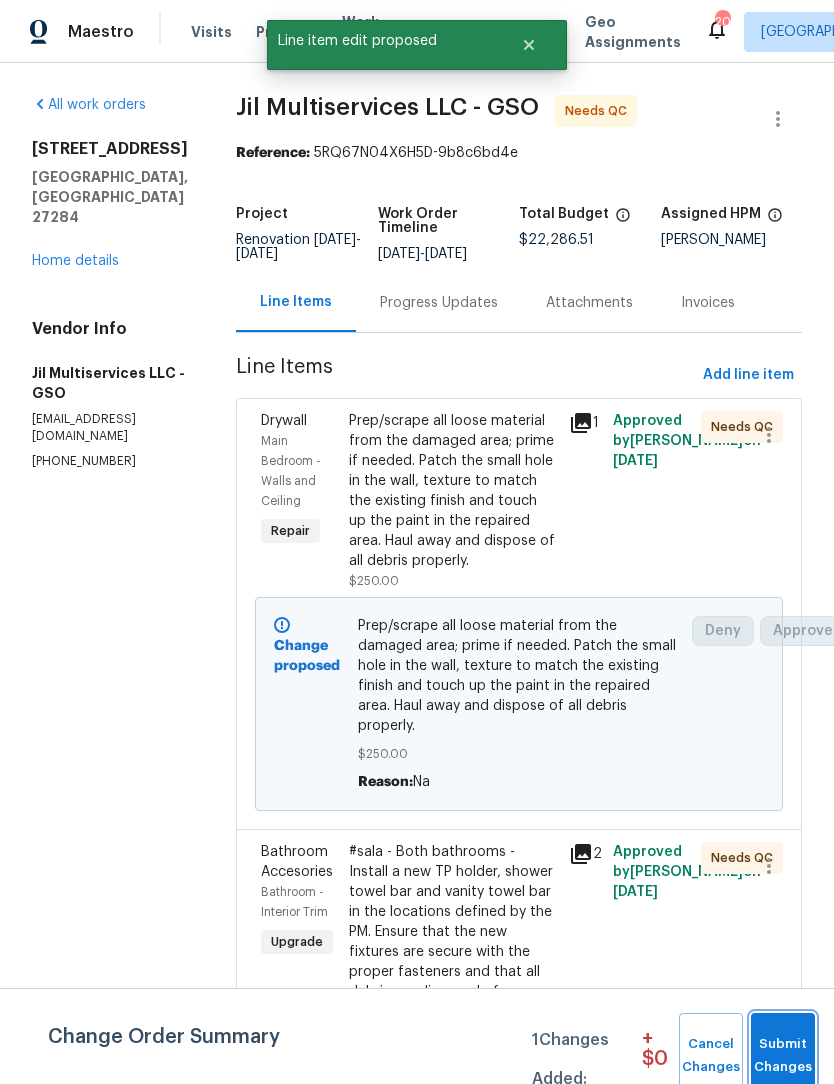 click on "Submit Changes" at bounding box center [783, 1056] 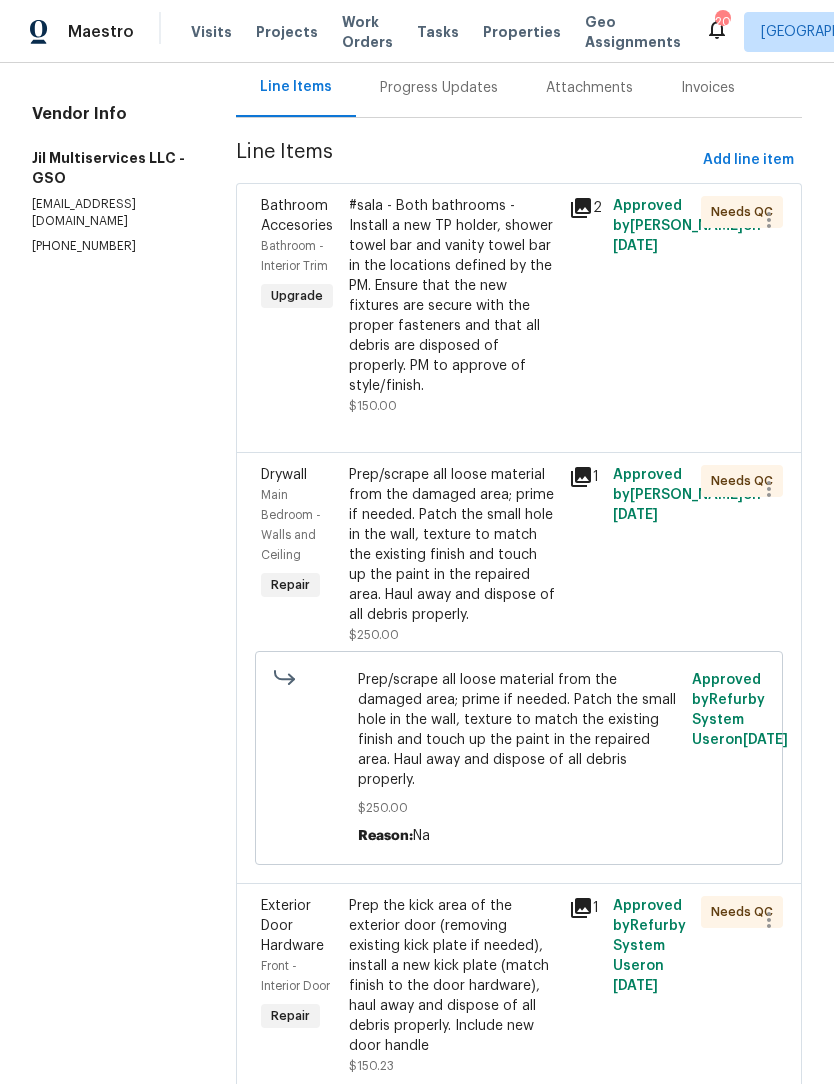scroll, scrollTop: 218, scrollLeft: 0, axis: vertical 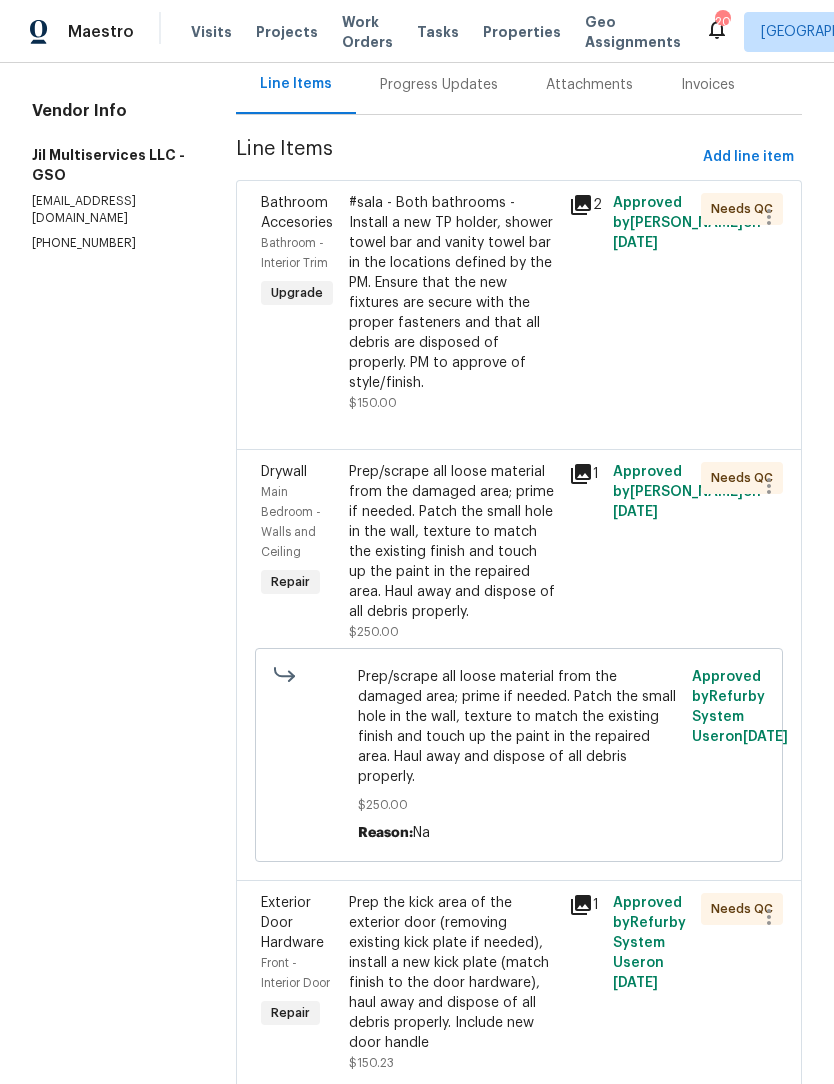 click on "Prep/scrape all loose material from the damaged area; prime if needed. Patch the small hole in the wall, texture to match the existing finish and touch up the paint in the repaired area. Haul away and dispose of all debris properly." at bounding box center [453, 542] 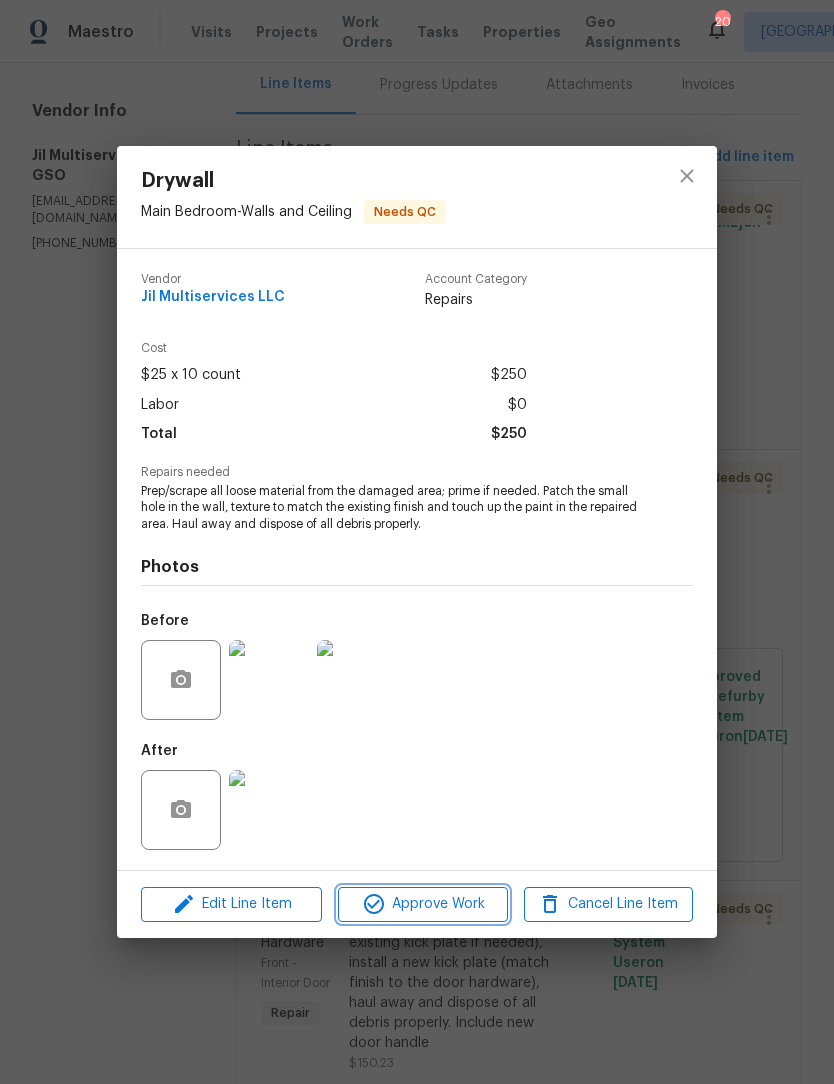 click on "Approve Work" at bounding box center [422, 904] 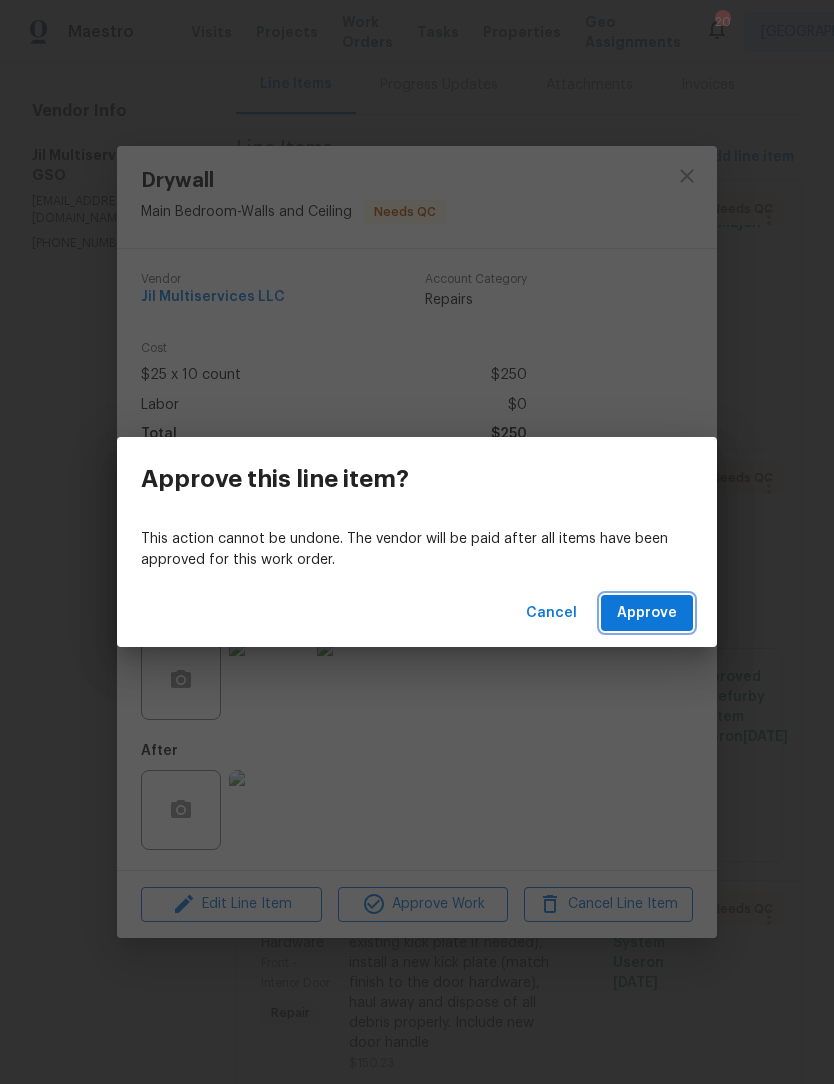click on "Approve" at bounding box center (647, 613) 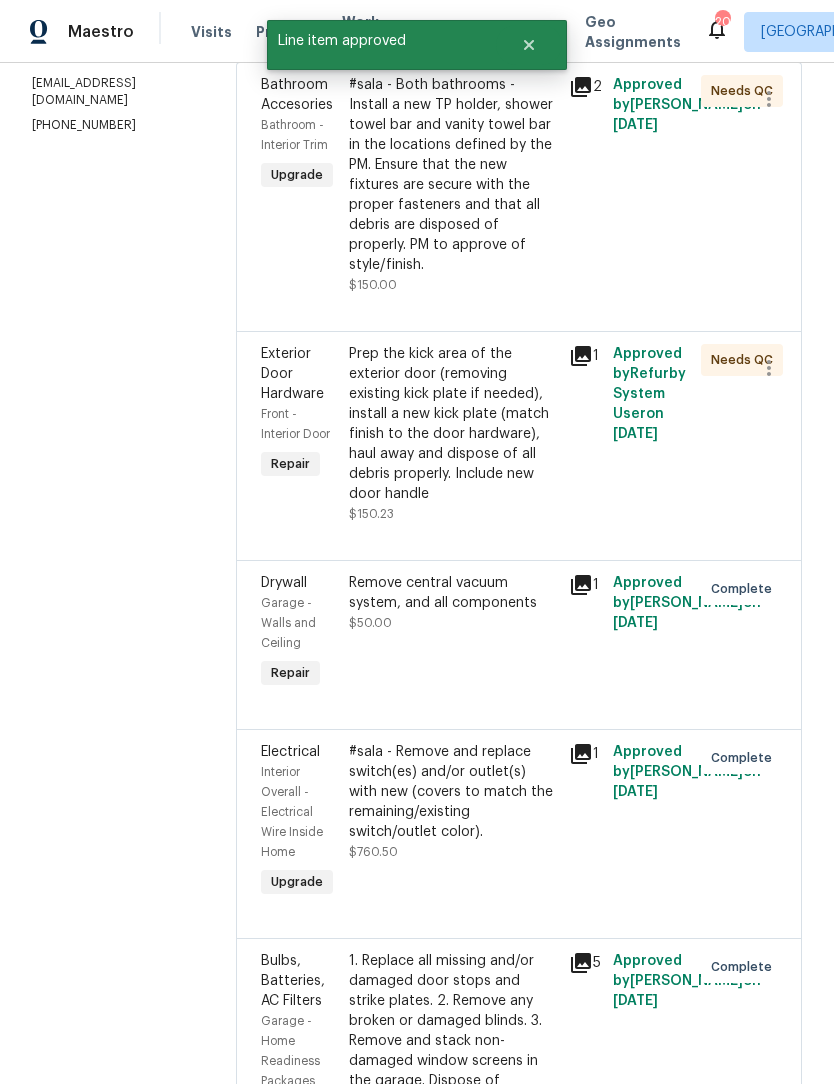 scroll, scrollTop: 331, scrollLeft: 0, axis: vertical 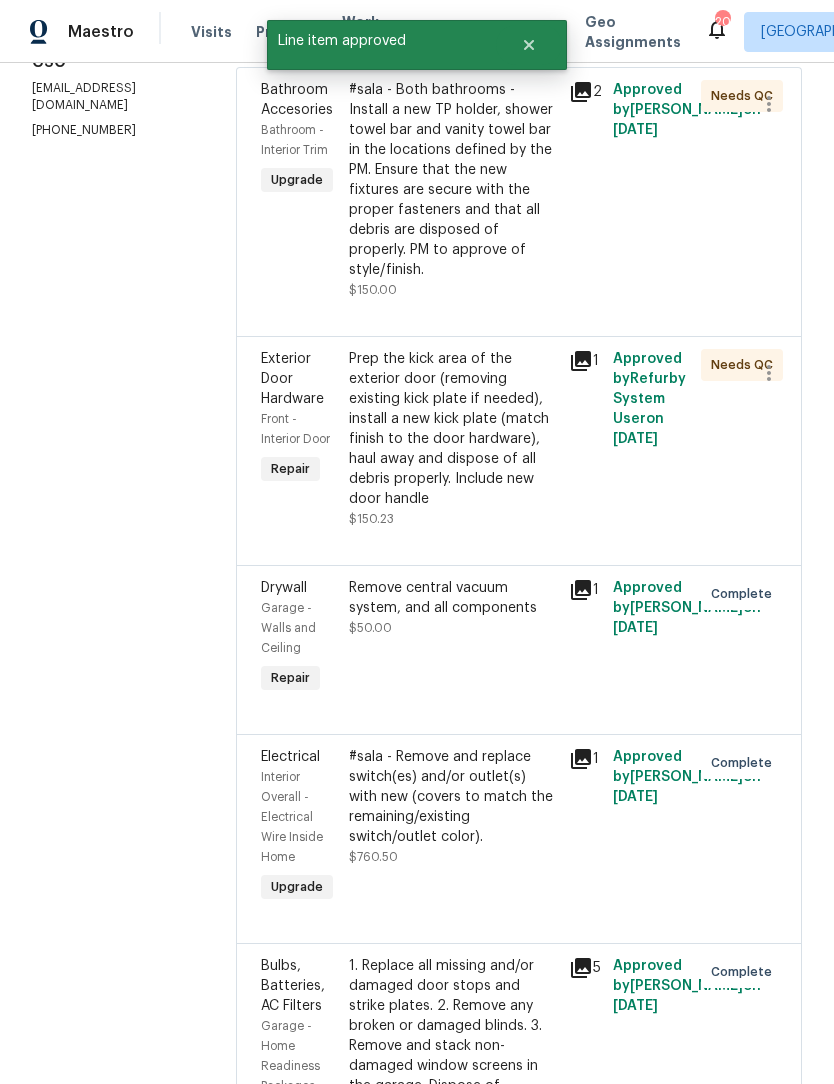 click on "Prep the kick area of the exterior door (removing existing kick plate if needed), install a new kick plate (match finish to the door hardware), haul away and dispose of all debris properly.
Include new door handle" at bounding box center (453, 429) 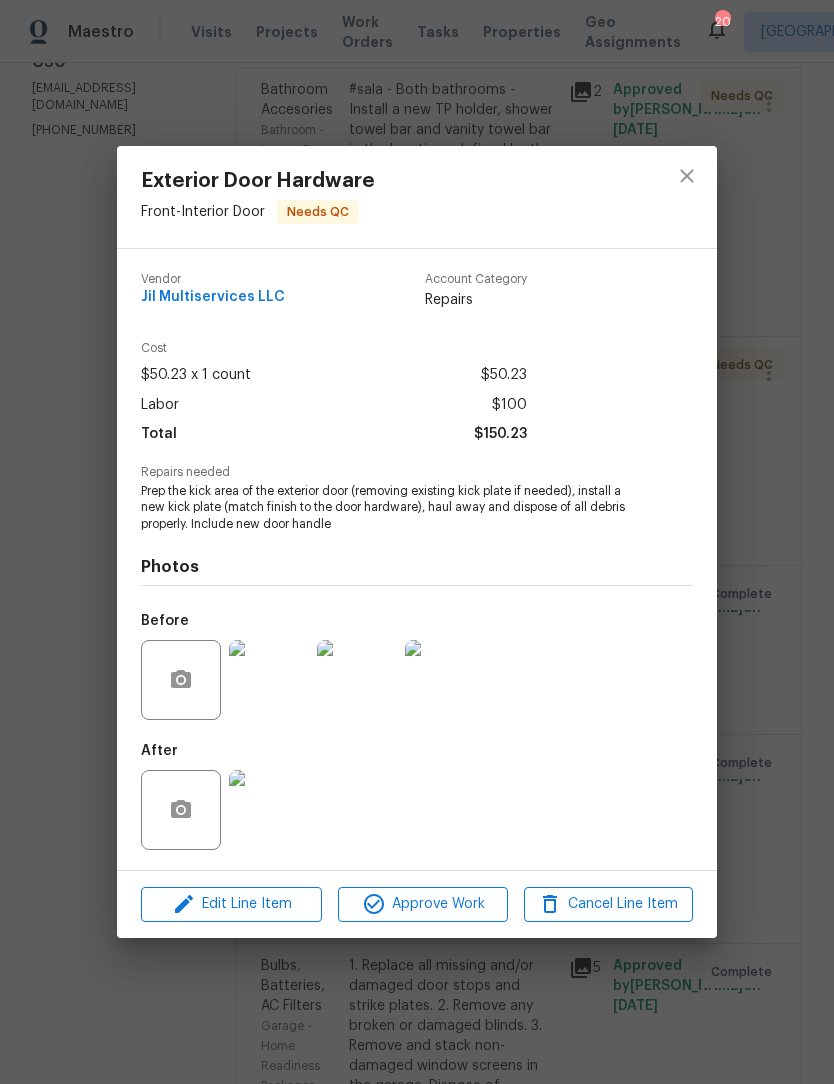 click at bounding box center (269, 810) 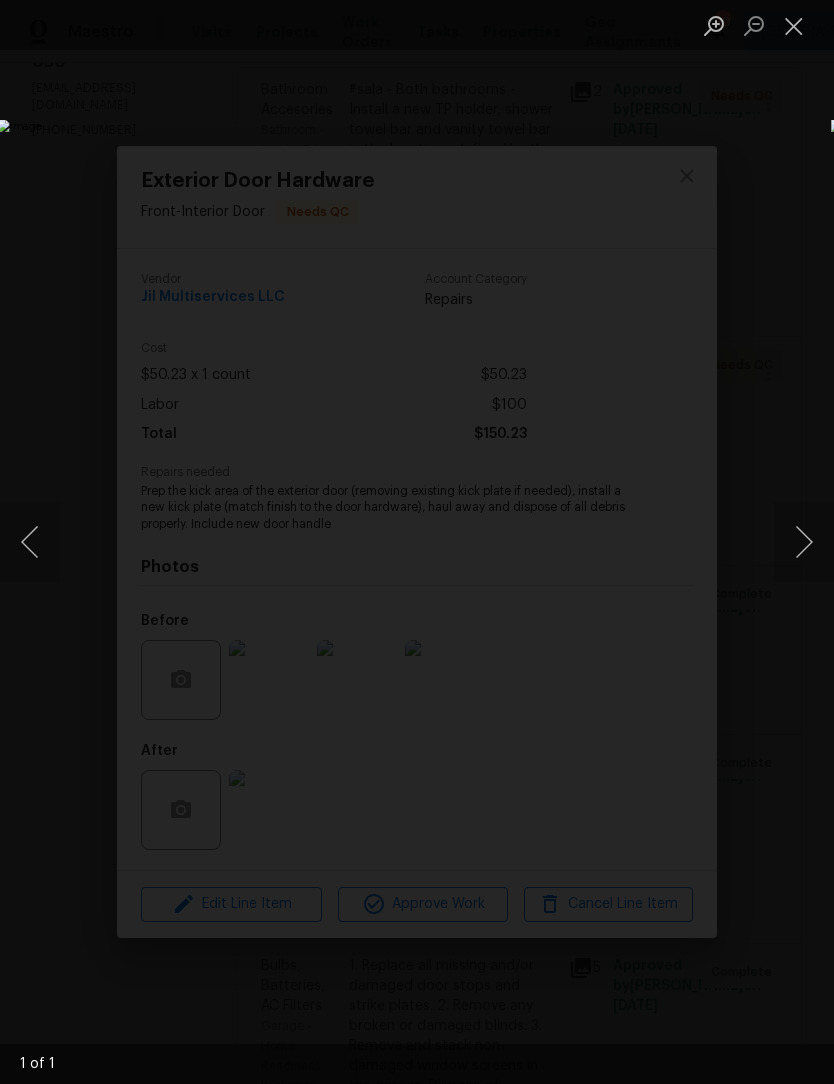 click at bounding box center [804, 542] 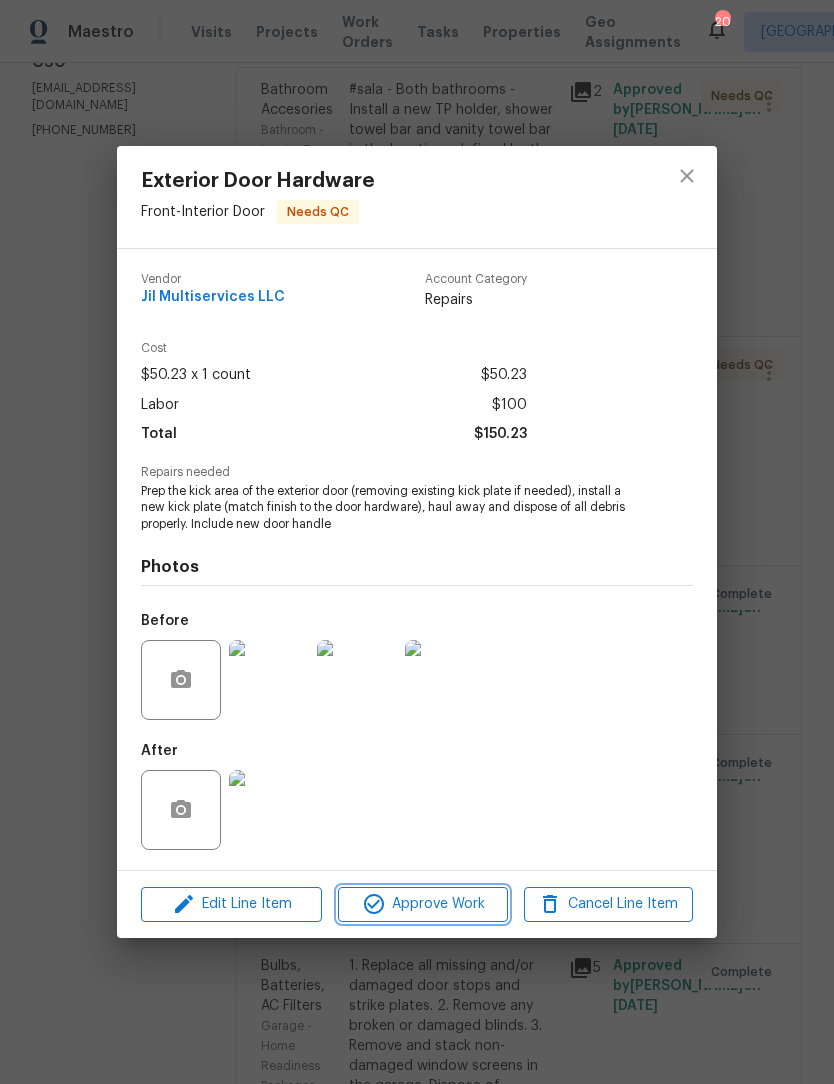 click on "Approve Work" at bounding box center [422, 904] 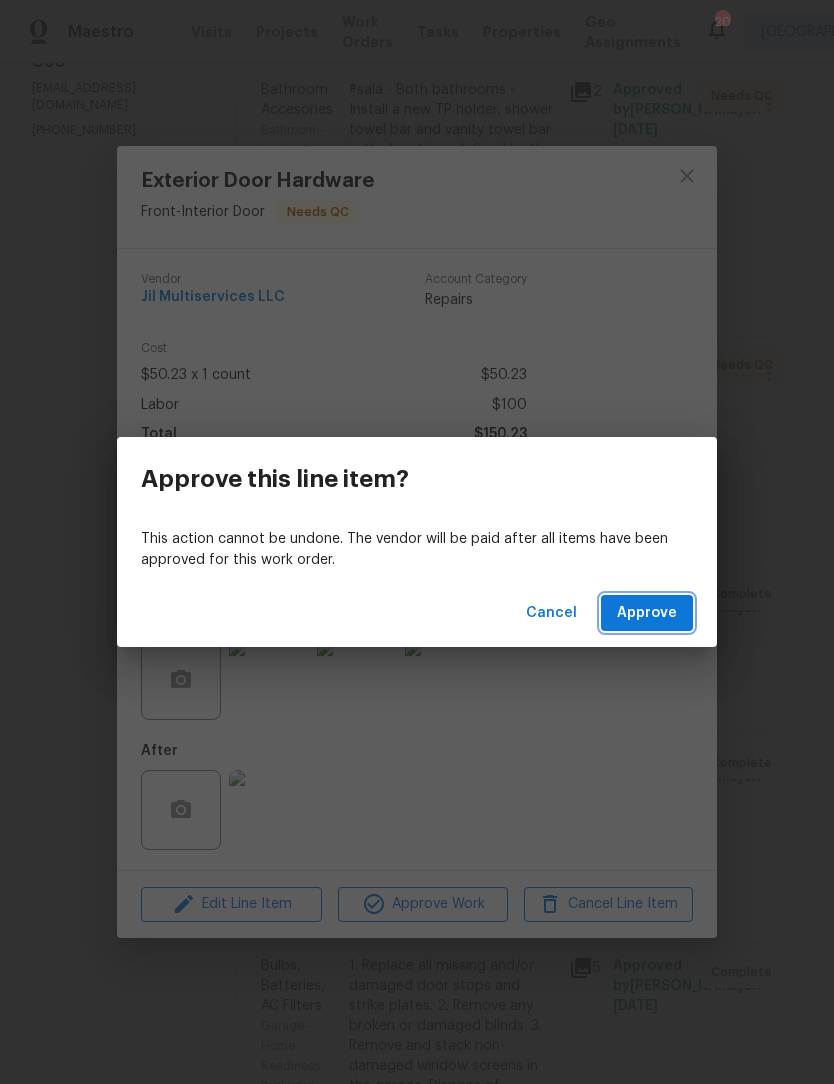 click on "Approve" at bounding box center [647, 613] 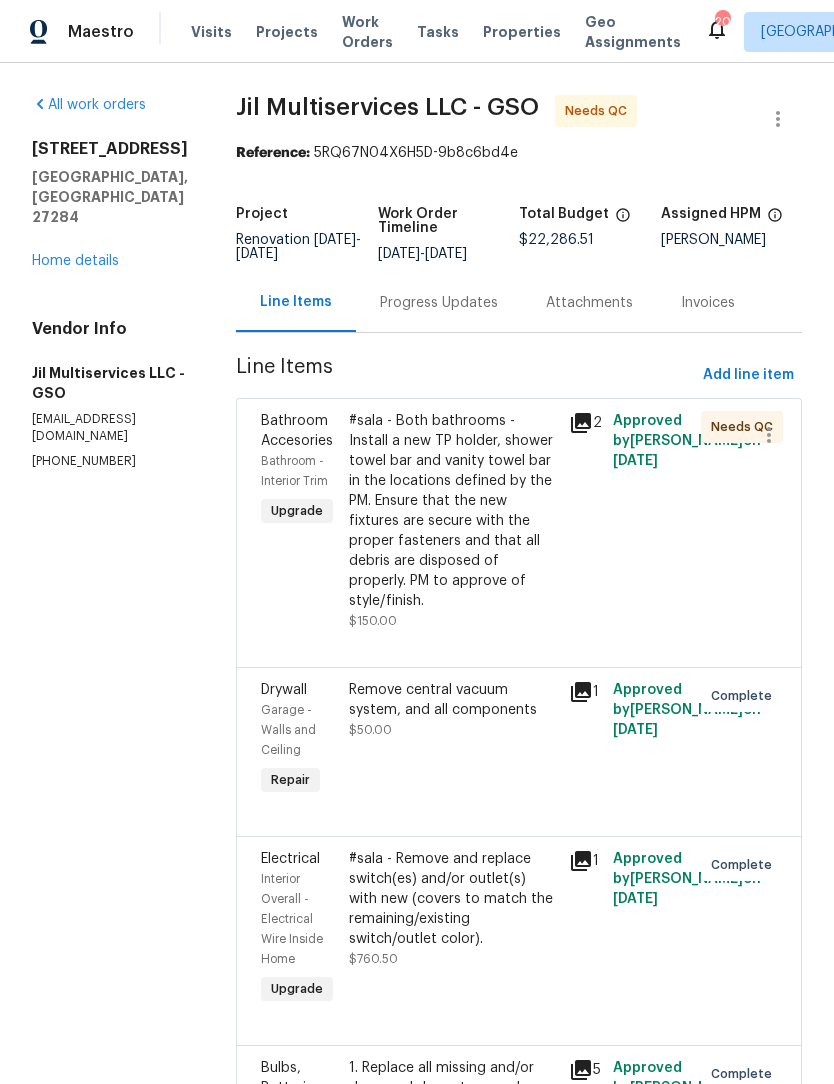 scroll, scrollTop: 0, scrollLeft: 0, axis: both 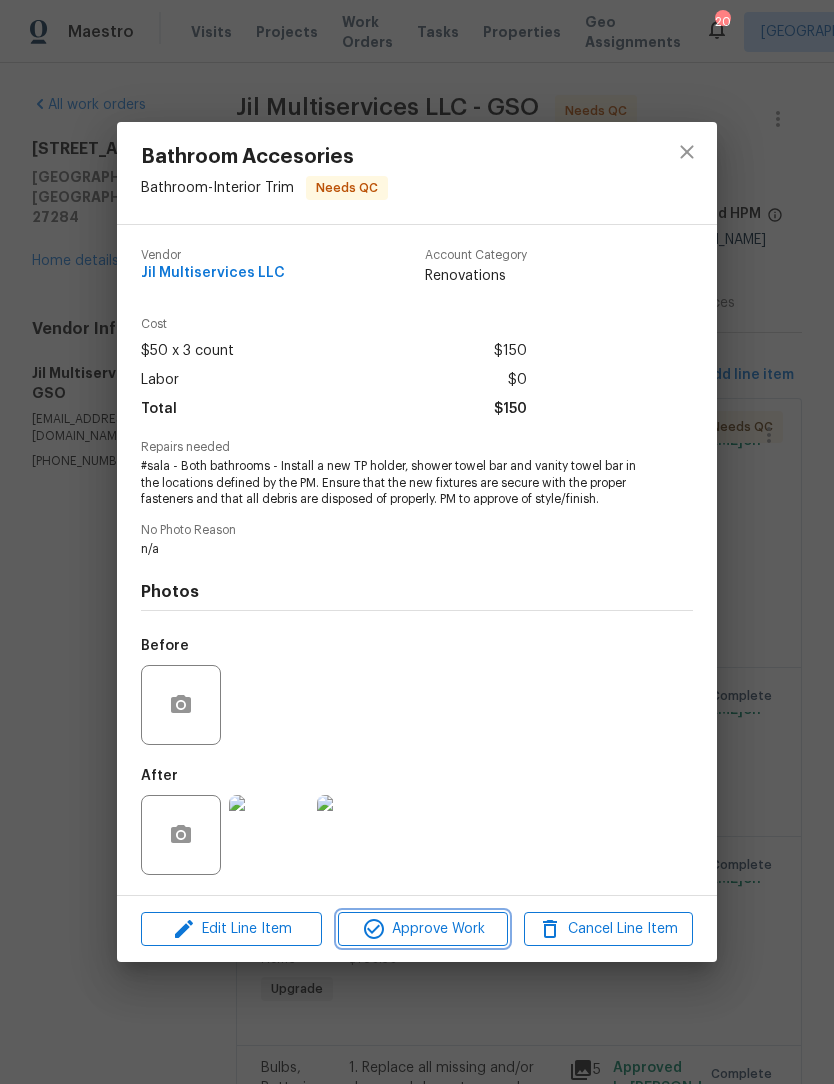 click on "Approve Work" at bounding box center (422, 929) 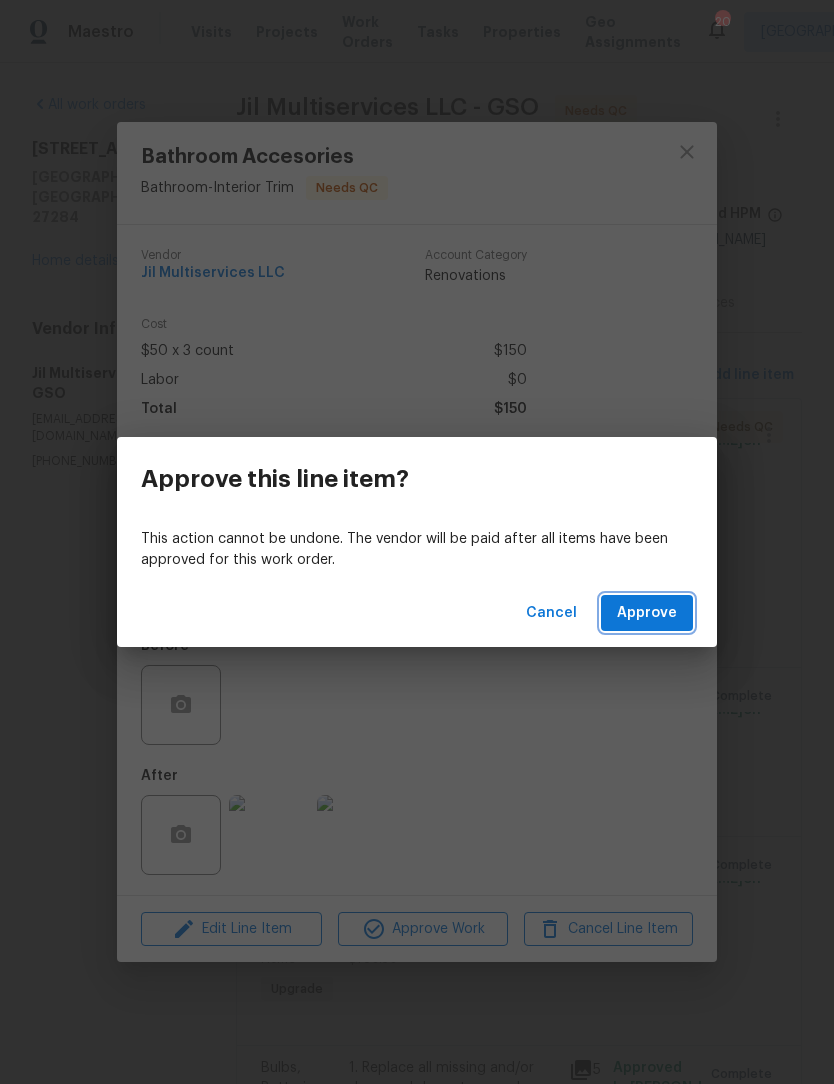 click on "Approve" at bounding box center (647, 613) 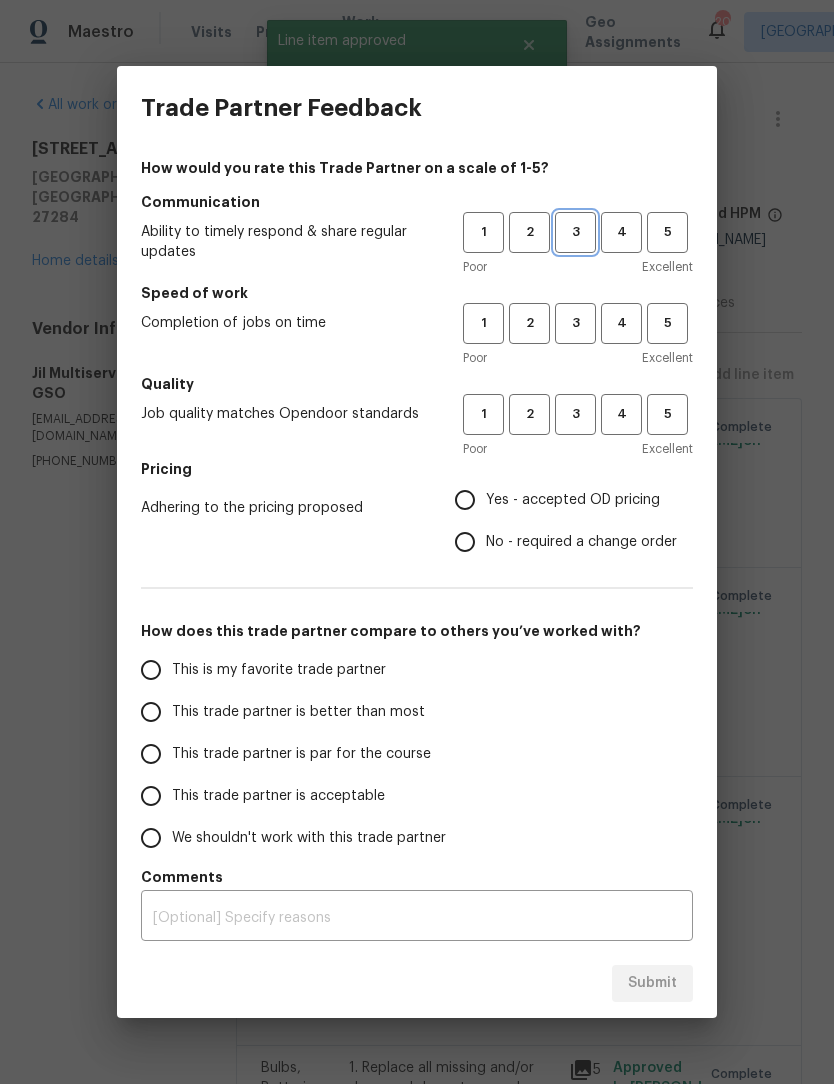 click on "3" at bounding box center (575, 232) 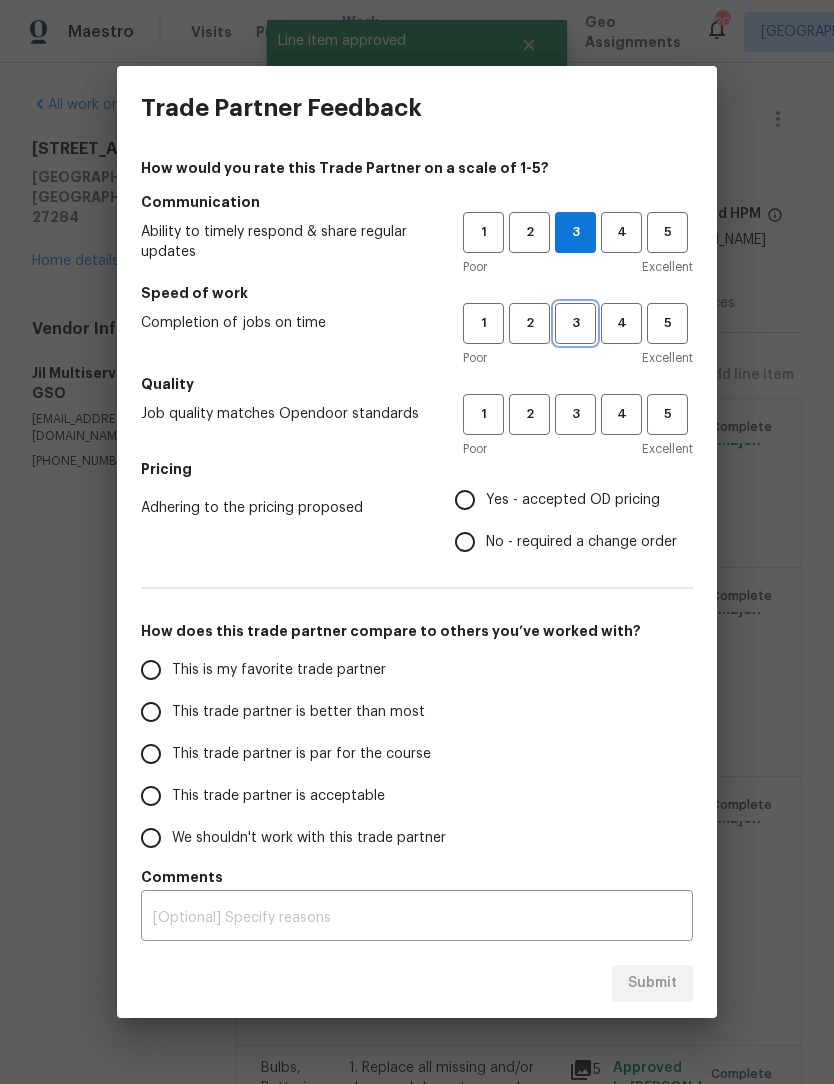 click on "3" at bounding box center (575, 323) 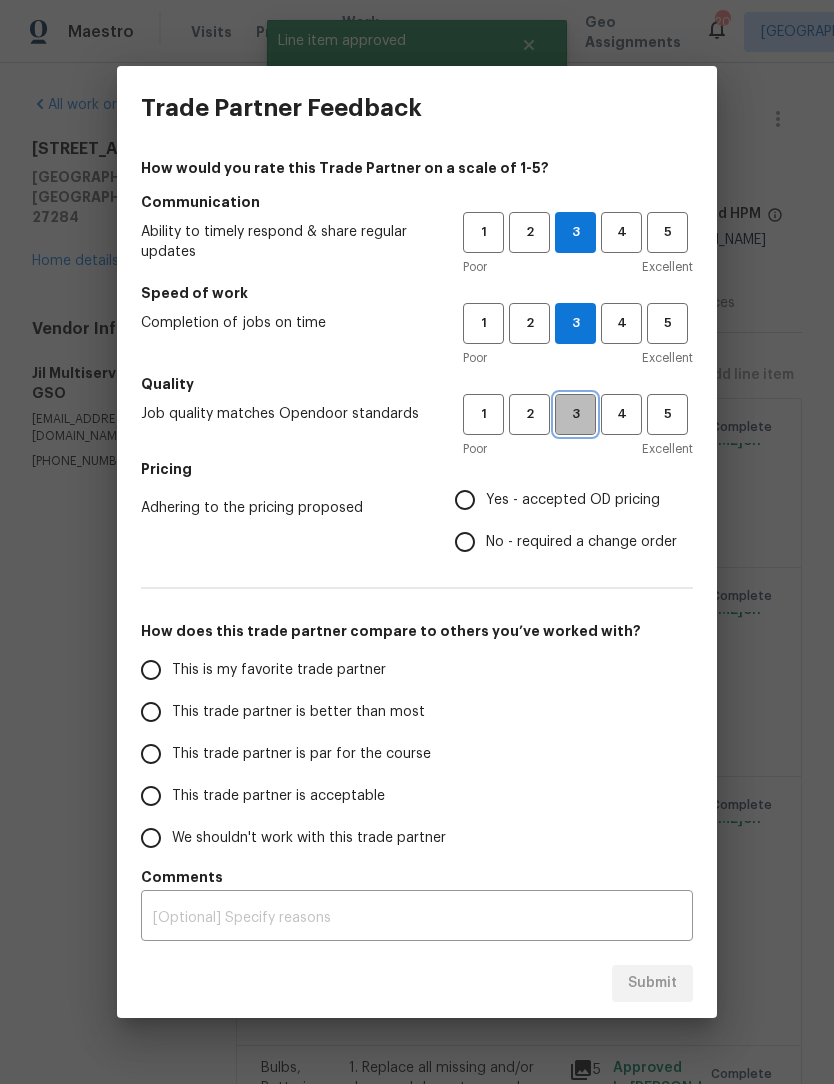 click on "3" at bounding box center (575, 414) 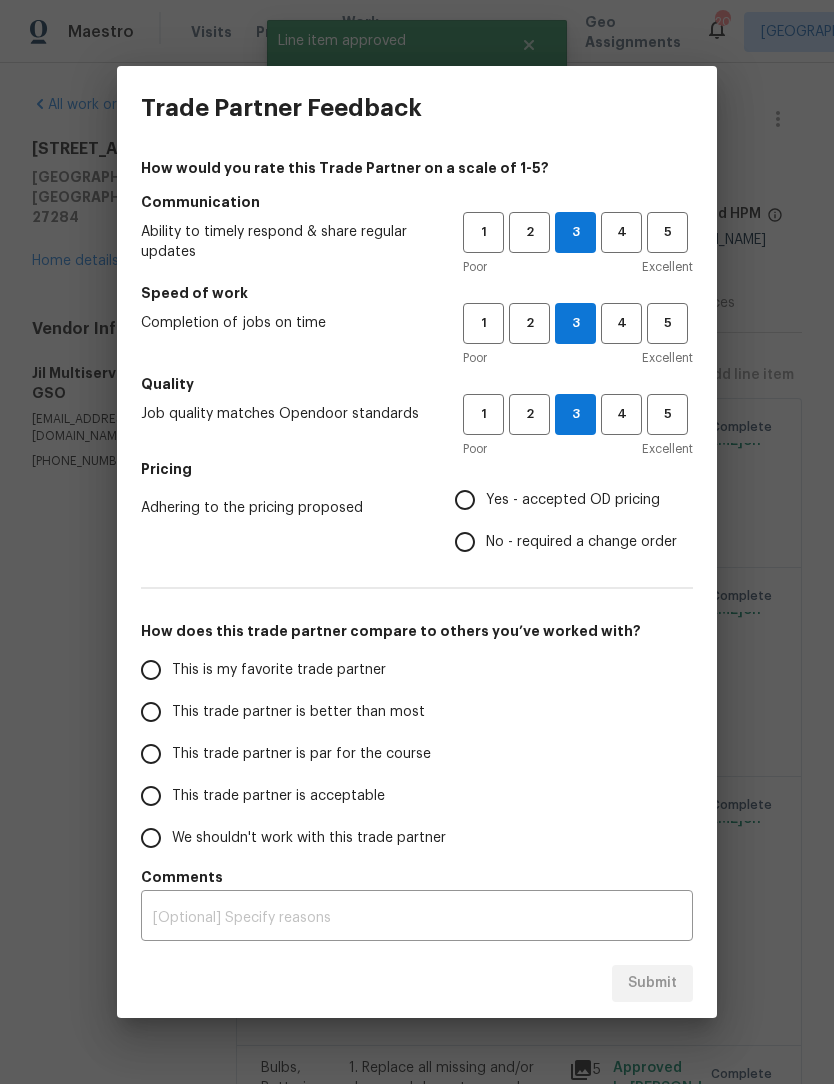 click on "Yes - accepted OD pricing" at bounding box center [465, 500] 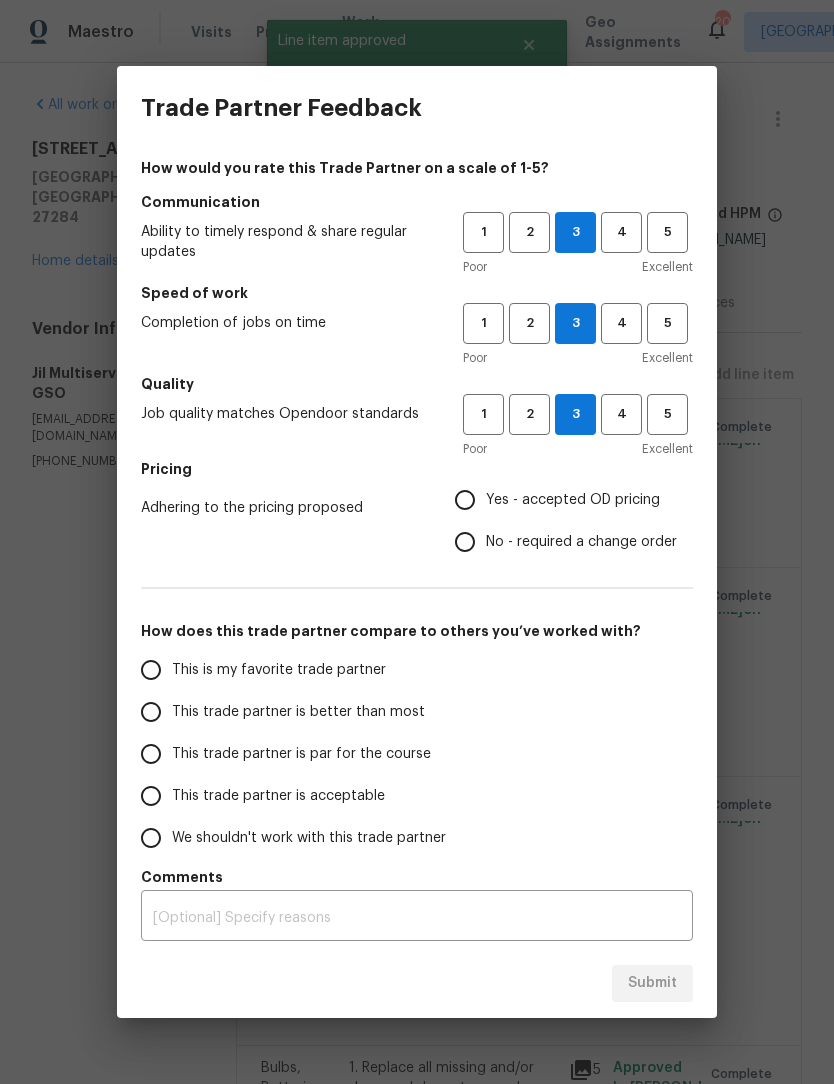 radio on "true" 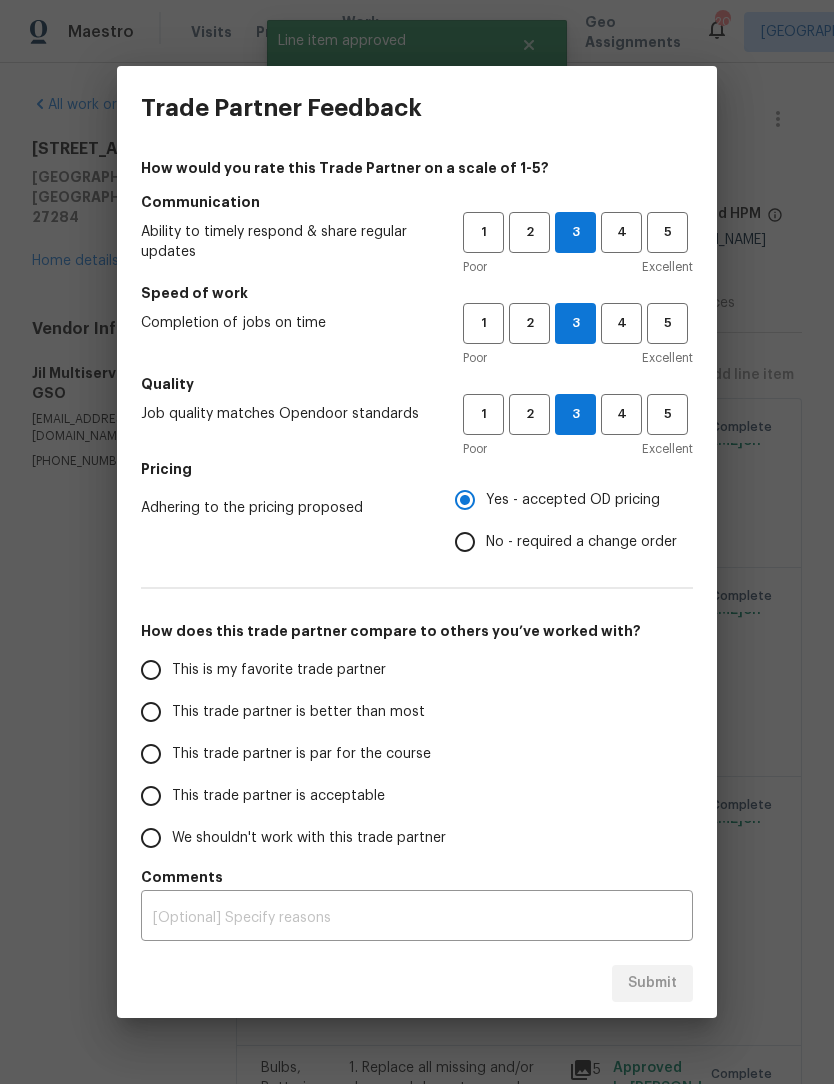 click on "This trade partner is par for the course" at bounding box center (151, 754) 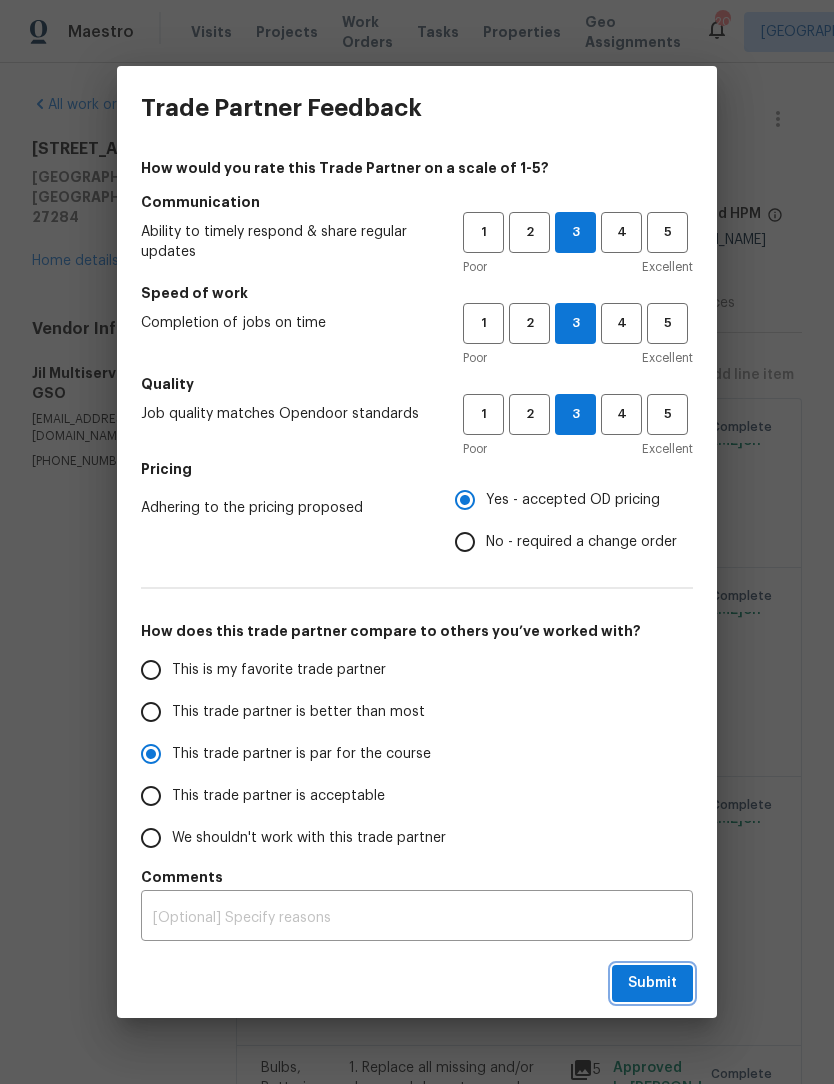 click on "Submit" at bounding box center (652, 983) 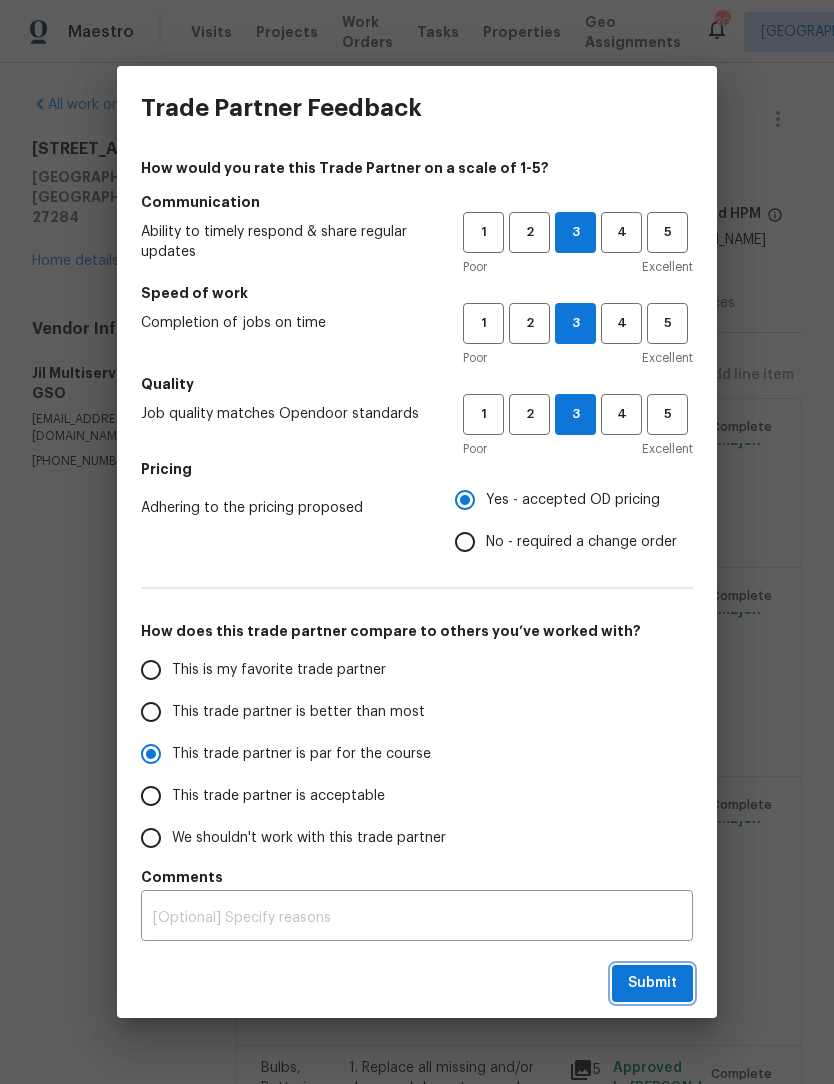 radio on "true" 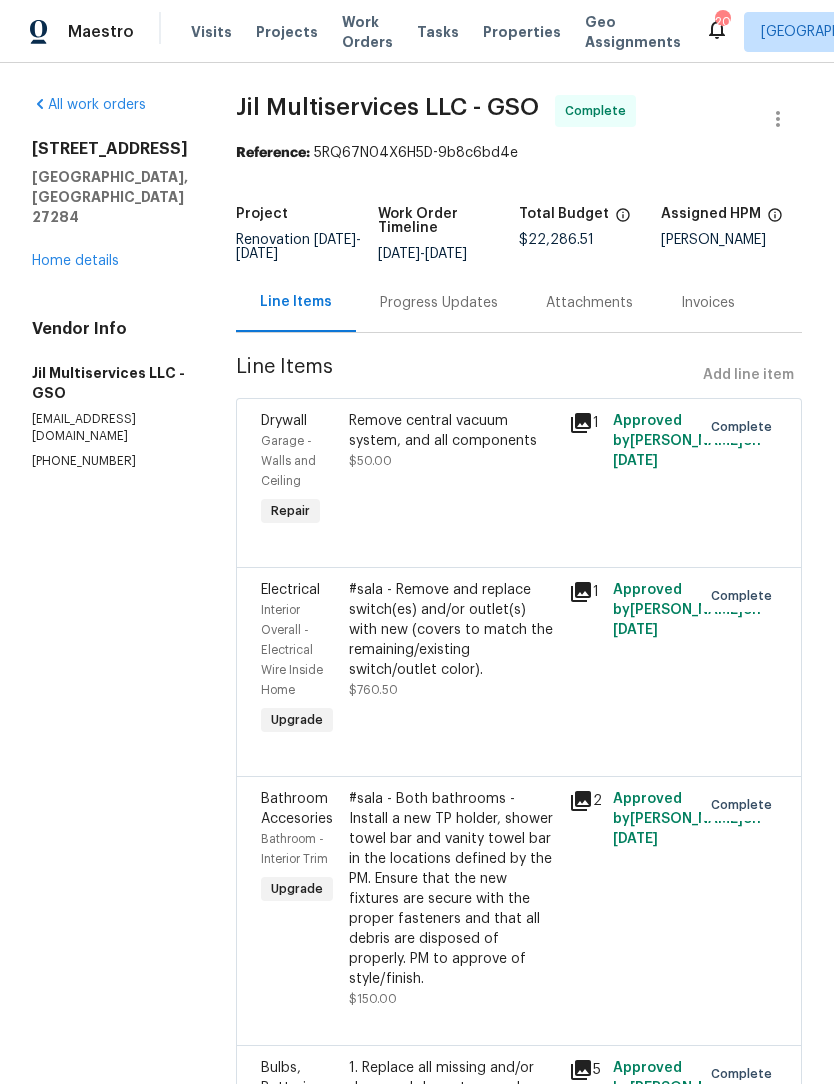 radio on "false" 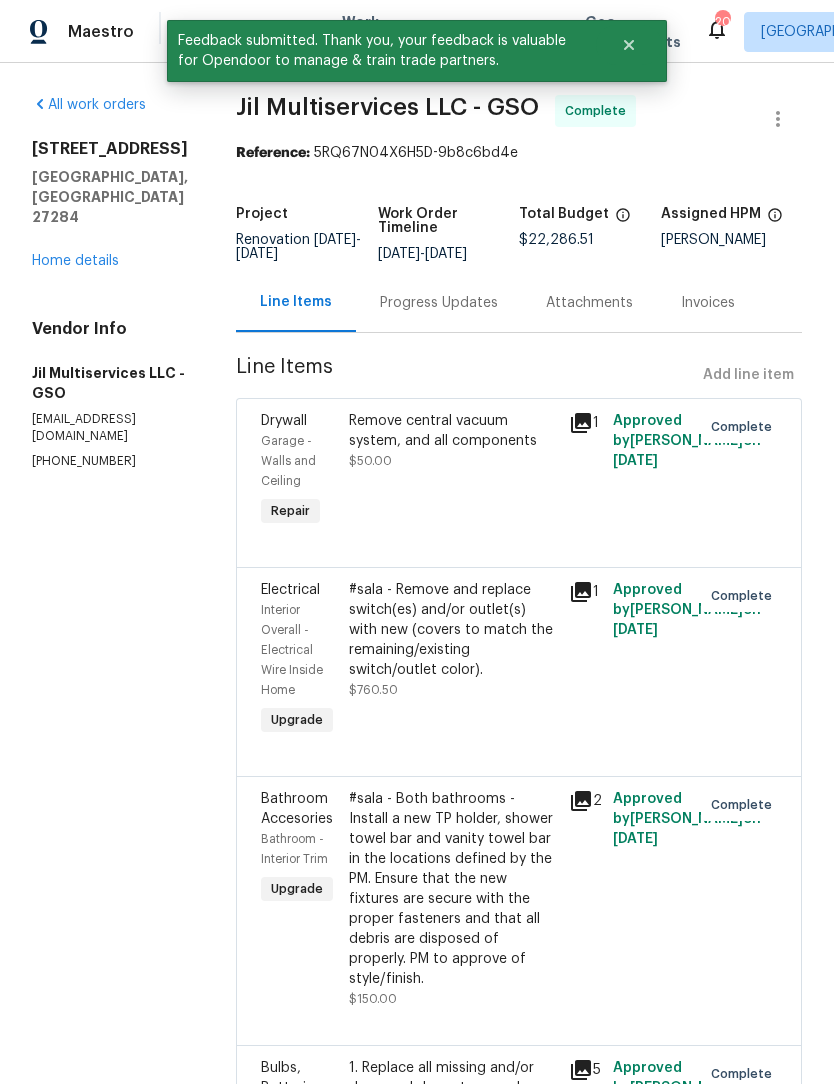 click on "All work orders 1200 Salem Crossing Rd Kernersville, NC 27284 Home details Vendor Info Jil Multiservices LLC - GSO jilmultiservicesllc@gmail.com (980) 710-8922" at bounding box center [110, 282] 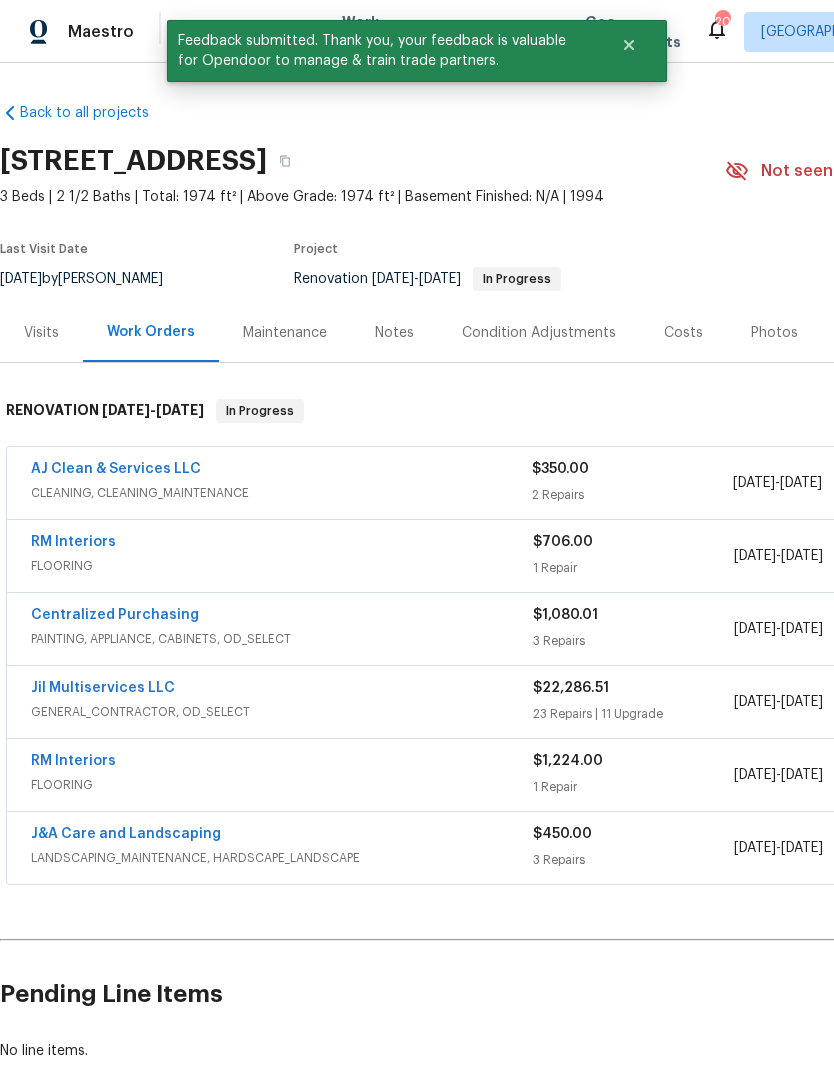 click on "Notes" at bounding box center [394, 333] 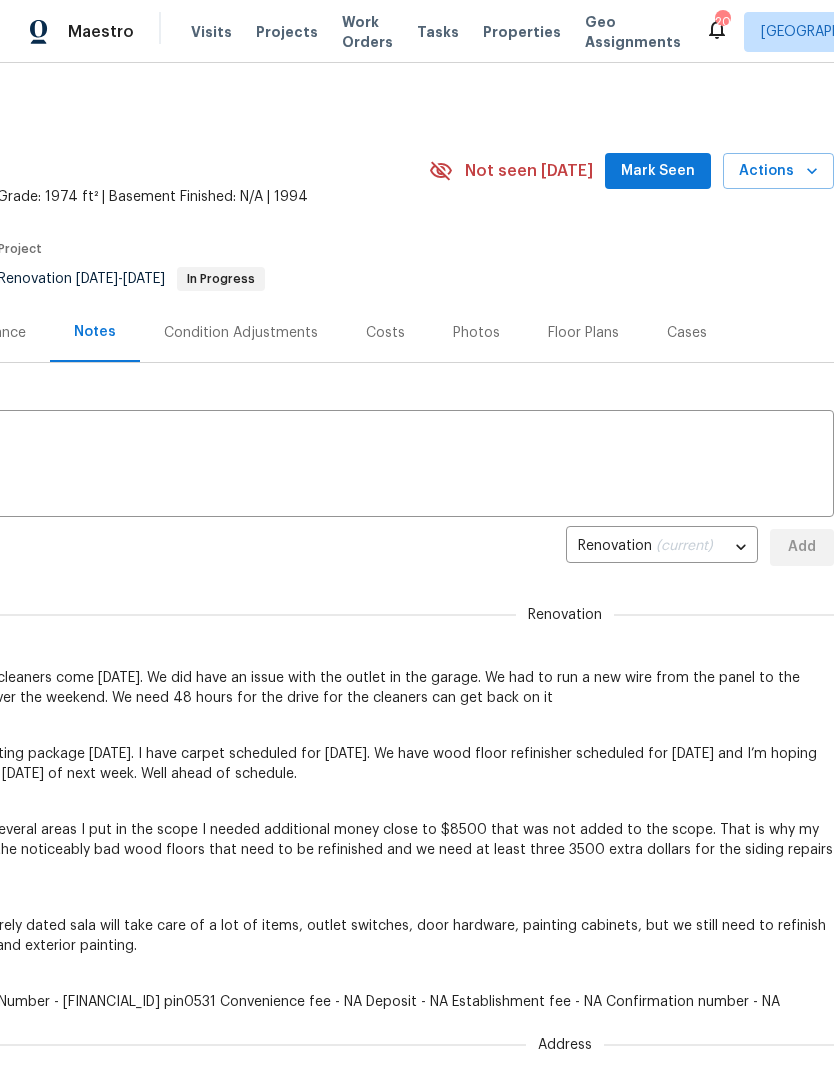 scroll, scrollTop: 0, scrollLeft: 296, axis: horizontal 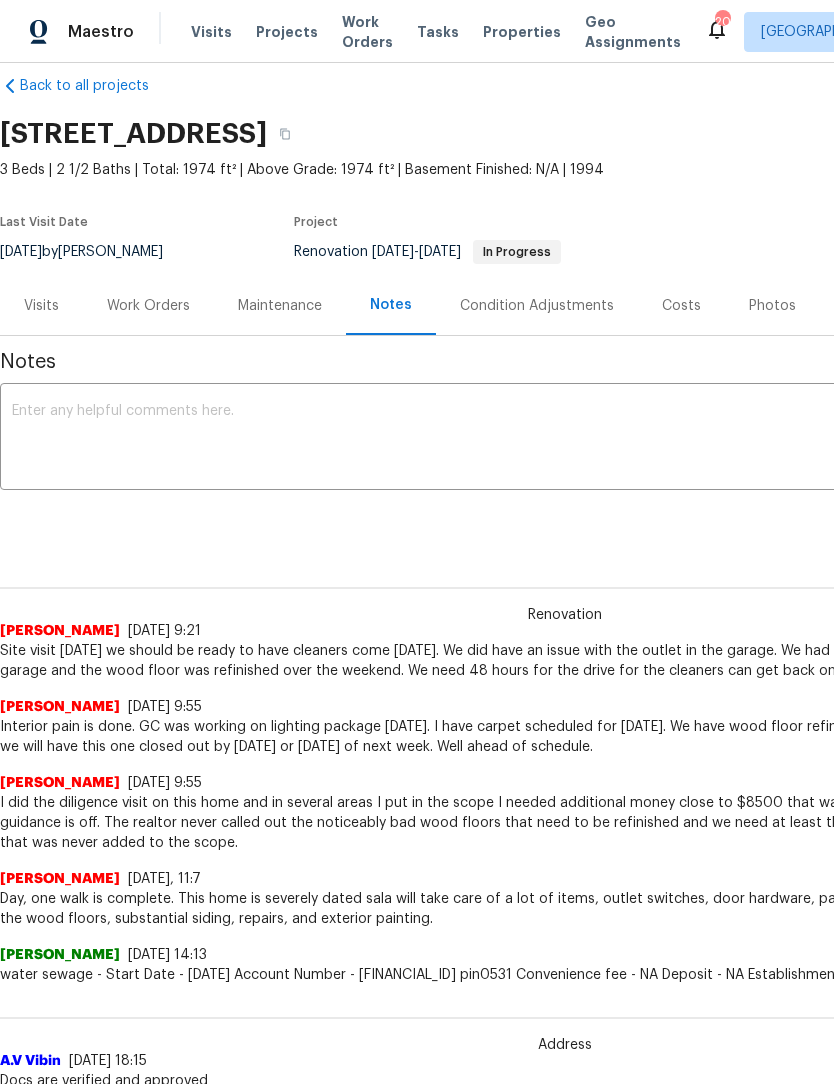 click at bounding box center [565, 439] 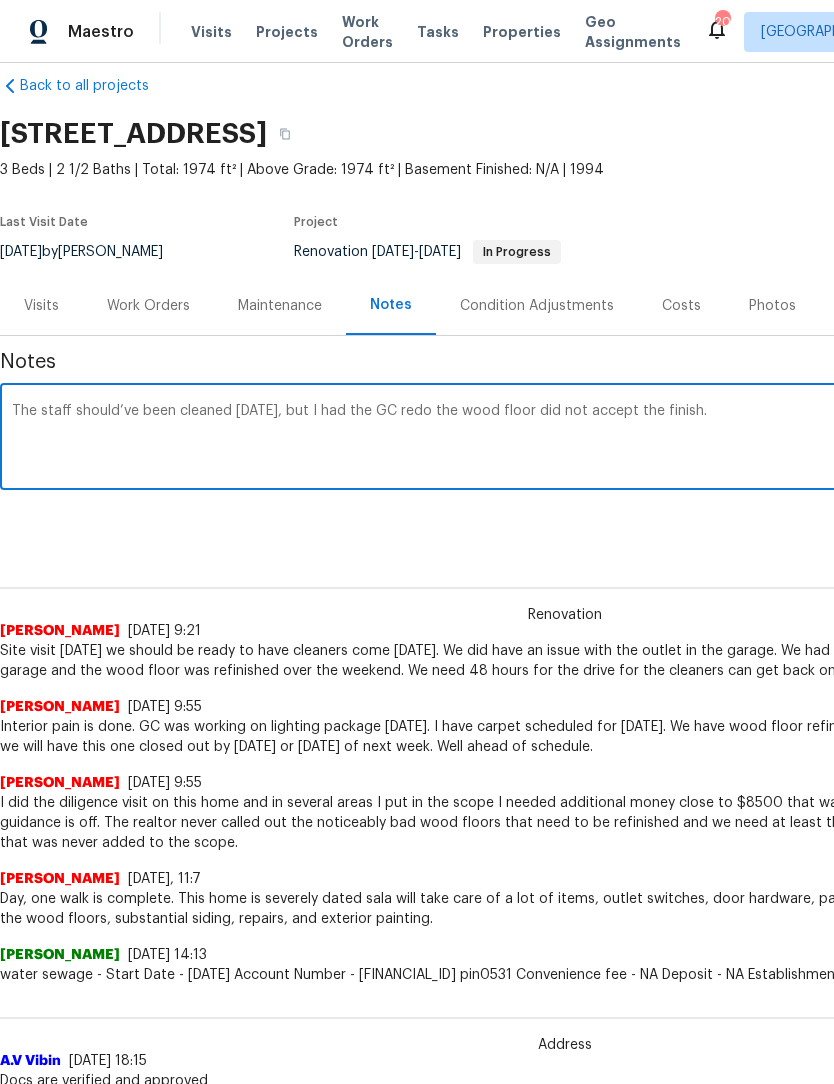 click on "The staff should’ve been cleaned four days ago, but I had the GC redo the wood floor did not accept the finish." at bounding box center (565, 439) 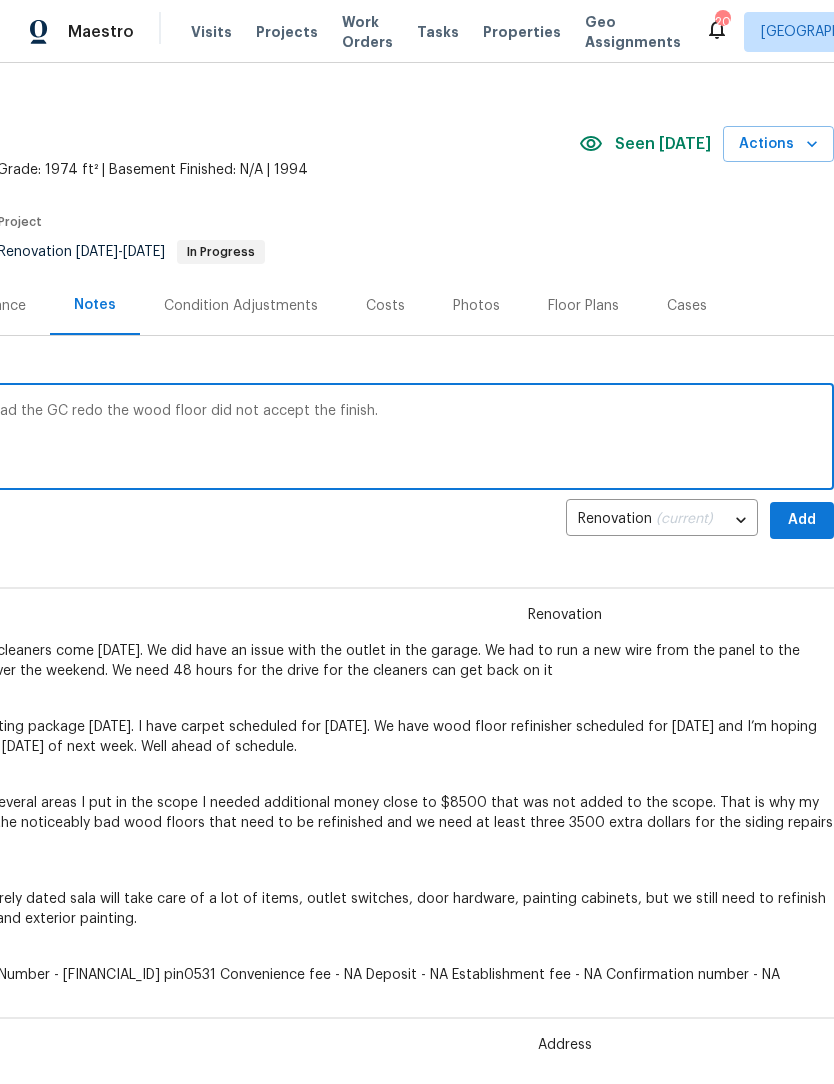 scroll, scrollTop: 27, scrollLeft: 296, axis: both 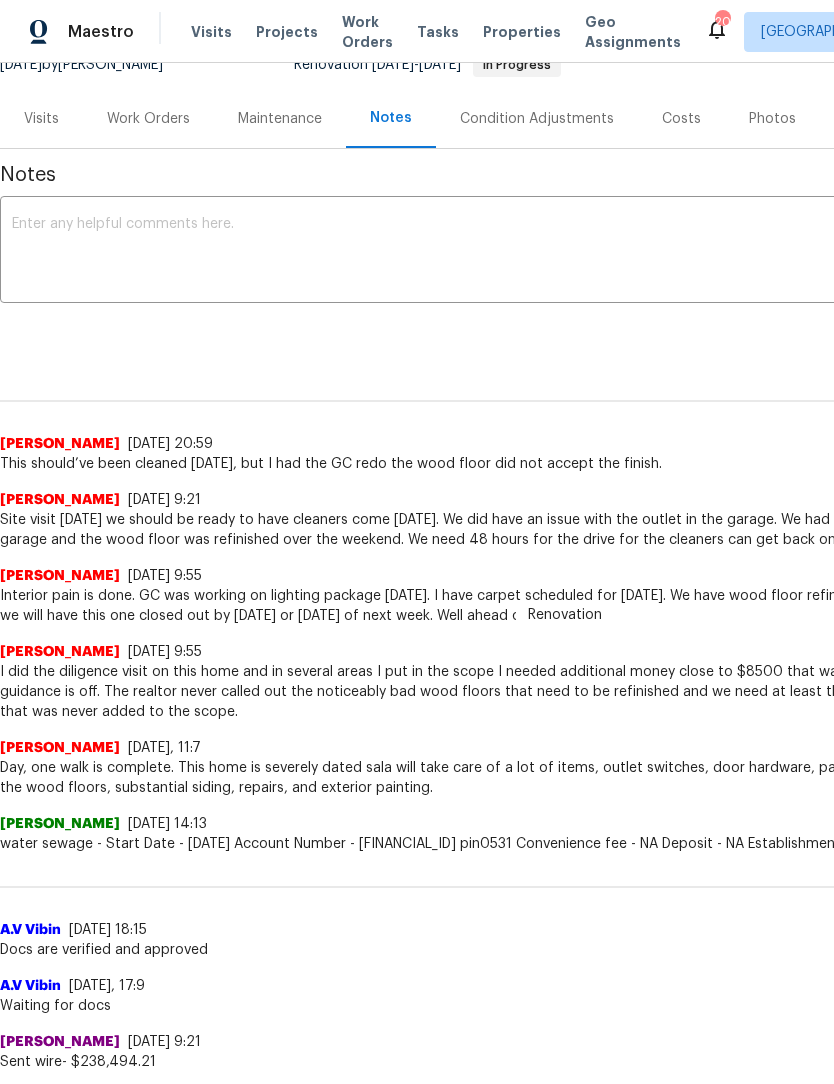 click at bounding box center (565, 252) 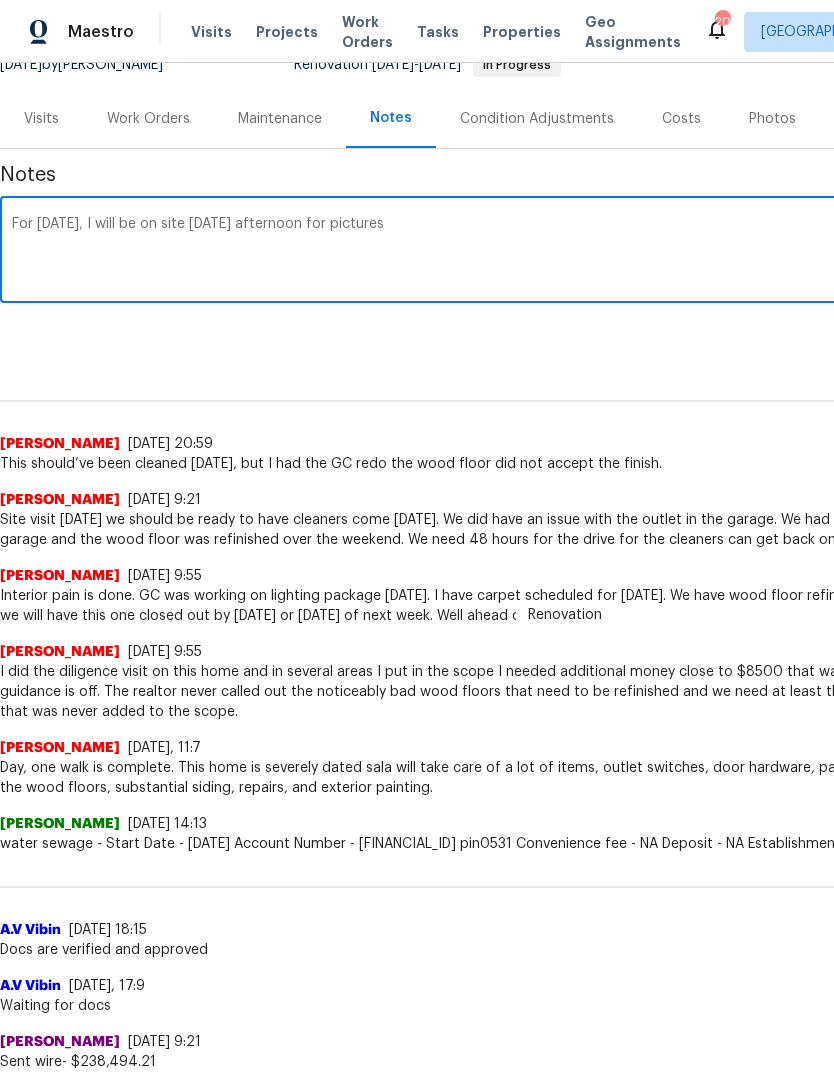 click on "For tomorrow, I will be on site Thursday afternoon for pictures" at bounding box center (565, 252) 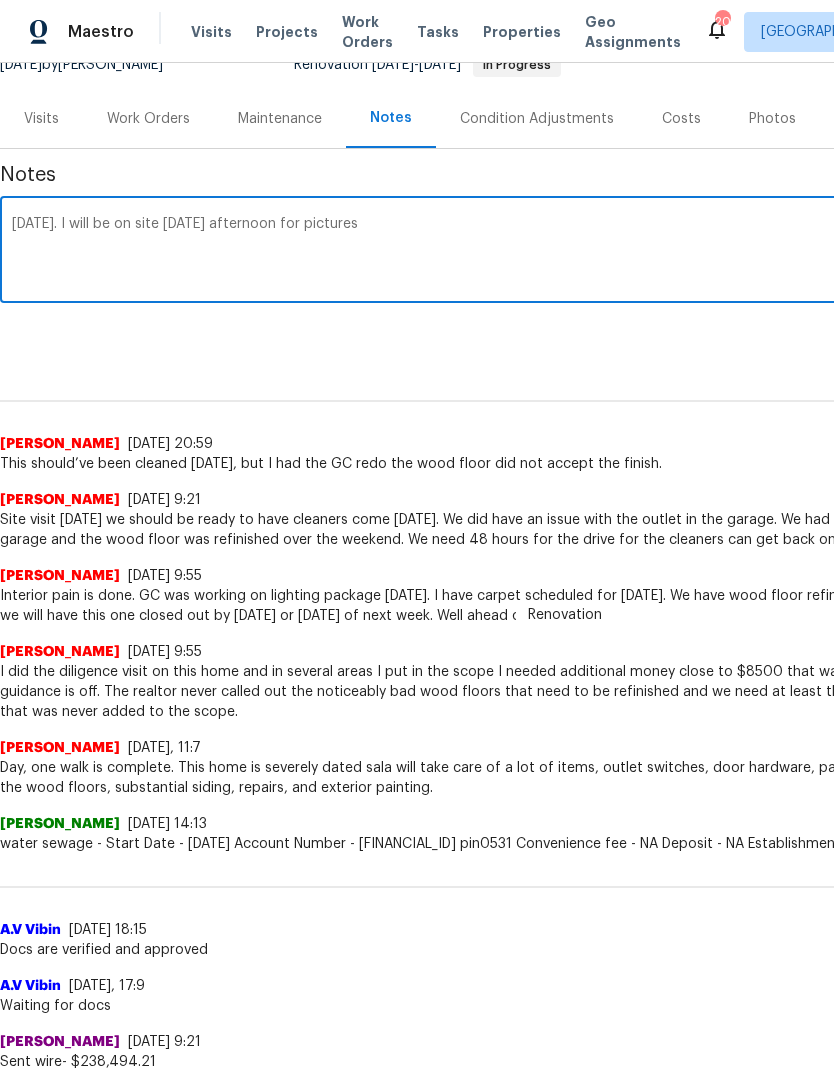 click on "Tomorrow. I will be on site Thursday afternoon for pictures" at bounding box center [565, 252] 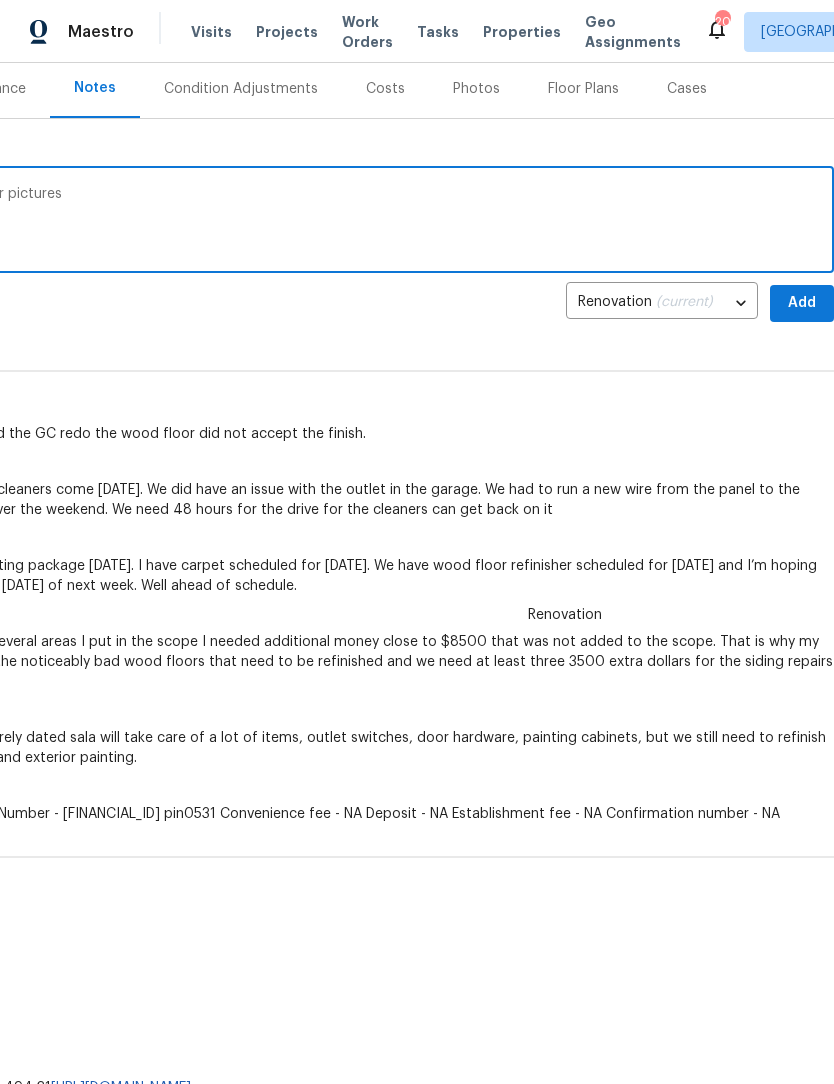 scroll, scrollTop: 245, scrollLeft: 296, axis: both 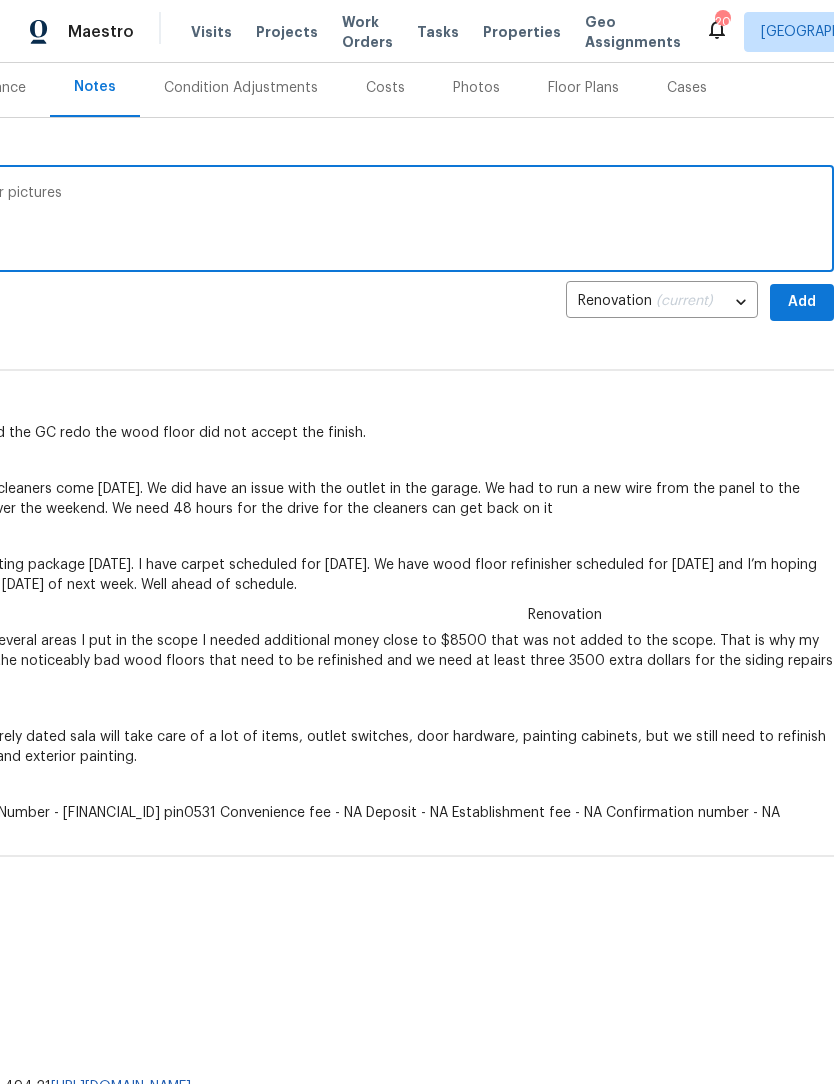 type on "Tomorrow. I will be on site Thursday afternoon for pictures" 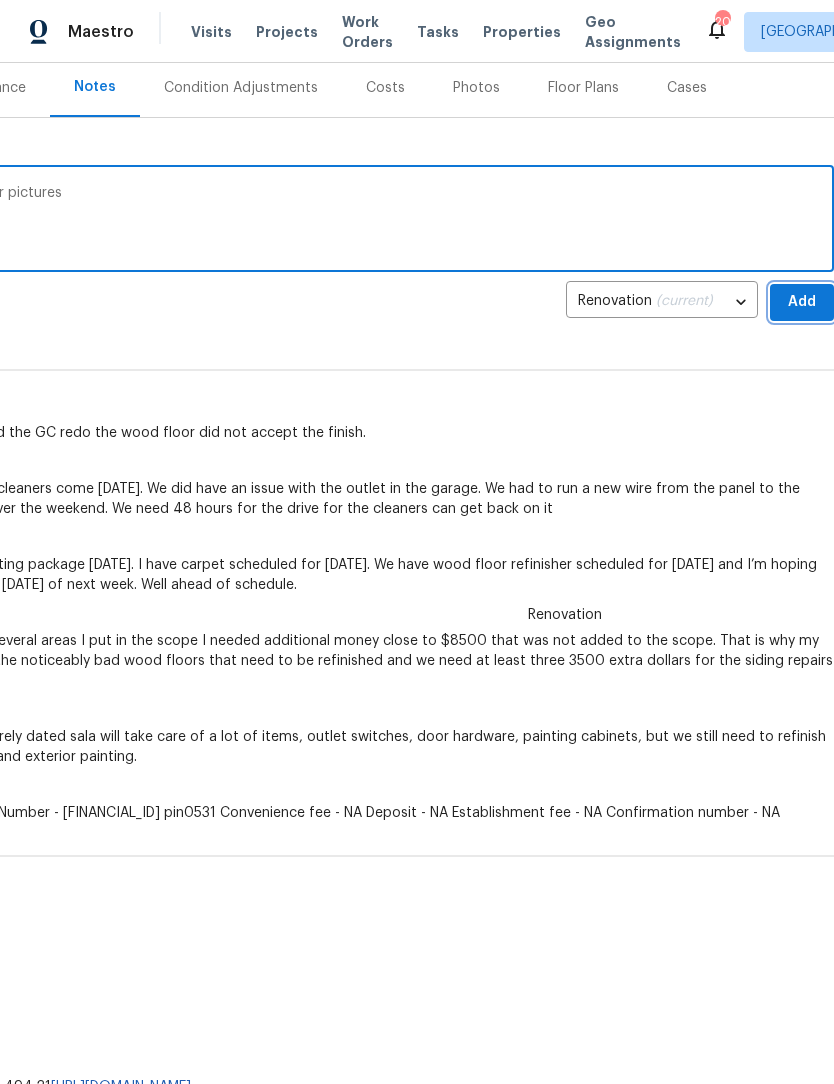 click on "Add" at bounding box center (802, 302) 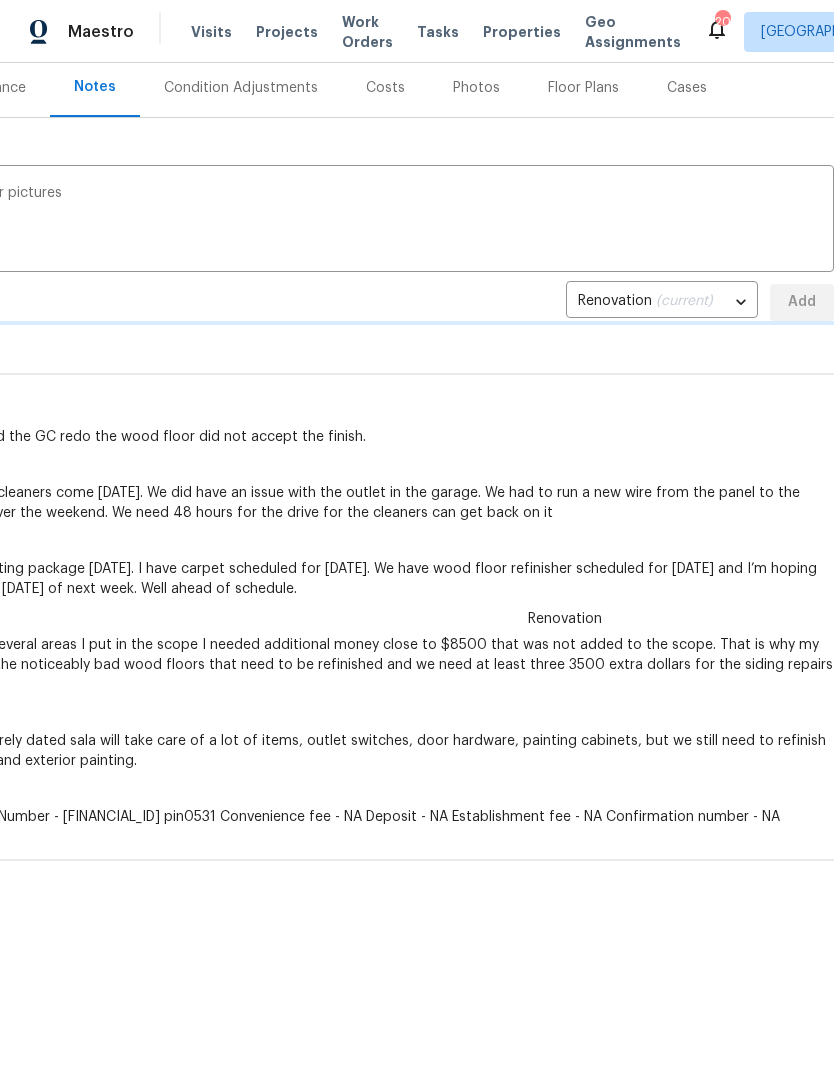 type 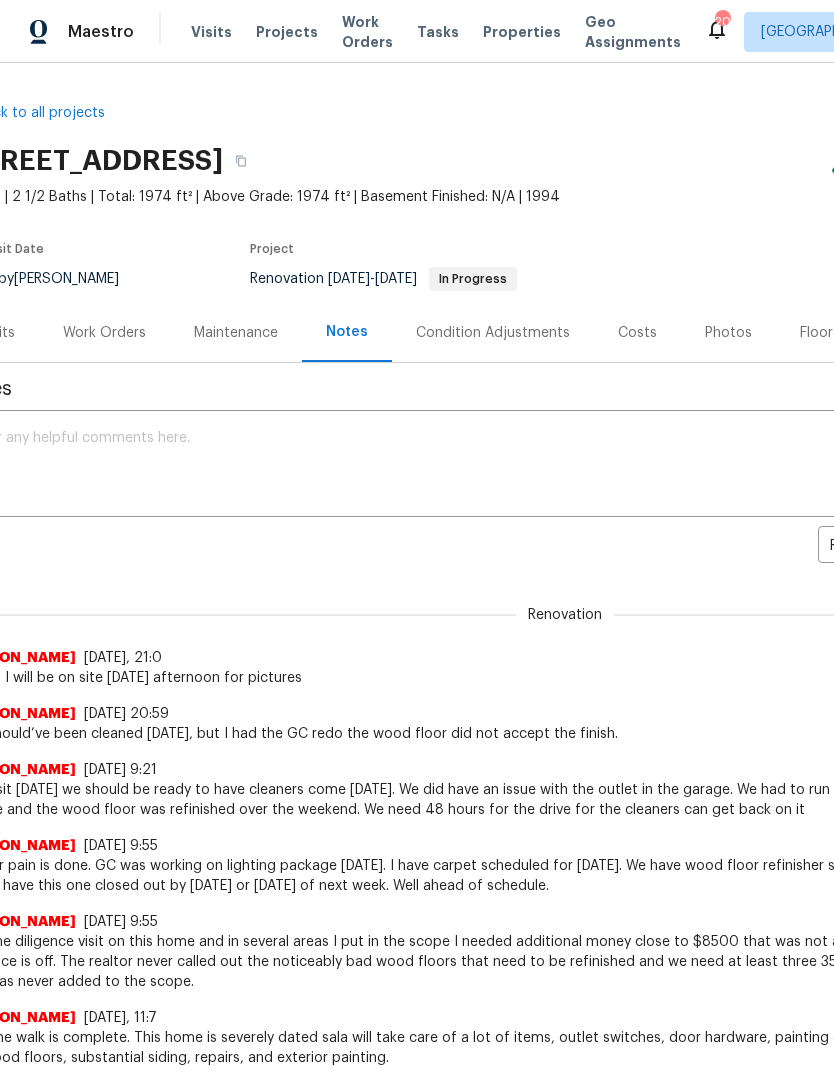 scroll, scrollTop: 0, scrollLeft: 45, axis: horizontal 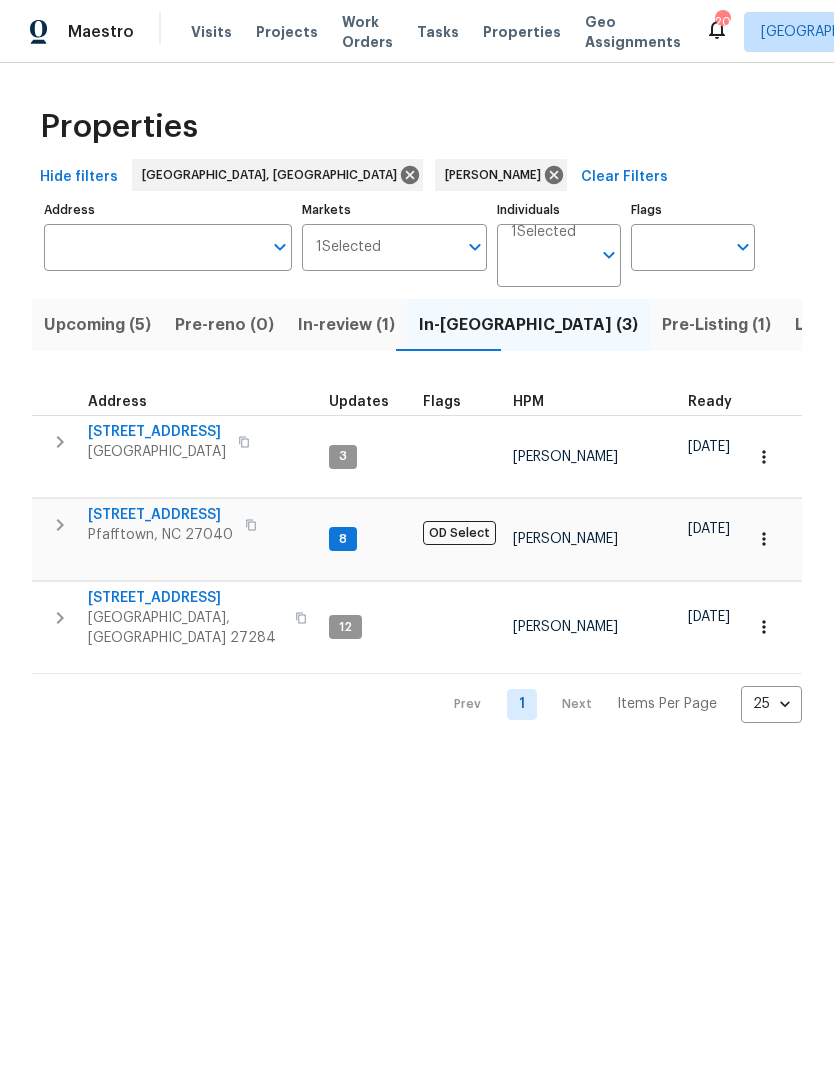 click on "[STREET_ADDRESS]" at bounding box center (185, 598) 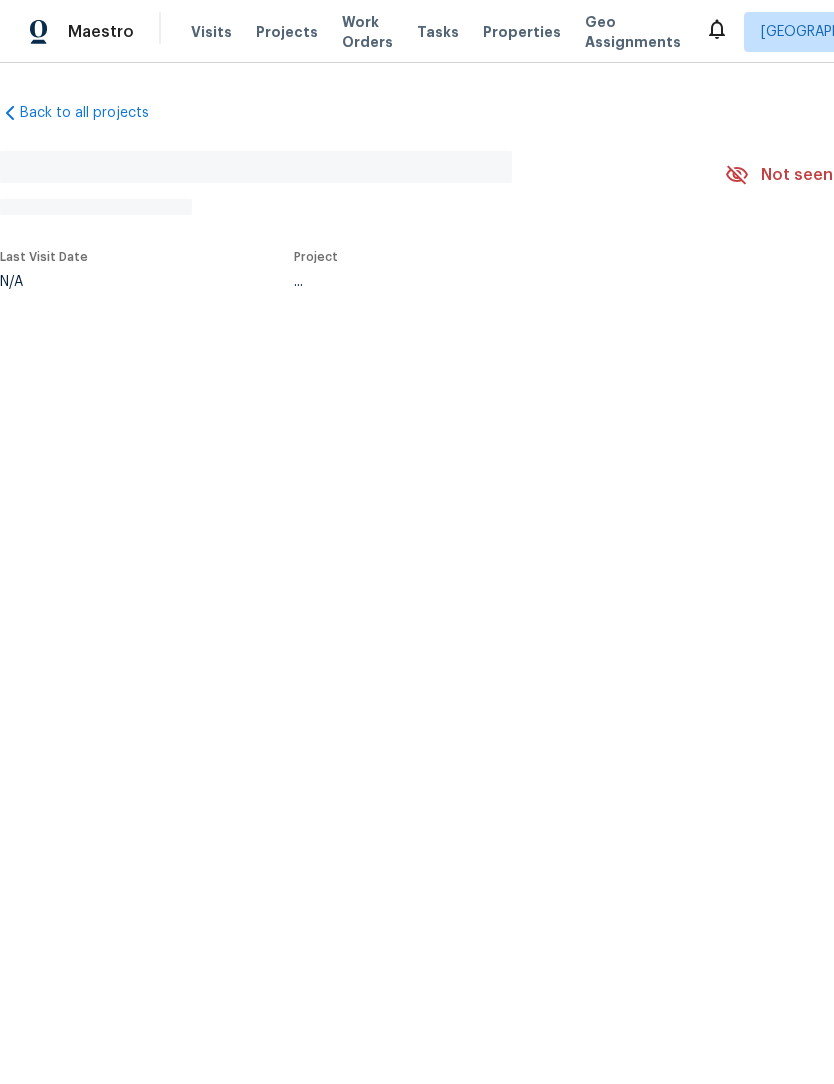 scroll, scrollTop: 0, scrollLeft: 0, axis: both 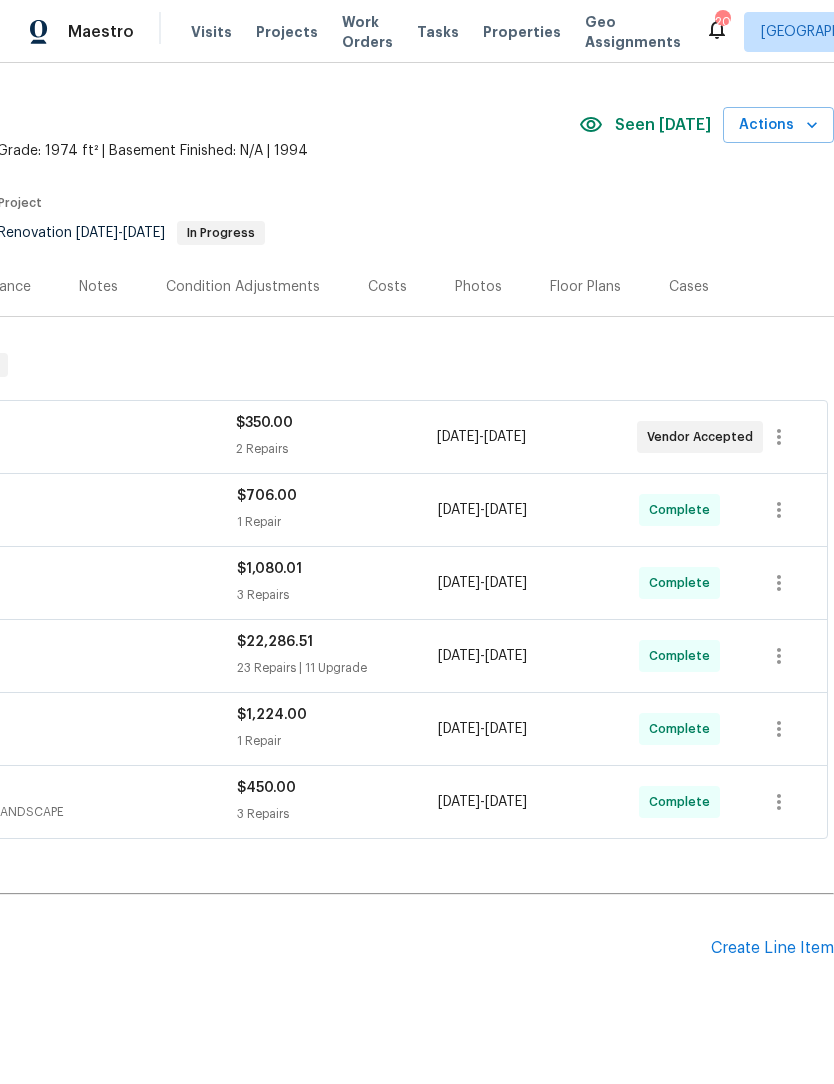 click on "Create Line Item" at bounding box center (772, 948) 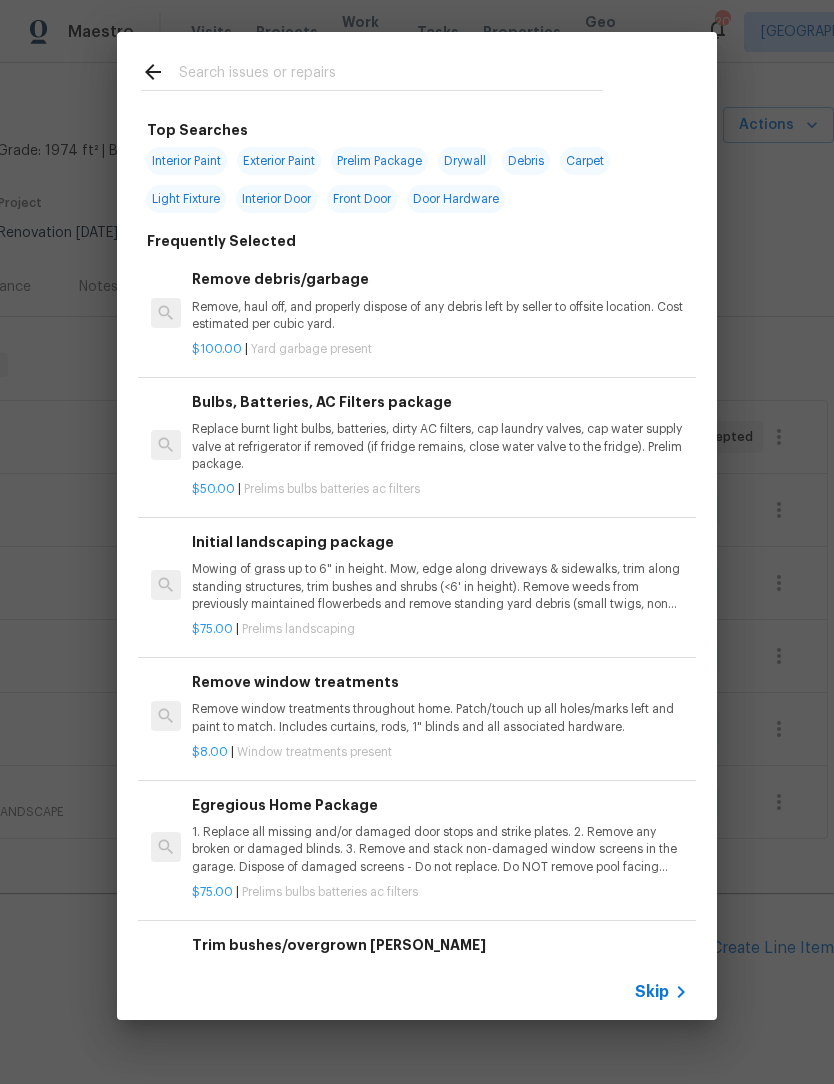 click at bounding box center (391, 75) 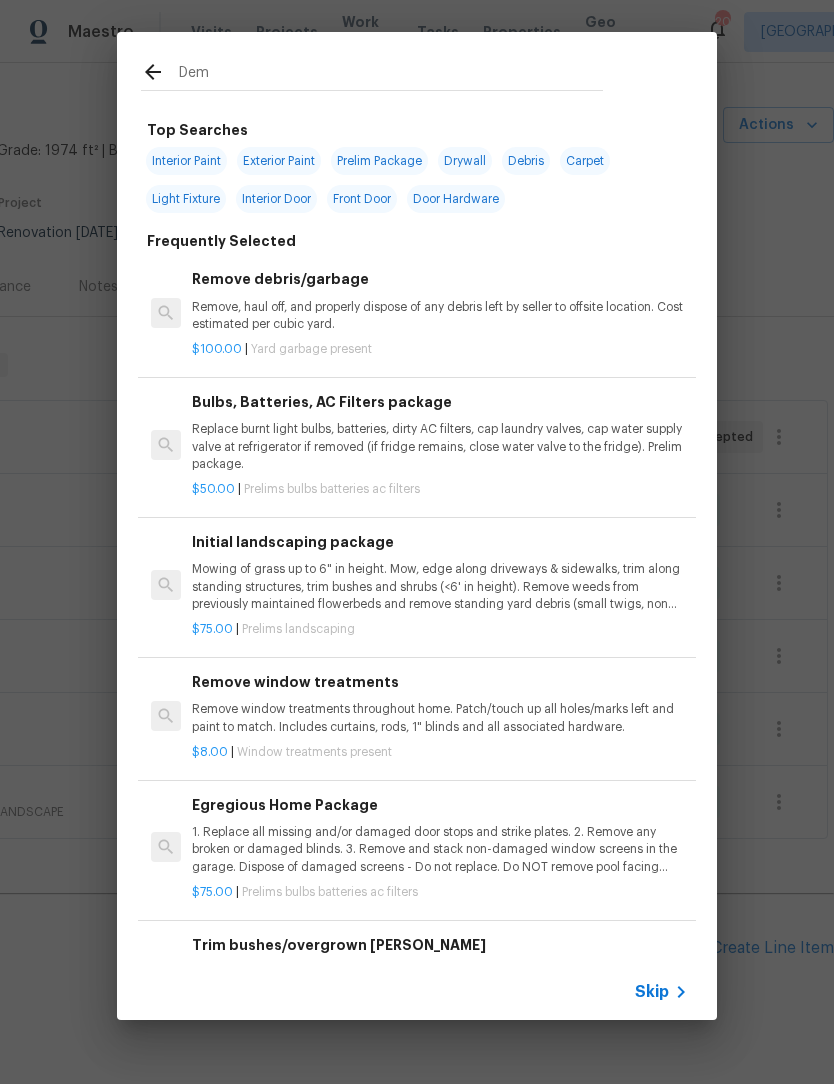type on "Demo" 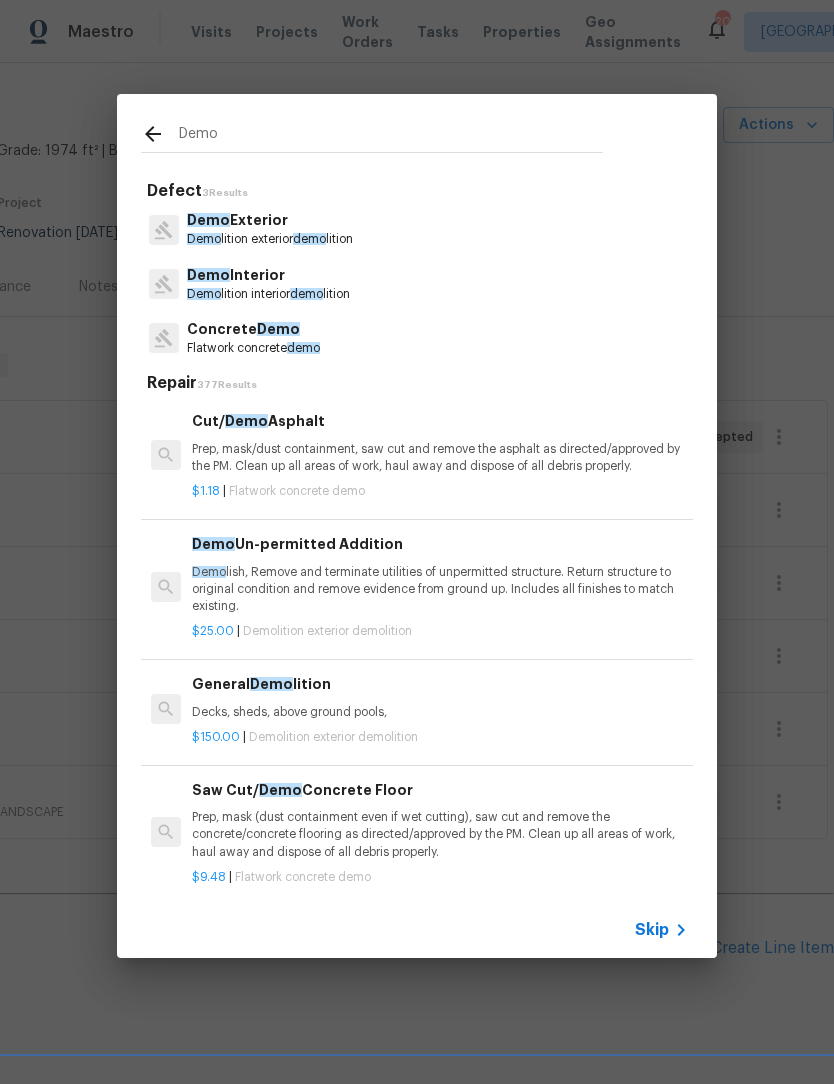 click on "Demo lition exterior  demo lition" at bounding box center (270, 239) 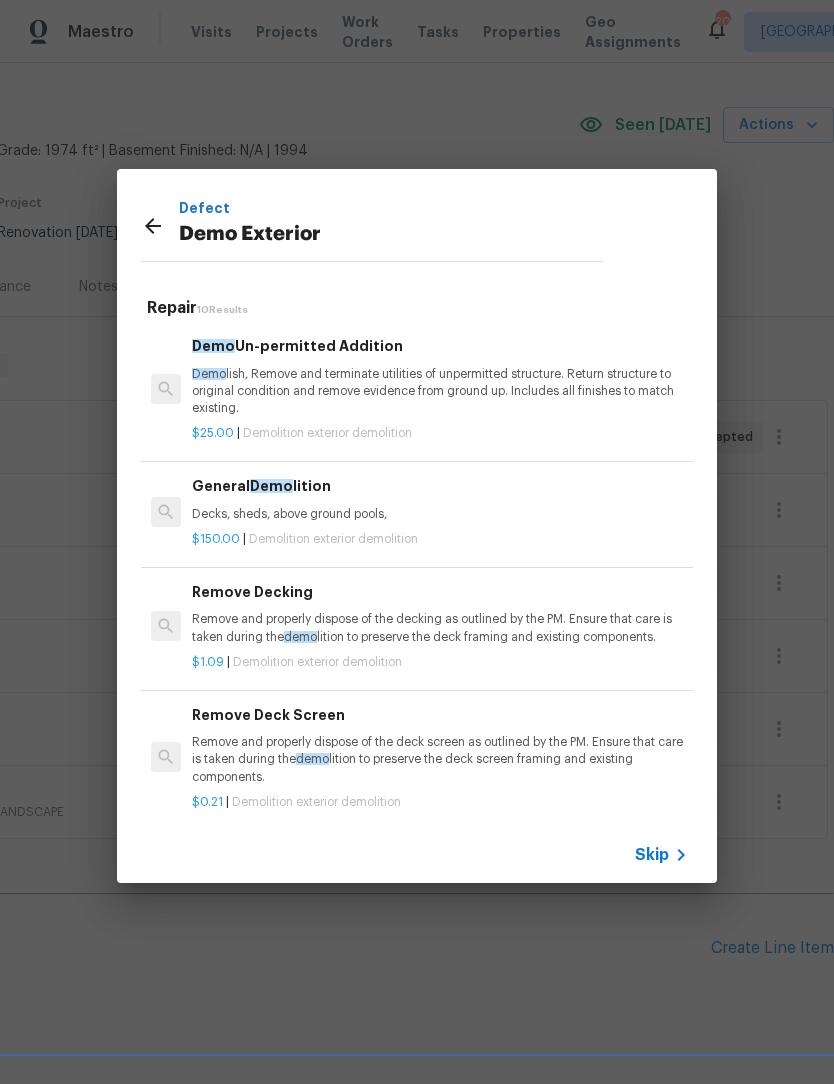 click on "Demo Exterior" at bounding box center [391, 235] 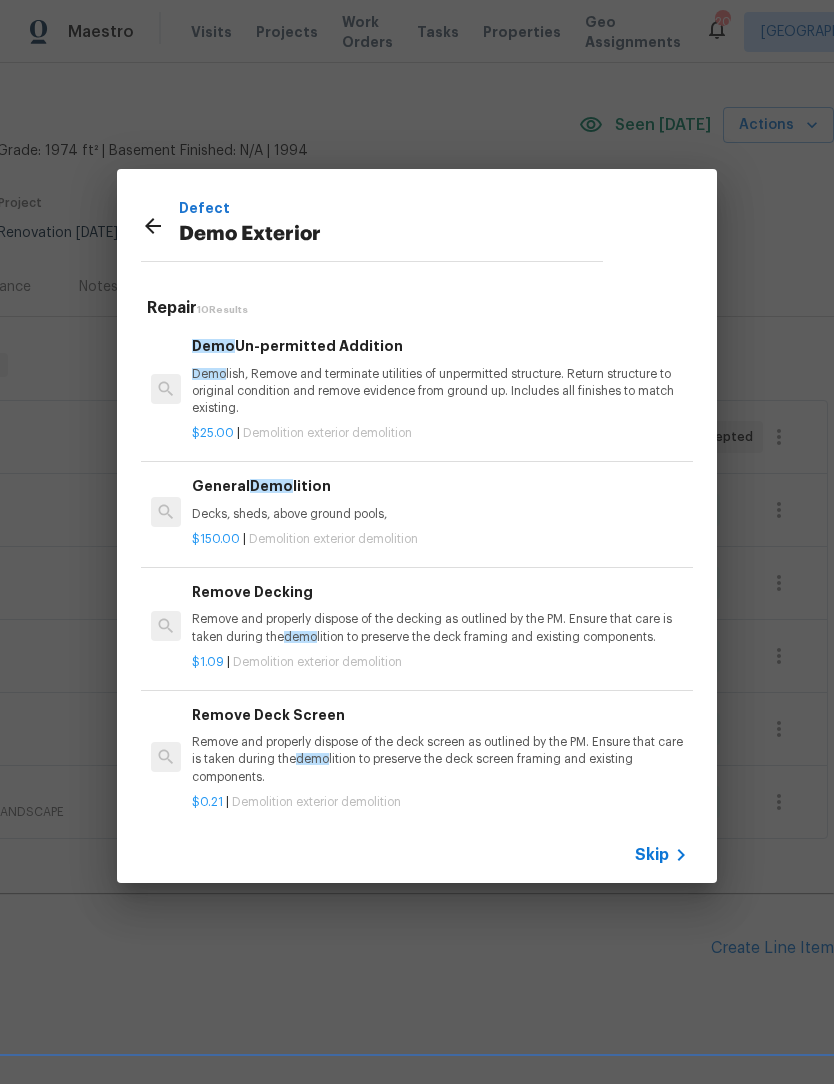 click on "$150.00   |   Demolition exterior demolition" at bounding box center [440, 535] 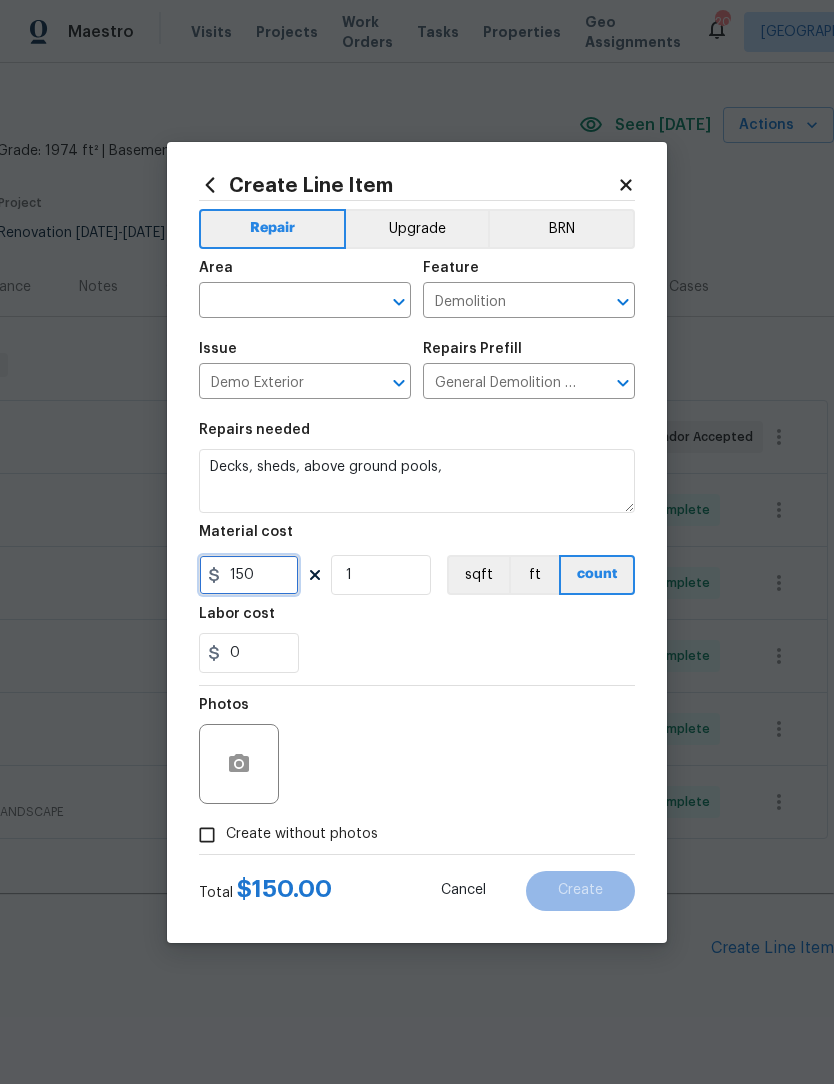 click on "150" at bounding box center (249, 575) 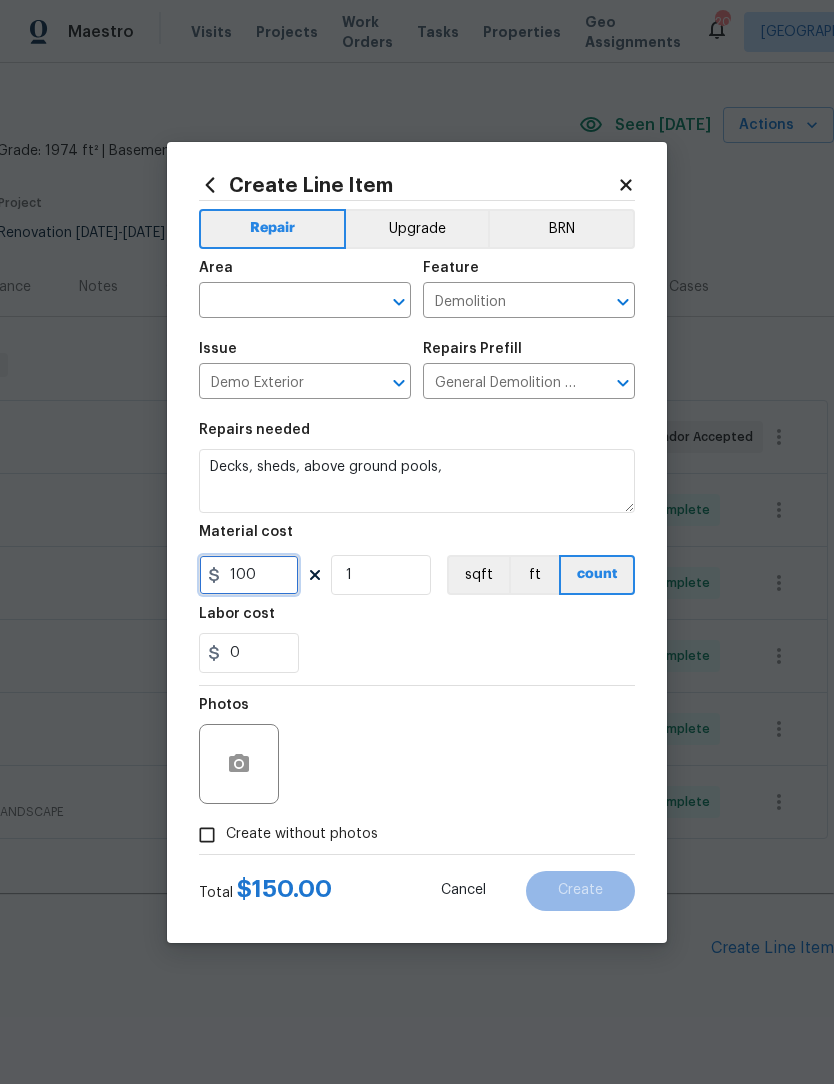 type on "100" 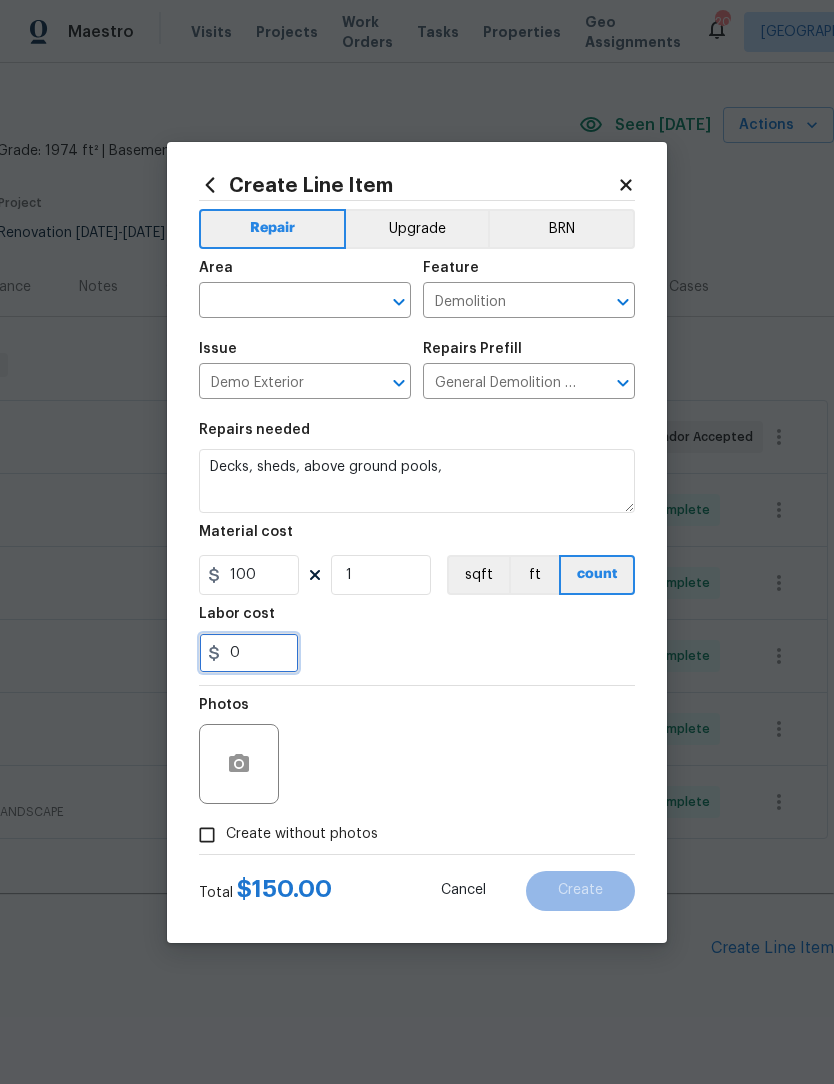click on "0" at bounding box center (249, 653) 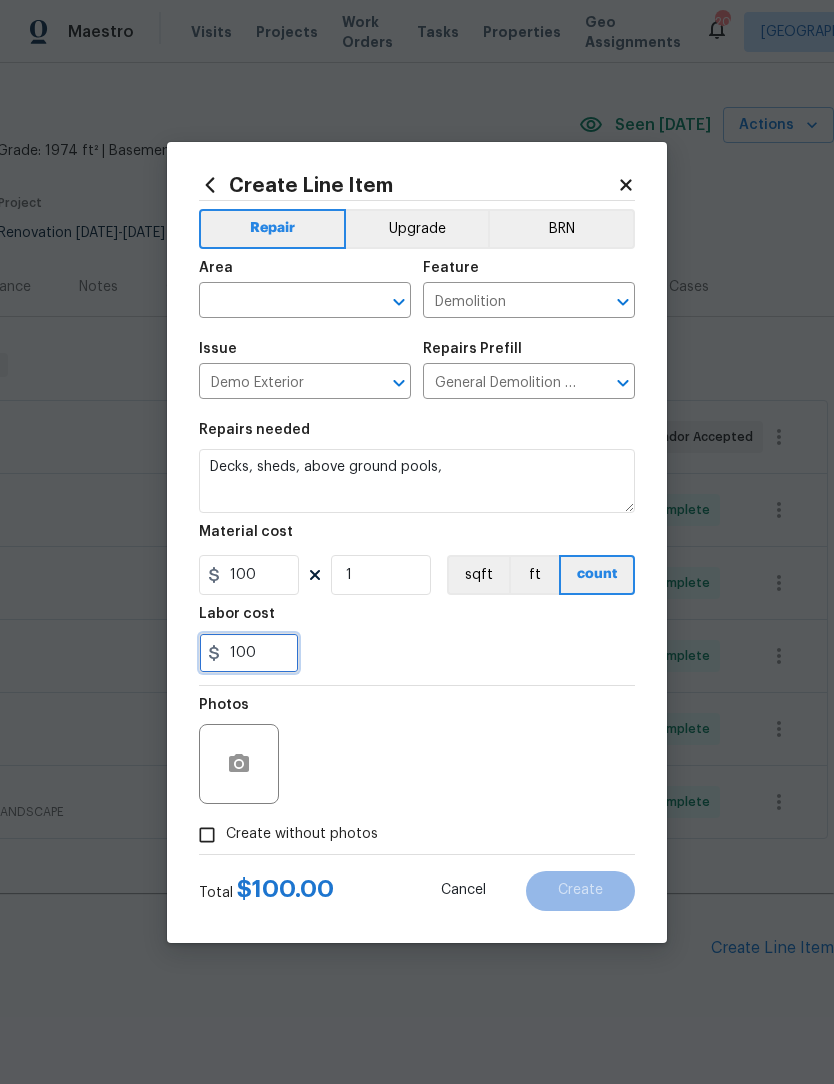 type on "100" 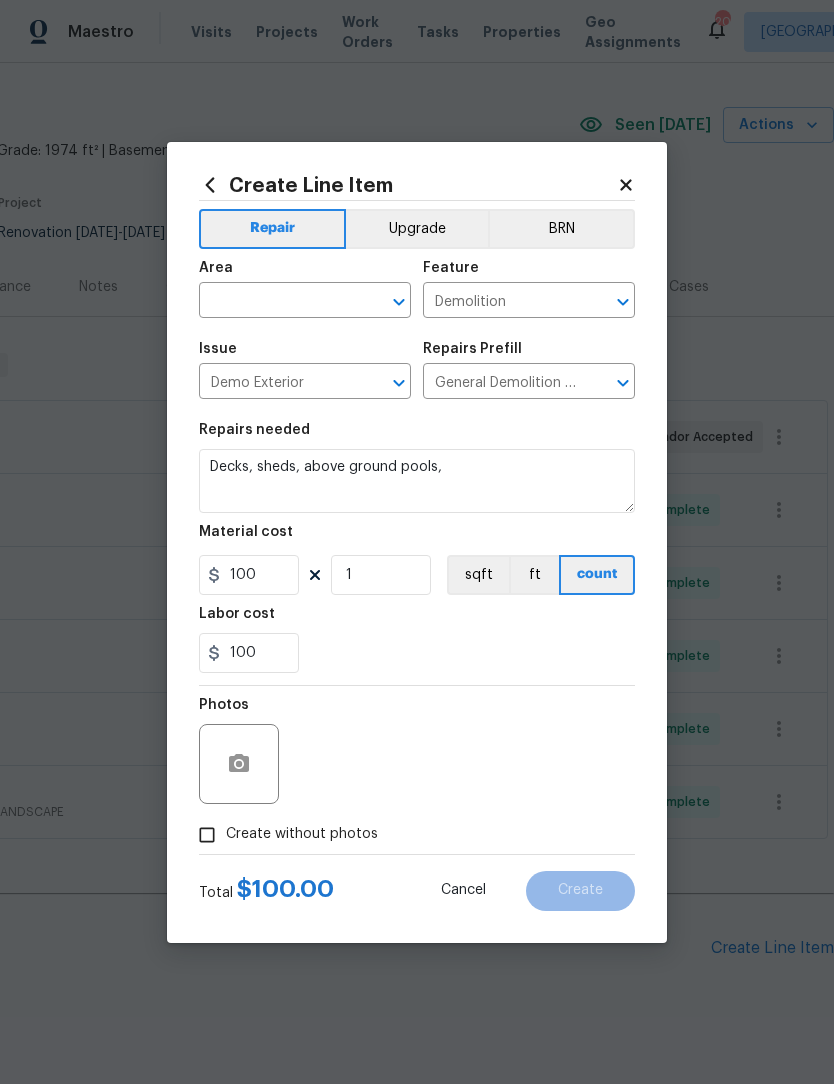 click at bounding box center (277, 302) 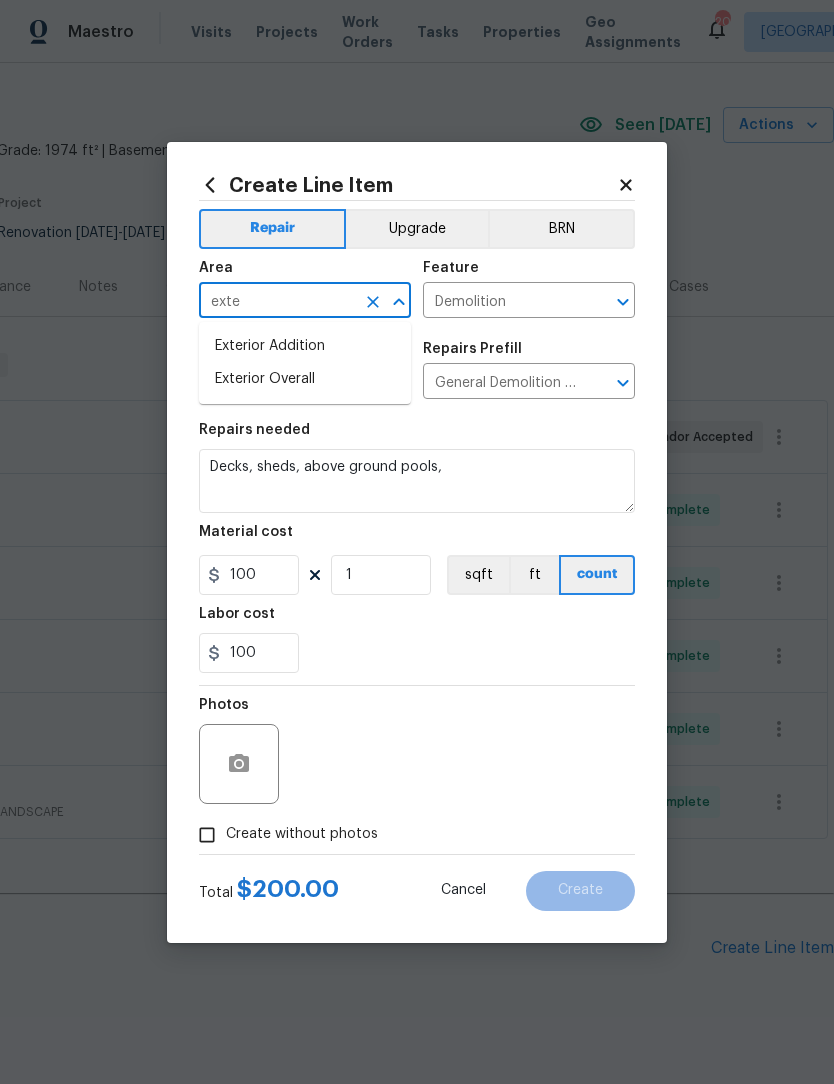 click on "Exterior Overall" at bounding box center [305, 379] 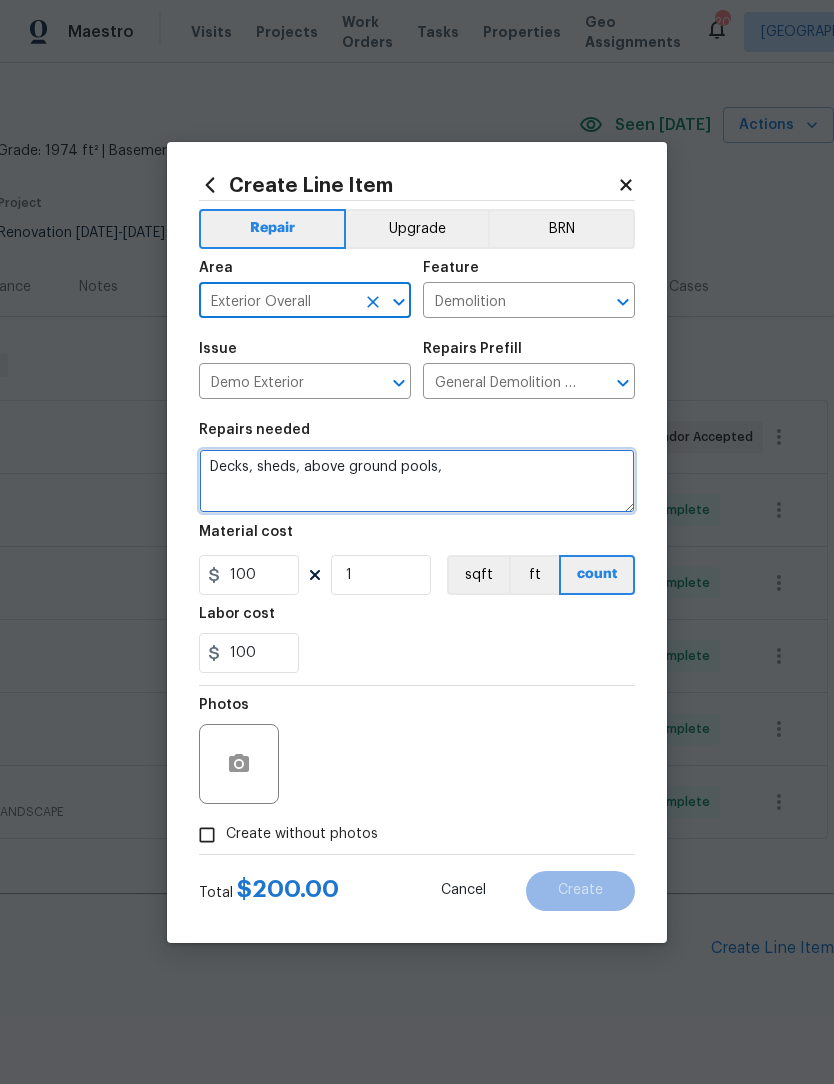 click on "Decks, sheds, above ground pools," at bounding box center [417, 481] 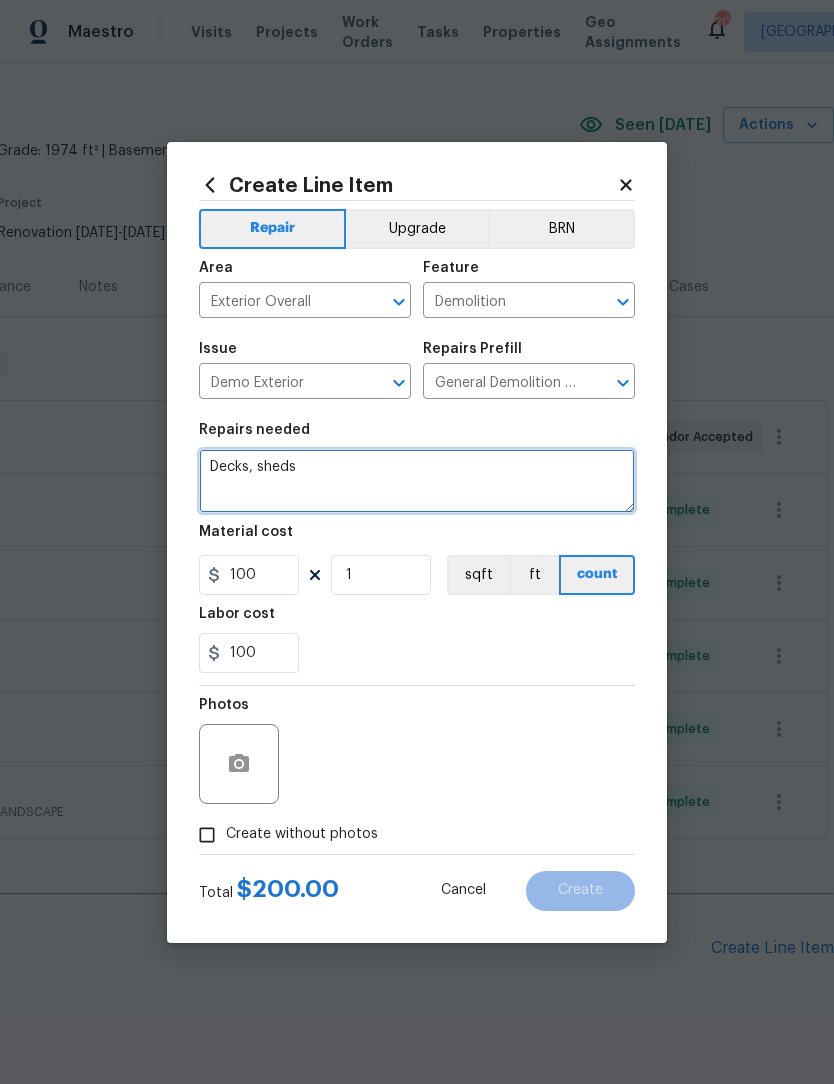 type on "Decks," 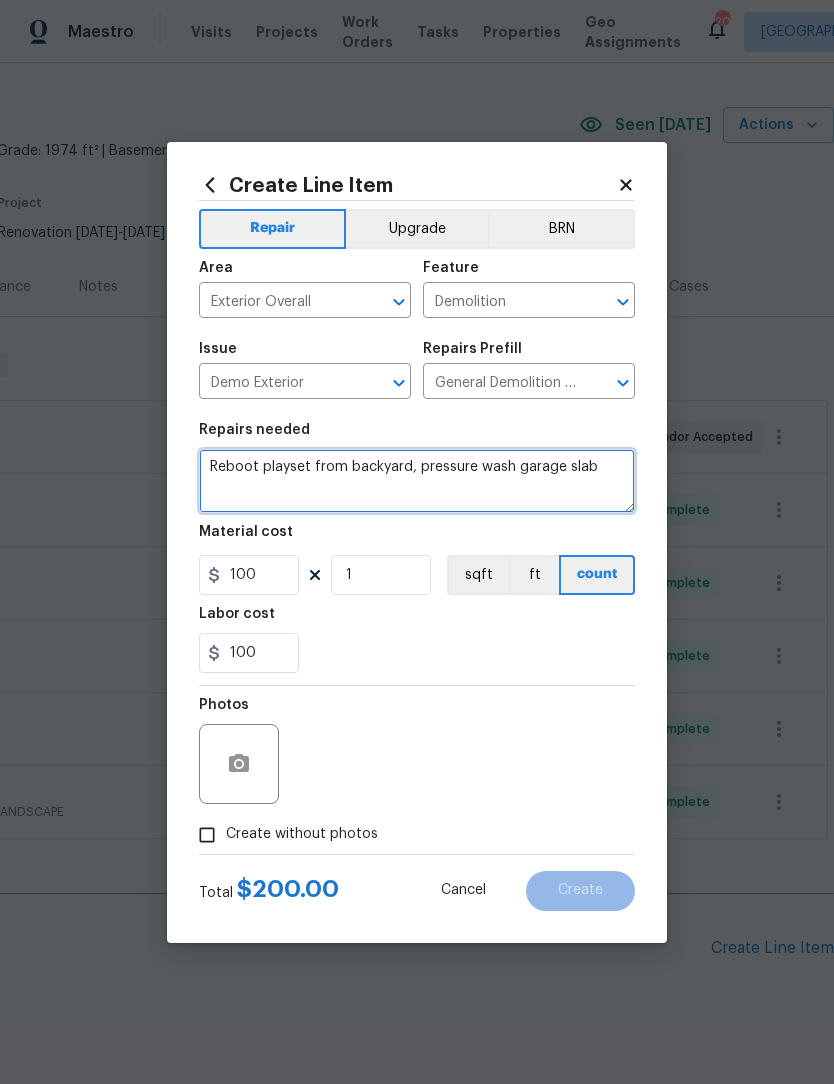 click on "Reboot playset from backyard, pressure wash garage slab" at bounding box center [417, 481] 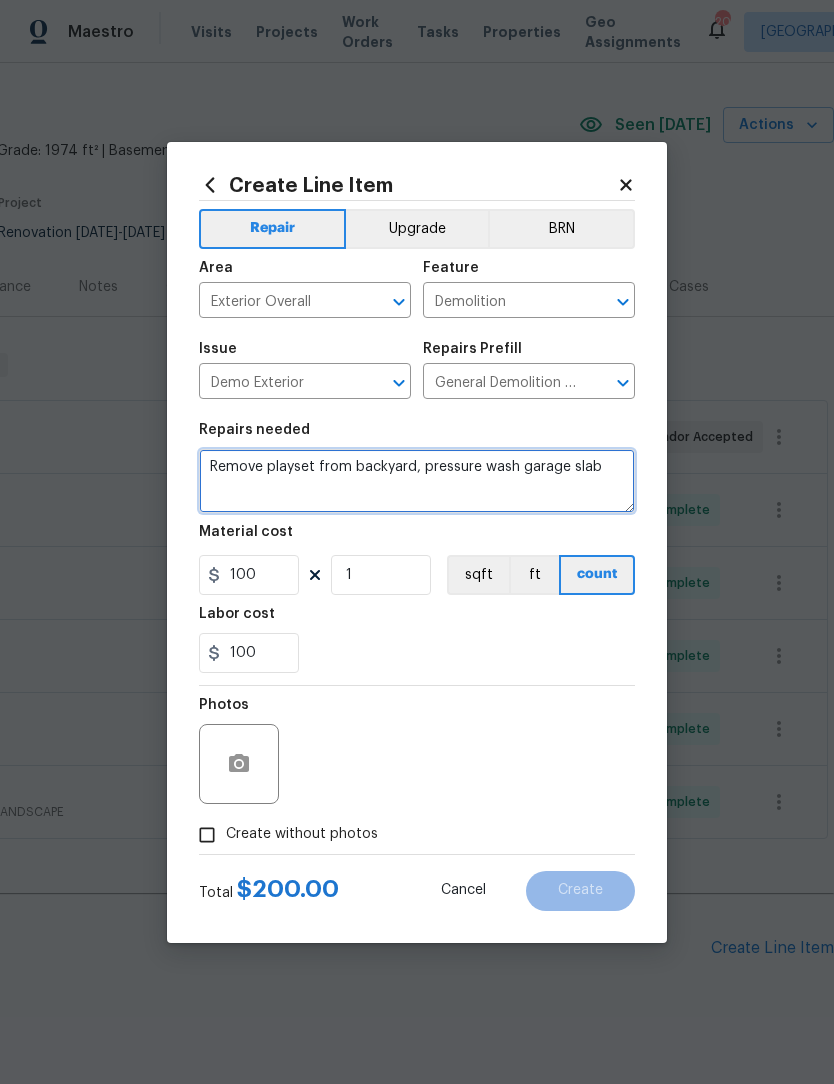 type on "Remove playset from backyard, pressure wash garage slab" 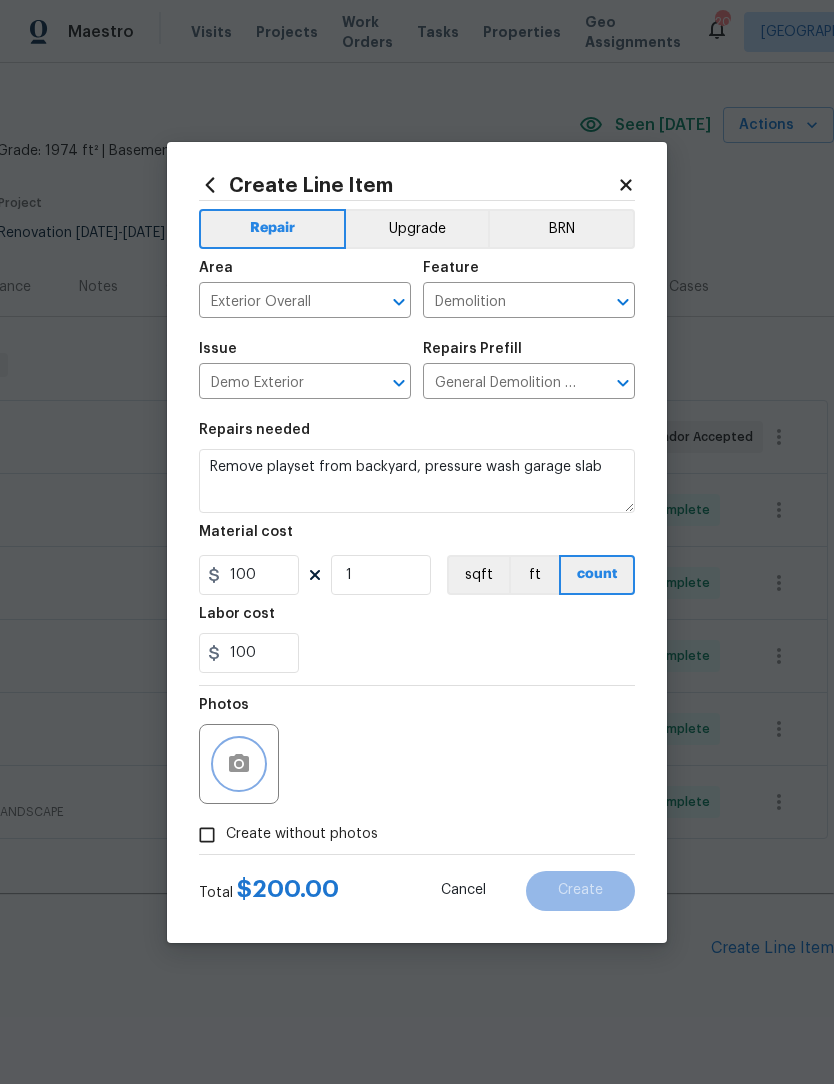 click 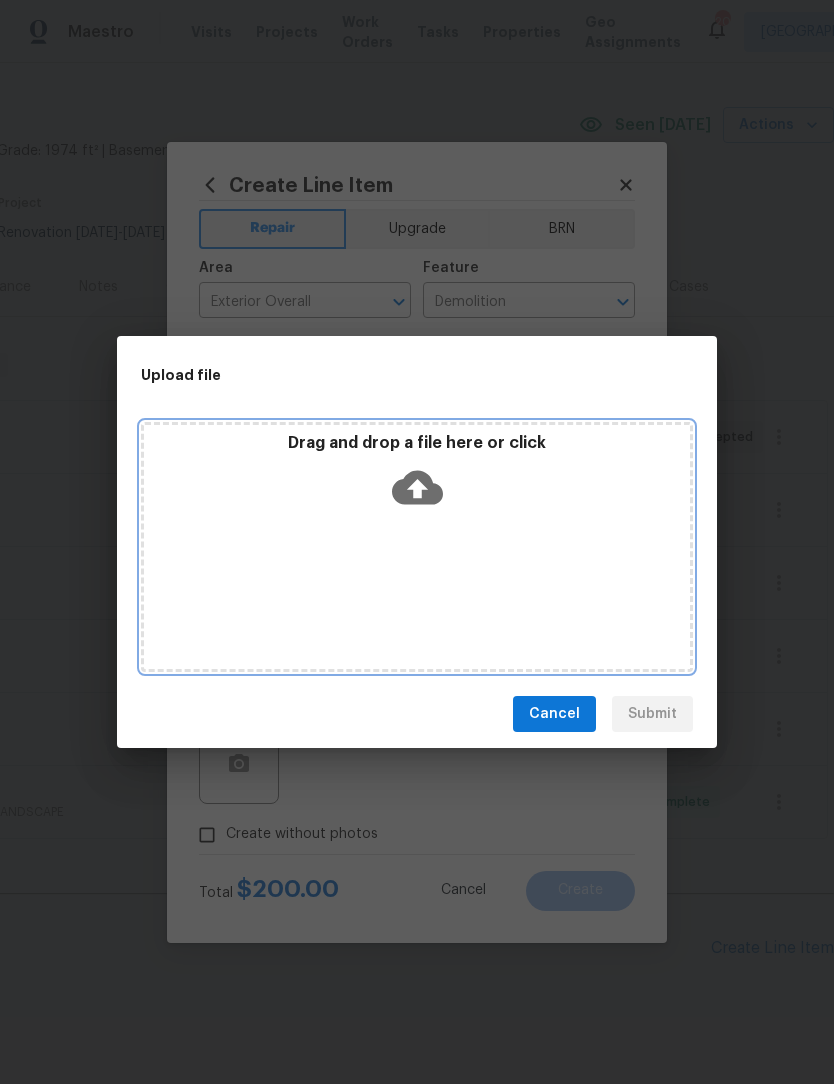 click on "Drag and drop a file here or click" at bounding box center [417, 547] 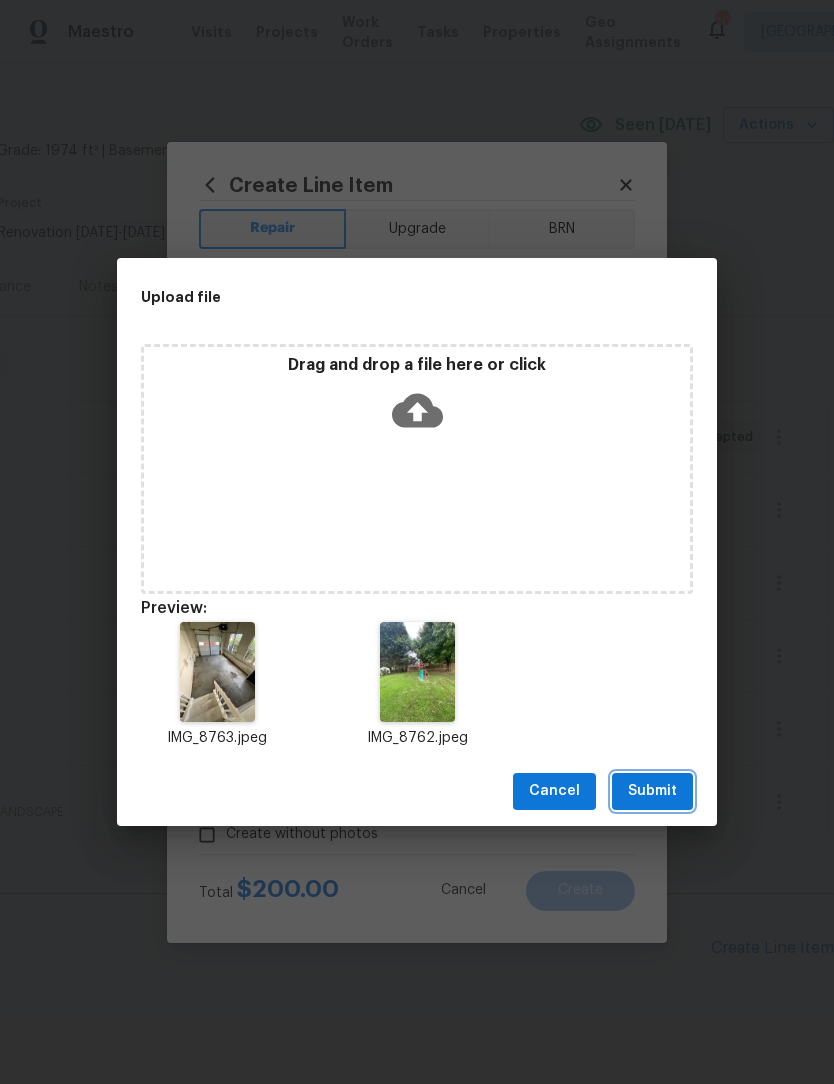 click on "Submit" at bounding box center [652, 791] 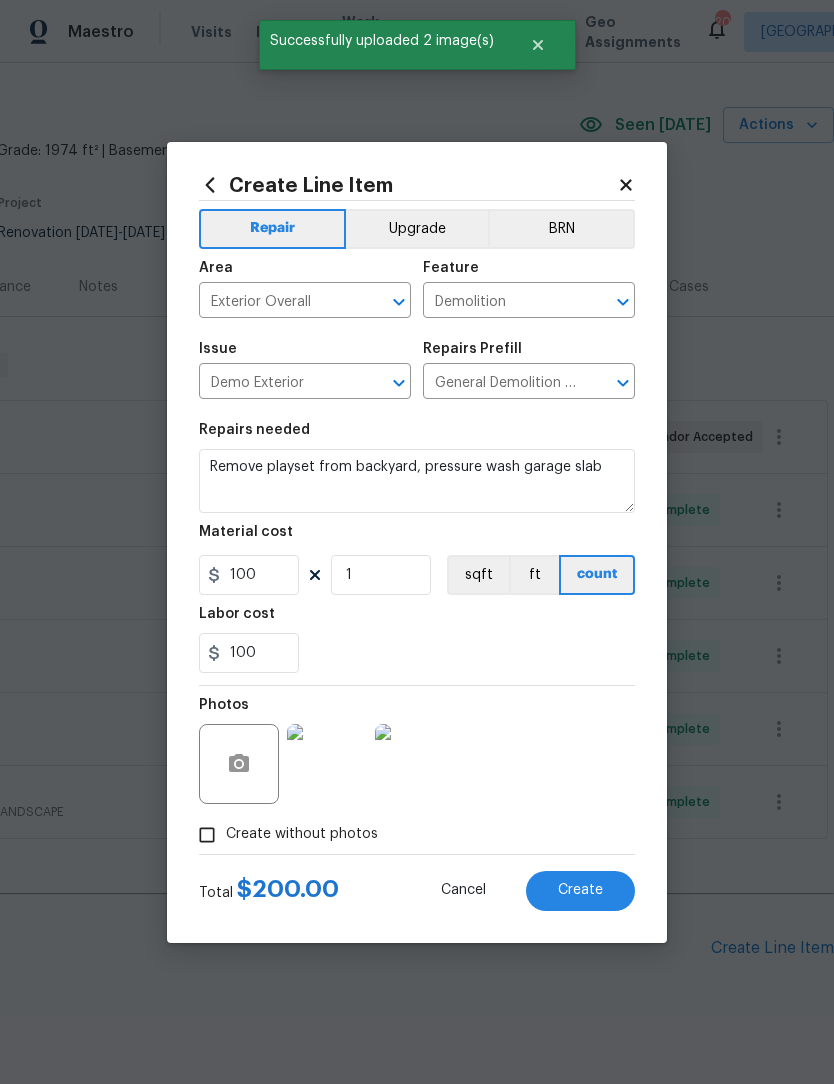 click on "Create" at bounding box center [580, 890] 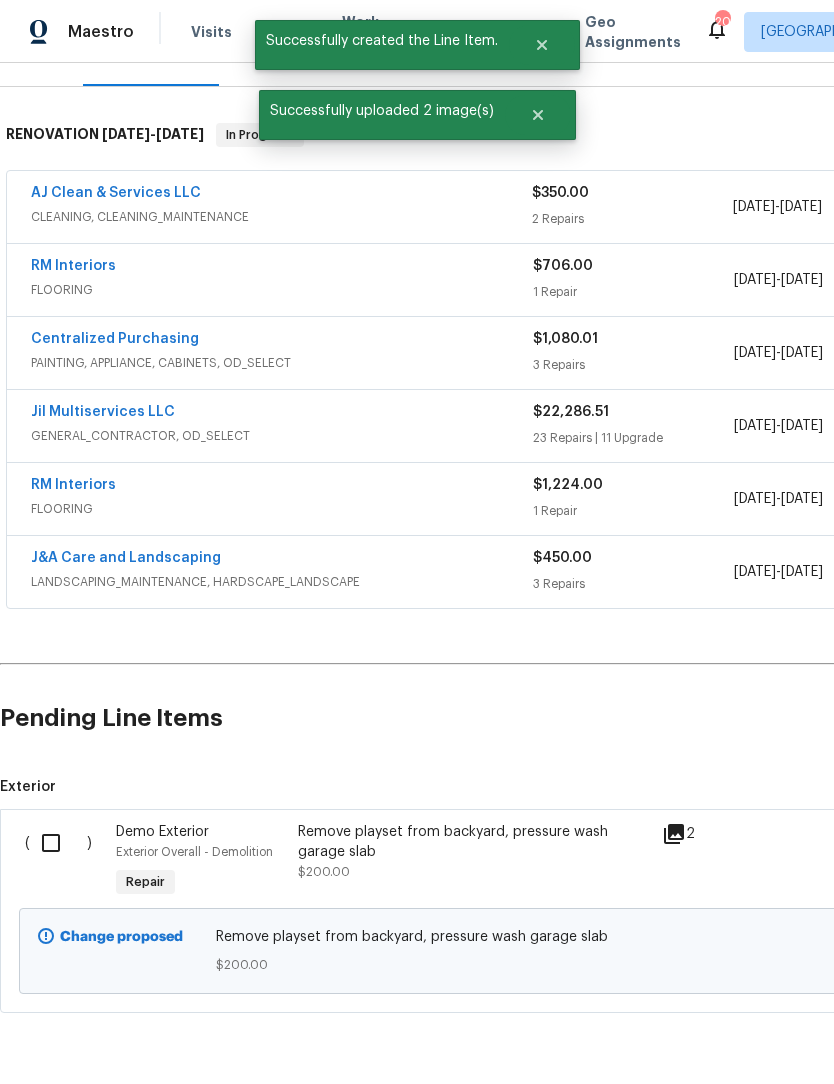 scroll, scrollTop: 275, scrollLeft: 0, axis: vertical 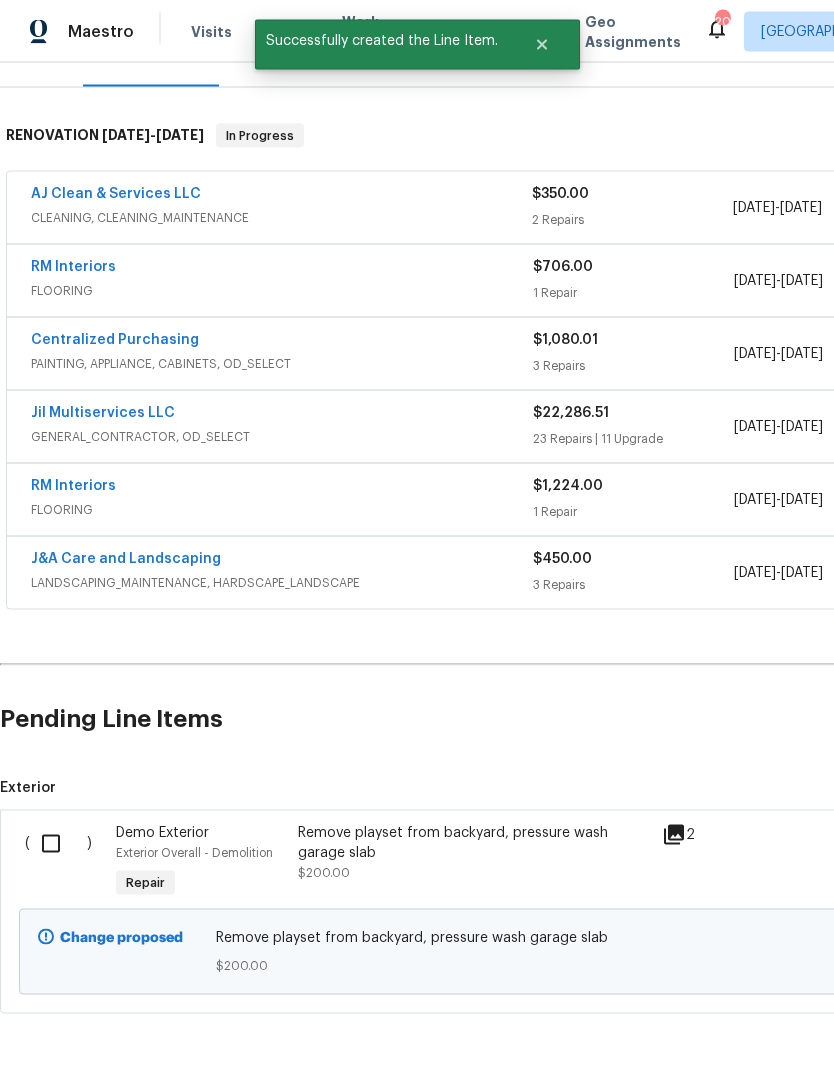 click at bounding box center [58, 844] 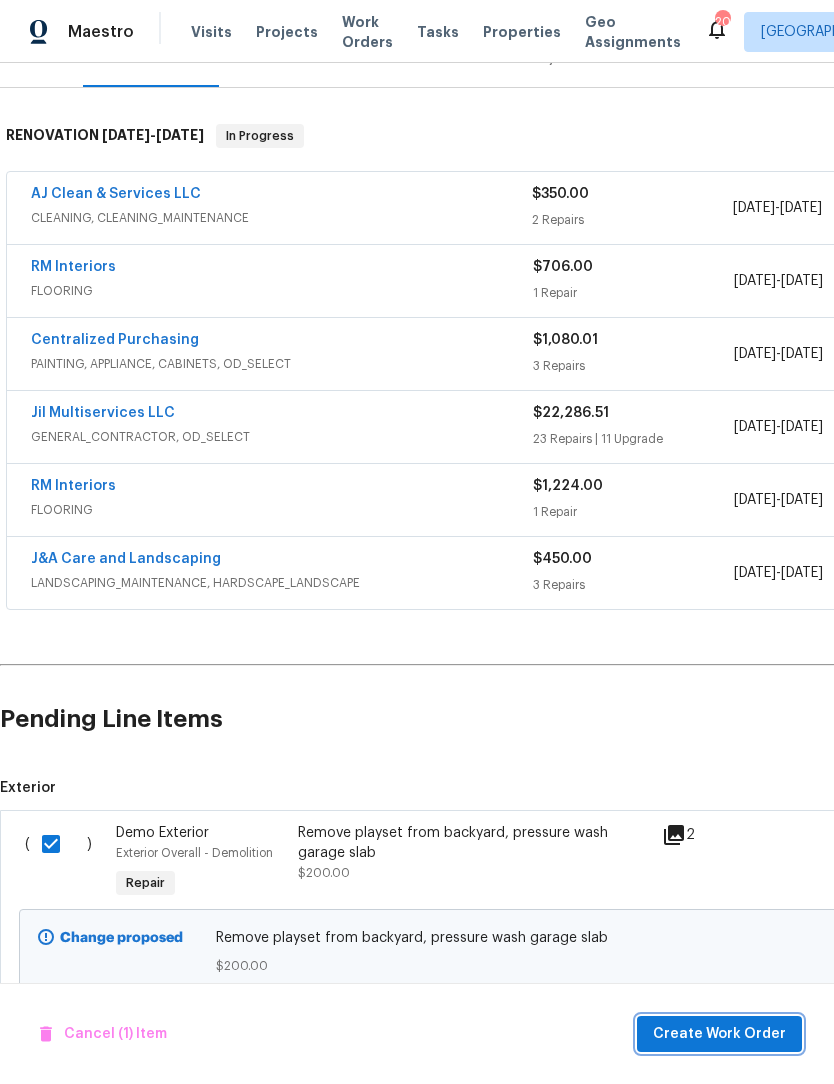 click on "Create Work Order" at bounding box center (719, 1034) 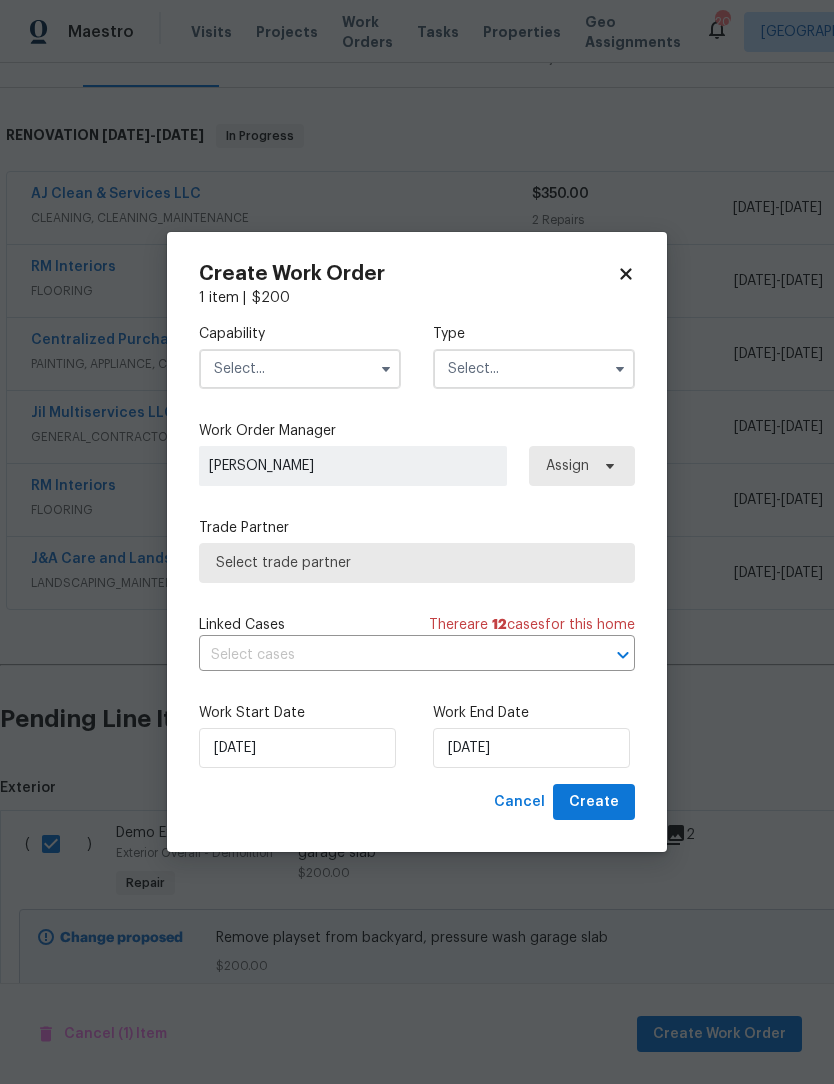 click at bounding box center (300, 369) 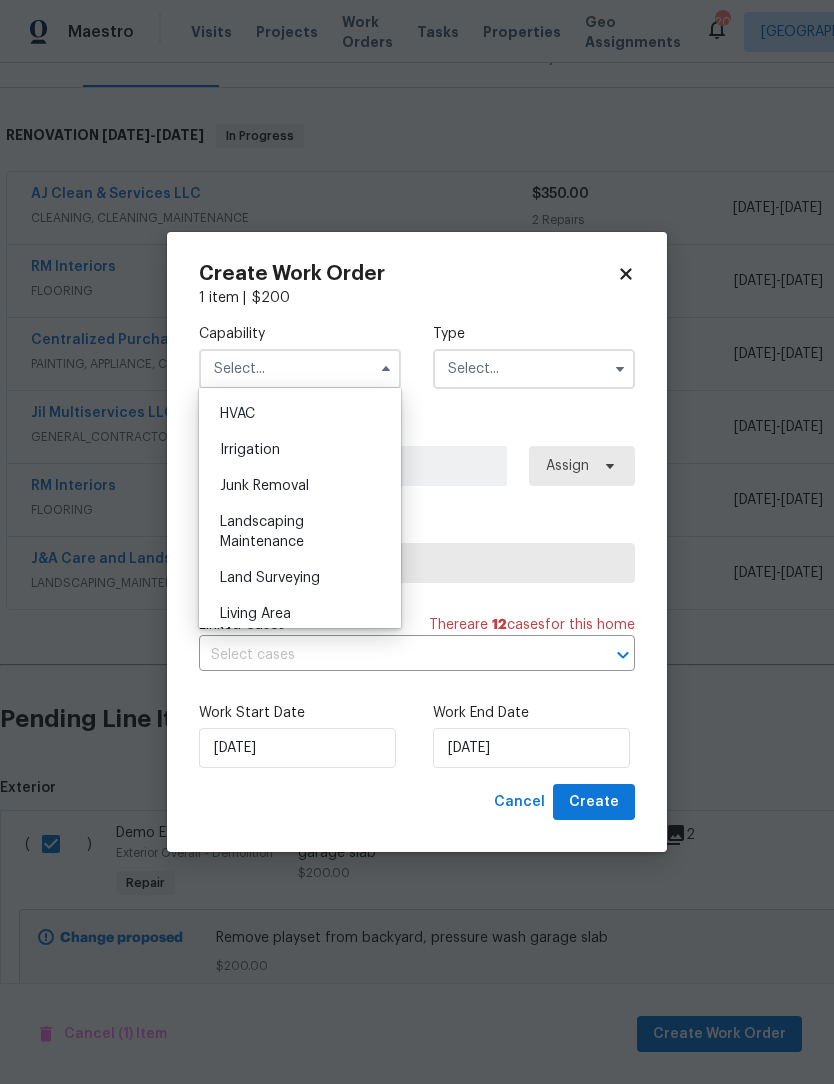 scroll, scrollTop: 1204, scrollLeft: 0, axis: vertical 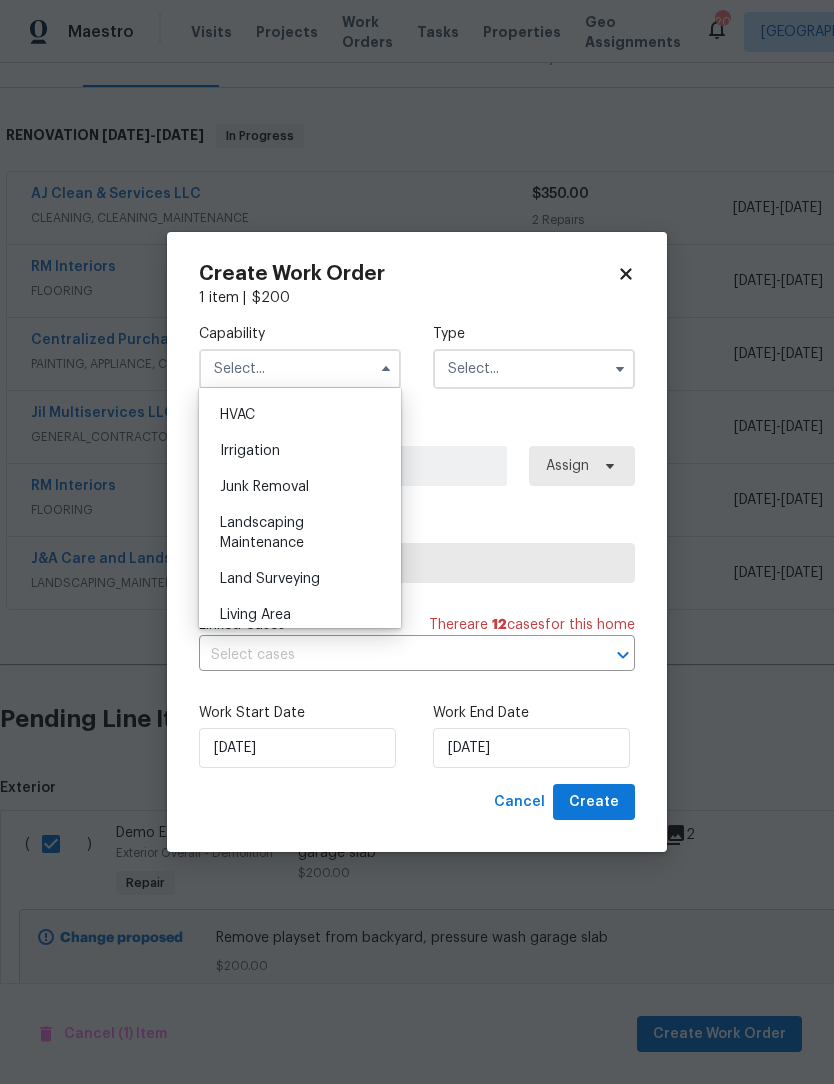click on "Landscaping Maintenance" at bounding box center [300, 533] 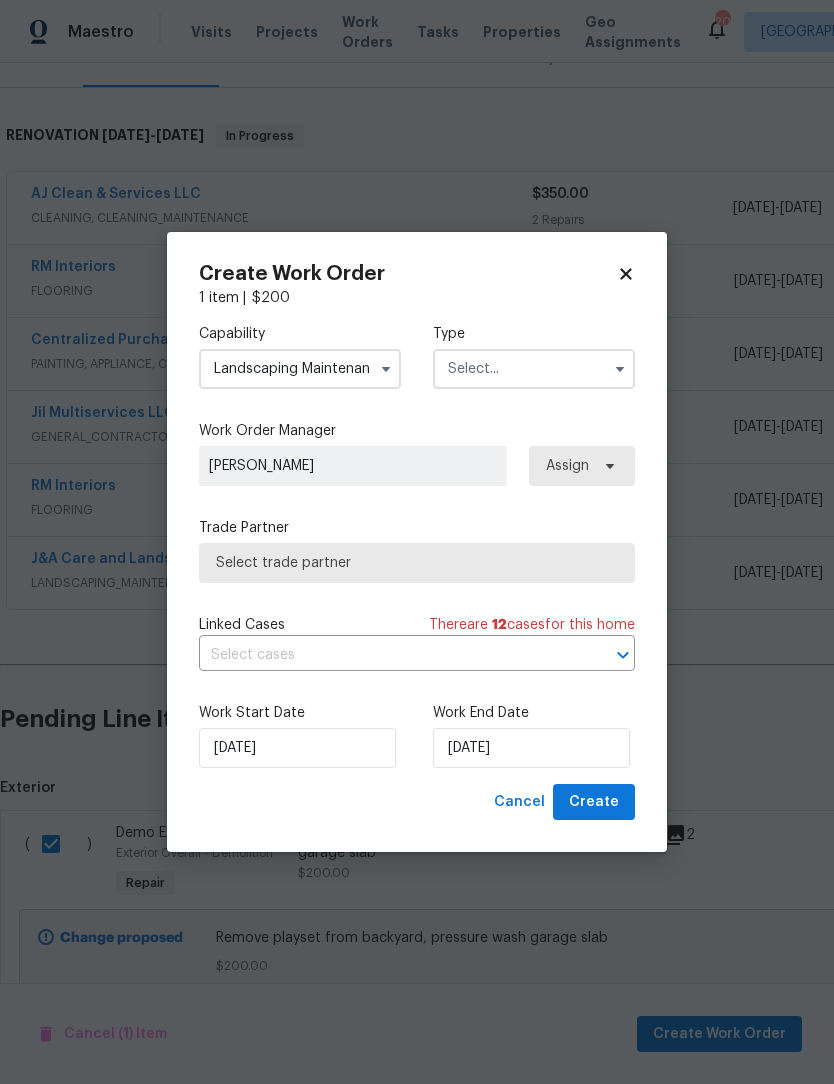 click at bounding box center (534, 369) 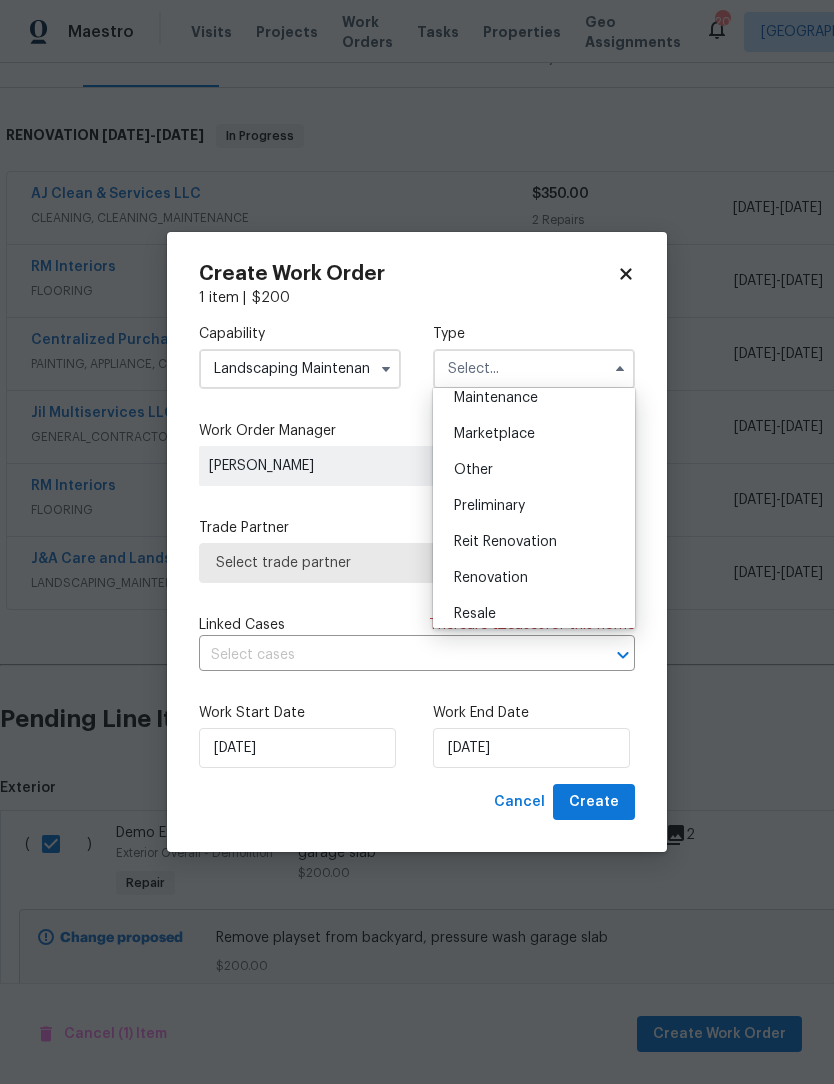scroll, scrollTop: 339, scrollLeft: 0, axis: vertical 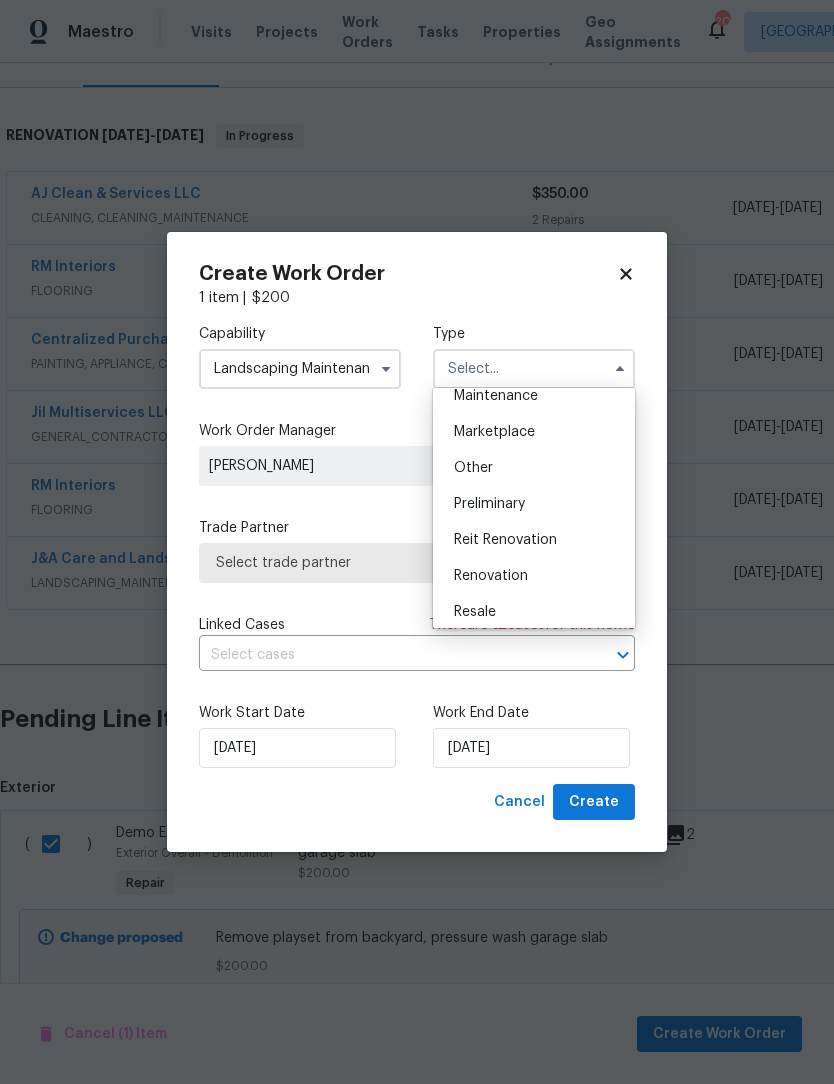 click on "Renovation" at bounding box center [491, 576] 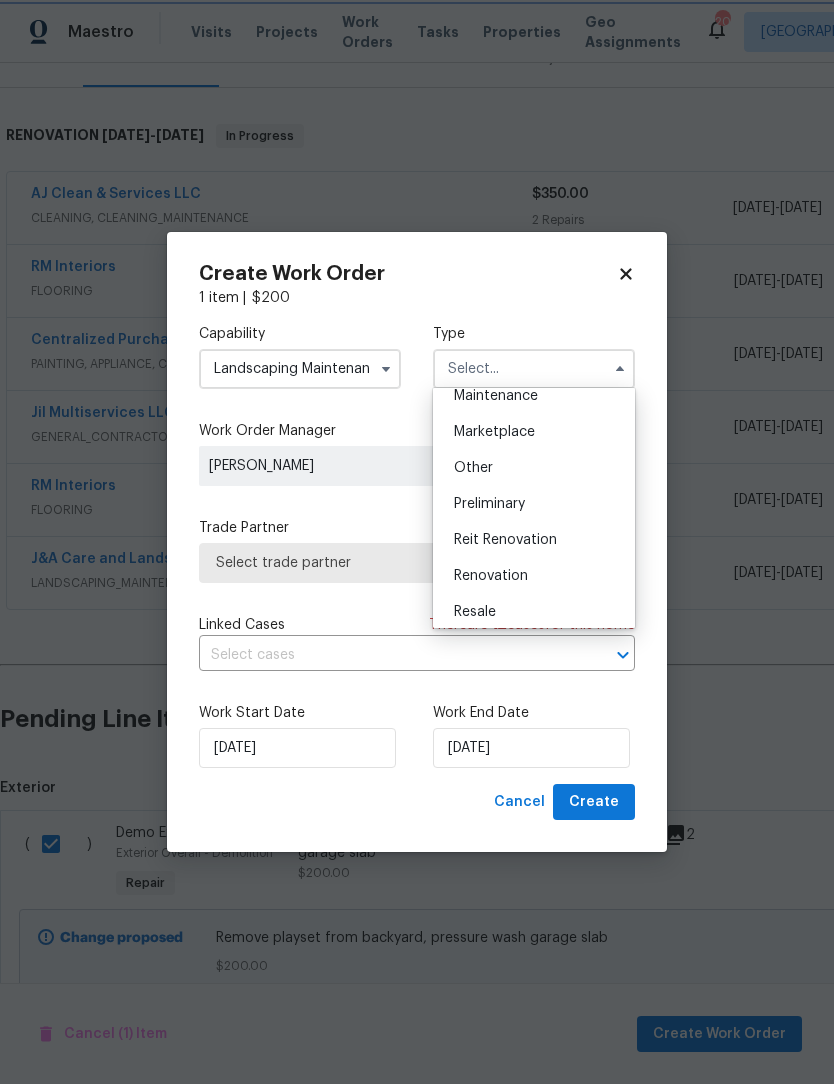 type on "Renovation" 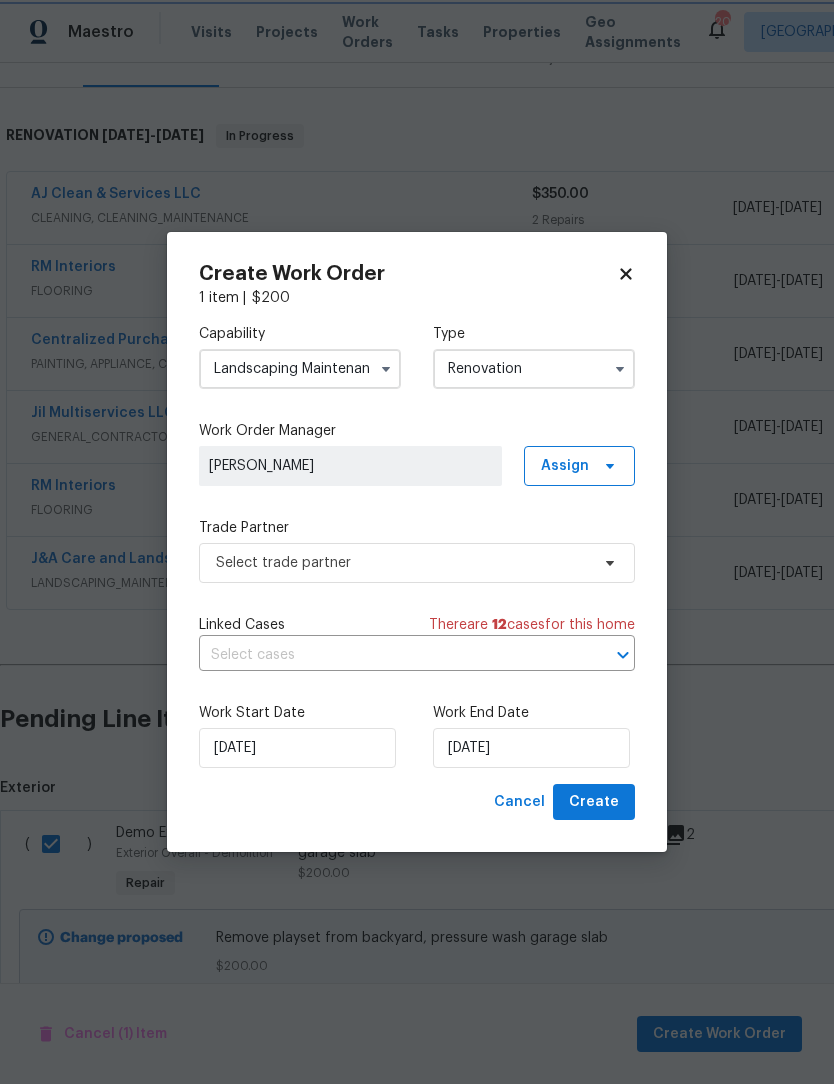 scroll, scrollTop: 0, scrollLeft: 0, axis: both 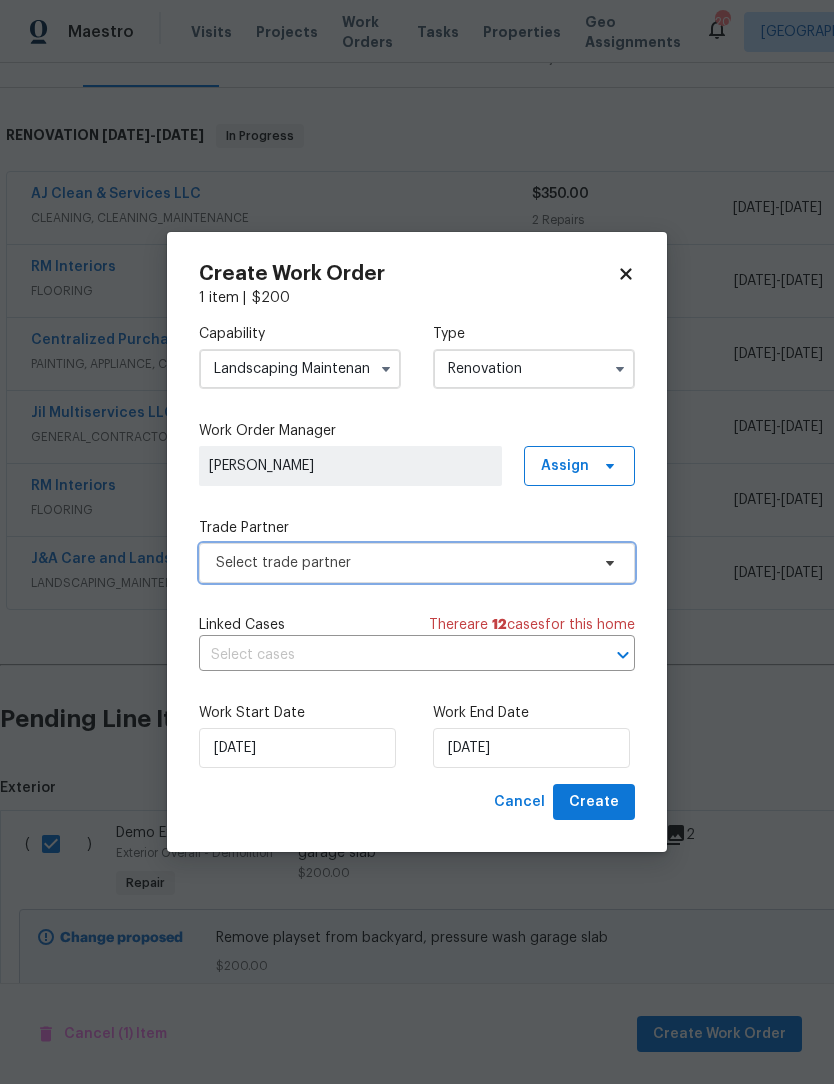 click on "Select trade partner" at bounding box center (417, 563) 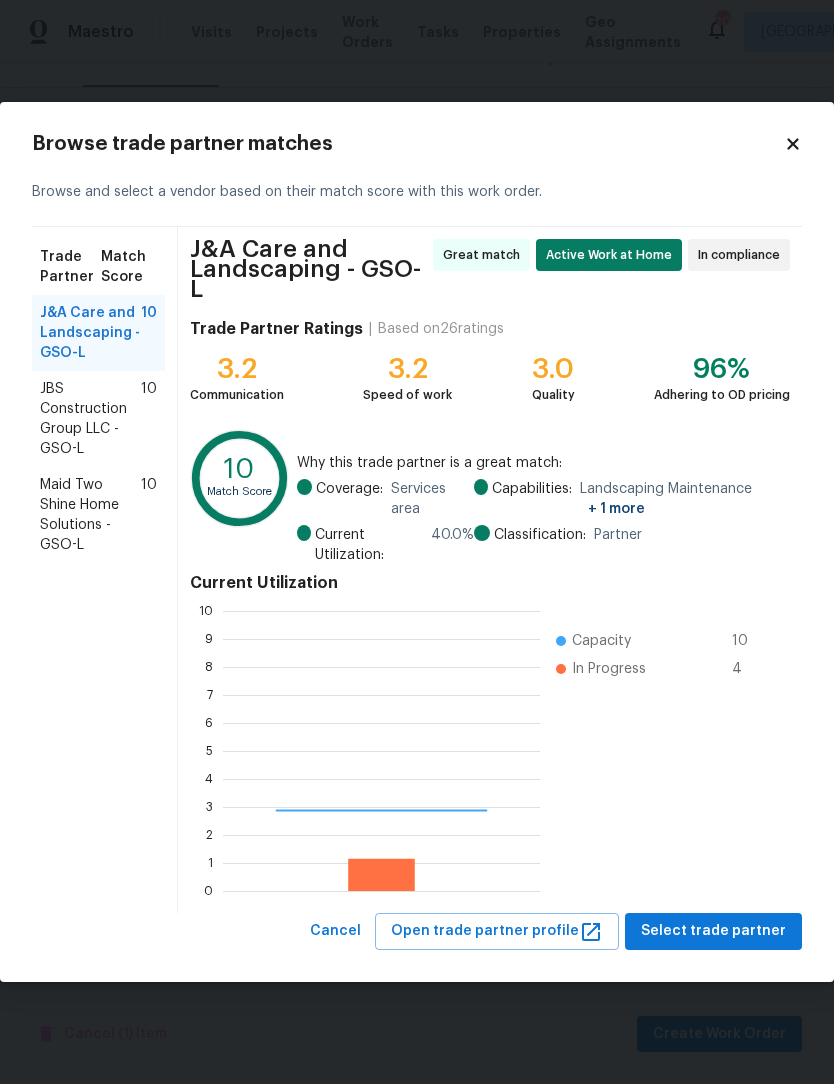 scroll, scrollTop: 2, scrollLeft: 2, axis: both 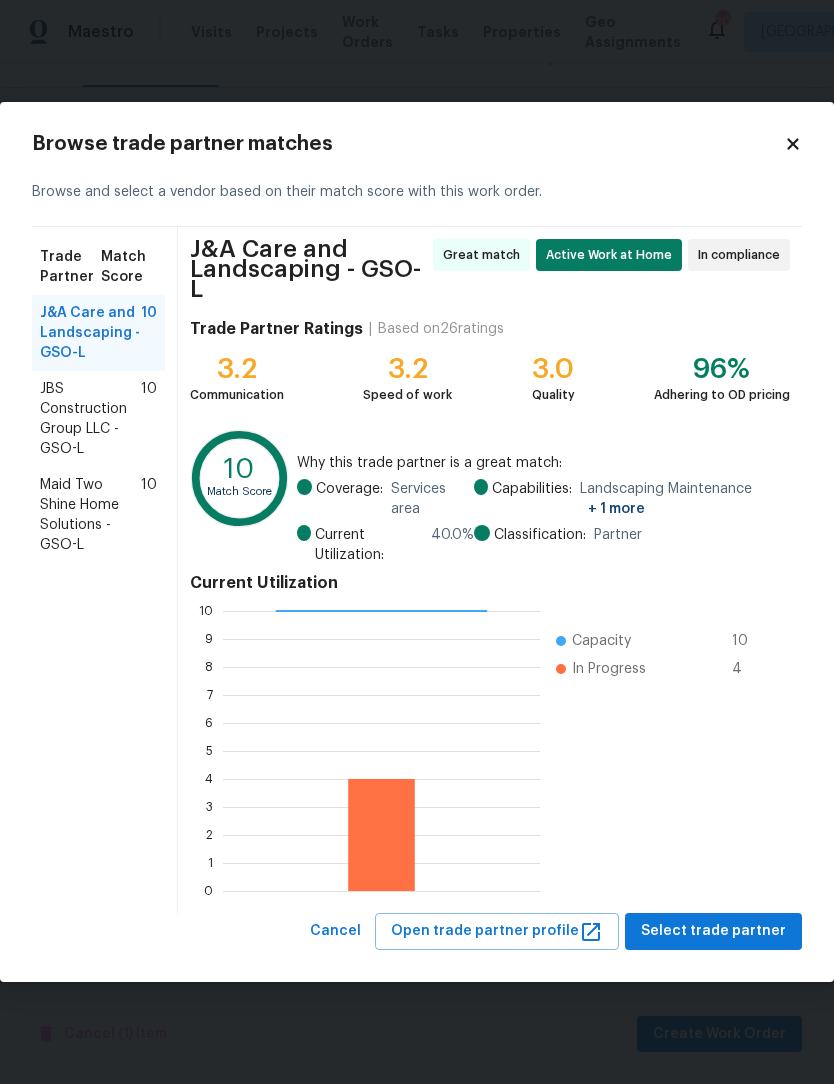 click on "J&A Care and Landscaping - GSO-L" at bounding box center [90, 333] 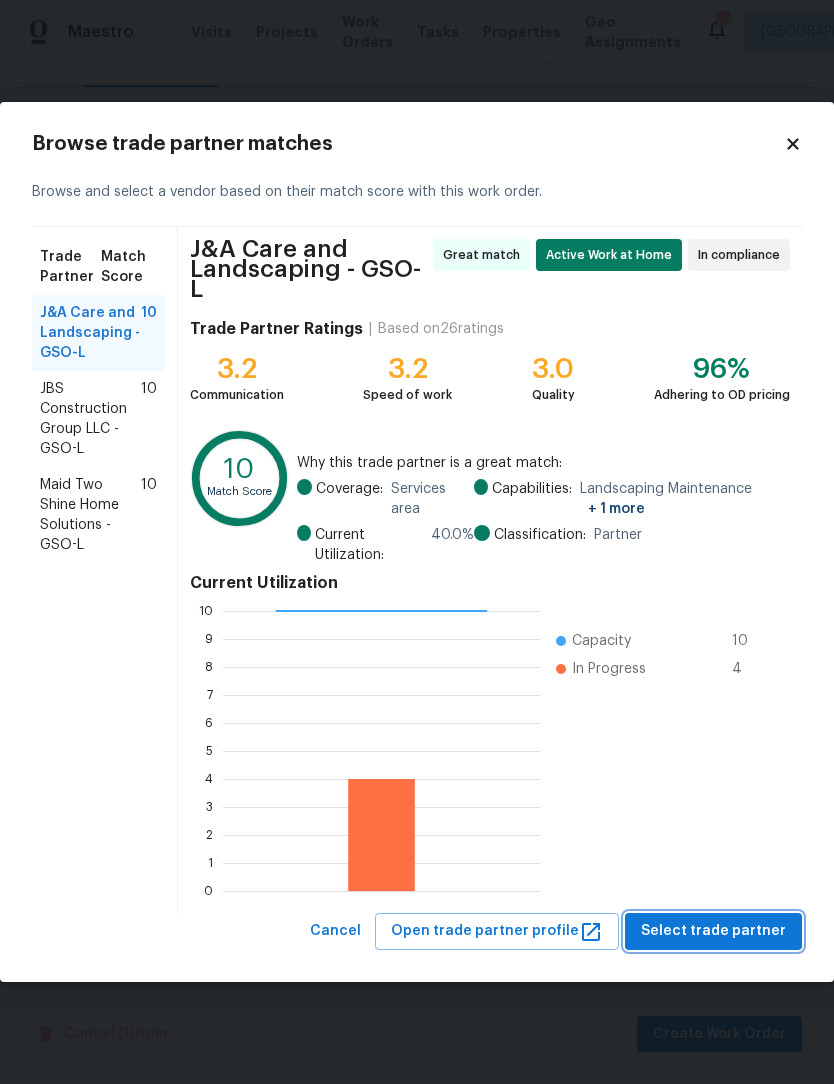 click on "Select trade partner" at bounding box center (713, 931) 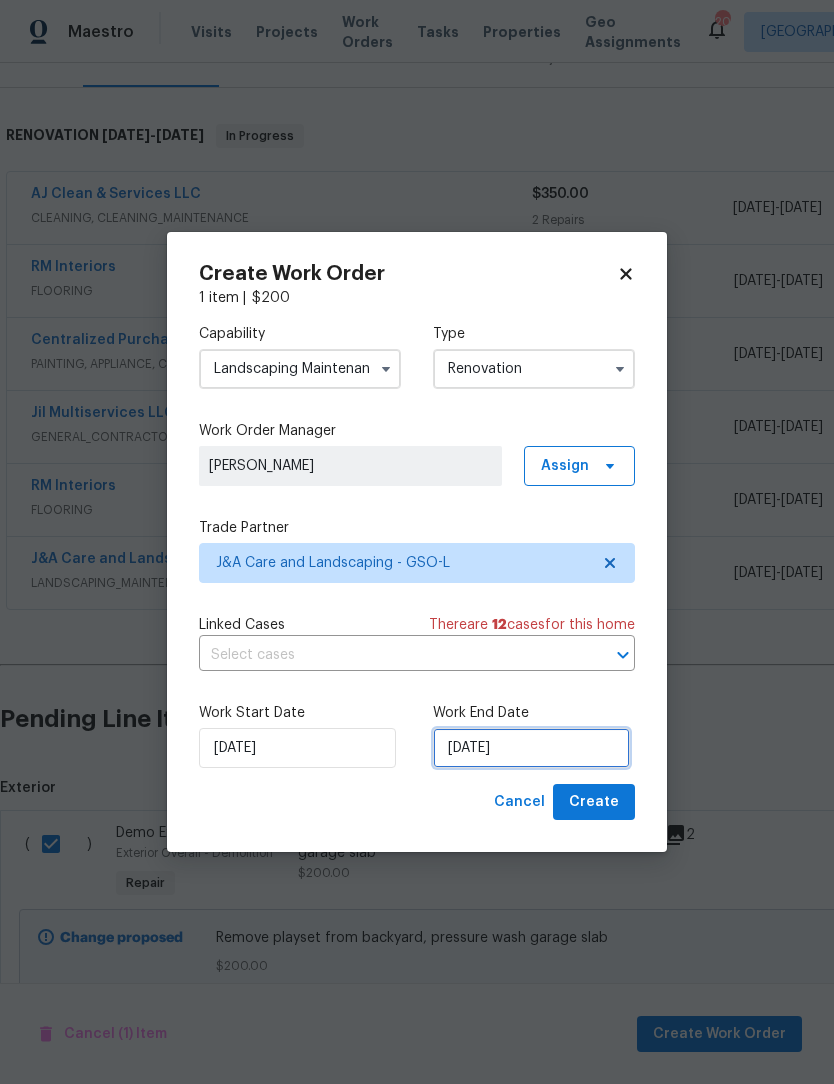 click on "7/9/2025" at bounding box center [531, 748] 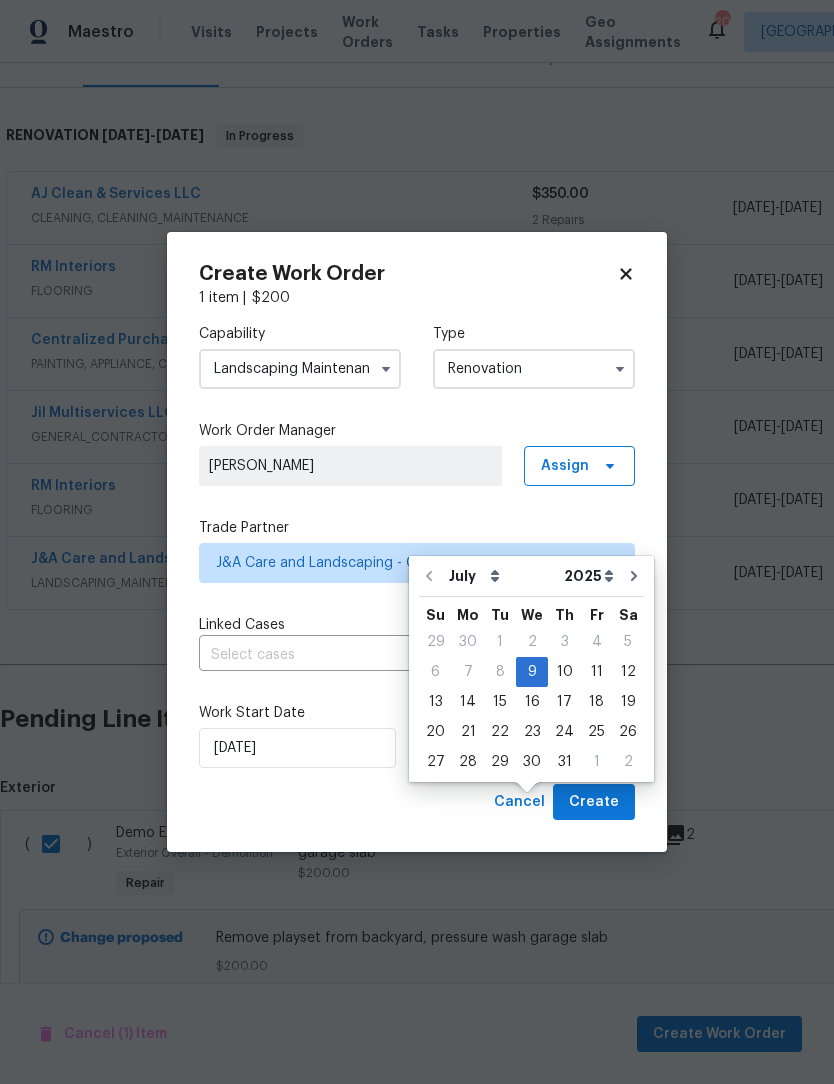 scroll, scrollTop: 67, scrollLeft: 0, axis: vertical 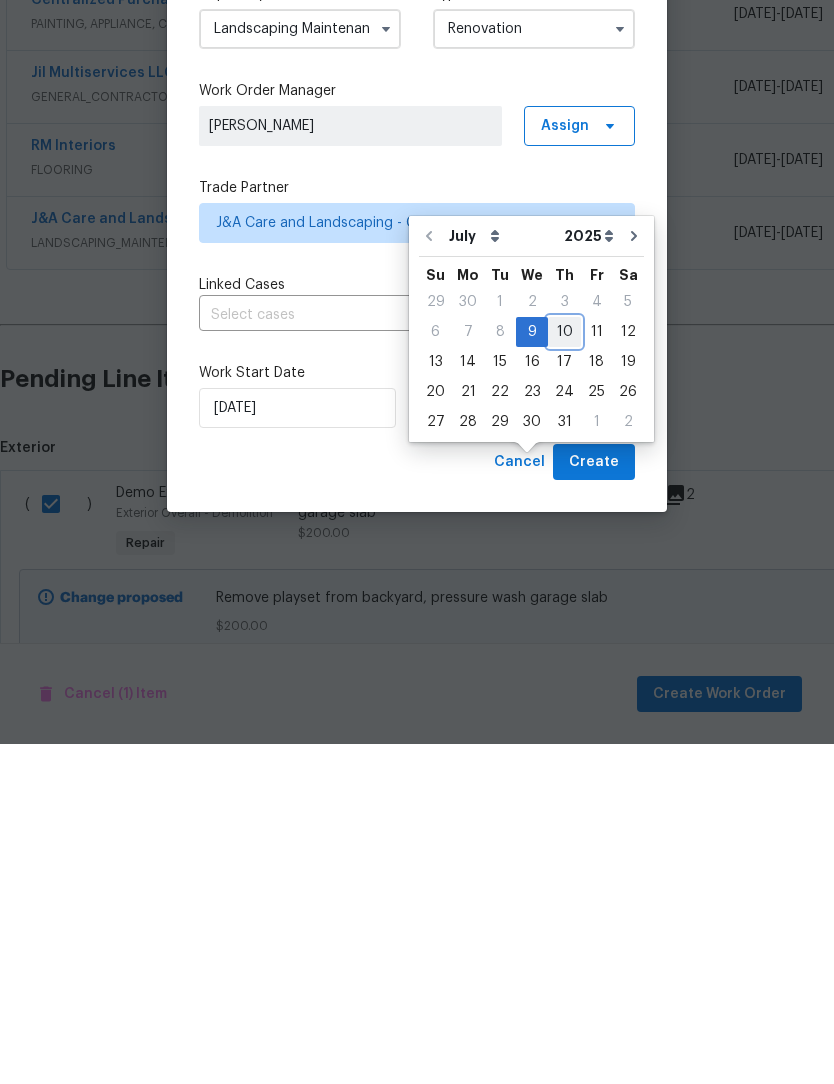 click on "10" at bounding box center (564, 672) 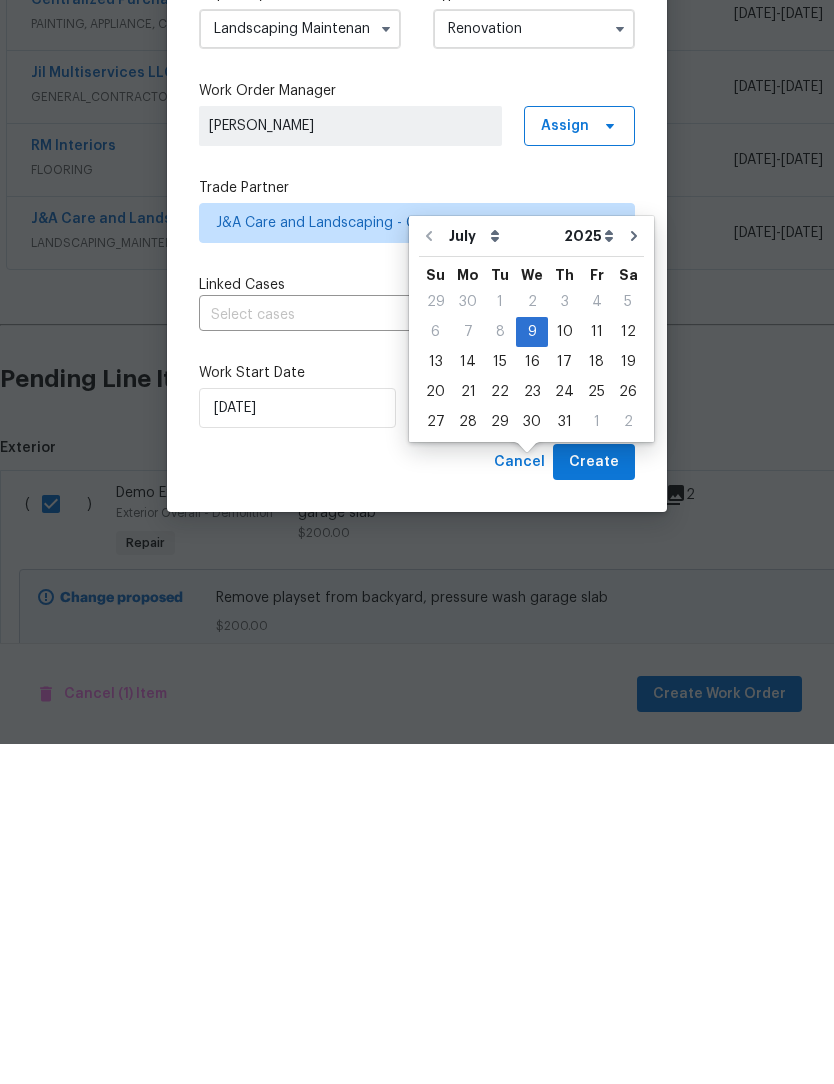 type on "7/10/2025" 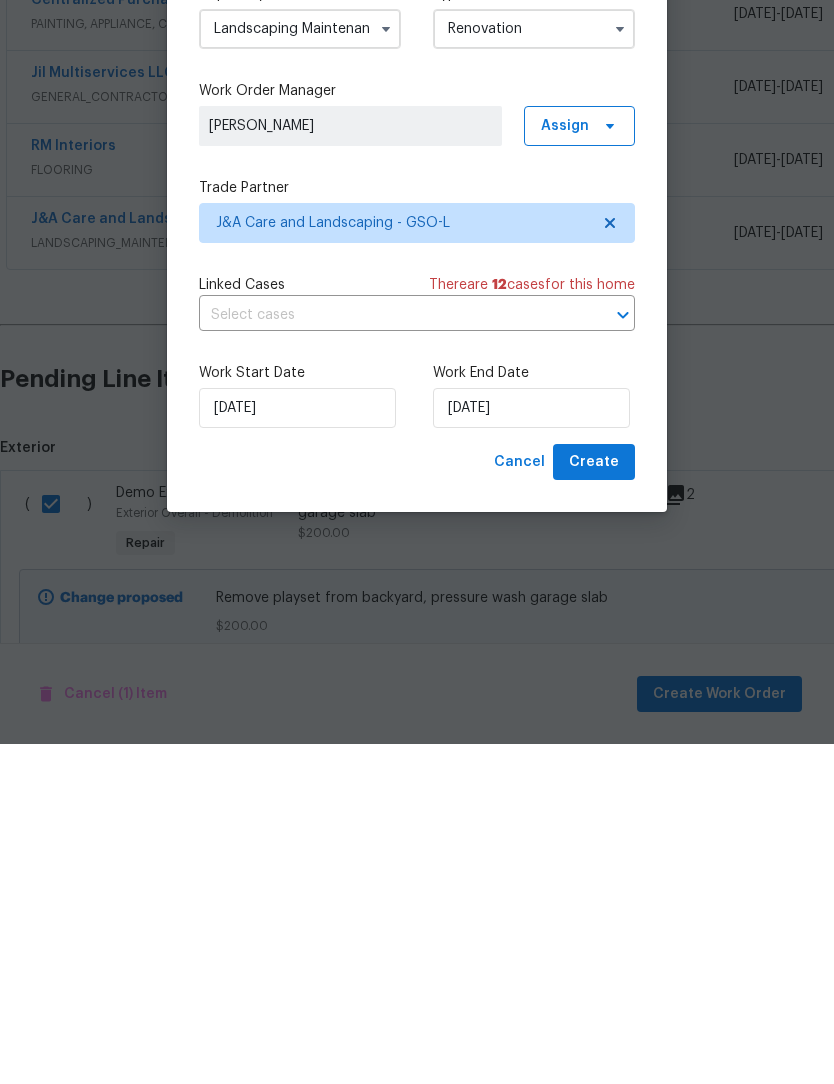 scroll, scrollTop: 66, scrollLeft: 0, axis: vertical 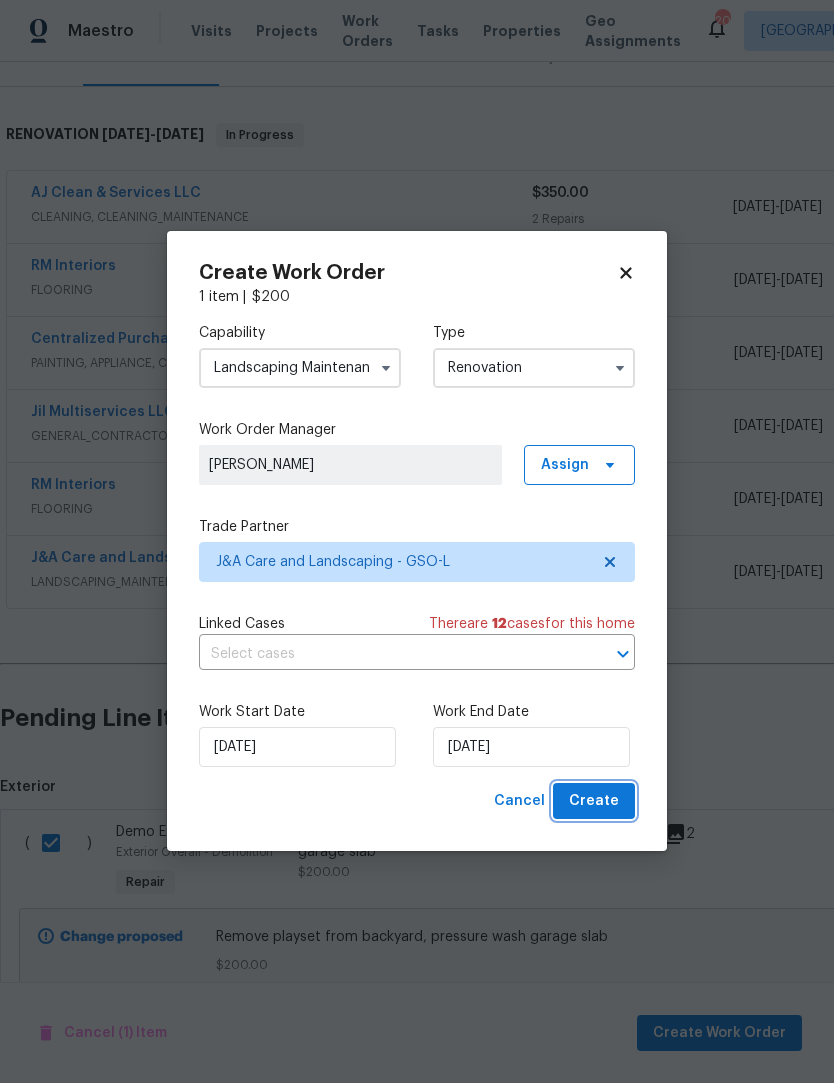 click on "Create" at bounding box center (594, 802) 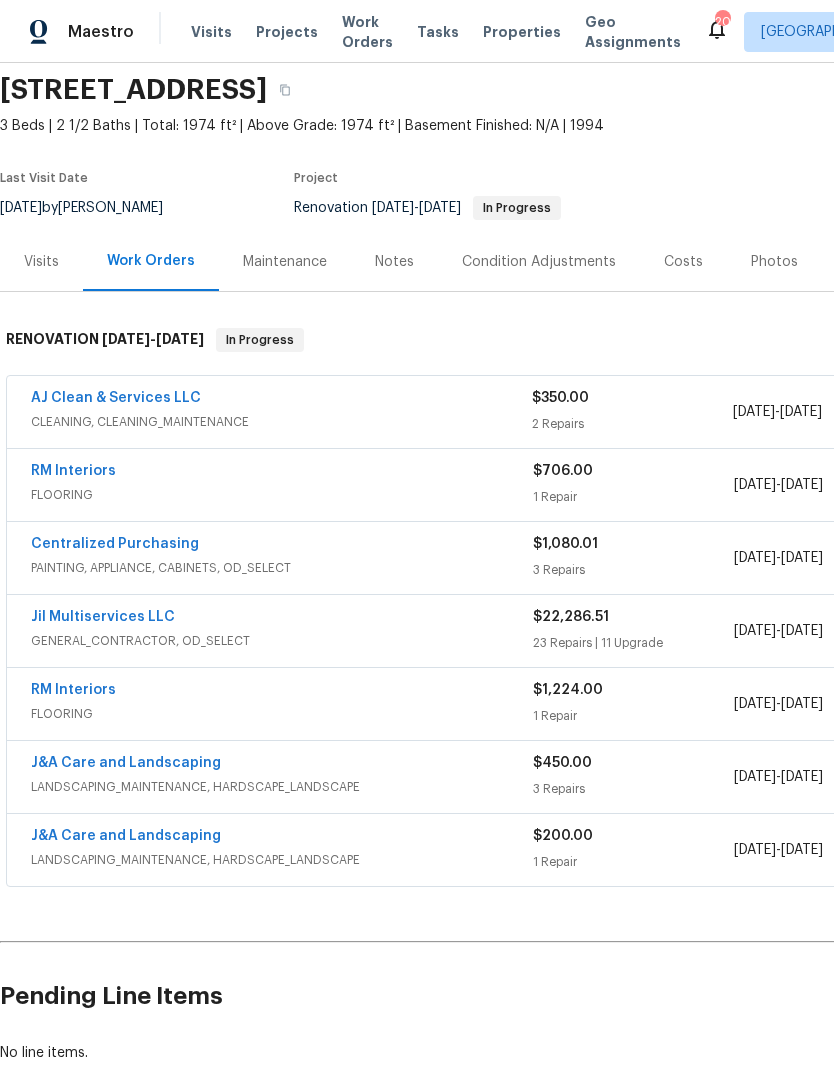 scroll, scrollTop: 70, scrollLeft: 0, axis: vertical 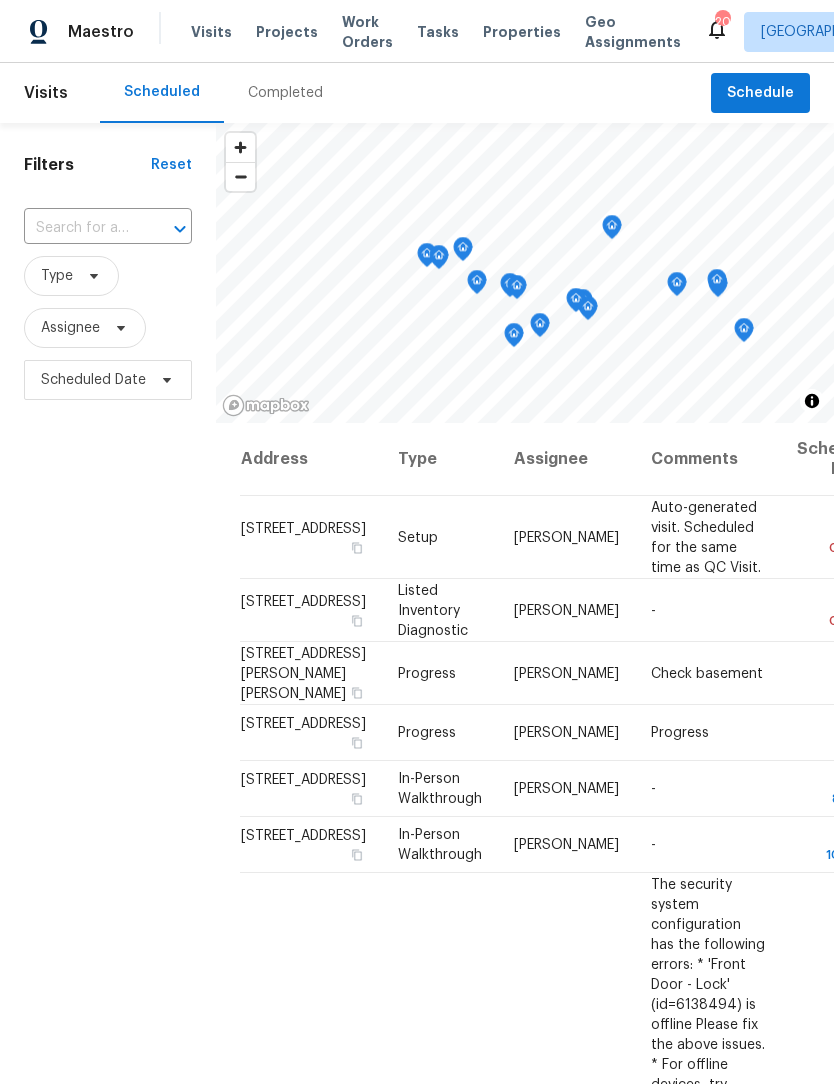 click on "Properties" at bounding box center (522, 32) 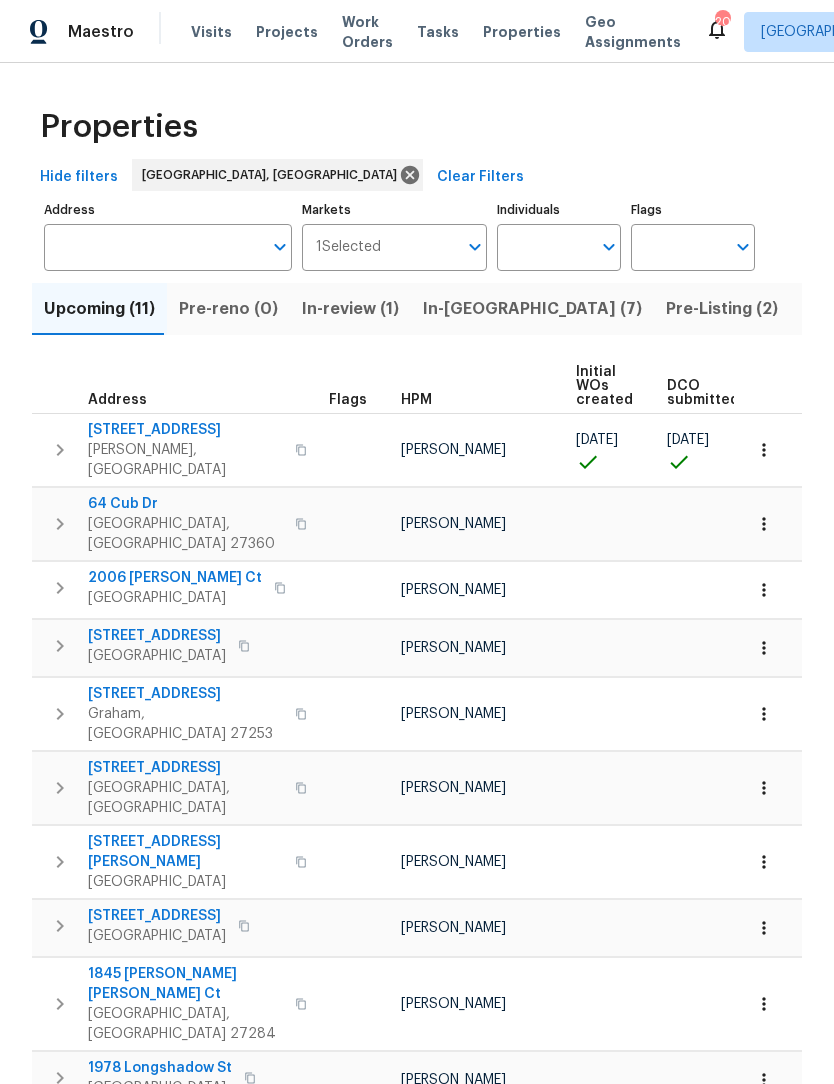 click on "Individuals" at bounding box center (544, 247) 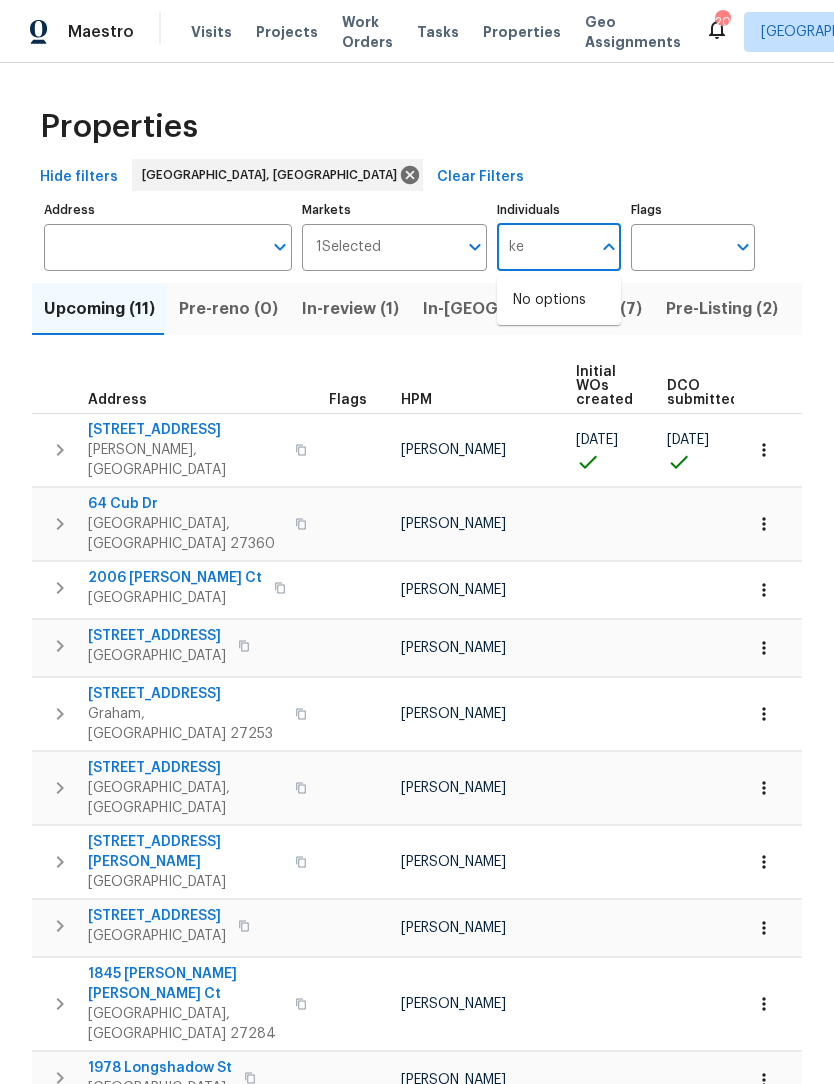 type on "[PERSON_NAME]" 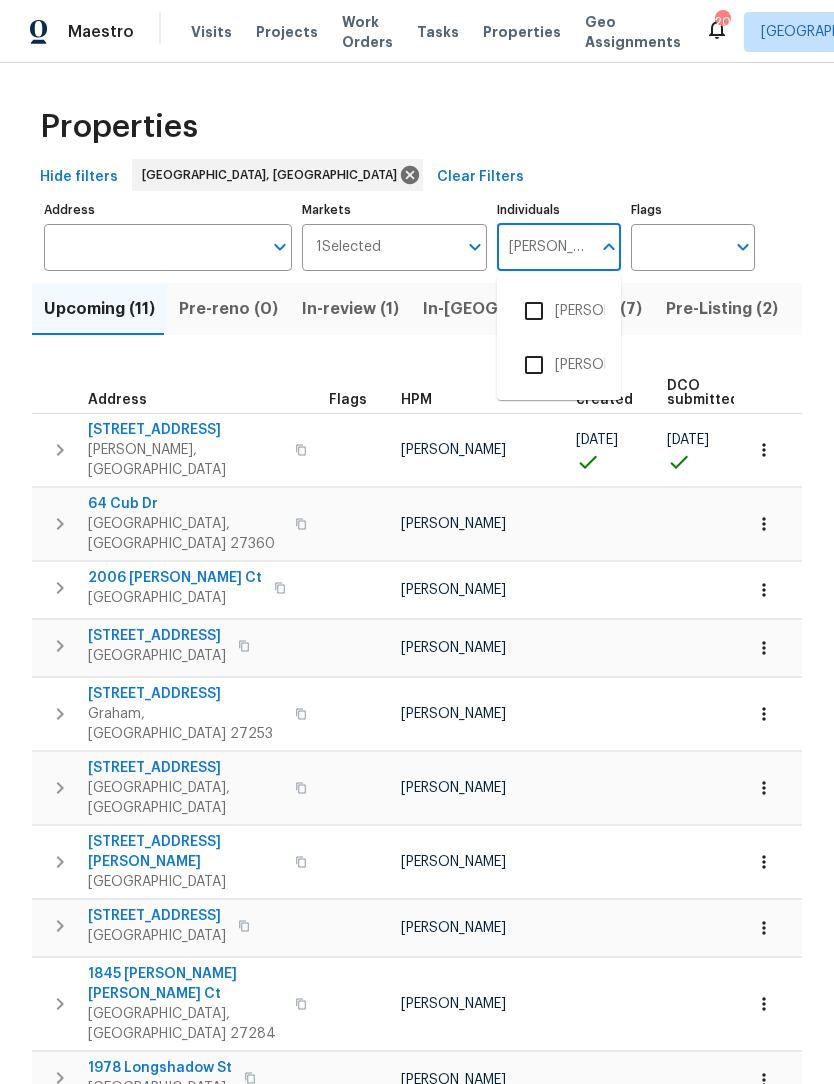 click on "[PERSON_NAME]" at bounding box center [559, 365] 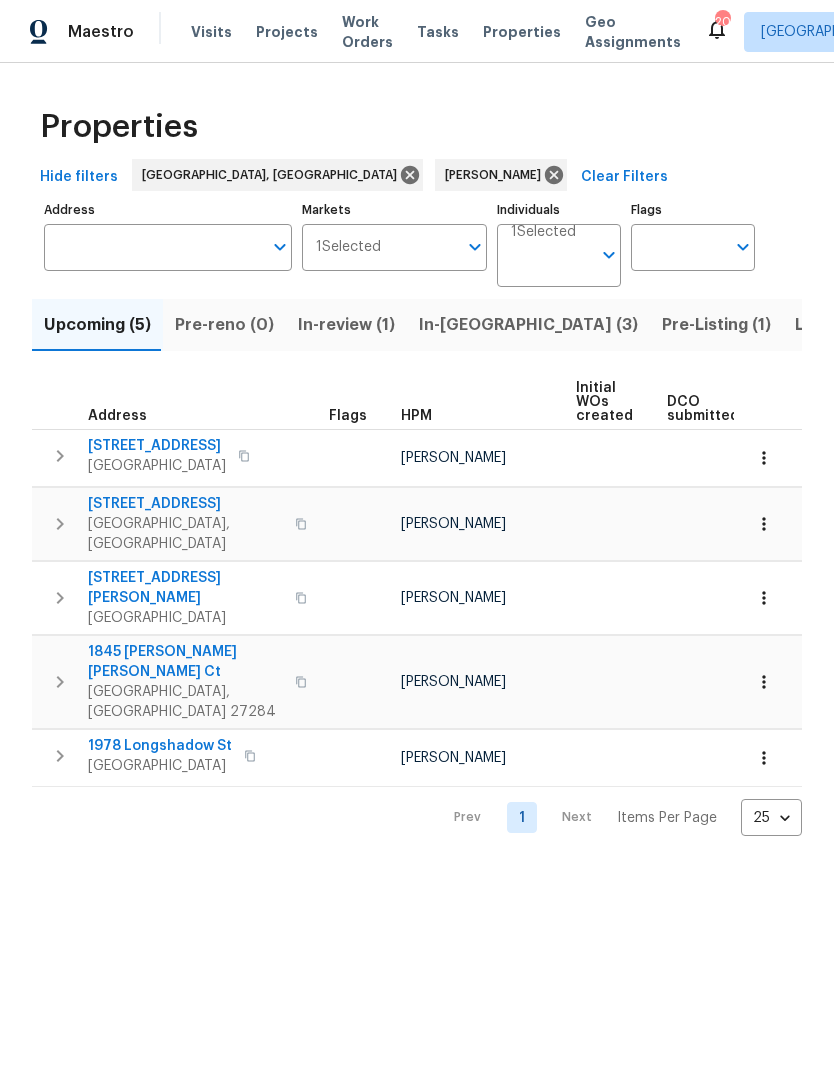 click on "In-review (1)" at bounding box center (346, 325) 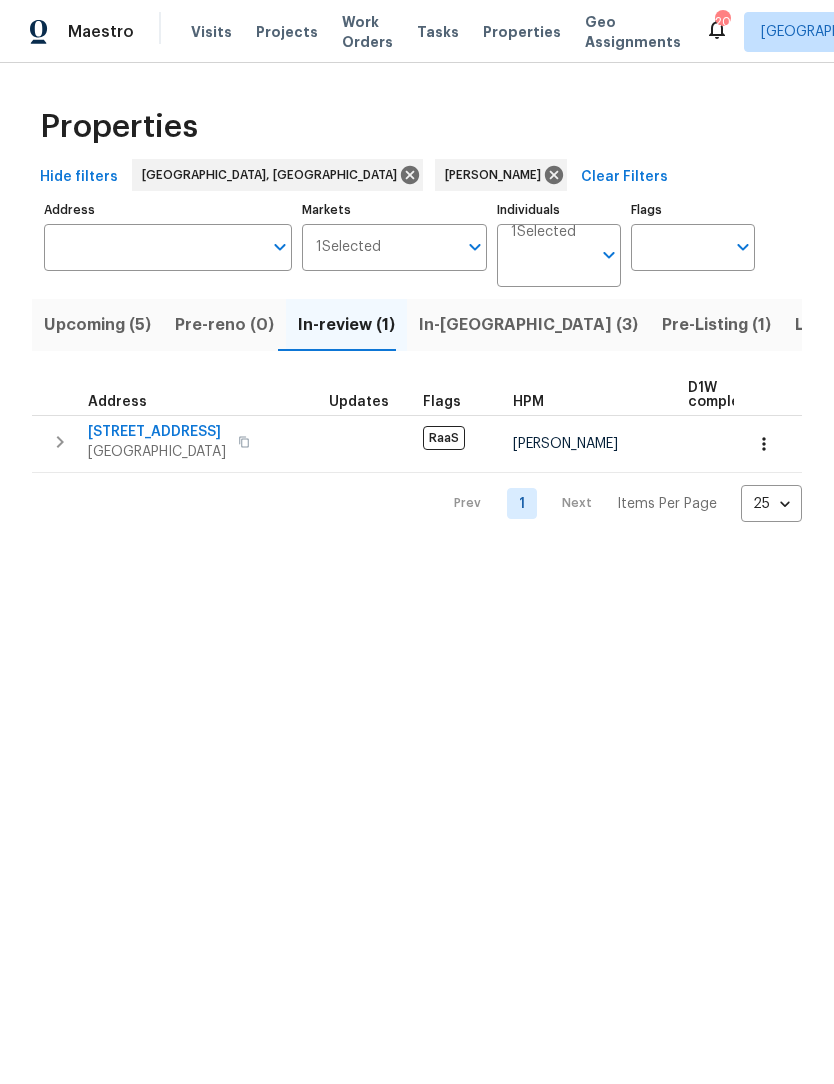 click on "In-[GEOGRAPHIC_DATA] (3)" at bounding box center (528, 325) 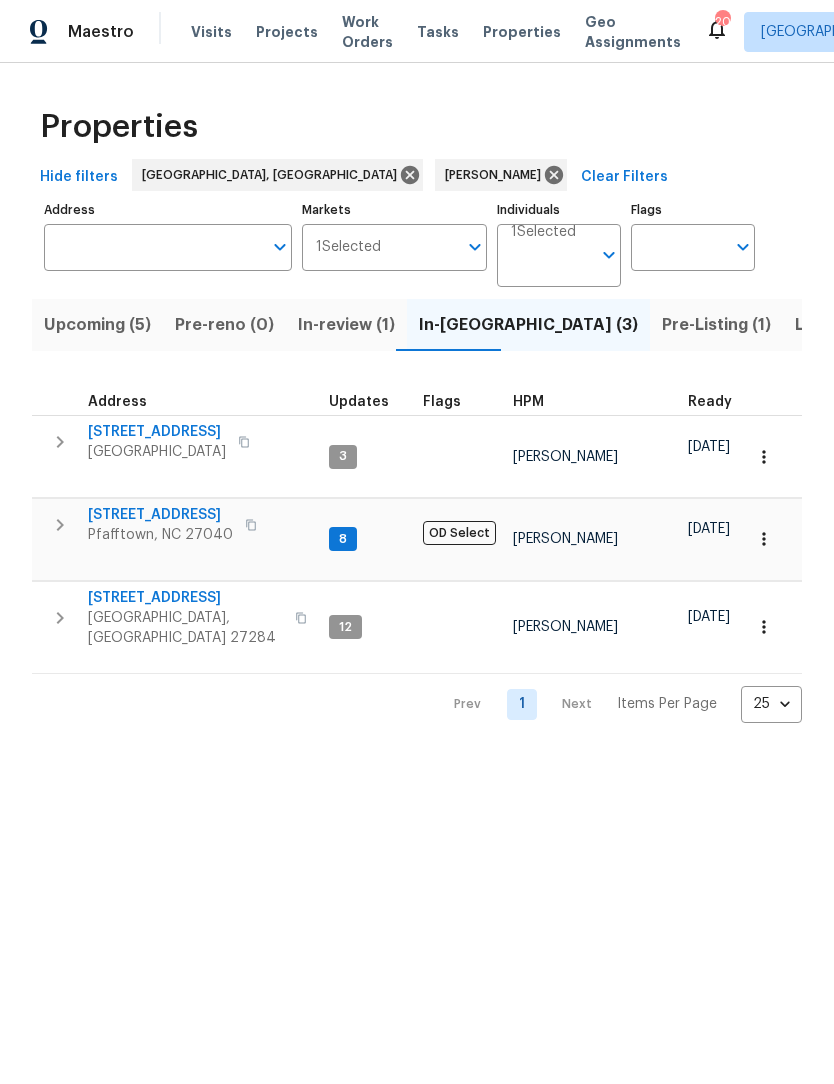 click on "Pfafftown, NC 27040" at bounding box center [160, 535] 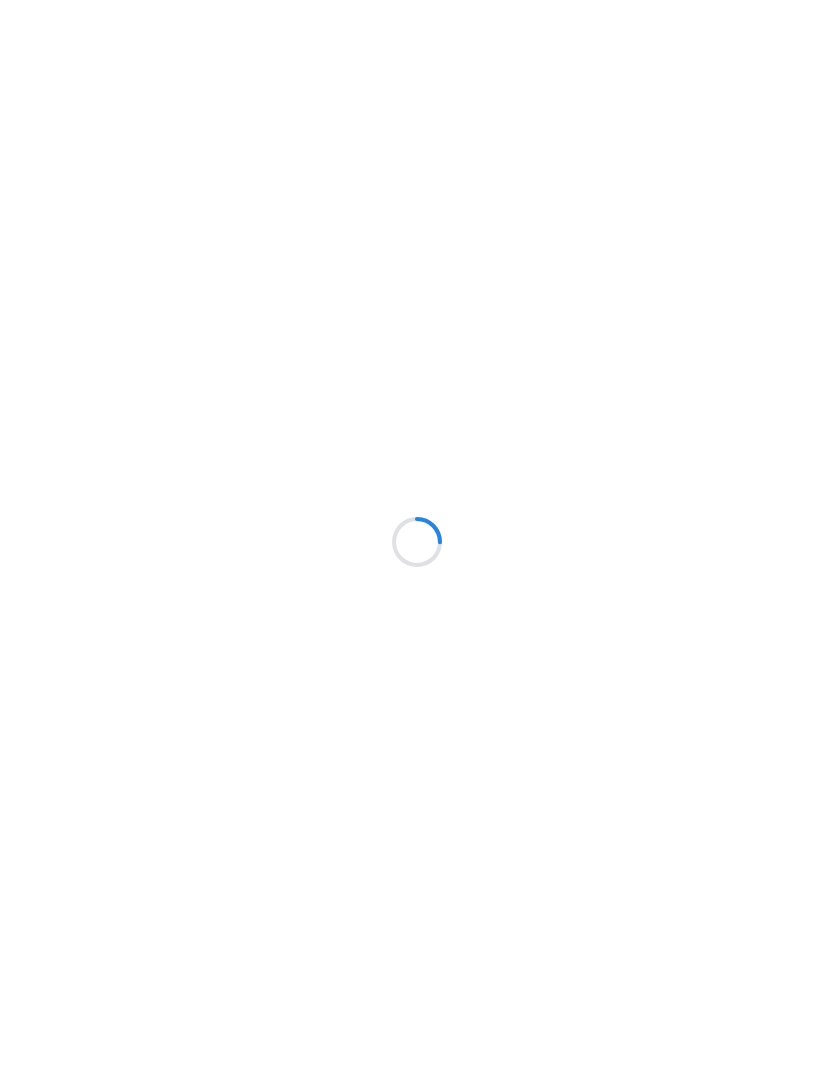 scroll, scrollTop: 0, scrollLeft: 0, axis: both 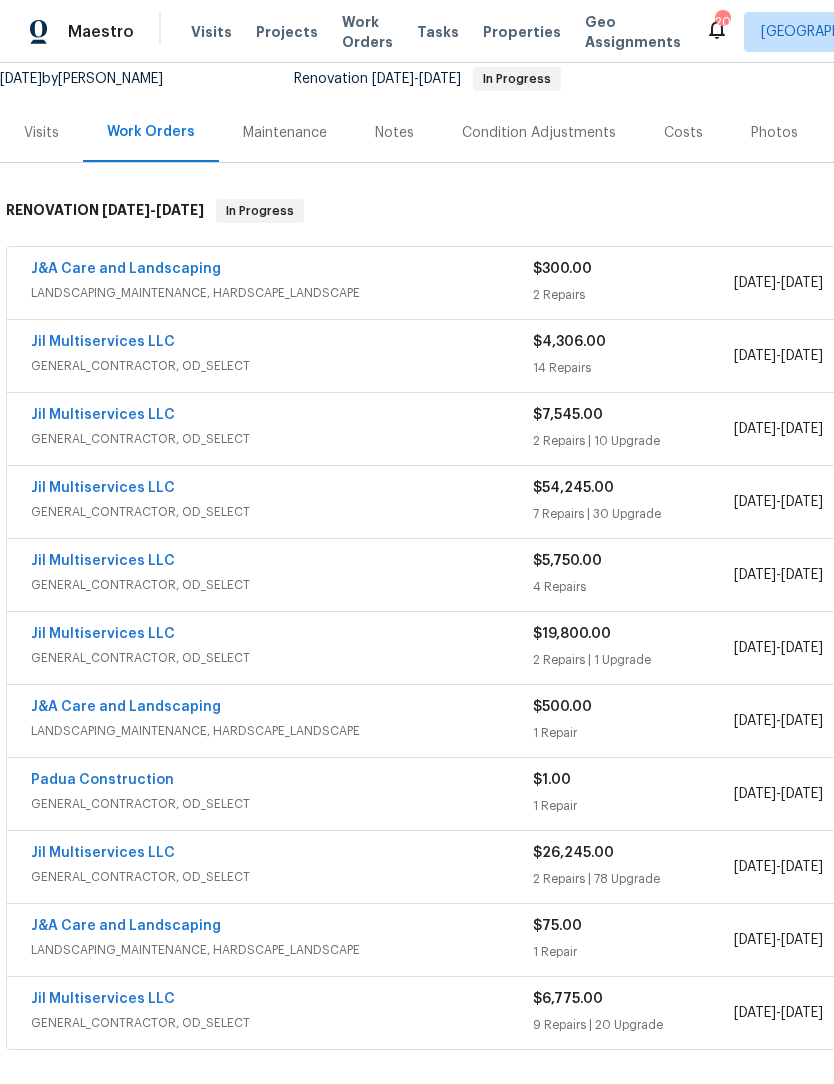 click on "Jil Multiservices LLC" at bounding box center [103, 342] 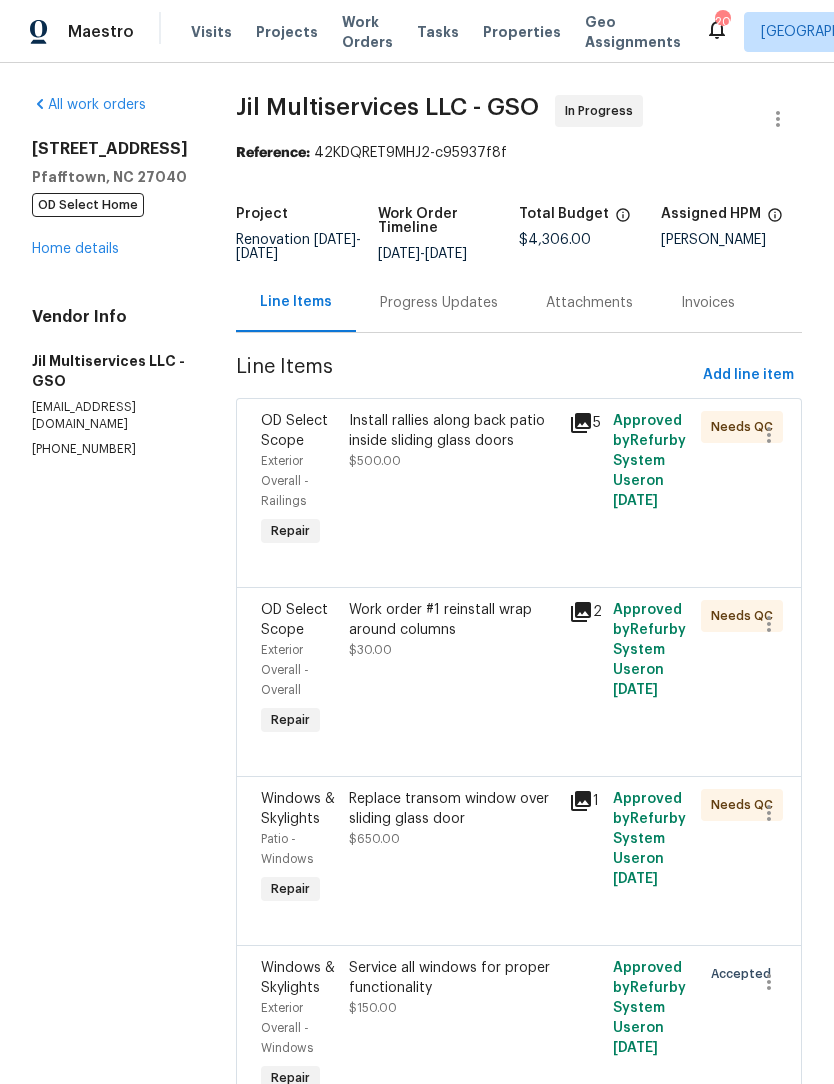 click on "Install rallies along back patio inside sliding glass doors" at bounding box center (453, 431) 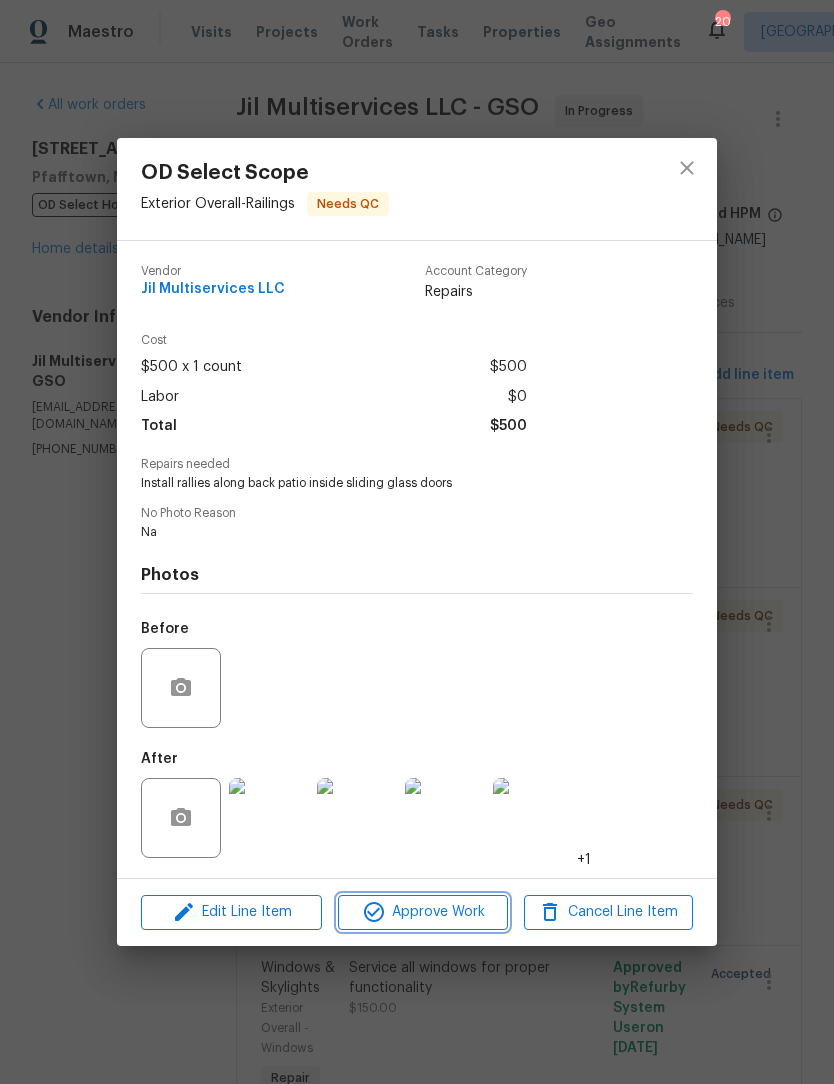 click on "Approve Work" at bounding box center [422, 912] 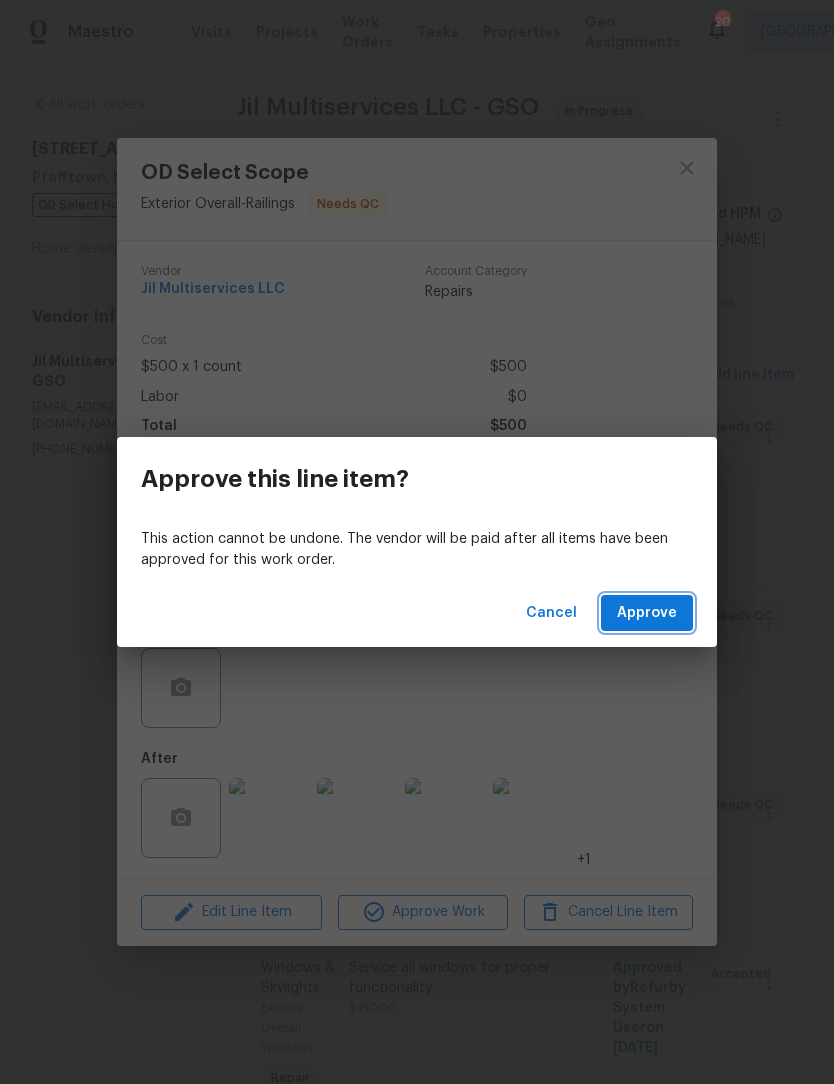 click on "Approve" at bounding box center [647, 613] 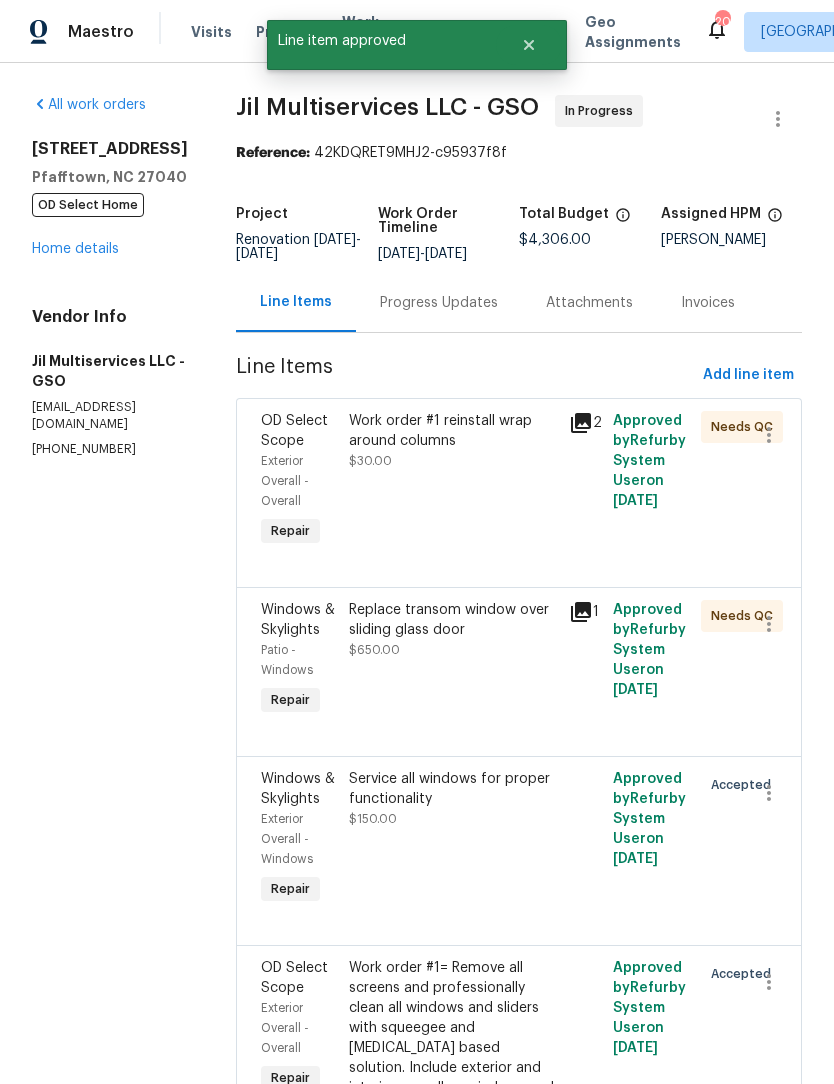 click on "Work order #1  reinstall wrap around columns $30.00" at bounding box center [453, 441] 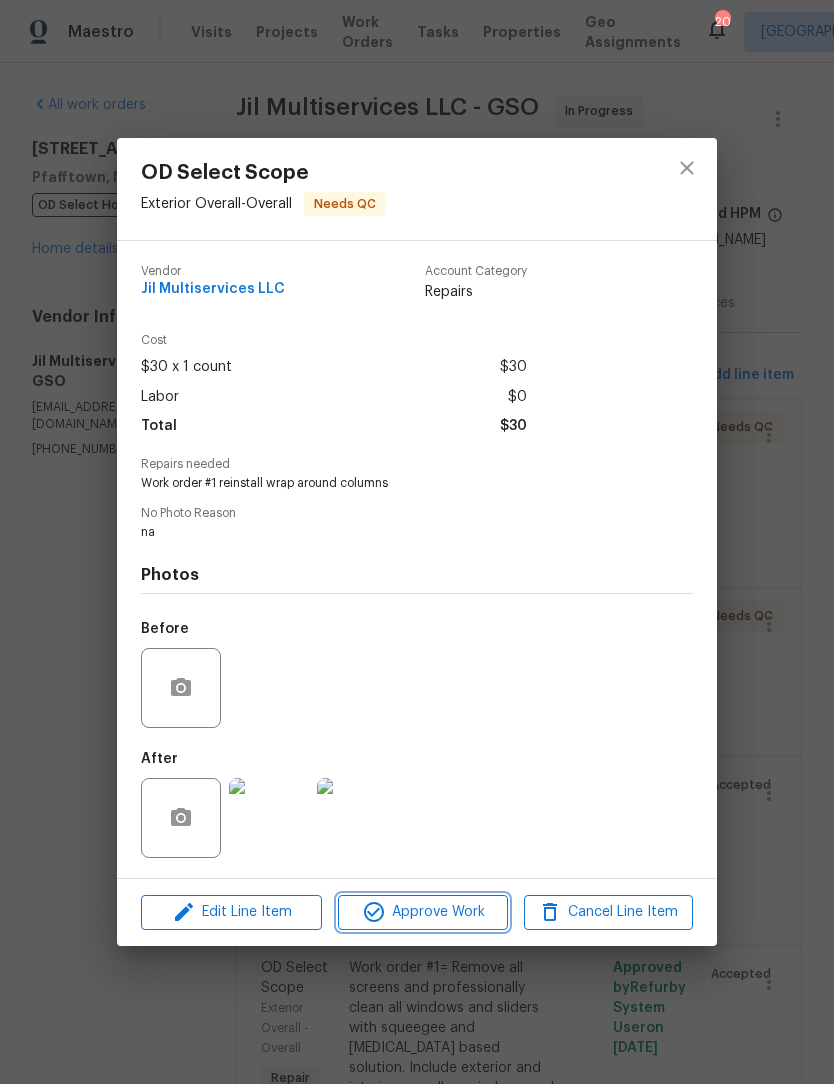click on "Approve Work" at bounding box center (422, 912) 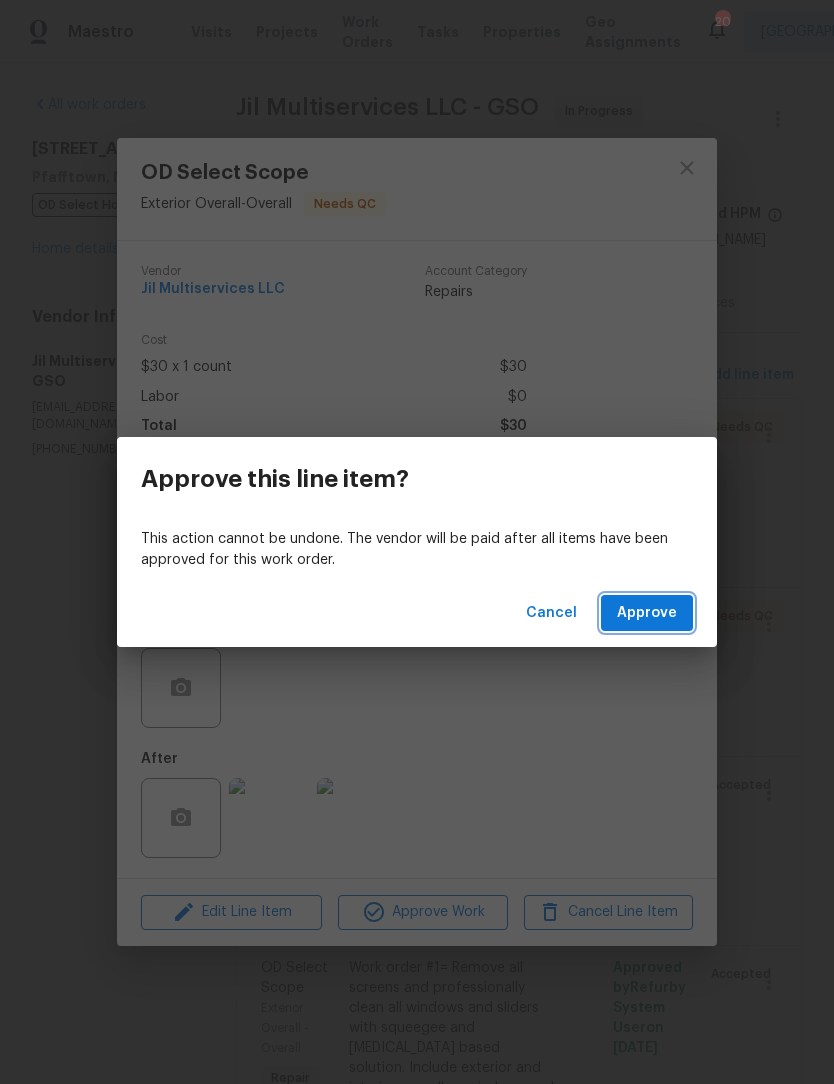 click on "Approve" at bounding box center (647, 613) 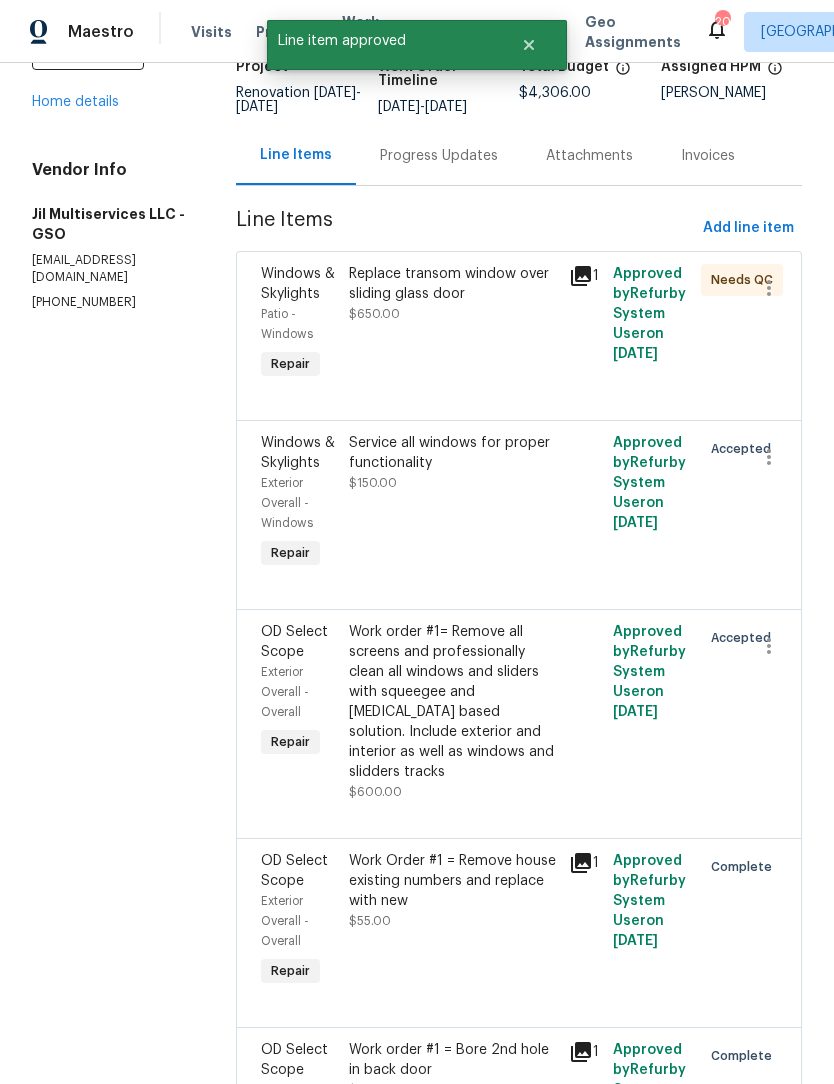 scroll, scrollTop: 144, scrollLeft: 0, axis: vertical 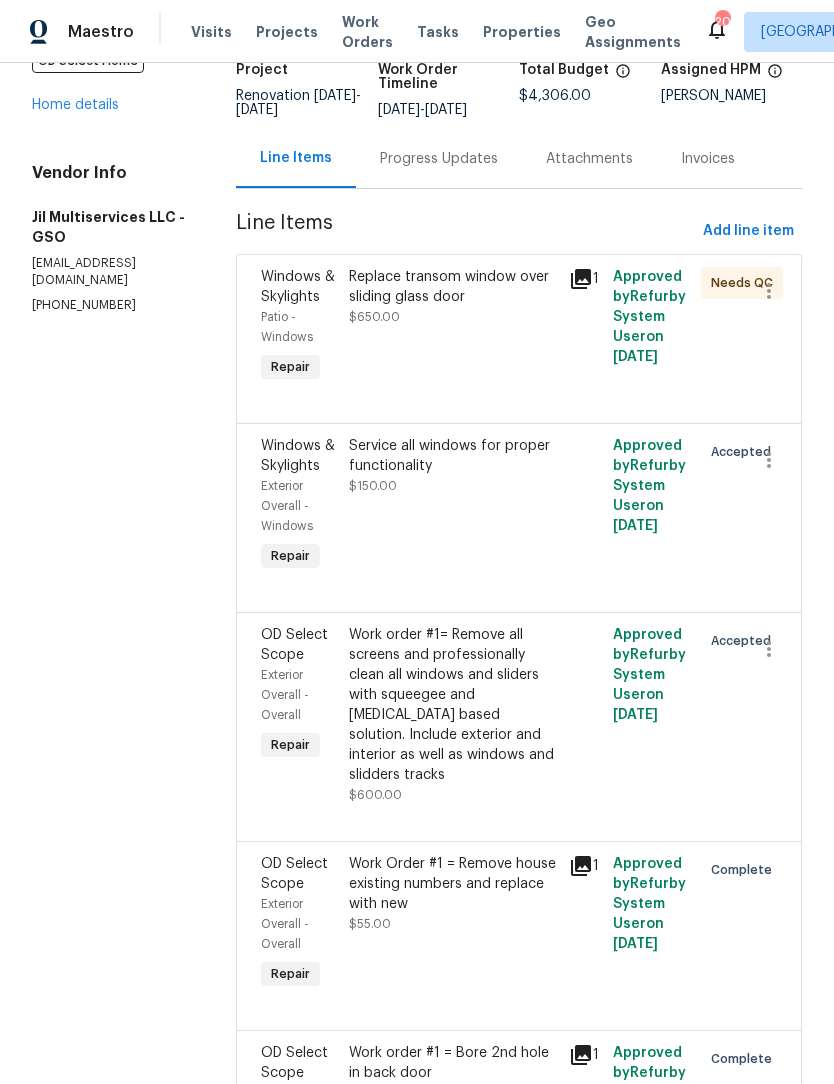 click 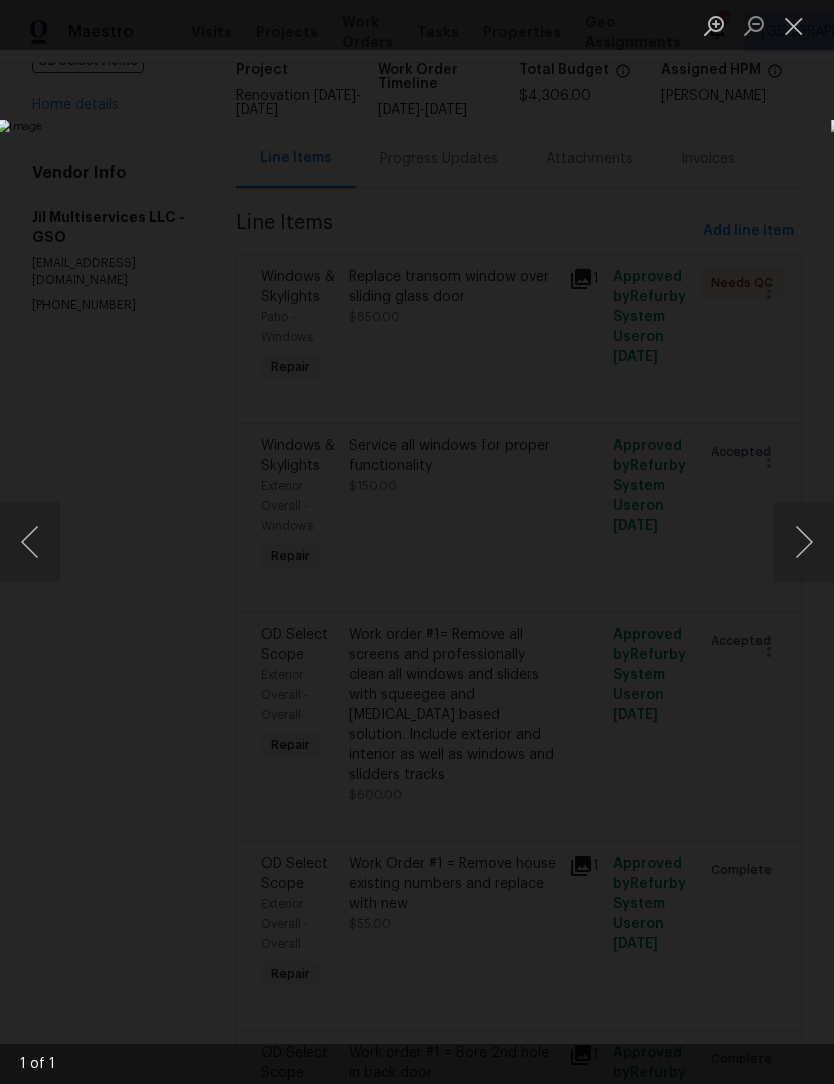 click at bounding box center (794, 25) 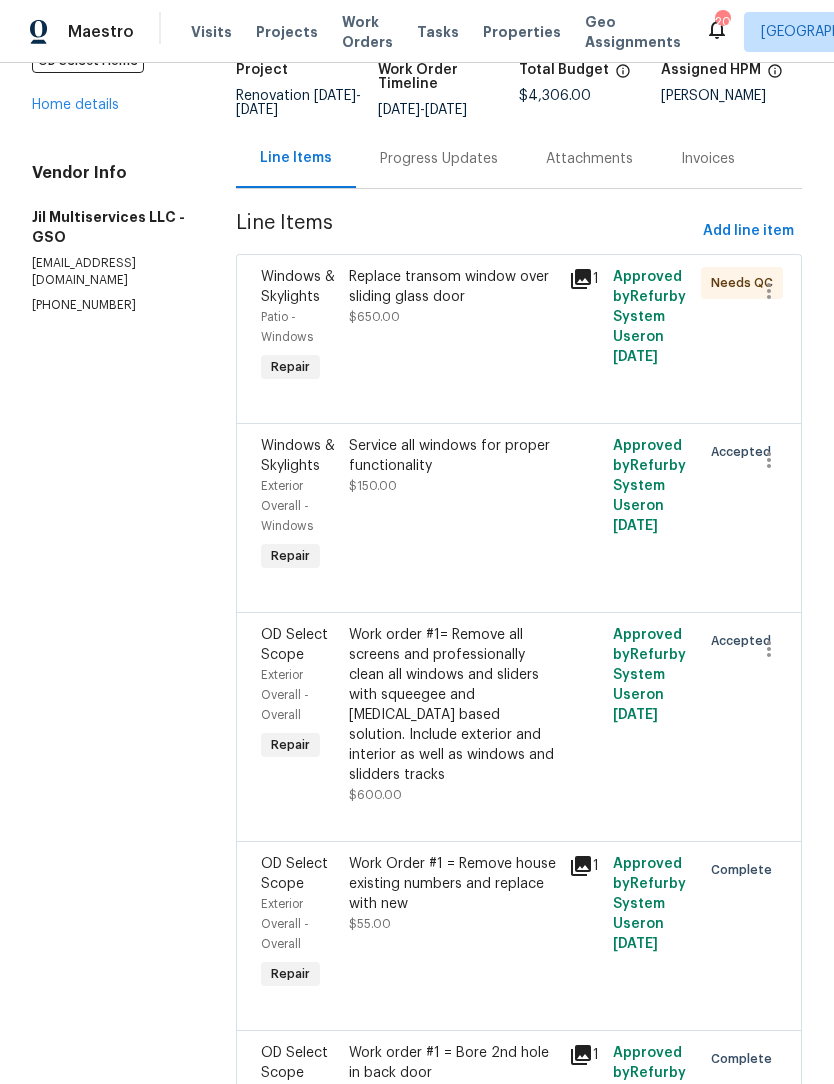 click on "Replace transom window over sliding glass door" at bounding box center [453, 287] 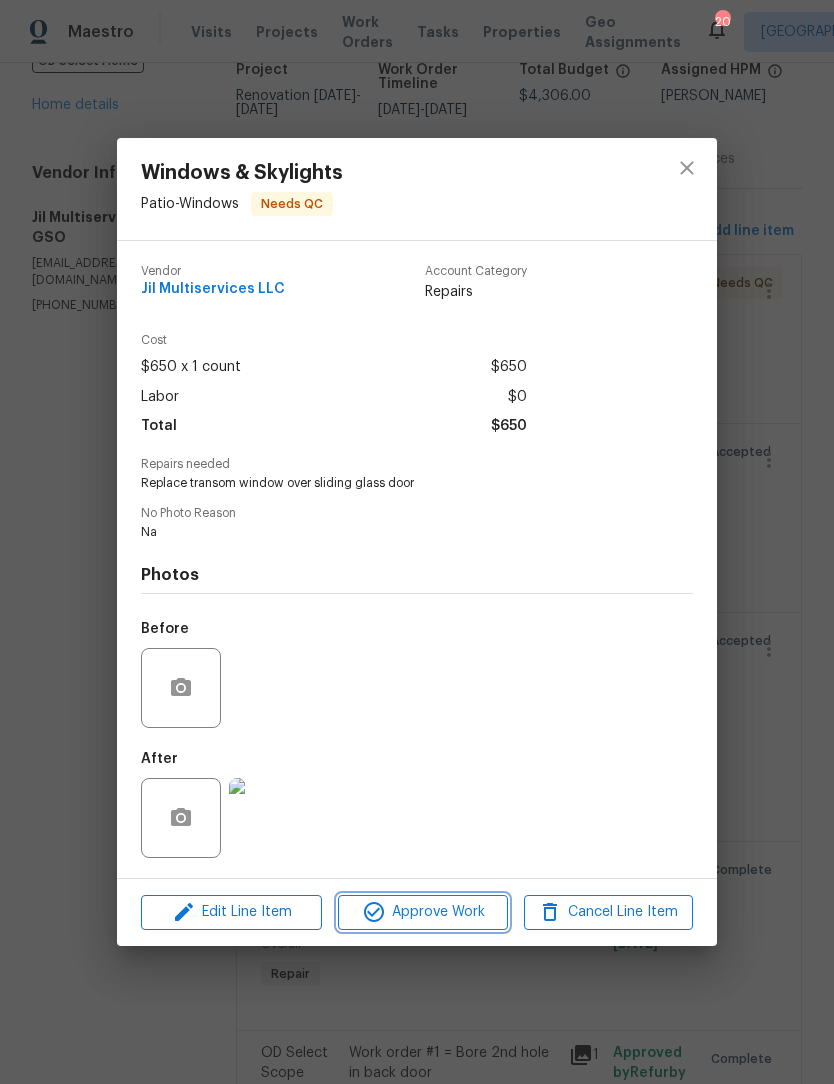 click on "Approve Work" at bounding box center [422, 912] 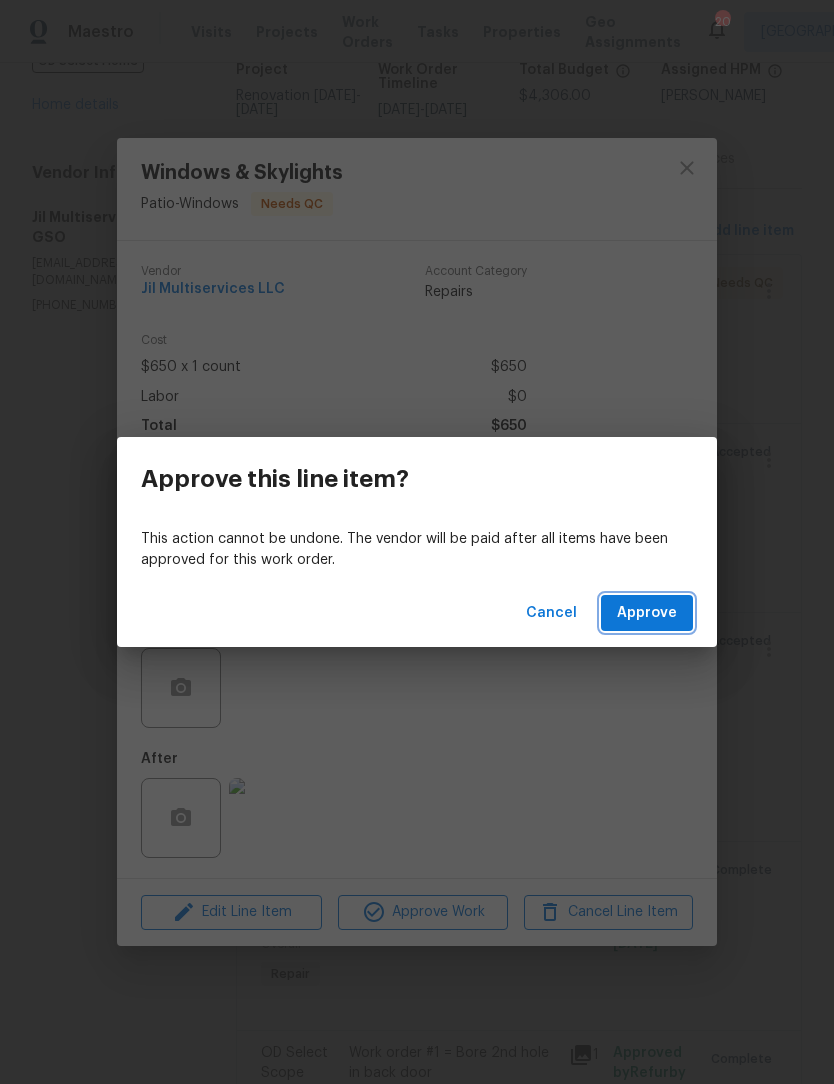 click on "Approve" at bounding box center [647, 613] 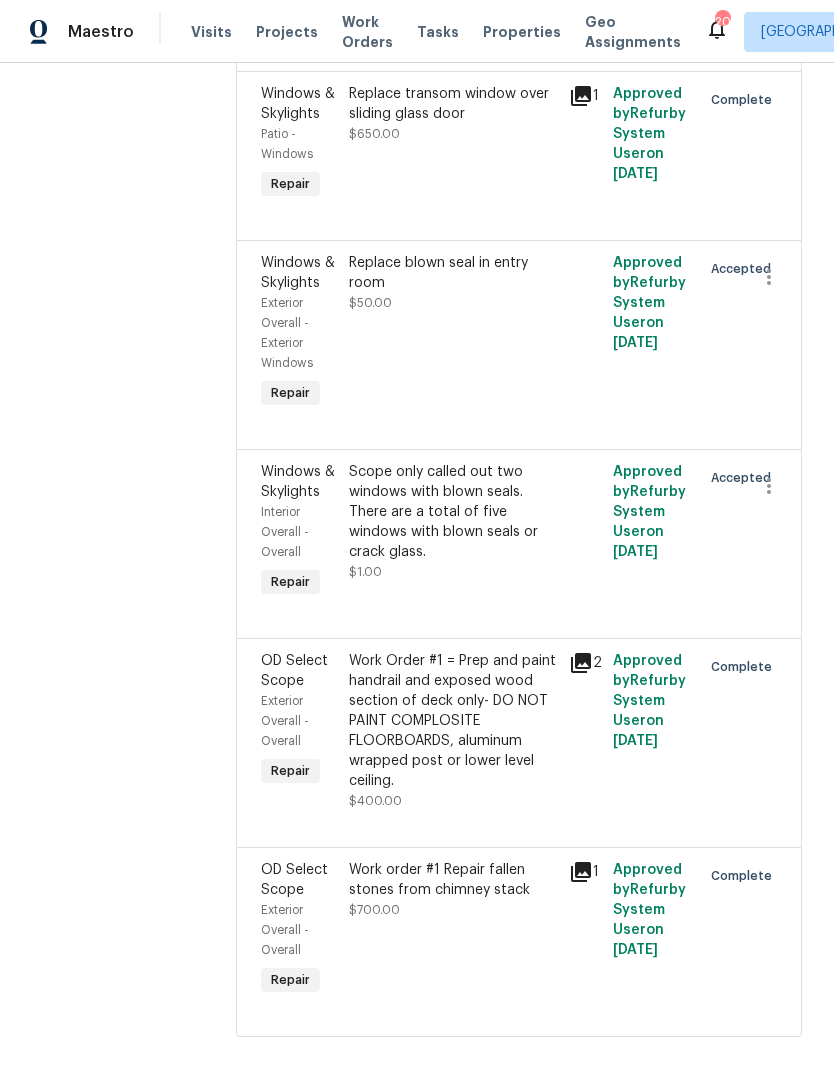 scroll, scrollTop: 2189, scrollLeft: 0, axis: vertical 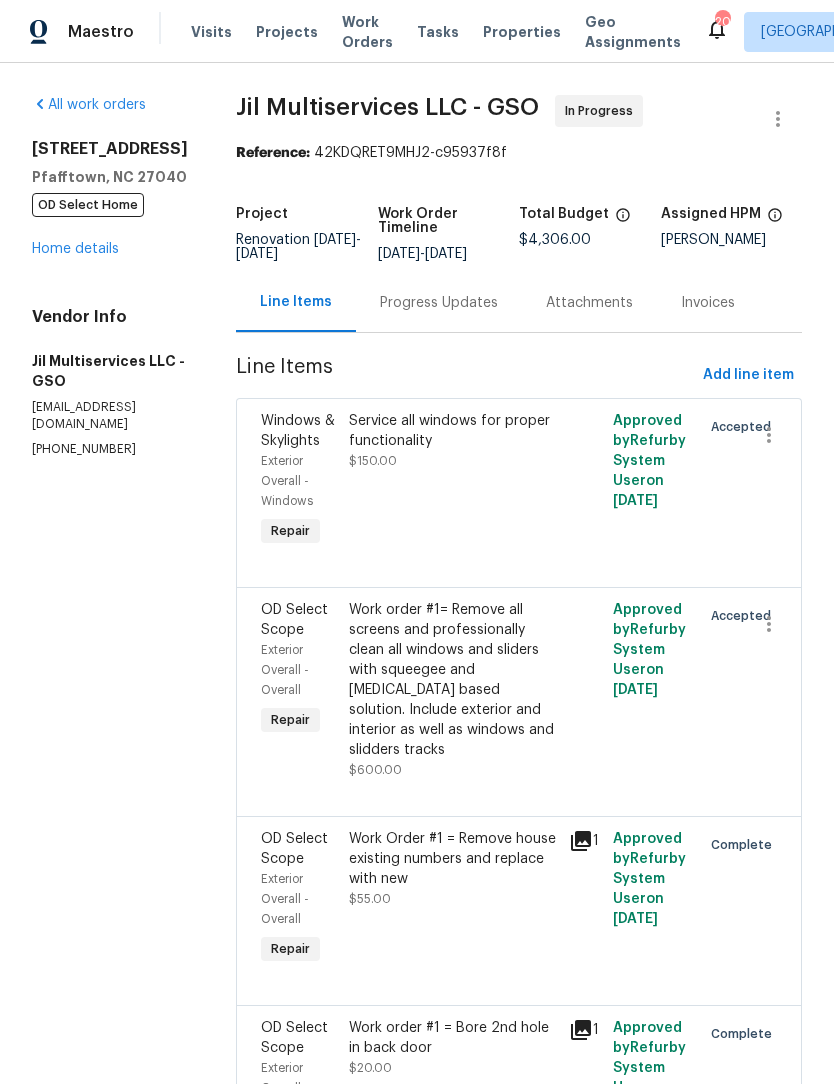 click on "Home details" at bounding box center [75, 249] 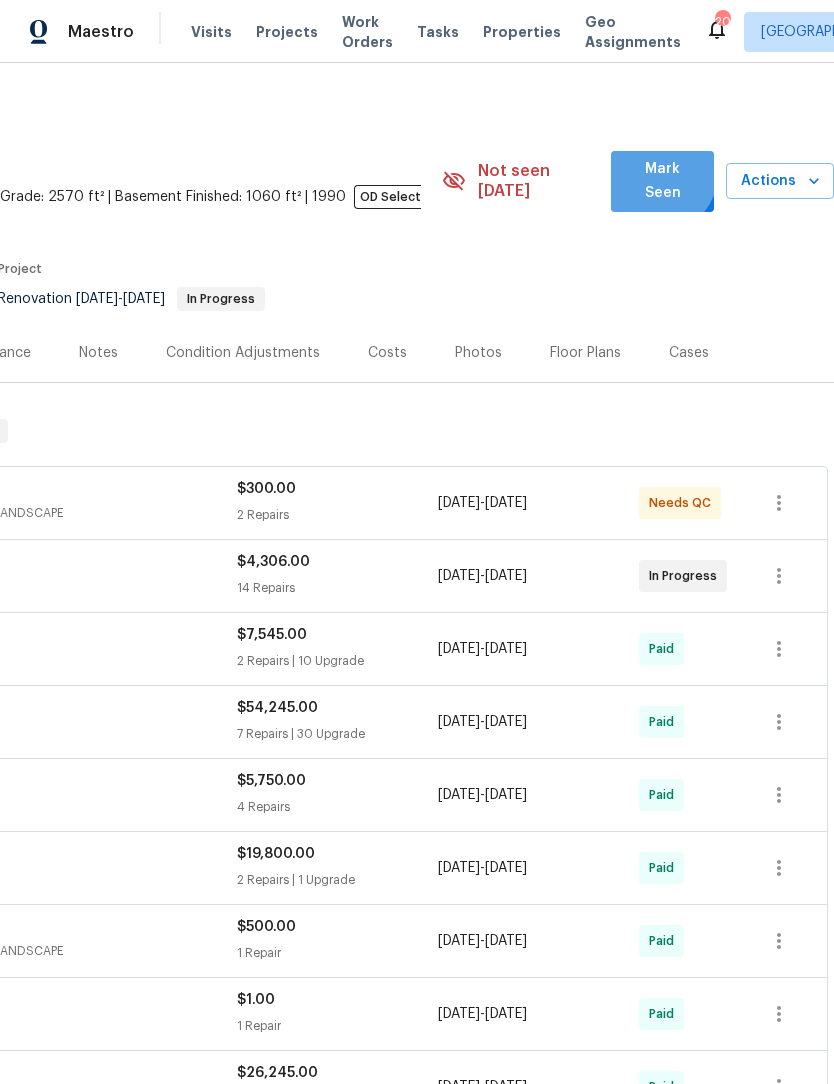 scroll, scrollTop: 0, scrollLeft: 296, axis: horizontal 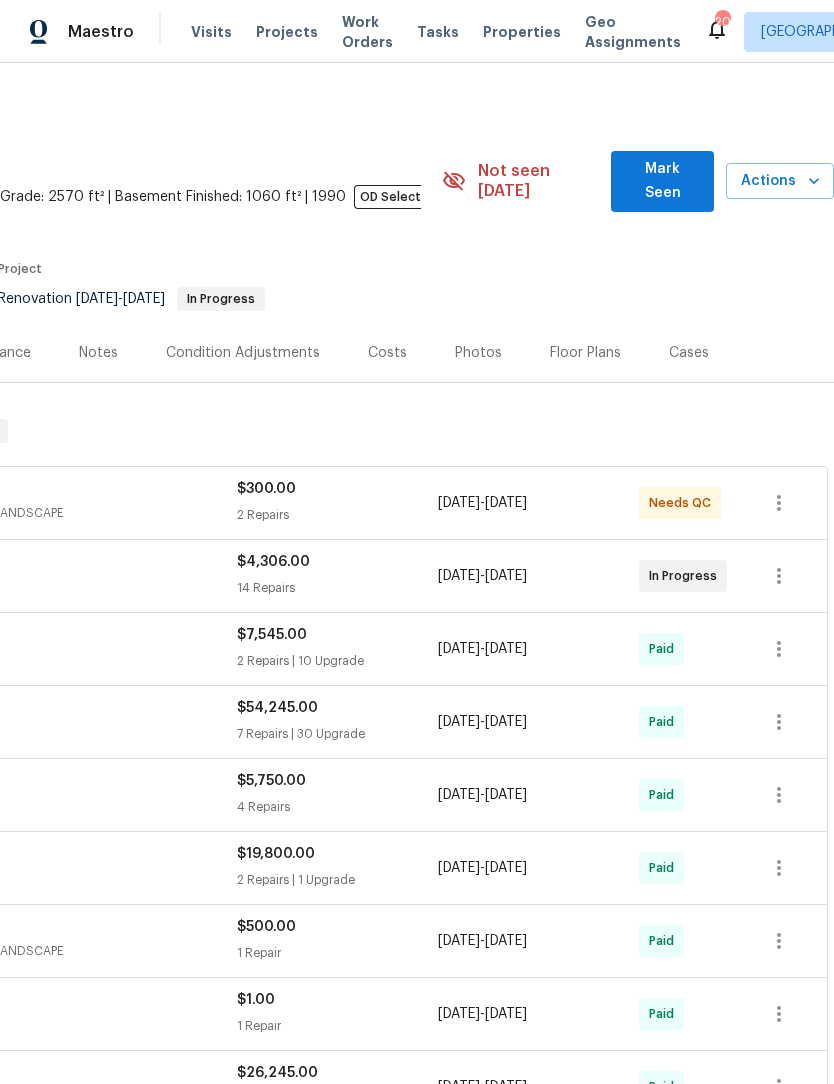 click on "Mark Seen" at bounding box center (662, 181) 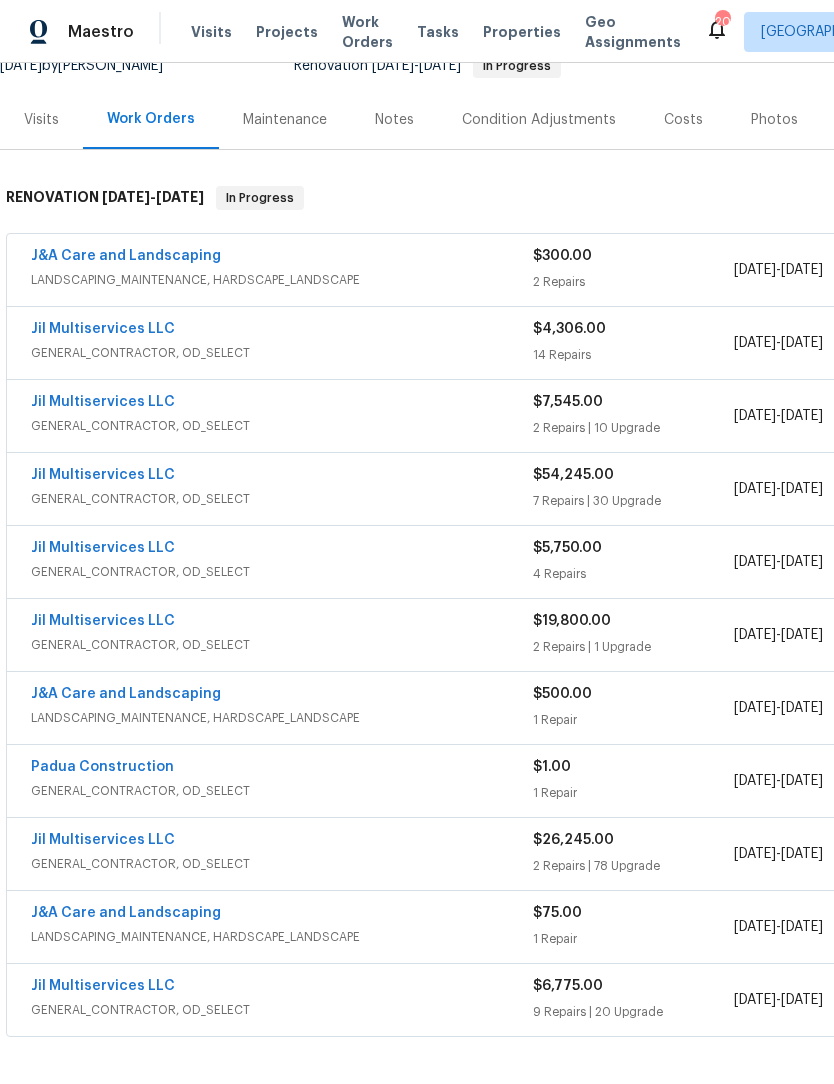 scroll, scrollTop: 215, scrollLeft: 0, axis: vertical 